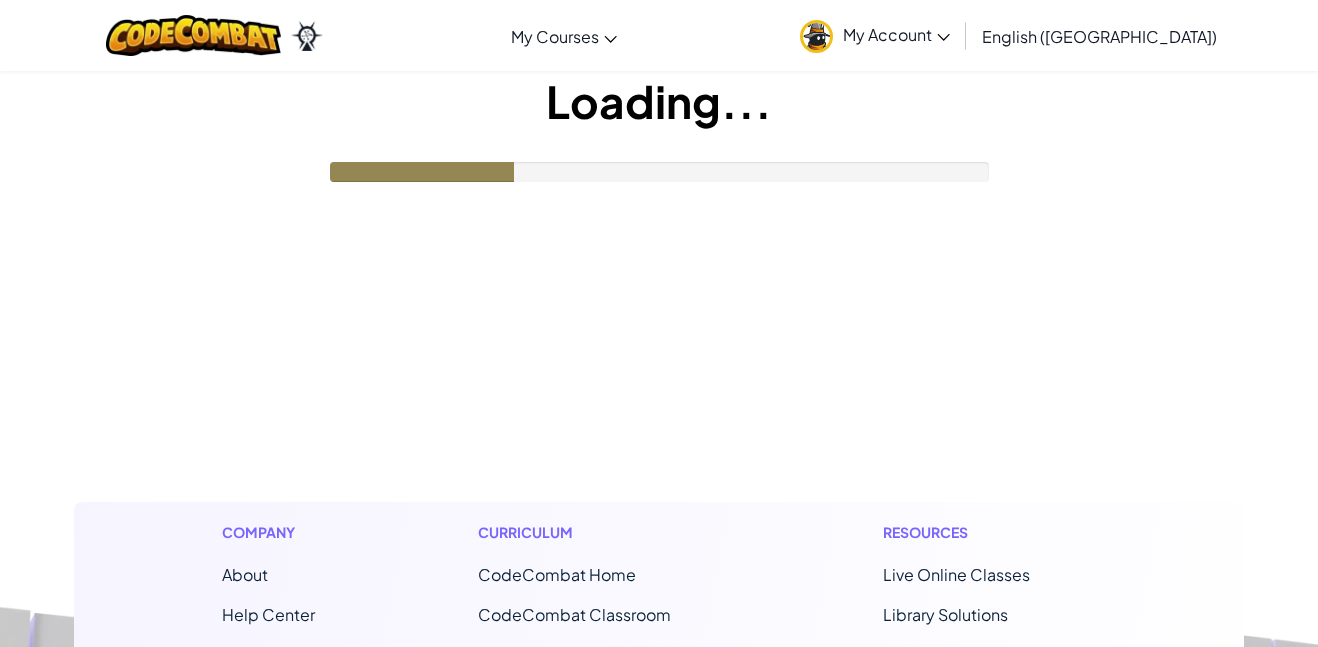 scroll, scrollTop: 0, scrollLeft: 0, axis: both 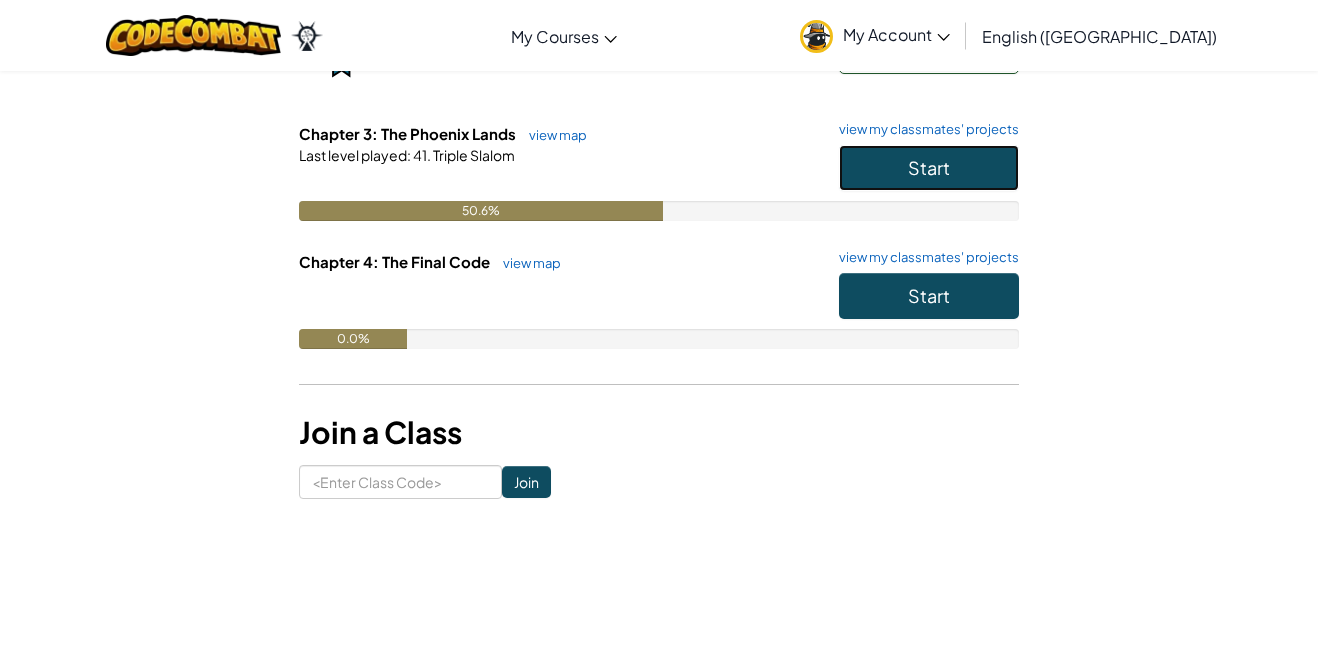 click on "Start" at bounding box center (929, 168) 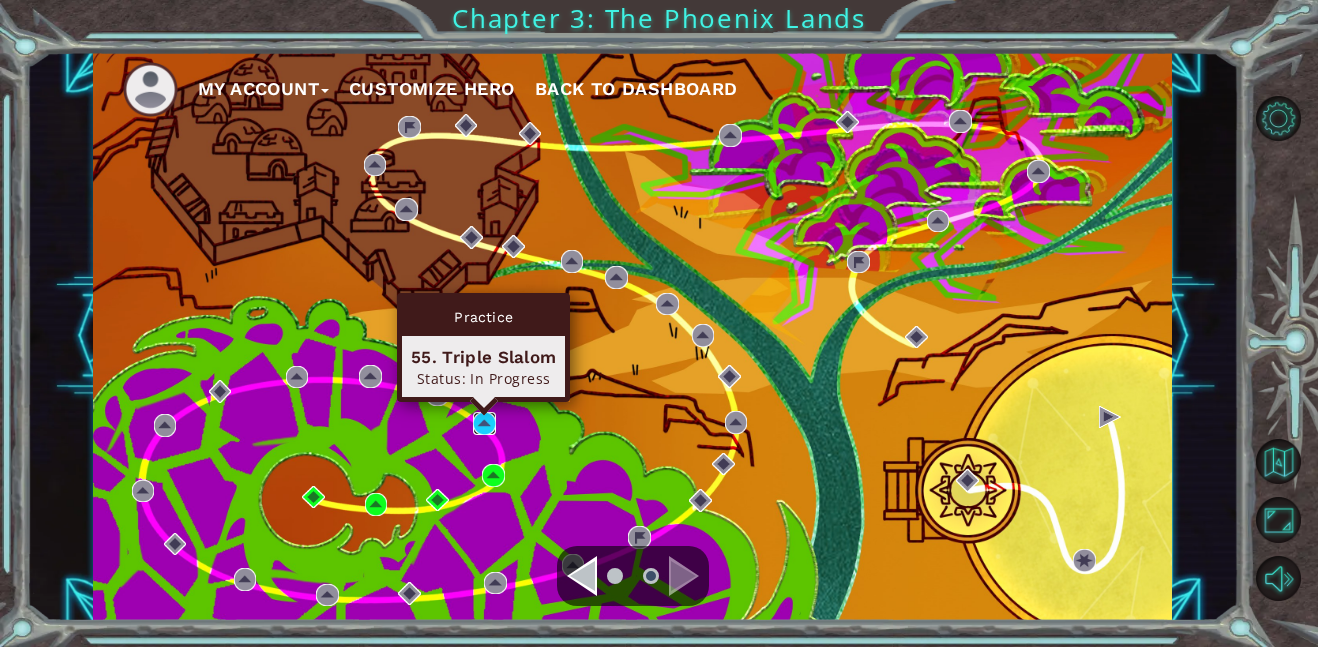 click at bounding box center [484, 423] 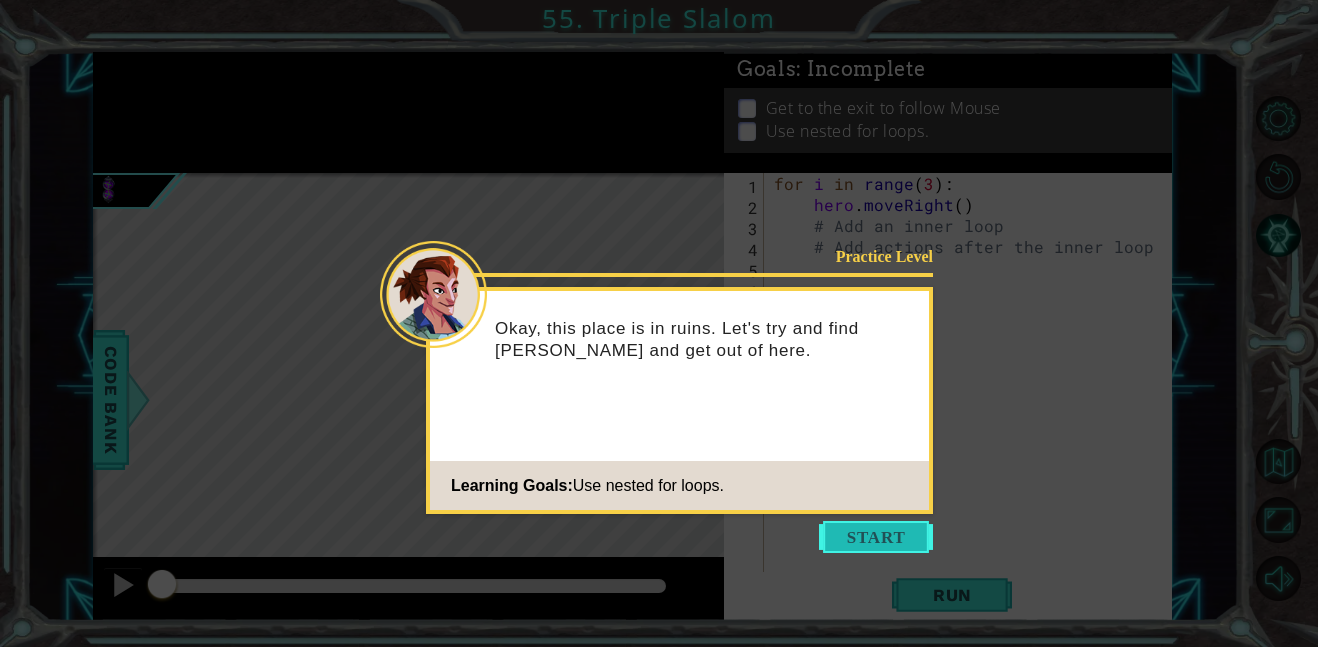 click at bounding box center [876, 537] 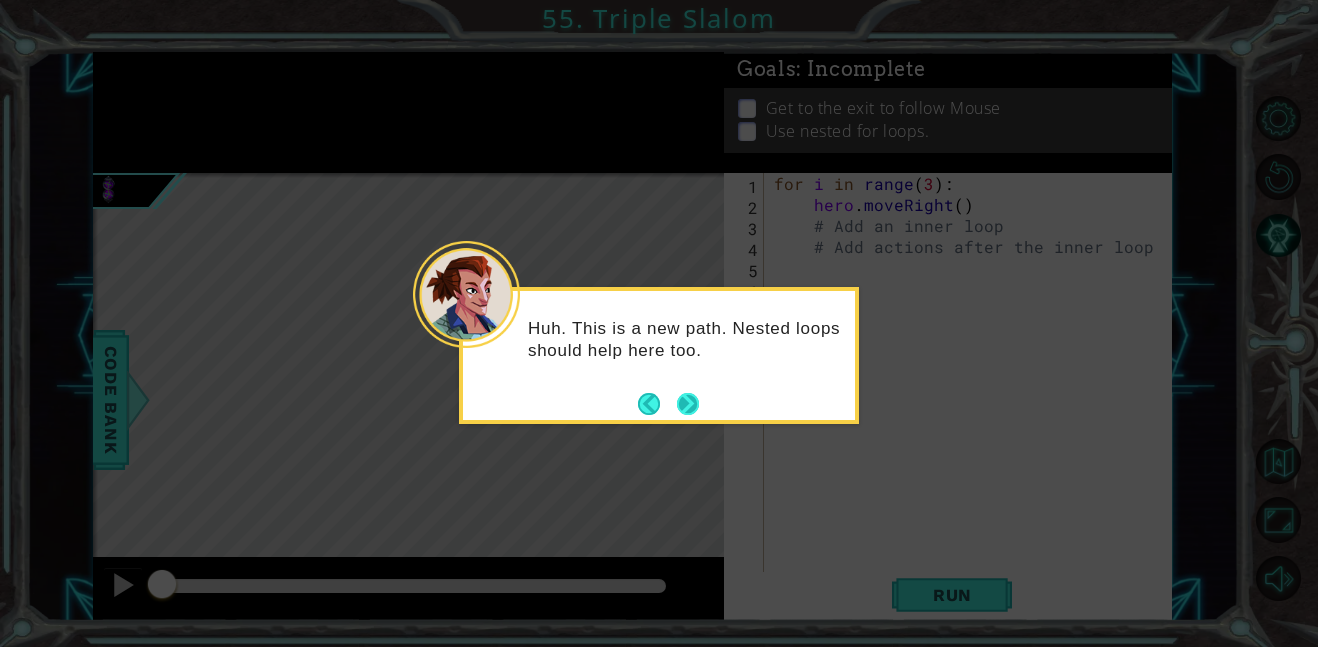 click at bounding box center (688, 403) 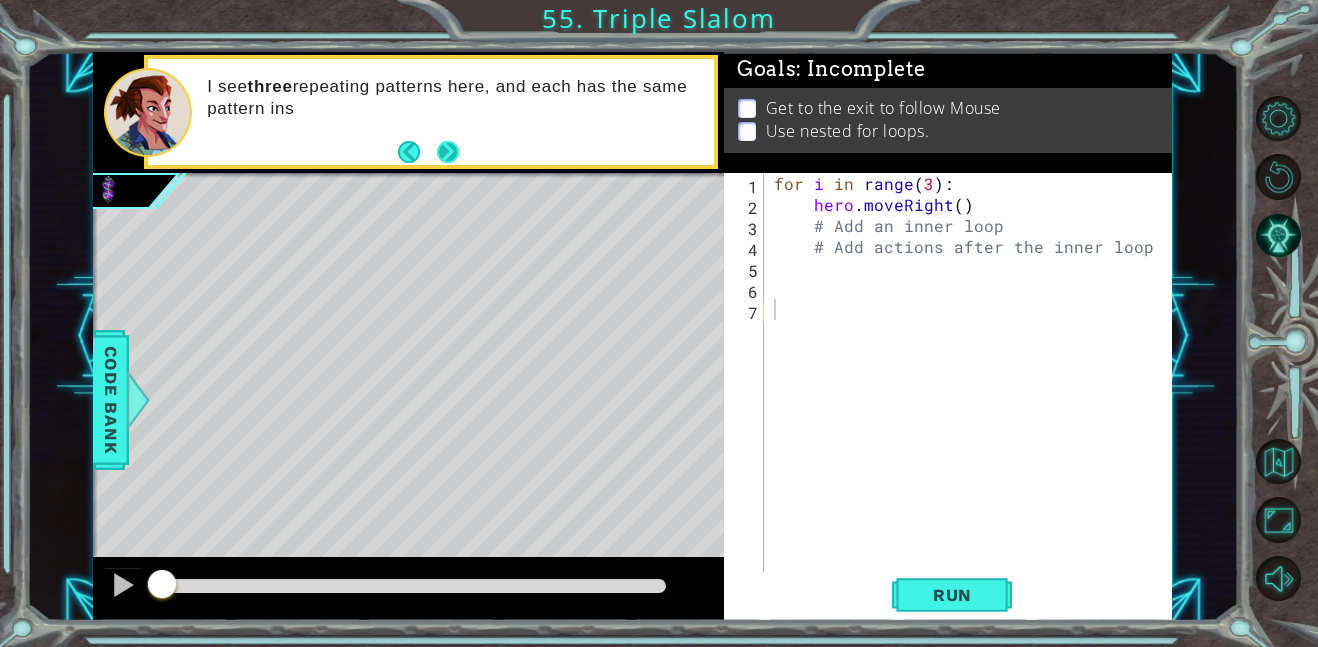 click at bounding box center (448, 151) 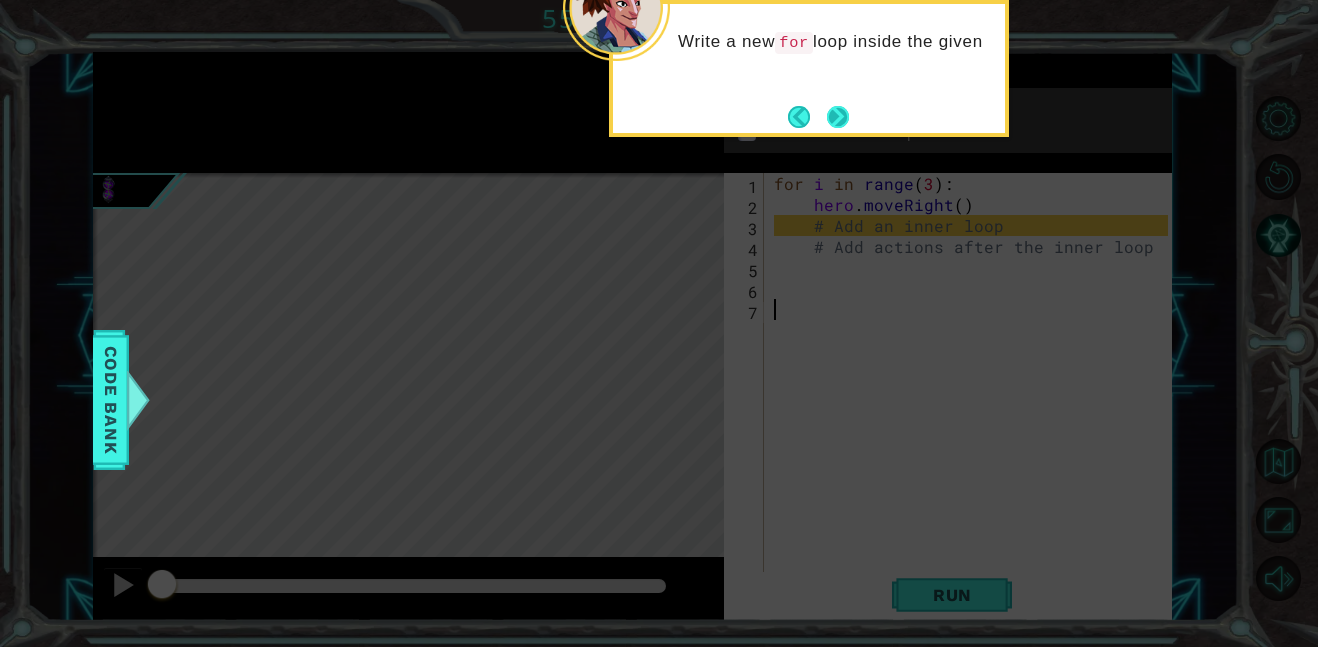 click at bounding box center (837, 116) 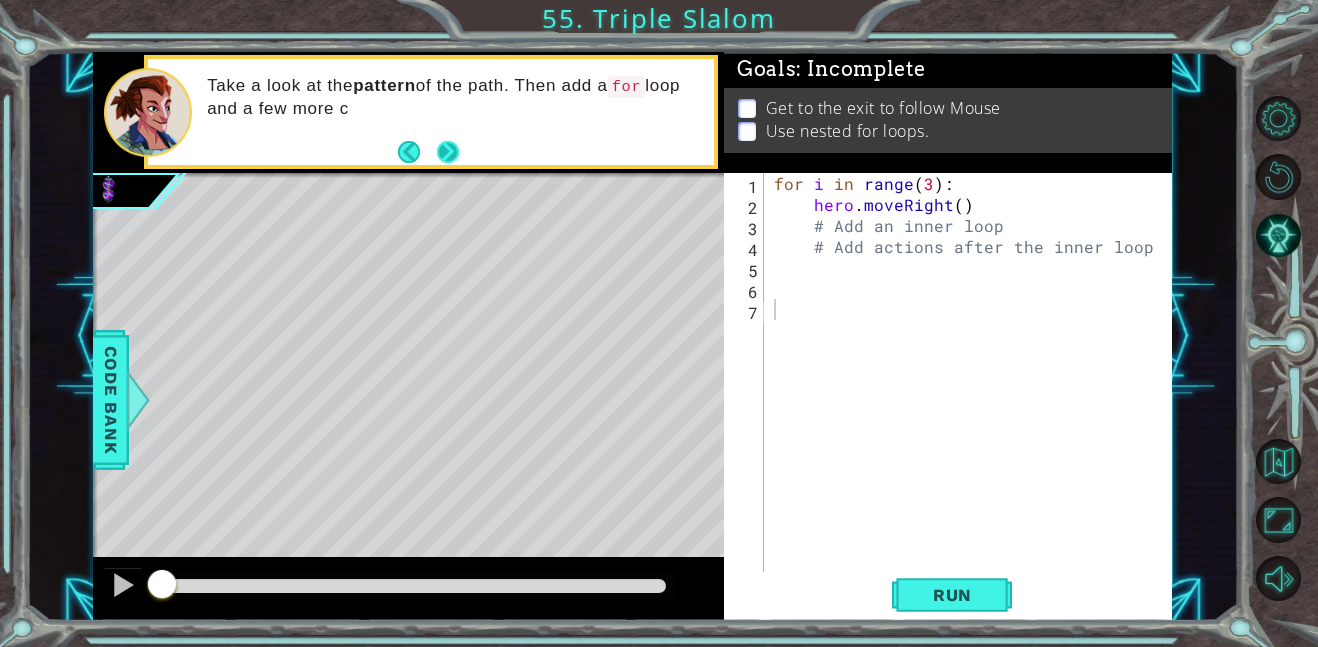 click at bounding box center (449, 152) 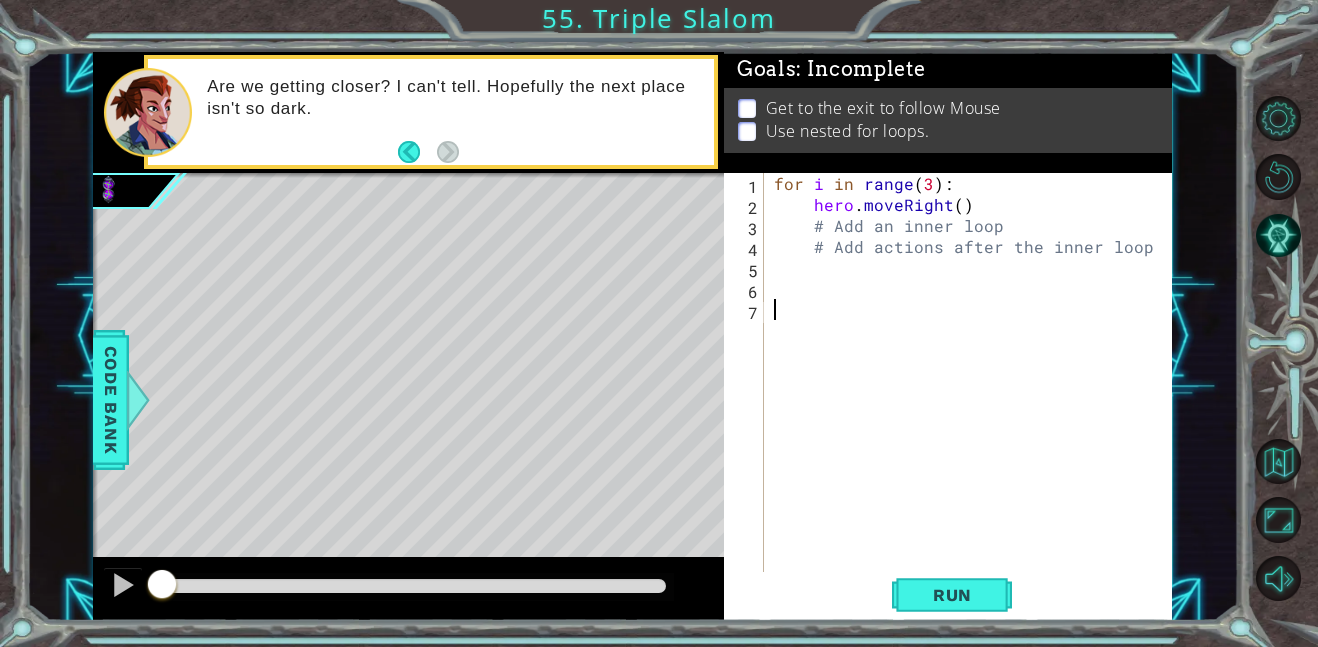 click on "for   i   in   range ( 3 ) :      hero . moveRight ( )      # Add an inner loop      # Add actions after the inner loop" at bounding box center [974, 393] 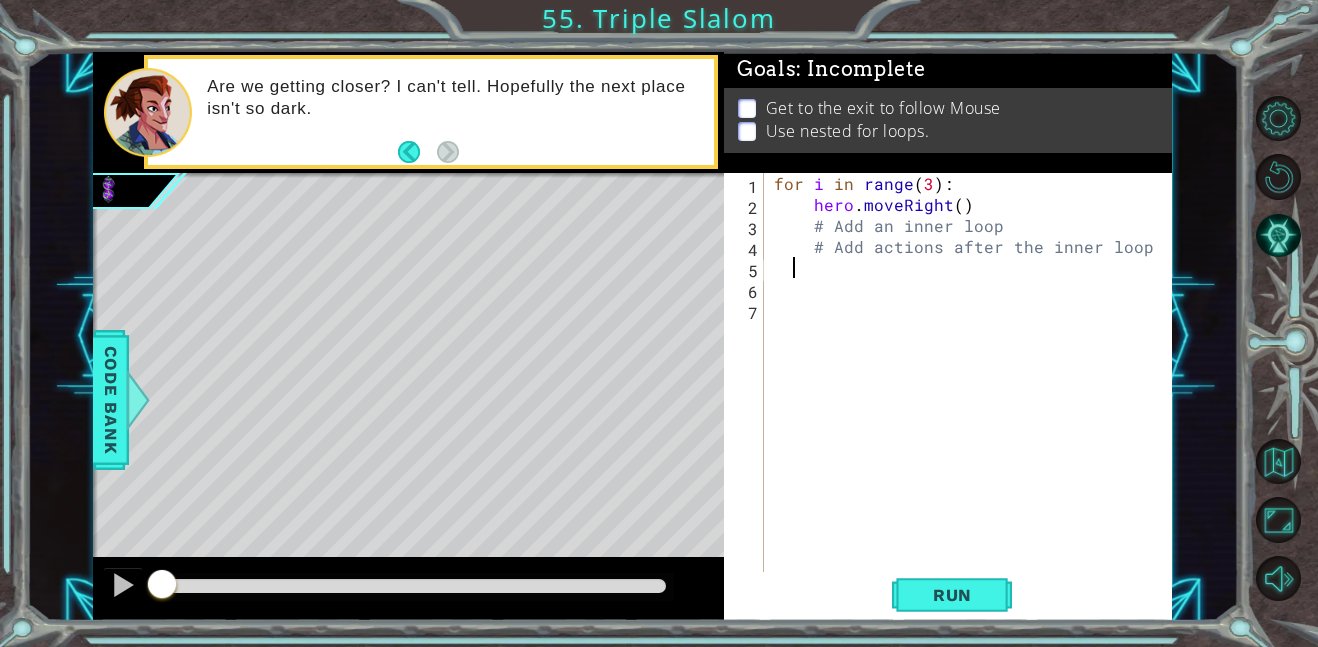 click on "for   i   in   range ( 3 ) :      hero . moveRight ( )      # Add an inner loop      # Add actions after the inner loop" at bounding box center [974, 393] 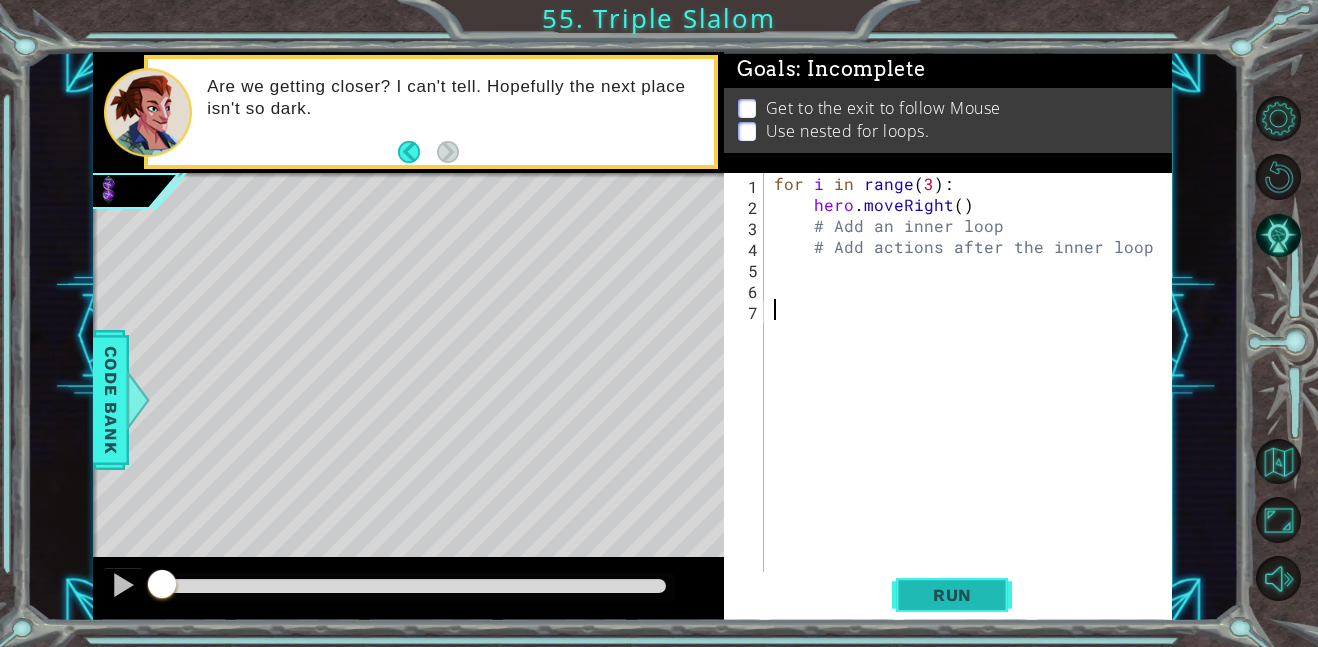 click on "Run" at bounding box center [952, 595] 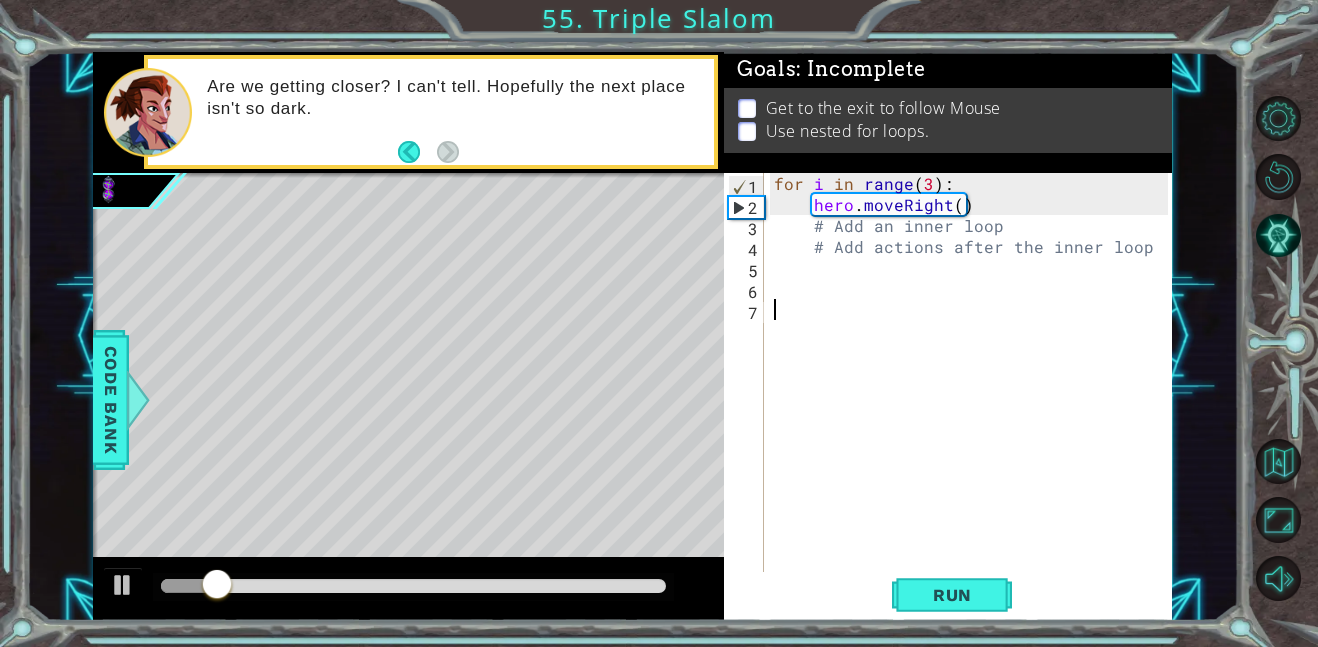 click on "for   i   in   range ( 3 ) :      hero . moveRight ( )      # Add an inner loop      # Add actions after the inner loop" at bounding box center (974, 393) 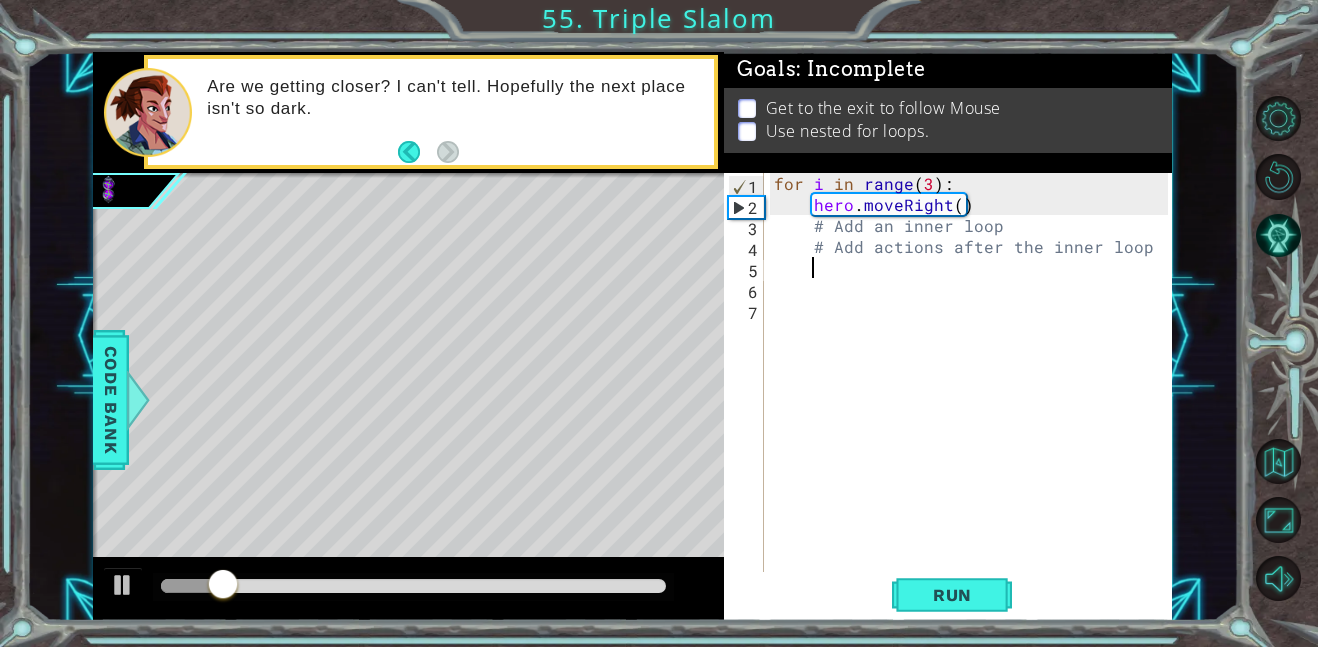 click on "for   i   in   range ( 3 ) :      hero . moveRight ( )      # Add an inner loop      # Add actions after the inner loop" at bounding box center (974, 393) 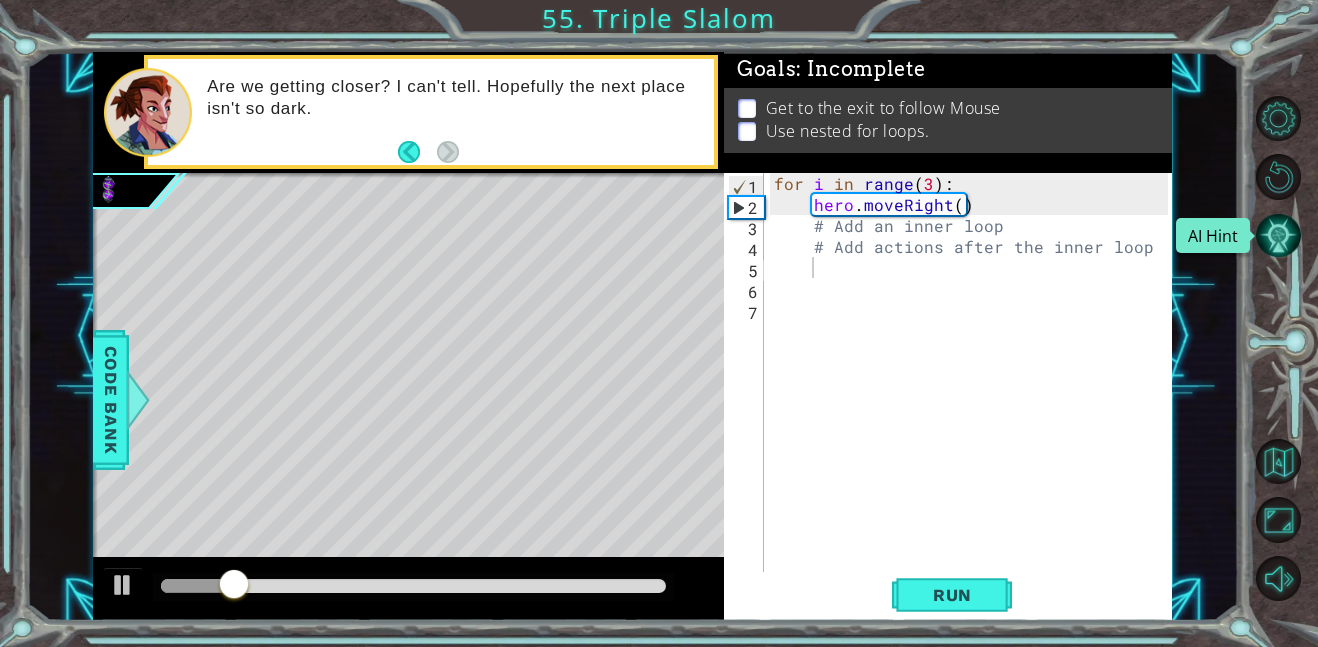 click at bounding box center (1278, 235) 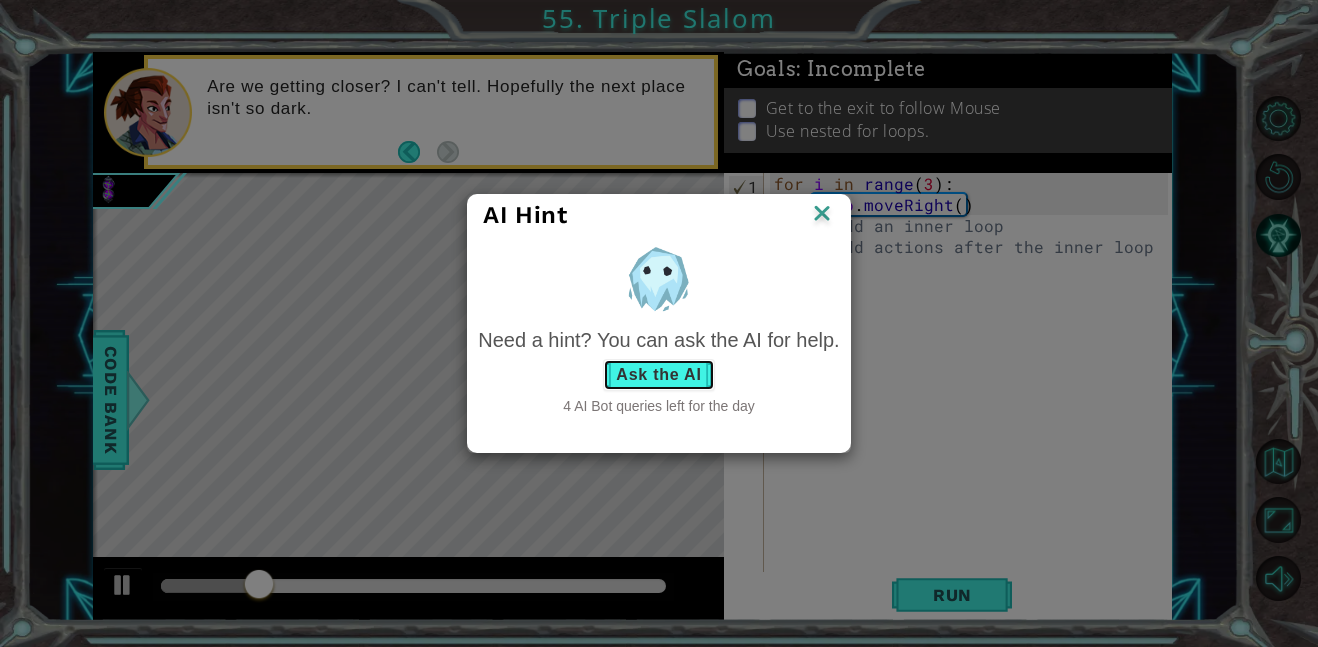 click on "Ask the AI" at bounding box center [658, 375] 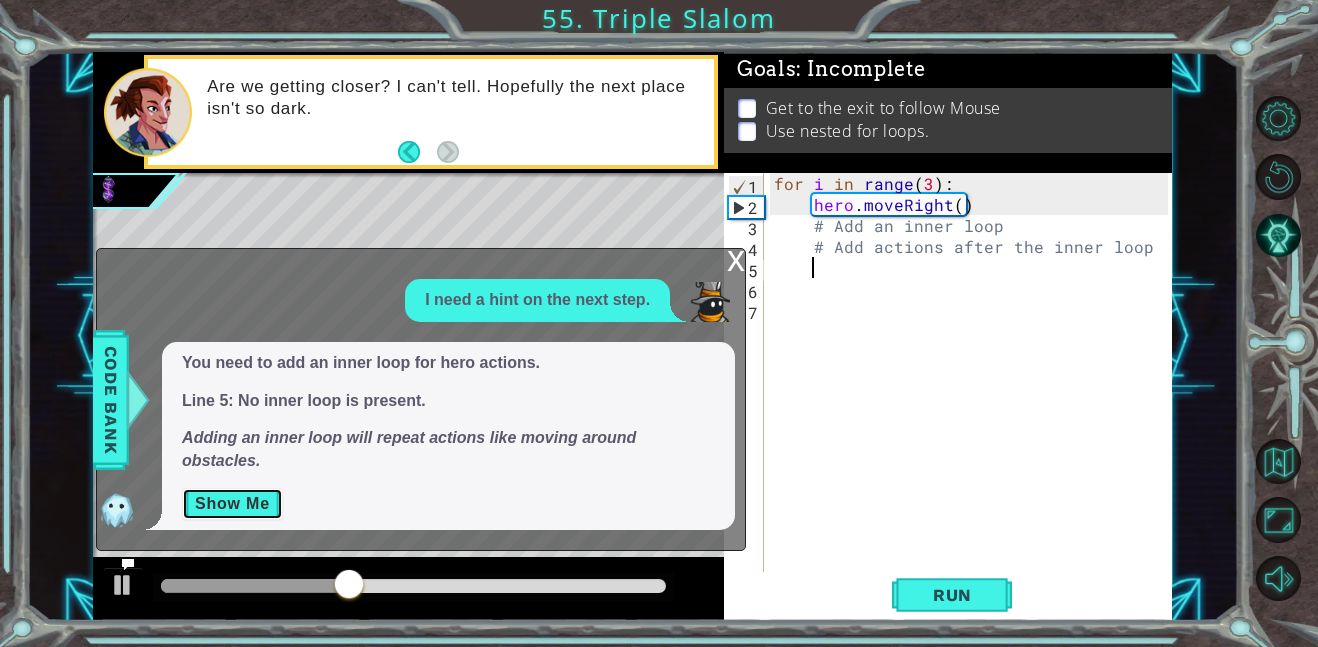 click on "Show Me" at bounding box center (232, 504) 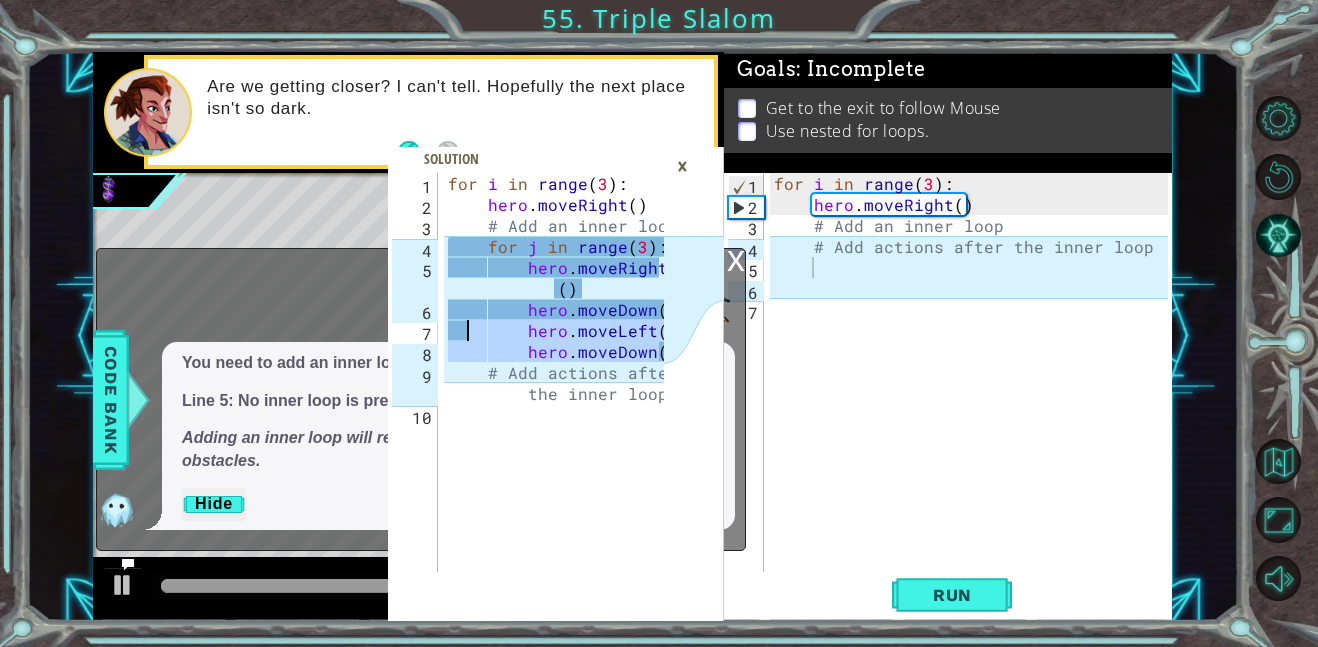 drag, startPoint x: 662, startPoint y: 354, endPoint x: 469, endPoint y: 329, distance: 194.61244 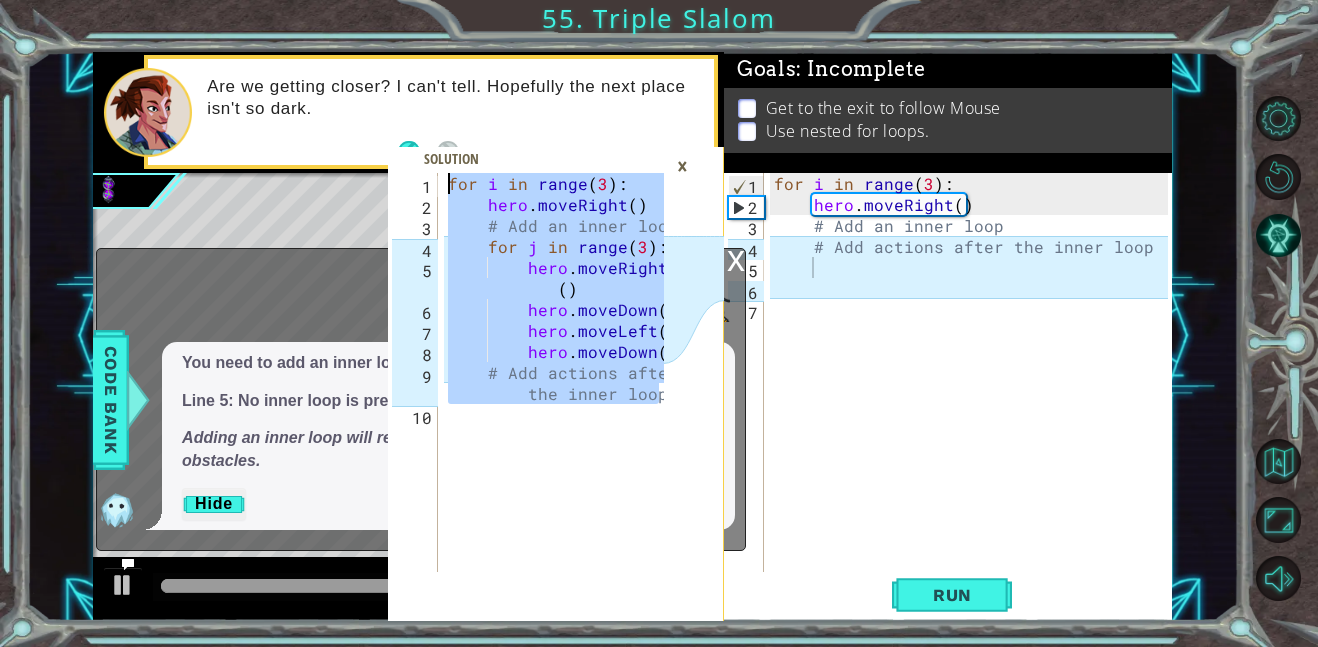 drag, startPoint x: 661, startPoint y: 403, endPoint x: 375, endPoint y: 134, distance: 392.62833 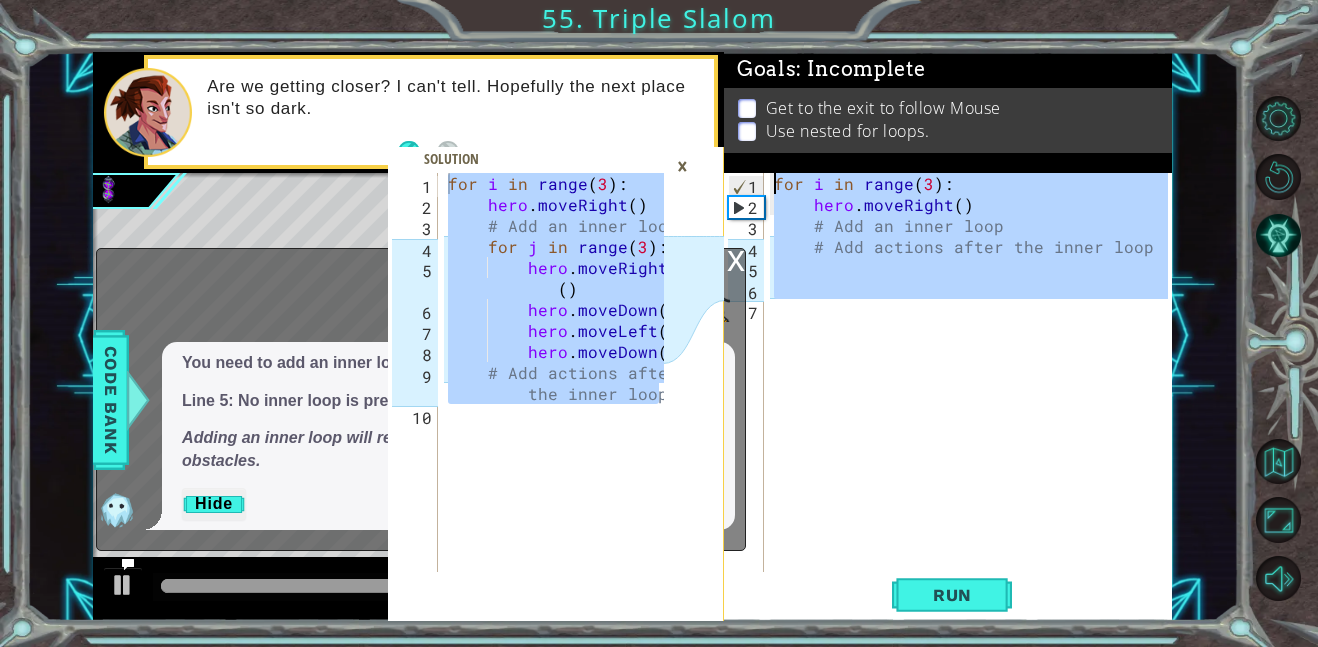 drag, startPoint x: 1159, startPoint y: 317, endPoint x: 740, endPoint y: -99, distance: 590.438 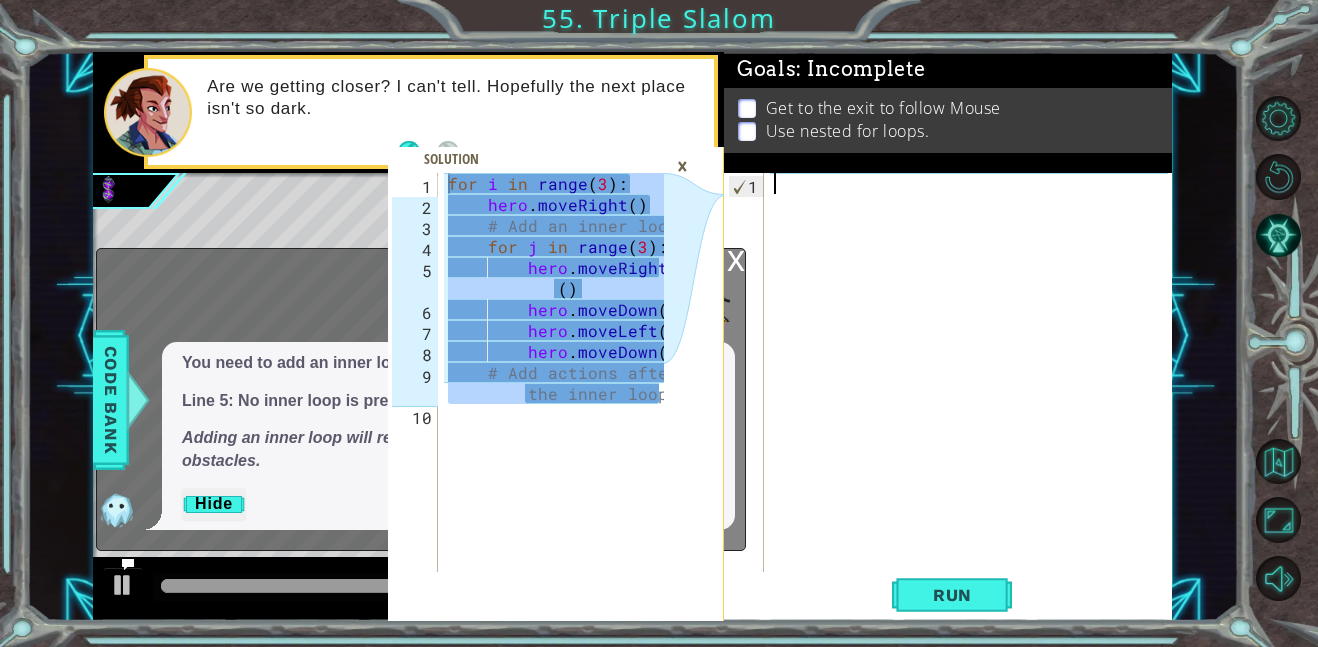 paste on "# Add actions after the inner loop" 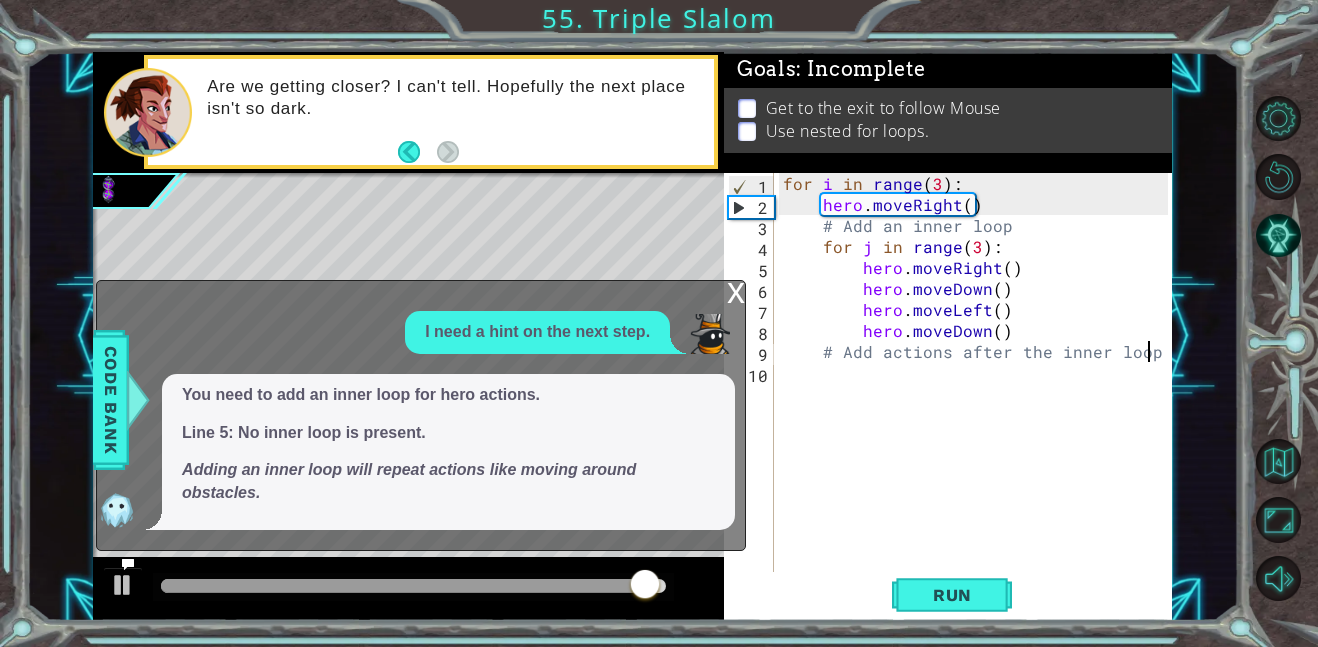 click on "x" at bounding box center (736, 291) 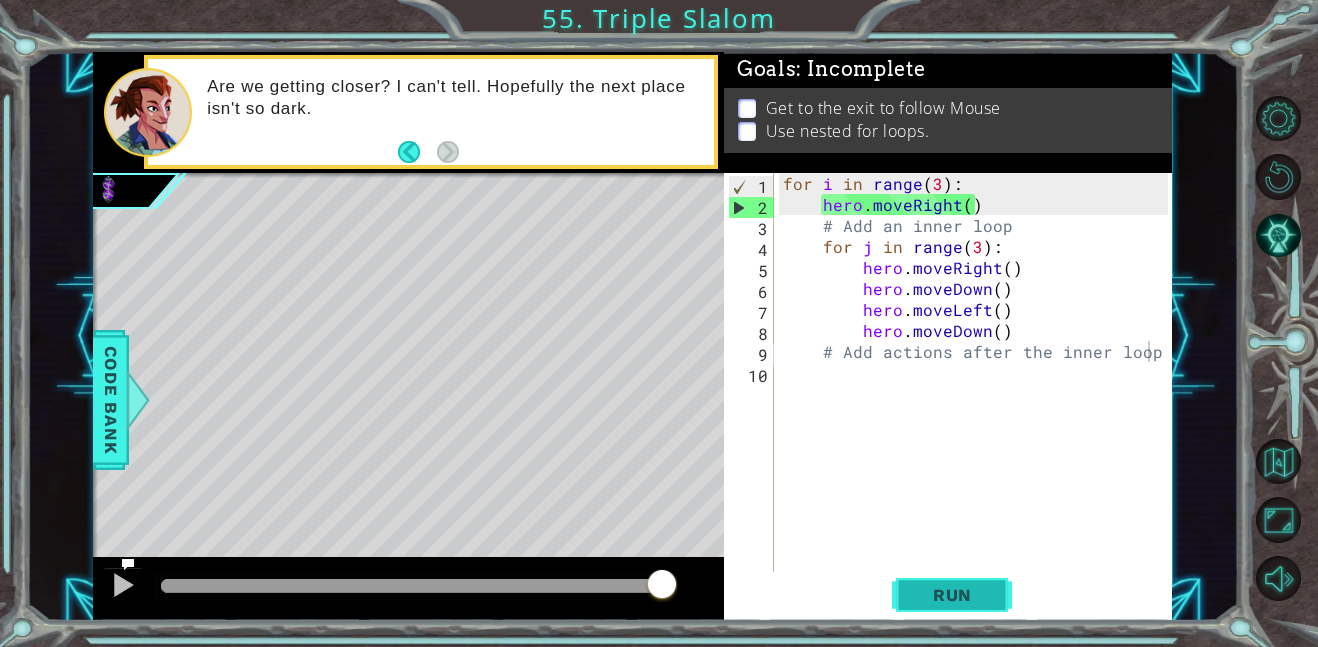 click on "Run" at bounding box center (952, 594) 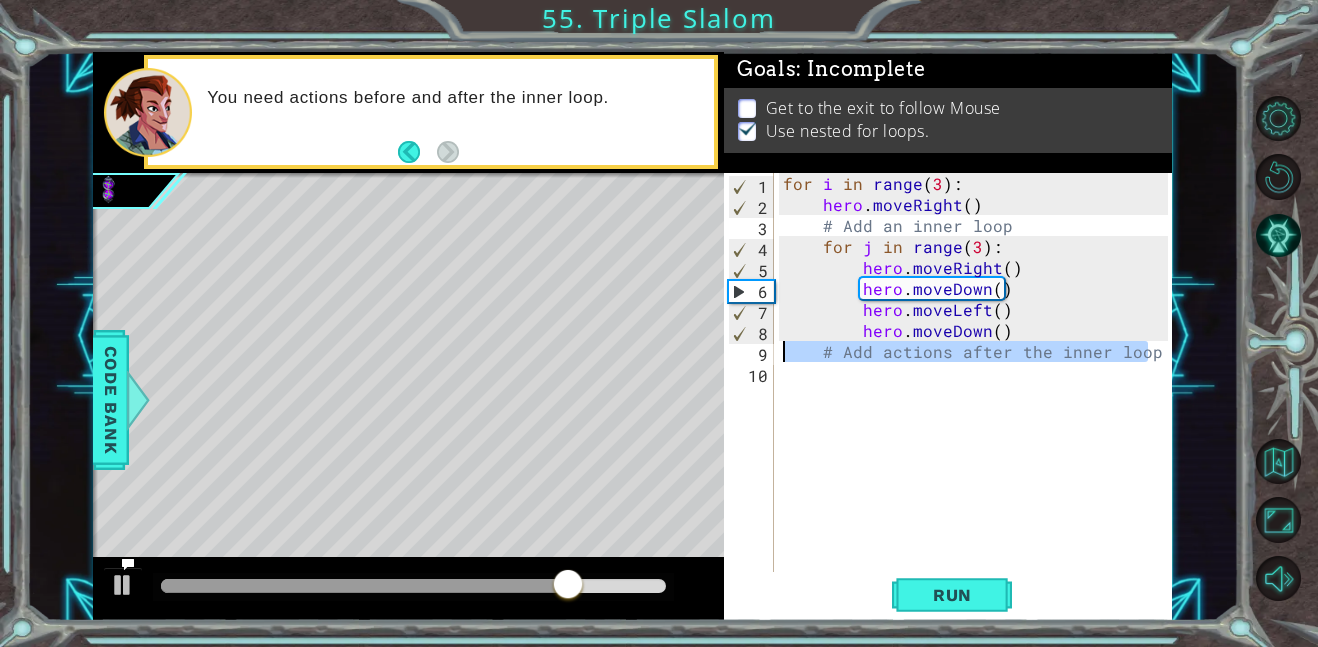 drag, startPoint x: 1151, startPoint y: 357, endPoint x: 779, endPoint y: 361, distance: 372.0215 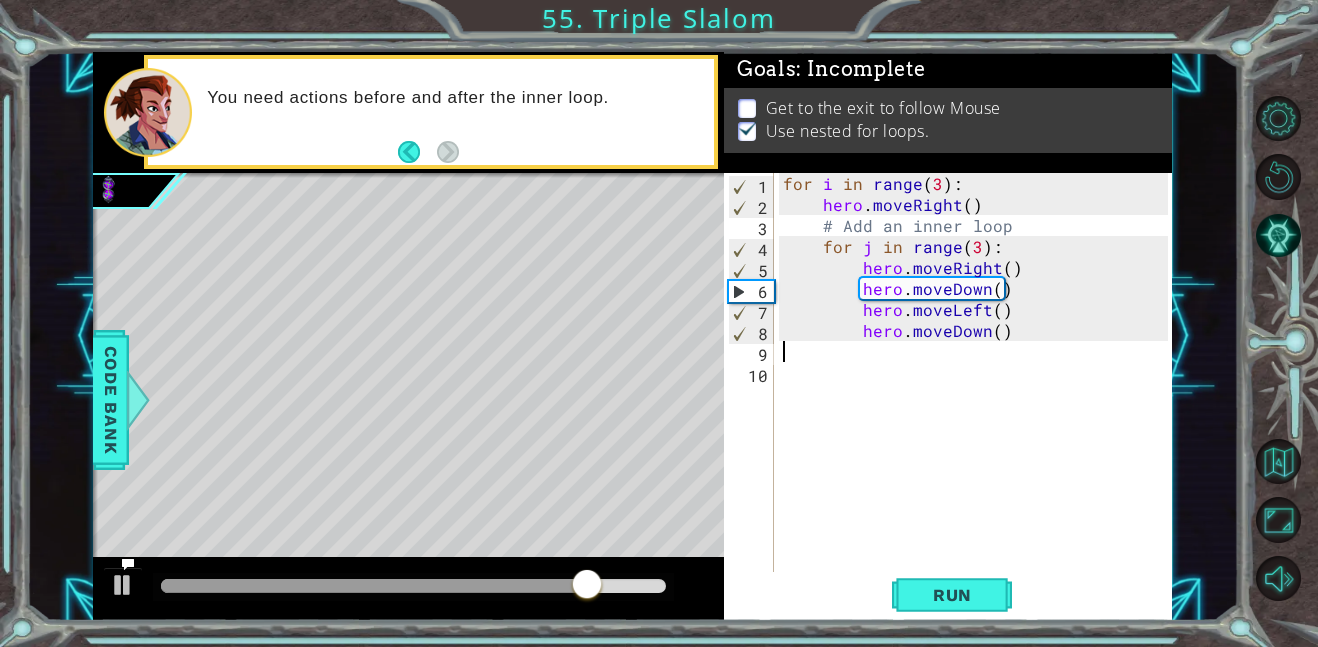 type on "hero.moveDown()" 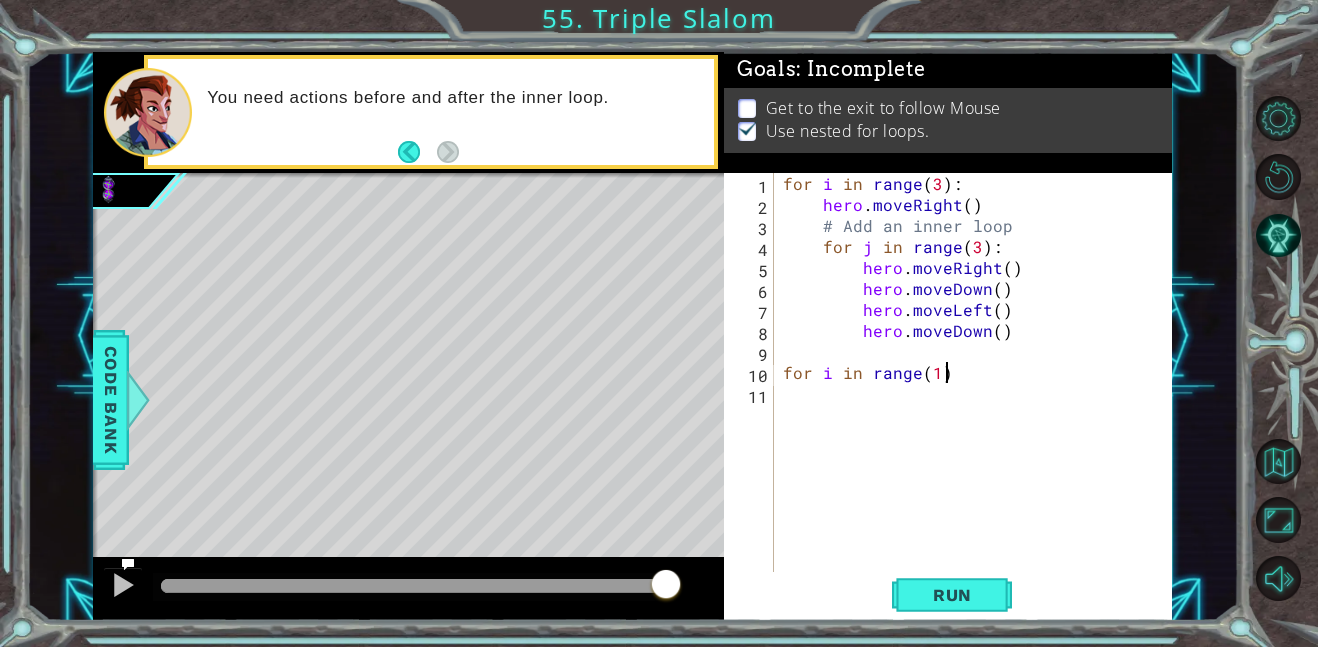 scroll, scrollTop: 0, scrollLeft: 9, axis: horizontal 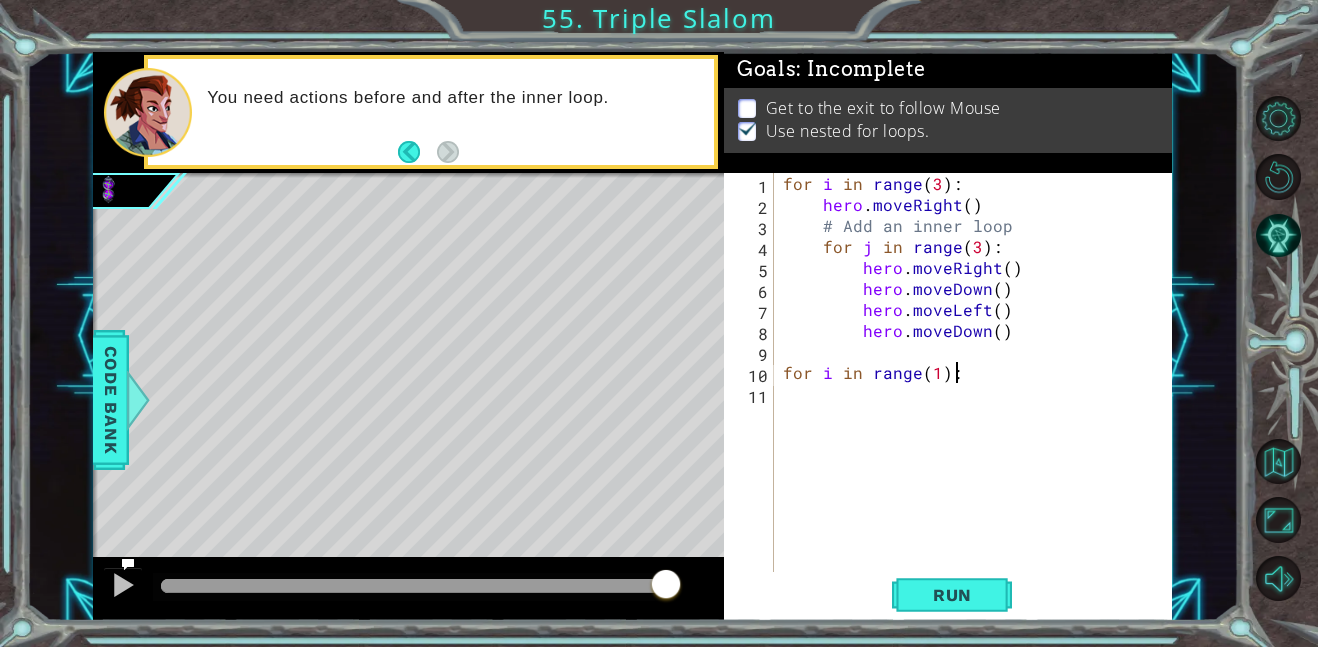 click at bounding box center (413, 586) 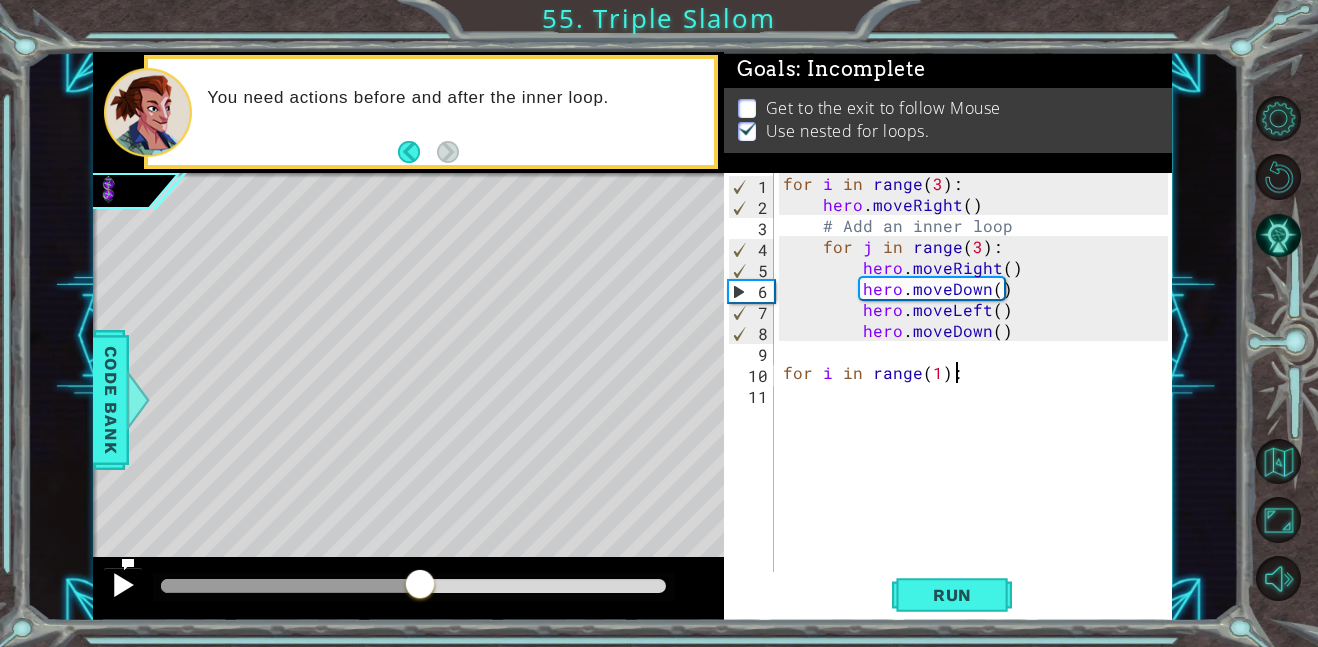 type on "for i in range(1):" 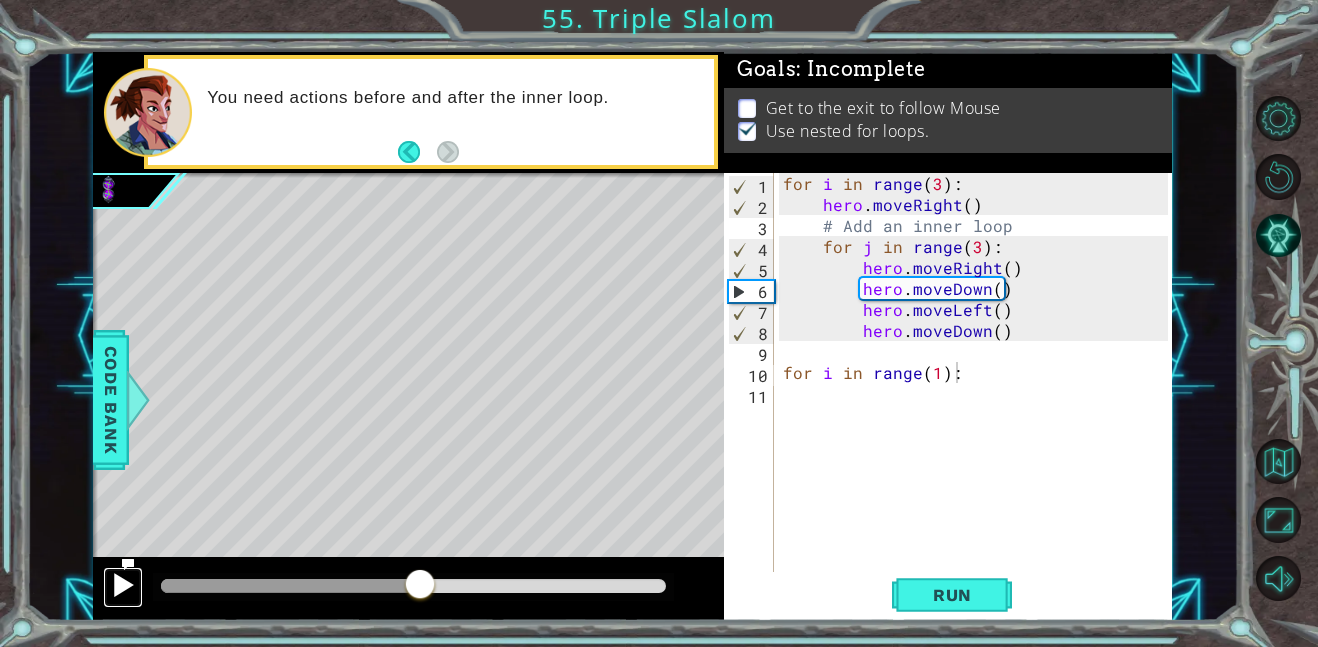 click at bounding box center [123, 587] 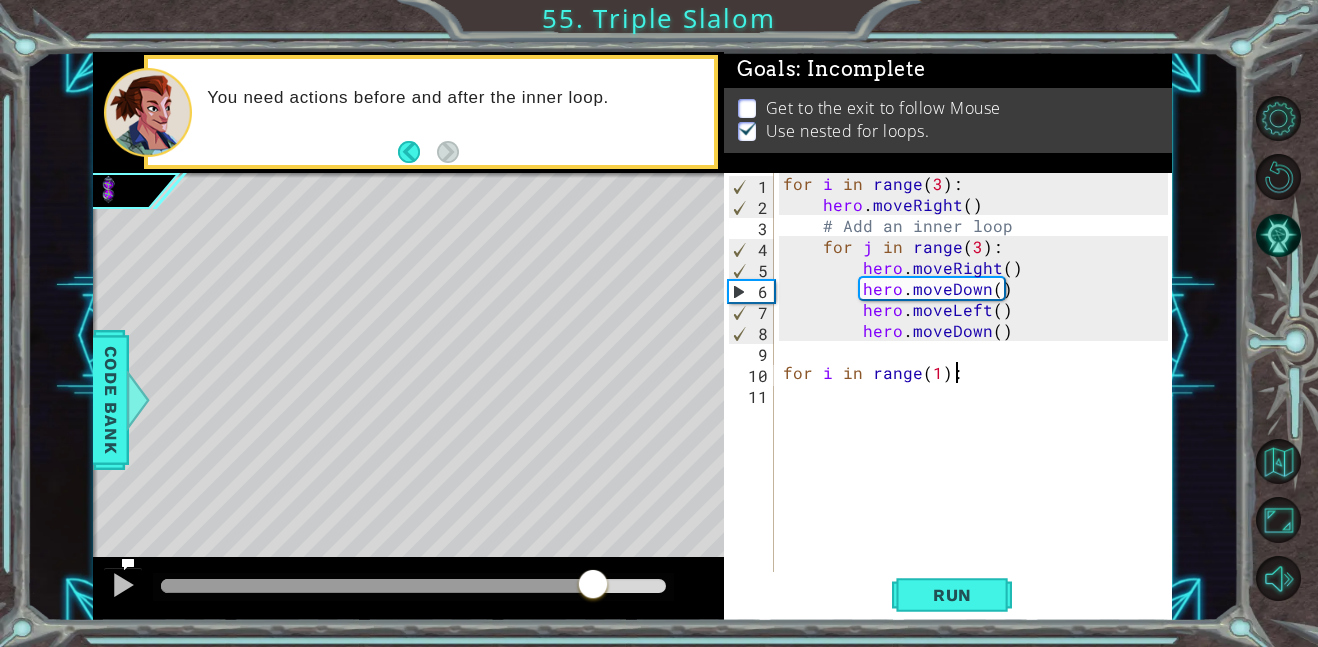 drag, startPoint x: 422, startPoint y: 588, endPoint x: 594, endPoint y: 573, distance: 172.65283 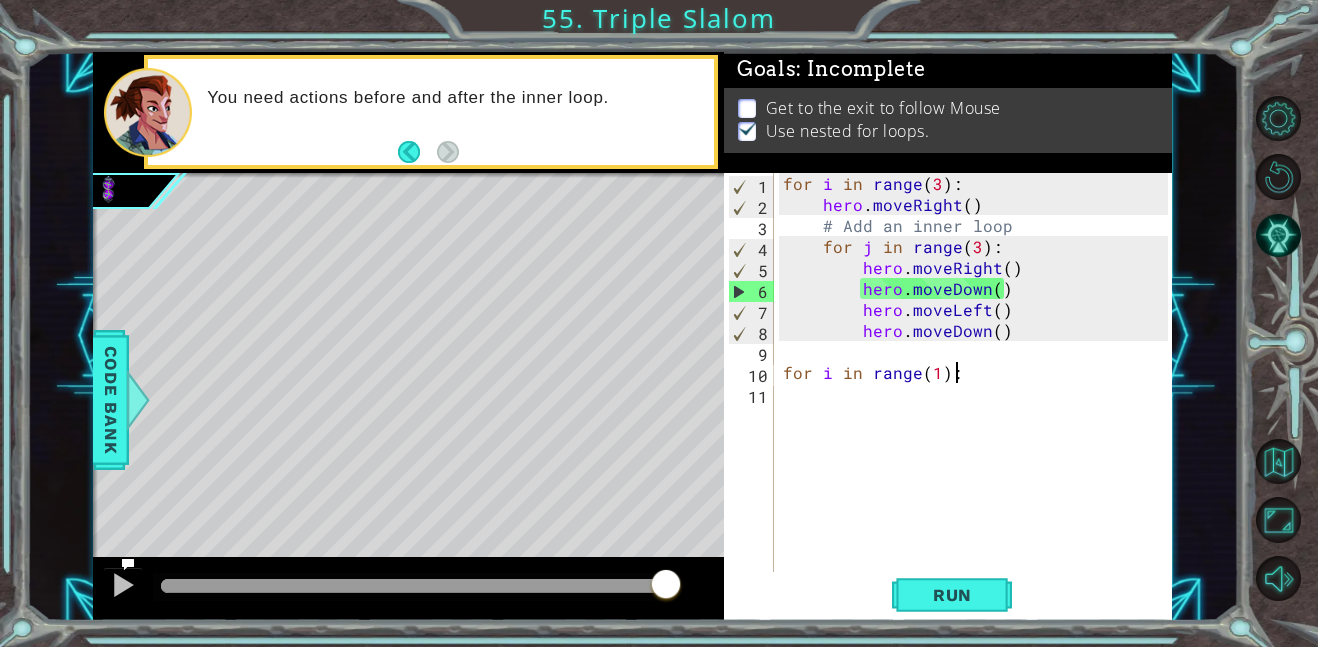 click on "for   i   in   range ( 3 ) :      hero . moveRight ( )      # Add an inner loop      for   j   in   range ( 3 ) :          hero . moveRight ( )          hero . moveDown ( )          hero . moveLeft ( )          hero . moveDown ( ) for   i   in   range ( 1 ) :" at bounding box center (978, 393) 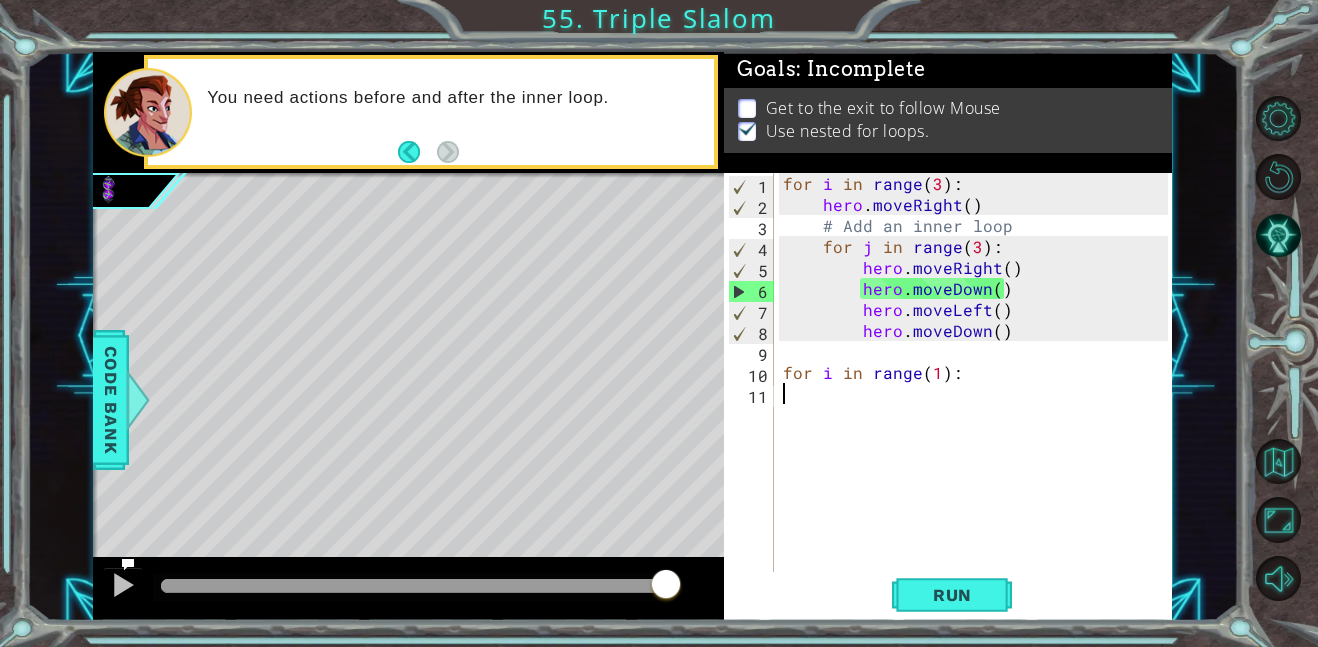 scroll, scrollTop: 0, scrollLeft: 0, axis: both 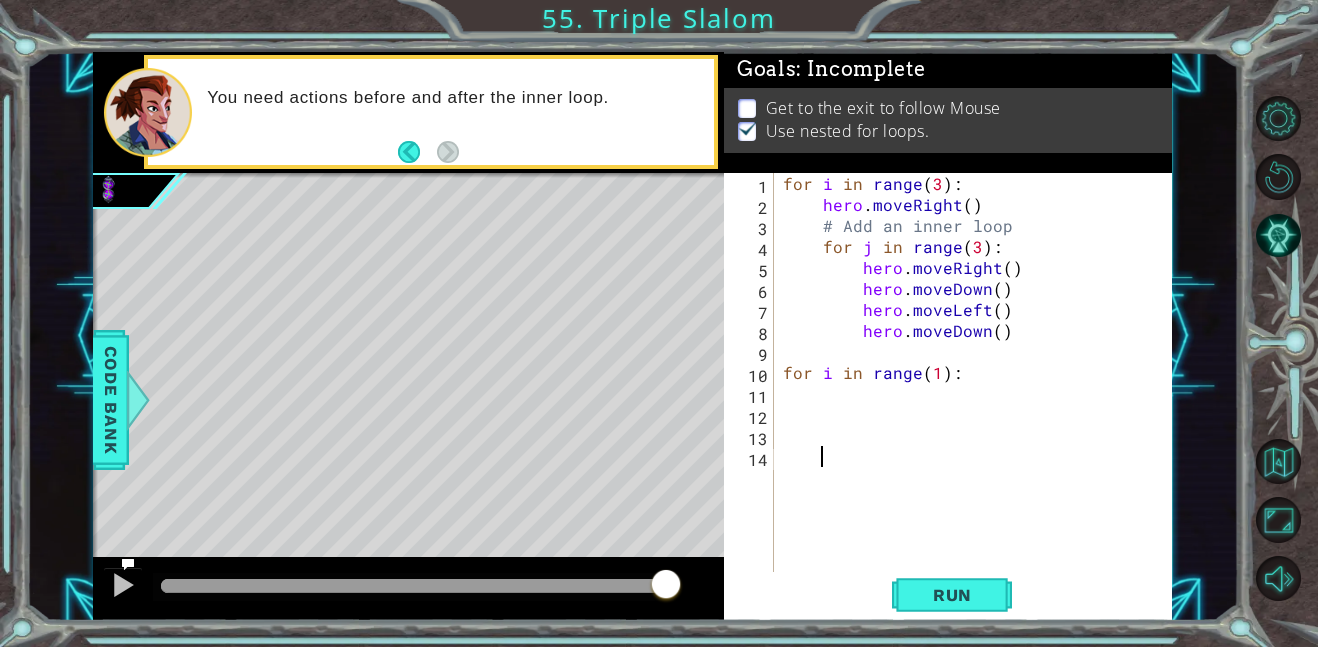 click on "for   i   in   range ( 3 ) :      hero . moveRight ( )      # Add an inner loop      for   j   in   range ( 3 ) :          hero . moveRight ( )          hero . moveDown ( )          hero . moveLeft ( )          hero . moveDown ( ) for   i   in   range ( 1 ) :" at bounding box center (978, 393) 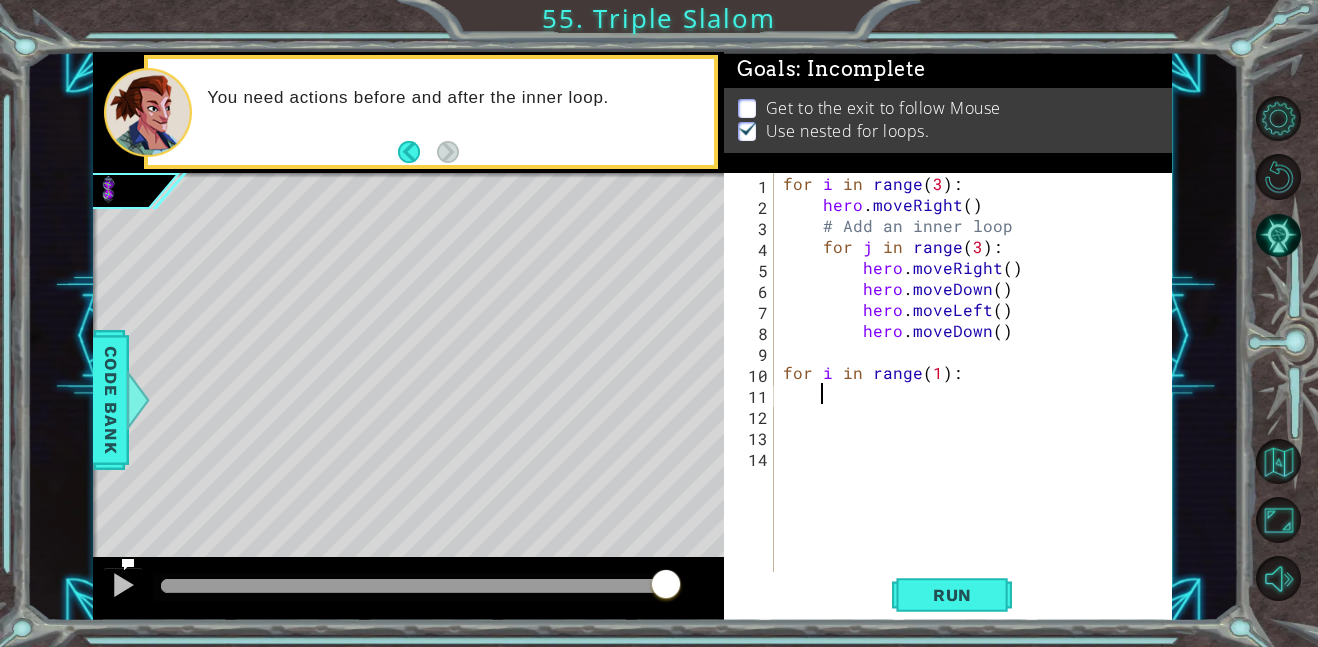 type on "m" 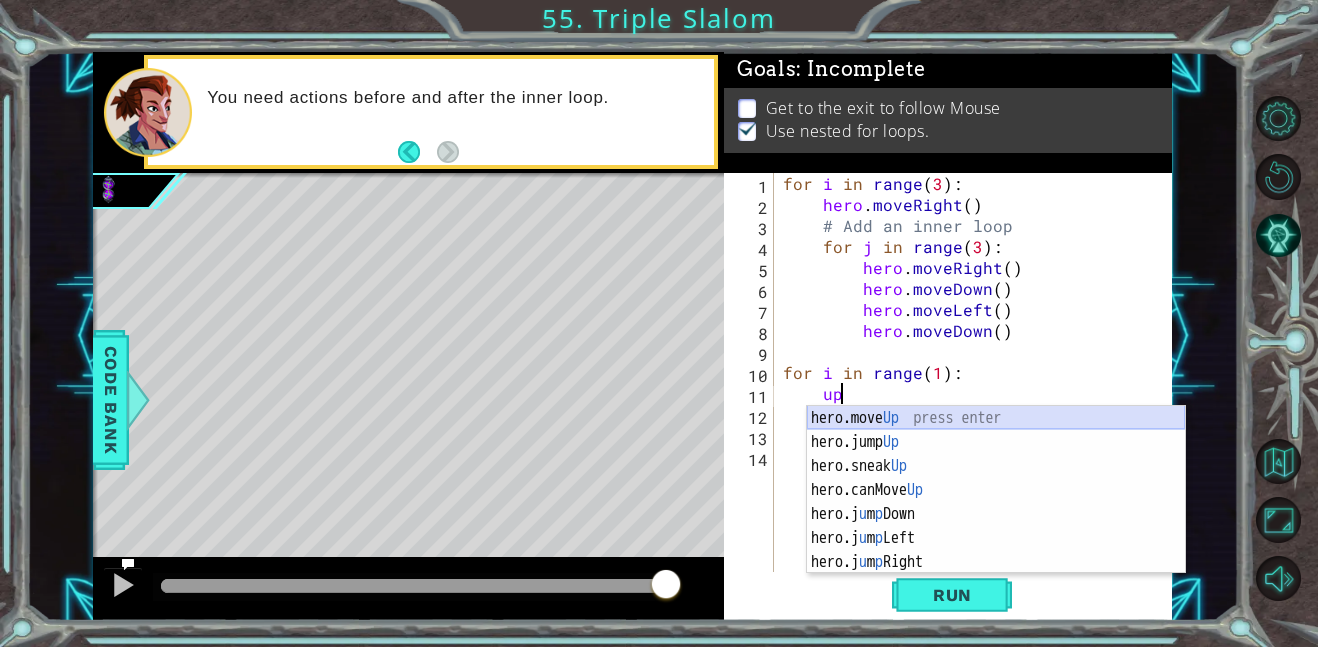 click on "hero.move Up press enter hero.jump Up press enter hero.sneak Up press enter hero.canMove Up press enter hero.j u m p Down press enter hero.j u m p Left press enter hero.j u m p Right press enter" at bounding box center [996, 514] 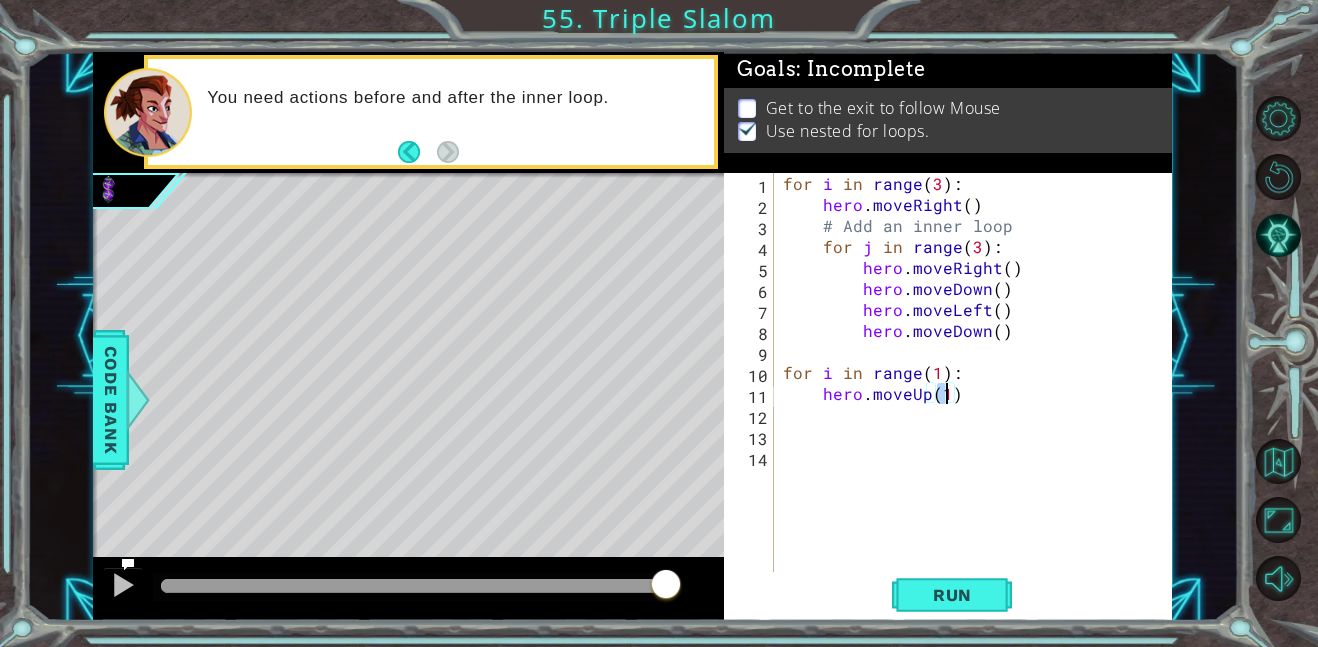 type on "hero.moveUp(6)" 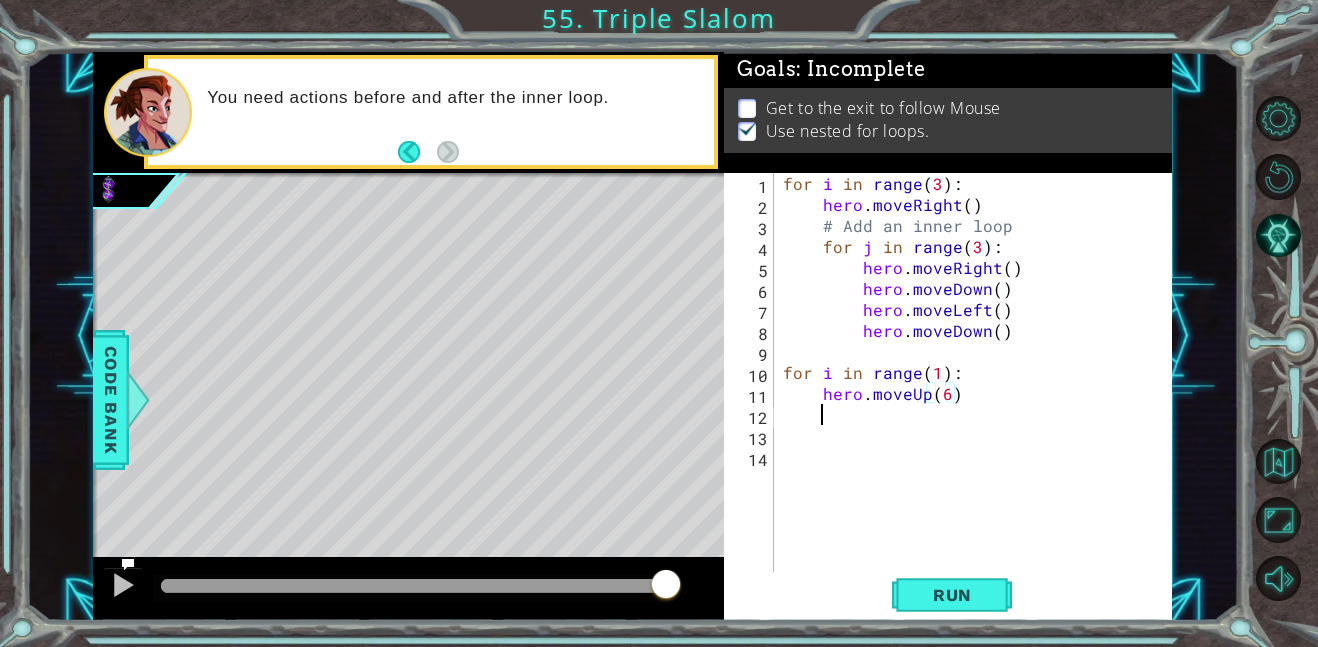 click on "for   i   in   range ( 3 ) :      hero . moveRight ( )      # Add an inner loop      for   j   in   range ( 3 ) :          hero . moveRight ( )          hero . moveDown ( )          hero . moveLeft ( )          hero . moveDown ( ) for   i   in   range ( 1 ) :      hero . moveUp ( 6 )" at bounding box center [978, 393] 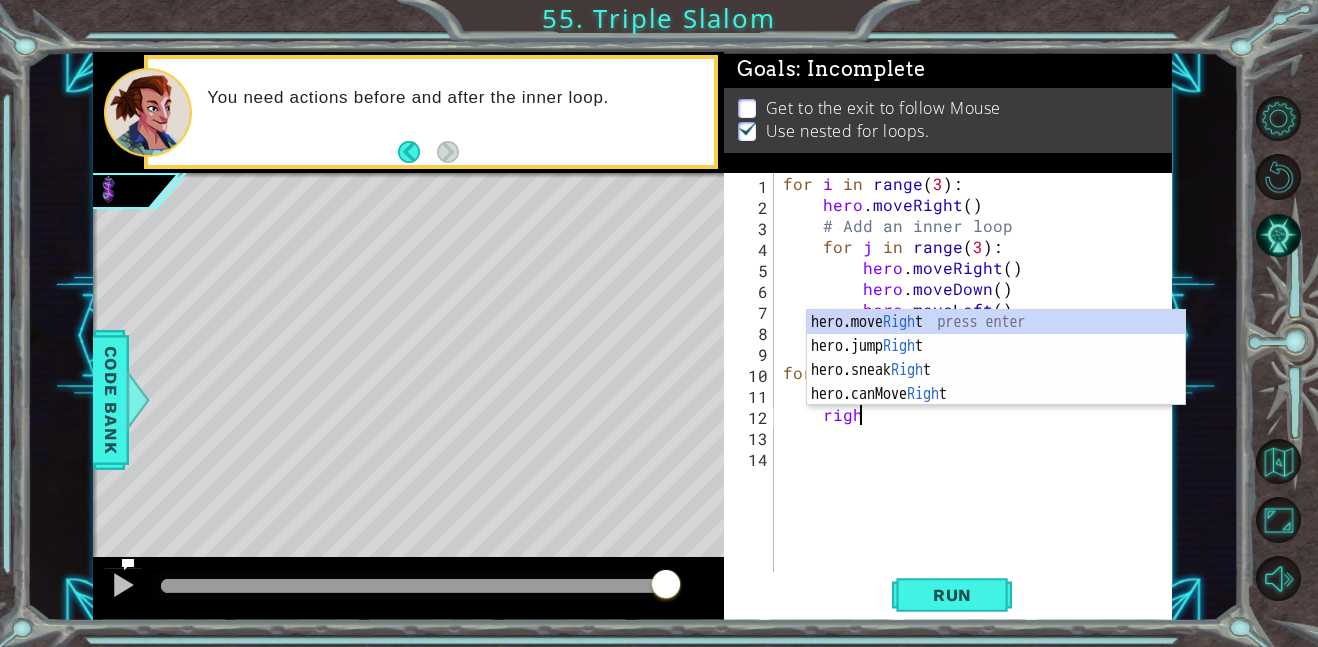 scroll, scrollTop: 0, scrollLeft: 4, axis: horizontal 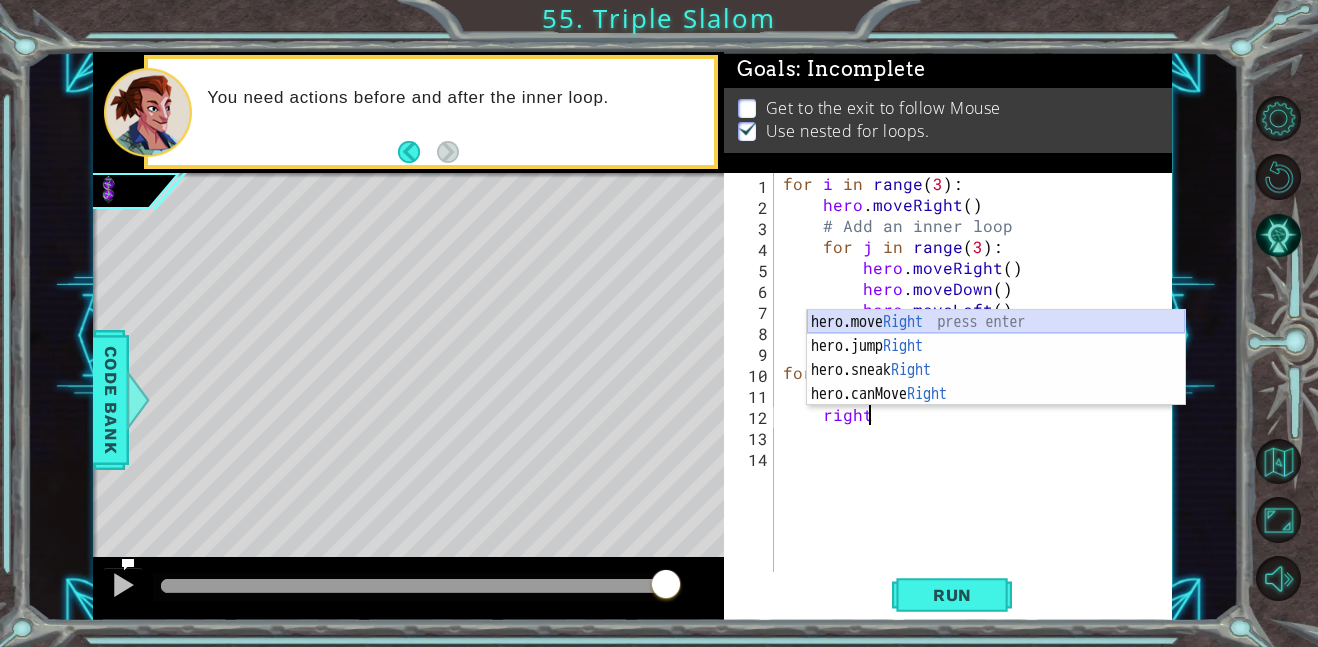 click on "hero.move Right press enter hero.jump Right press enter hero.sneak Right press enter hero.canMove Right press enter" at bounding box center [996, 382] 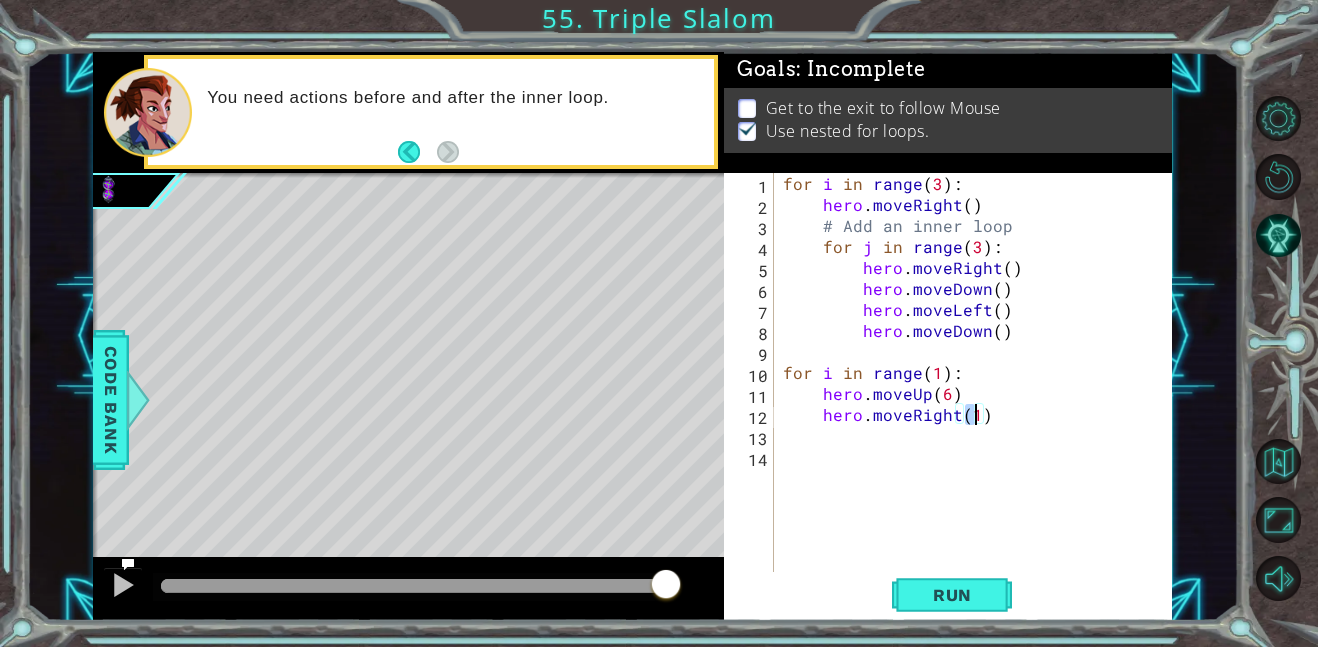 type on "hero.moveRight(2)" 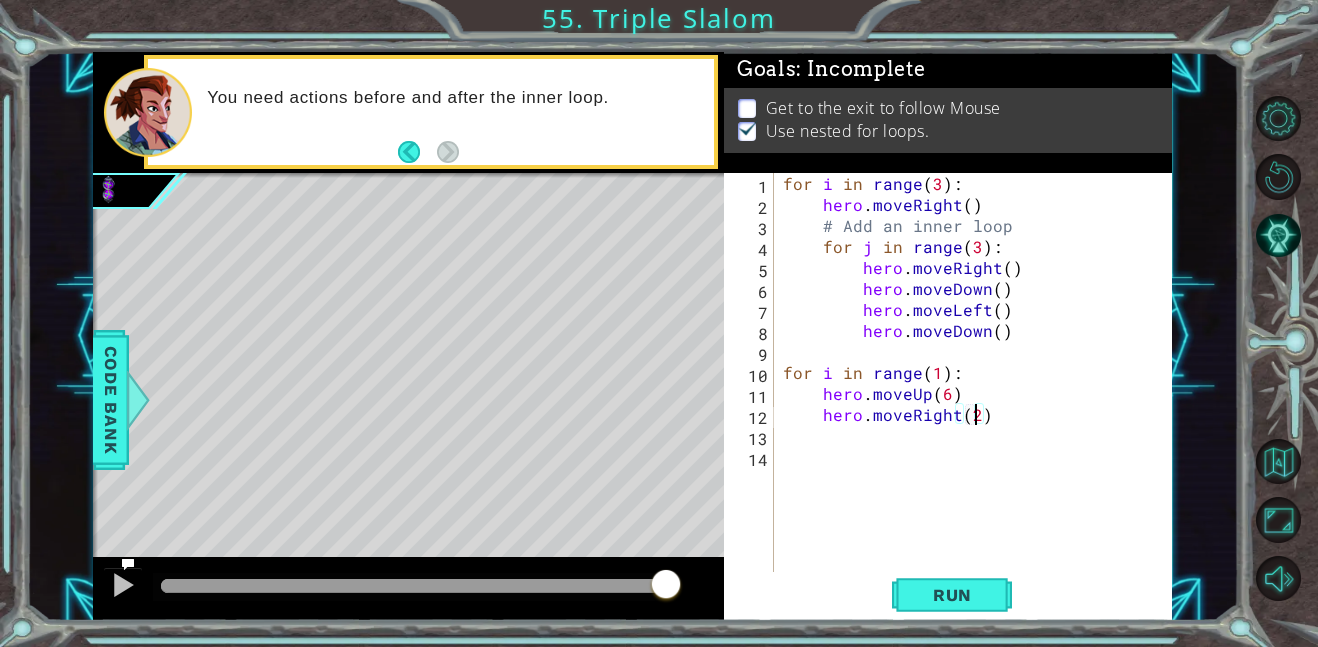 scroll, scrollTop: 0, scrollLeft: 11, axis: horizontal 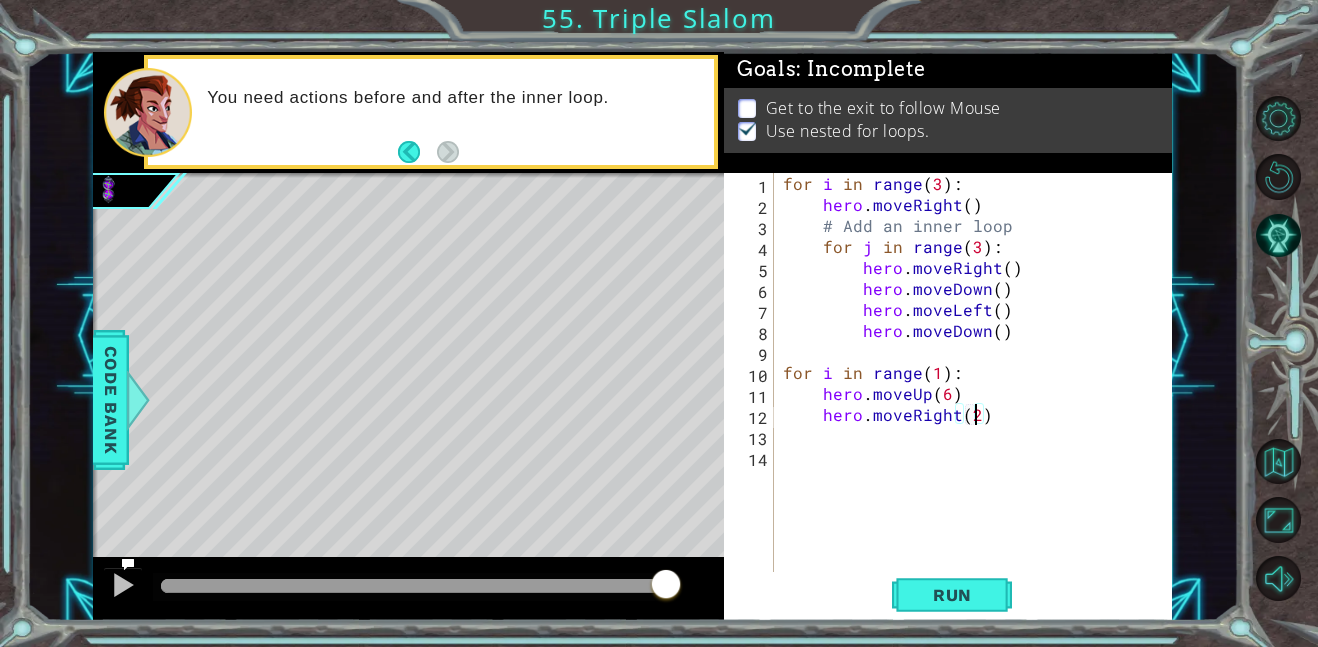 click on "for   i   in   range ( 3 ) :      hero . moveRight ( )      # Add an inner loop      for   j   in   range ( 3 ) :          hero . moveRight ( )          hero . moveDown ( )          hero . moveLeft ( )          hero . moveDown ( ) for   i   in   range ( 1 ) :      hero . moveUp ( 6 )      hero . moveRight ( 2 )" at bounding box center [978, 393] 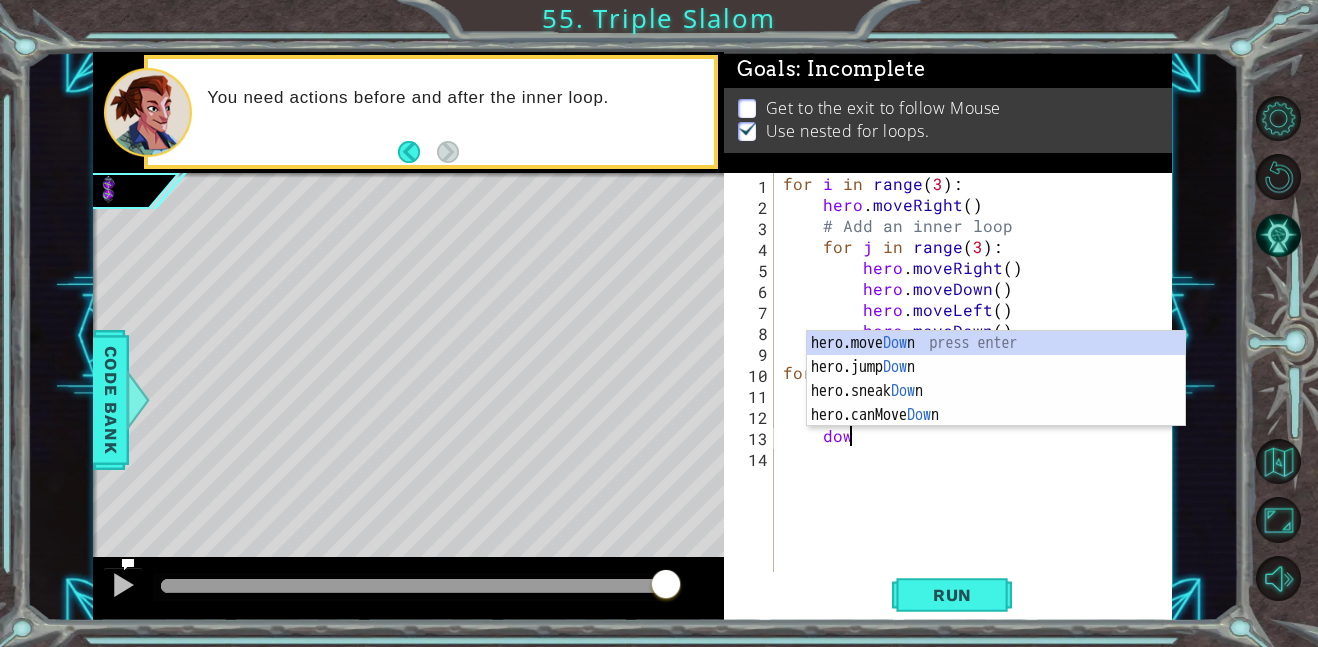 scroll, scrollTop: 0, scrollLeft: 3, axis: horizontal 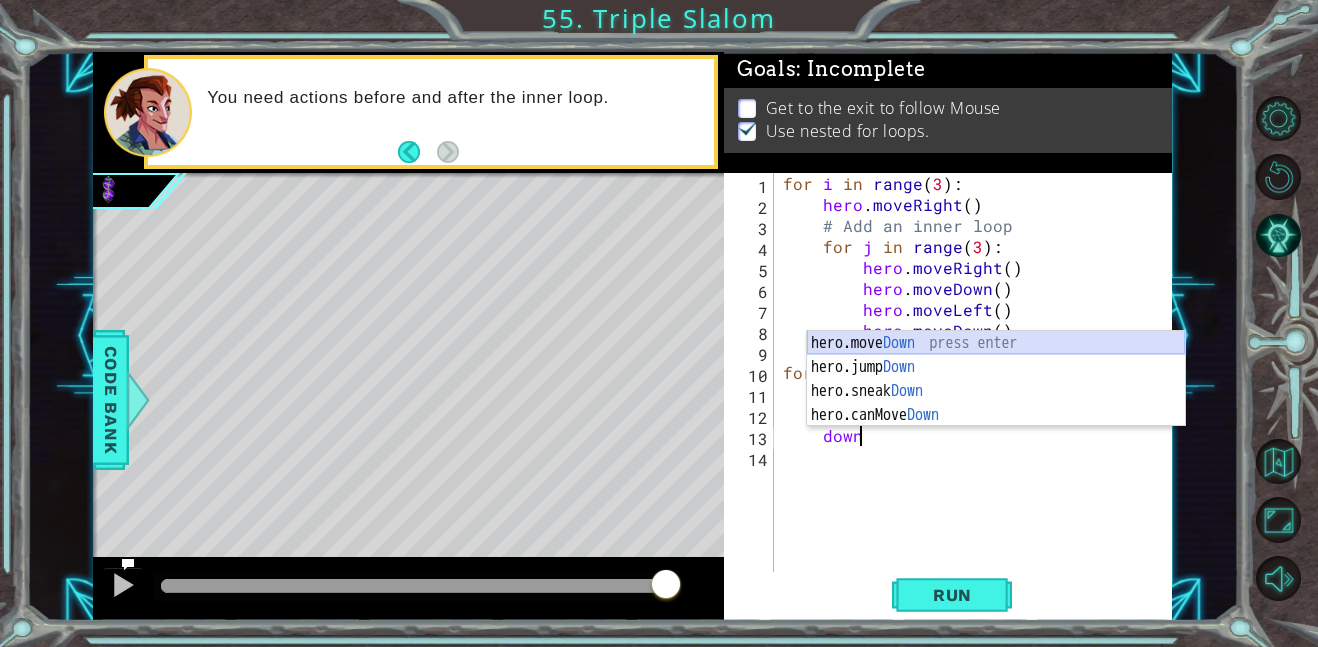 click on "hero.move Down press enter hero.jump Down press enter hero.sneak Down press enter hero.canMove Down press enter" at bounding box center [996, 403] 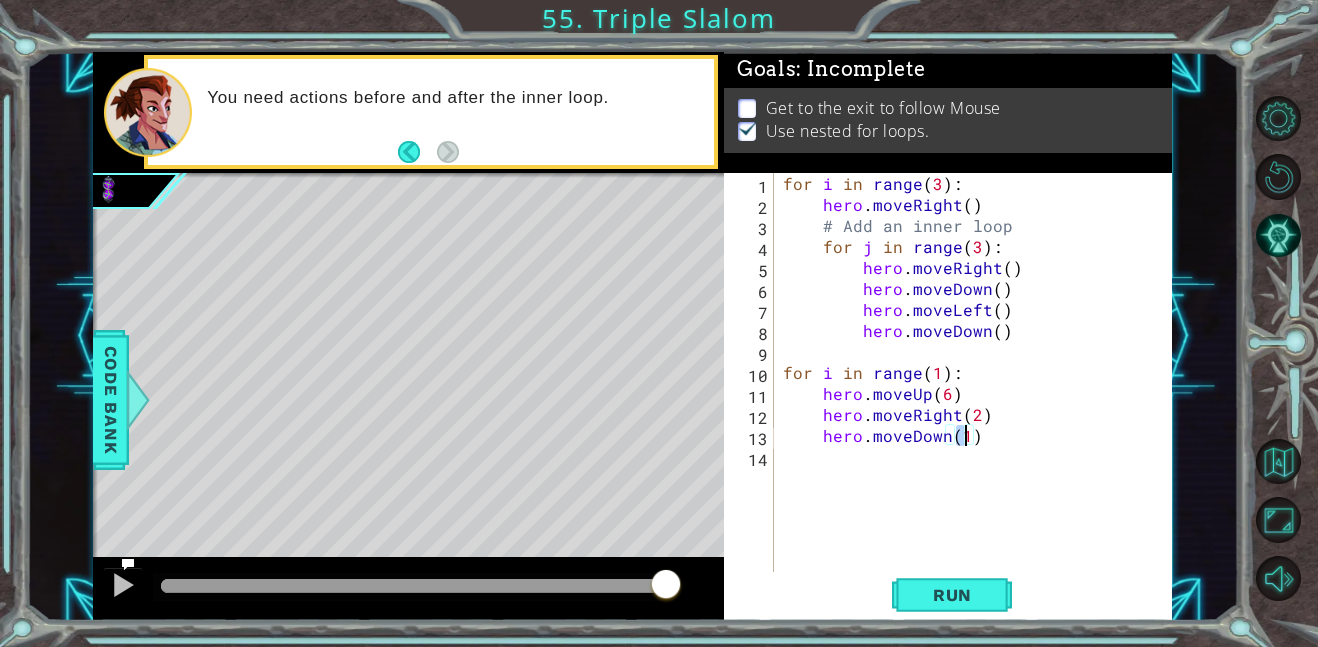 click on "for   i   in   range ( 3 ) :      hero . moveRight ( )      # Add an inner loop      for   j   in   range ( 3 ) :          hero . moveRight ( )          hero . moveDown ( )          hero . moveLeft ( )          hero . moveDown ( ) for   i   in   range ( 1 ) :      hero . moveUp ( 6 )      hero . moveRight ( 2 )      hero . moveDown ( 1 )" at bounding box center (978, 393) 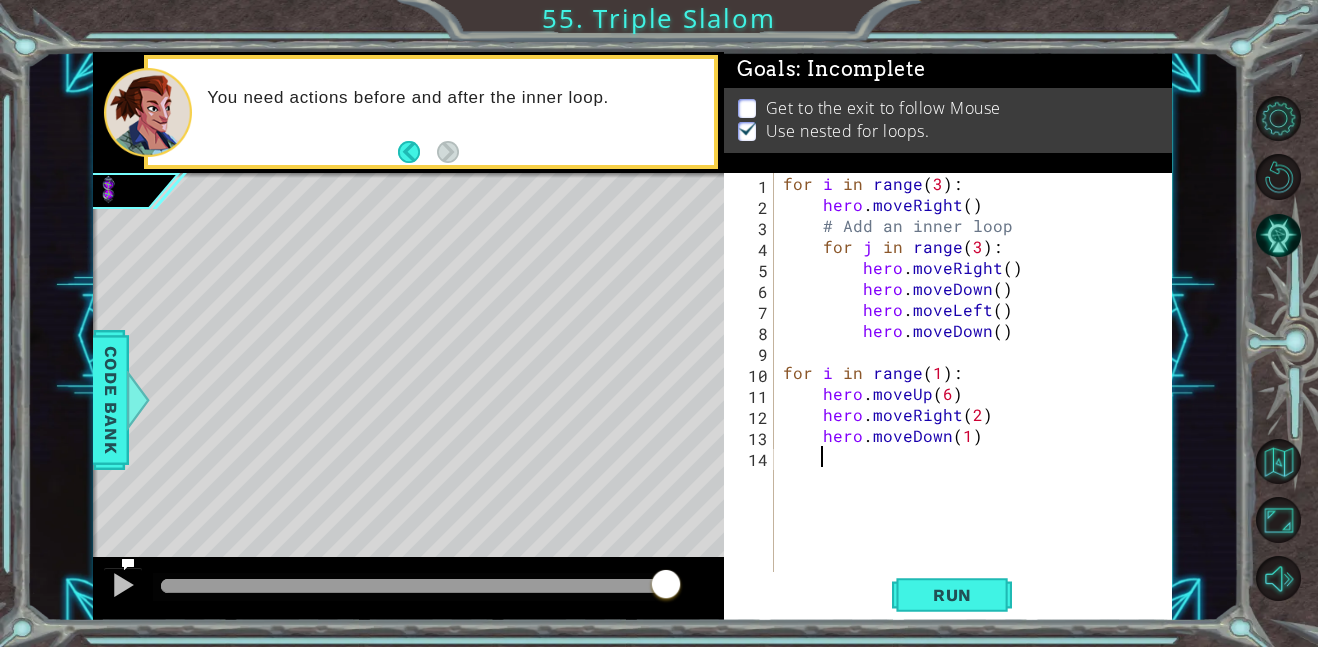scroll, scrollTop: 0, scrollLeft: 2, axis: horizontal 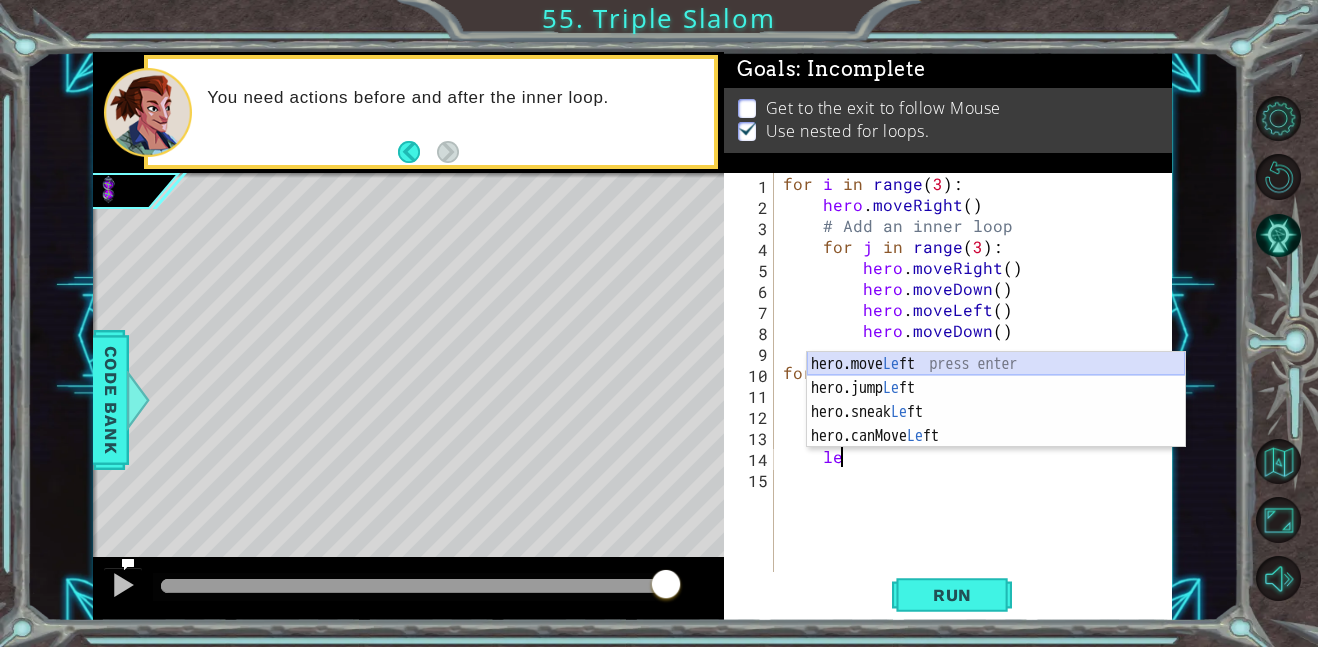 click on "hero.move Le ft press enter hero.jump Le ft press enter hero.sneak Le ft press enter hero.canMove Le ft press enter" at bounding box center [996, 424] 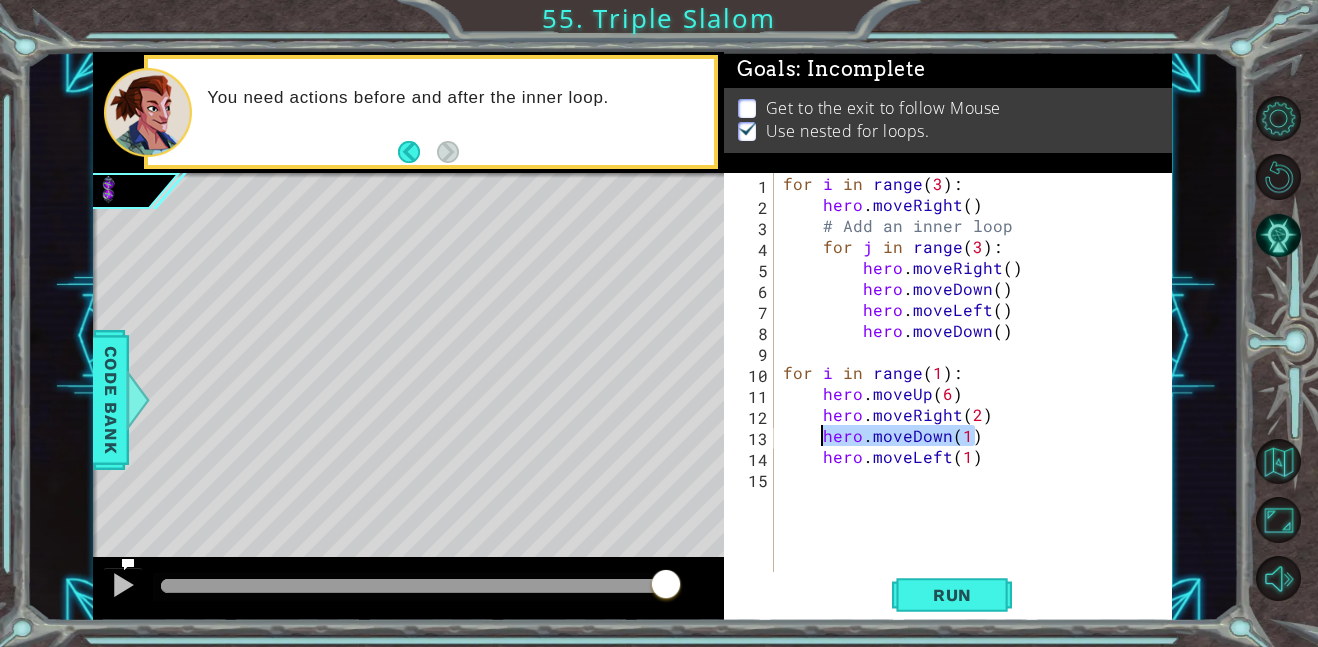 drag, startPoint x: 982, startPoint y: 433, endPoint x: 821, endPoint y: 430, distance: 161.02795 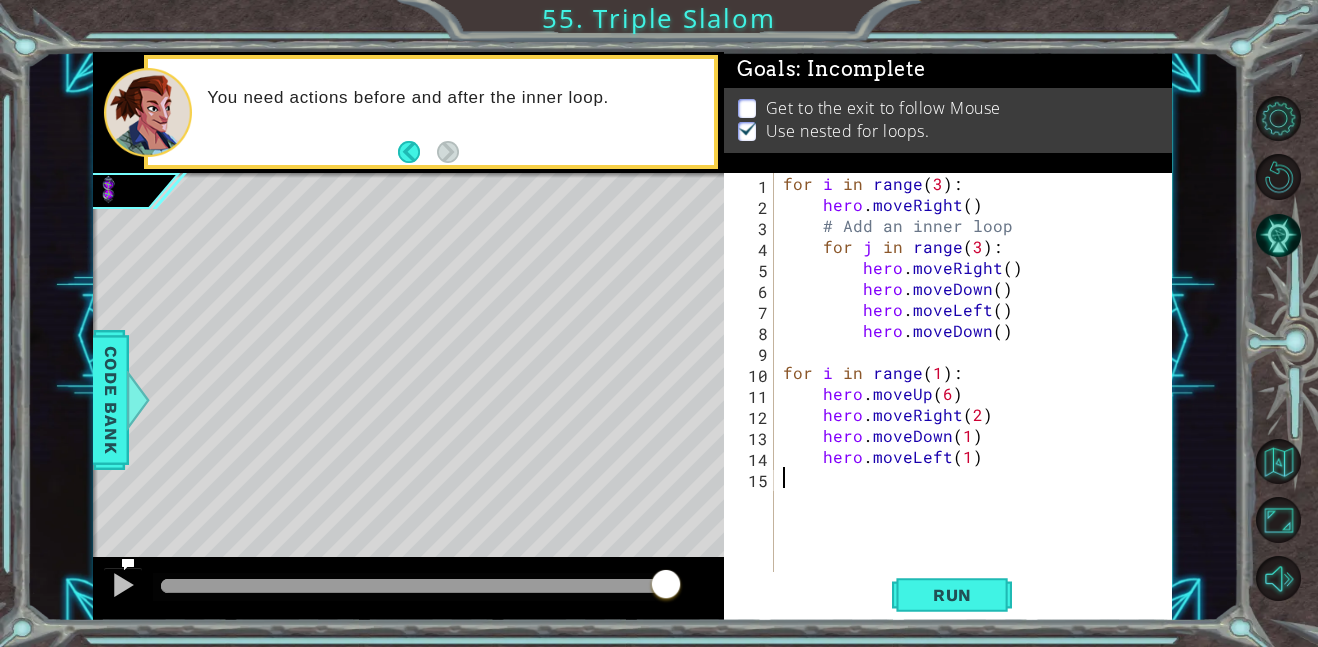 click on "for   i   in   range ( 3 ) :      hero . moveRight ( )      # Add an inner loop      for   j   in   range ( 3 ) :          hero . moveRight ( )          hero . moveDown ( )          hero . moveLeft ( )          hero . moveDown ( ) for   i   in   range ( 1 ) :      hero . moveUp ( 6 )      hero . moveRight ( 2 )      hero . moveDown ( 1 )      hero . moveLeft ( 1 )" at bounding box center (978, 393) 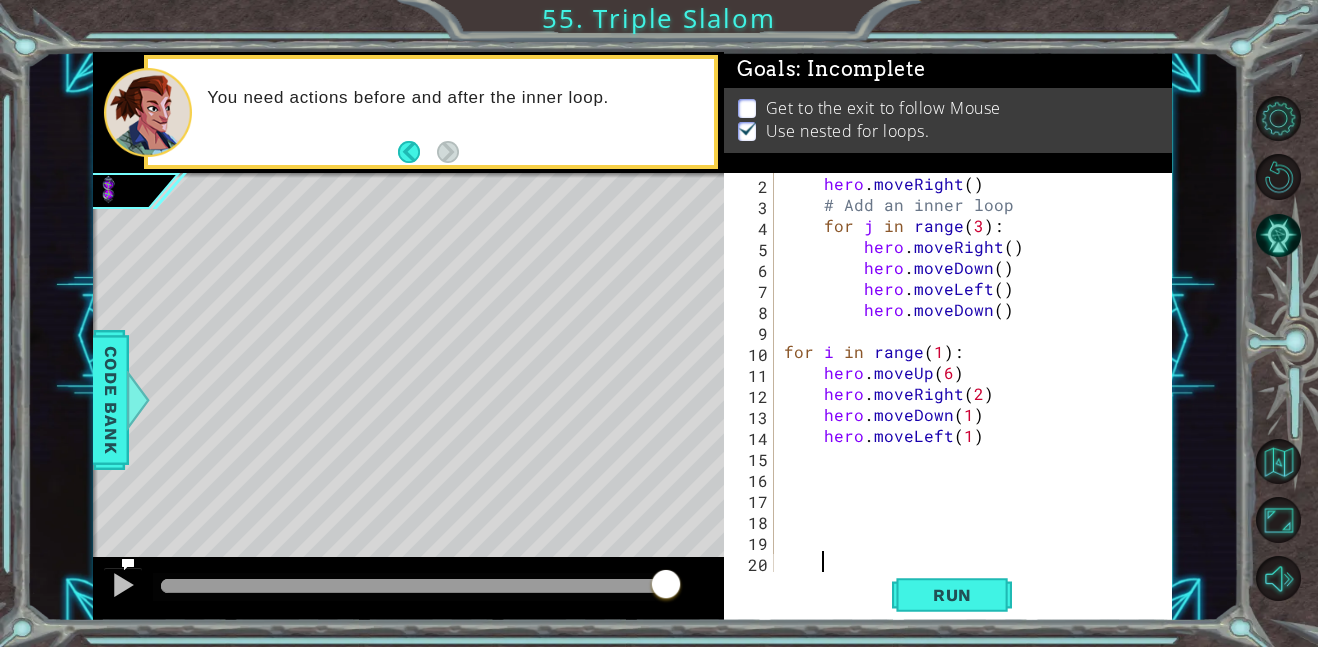 scroll, scrollTop: 21, scrollLeft: 0, axis: vertical 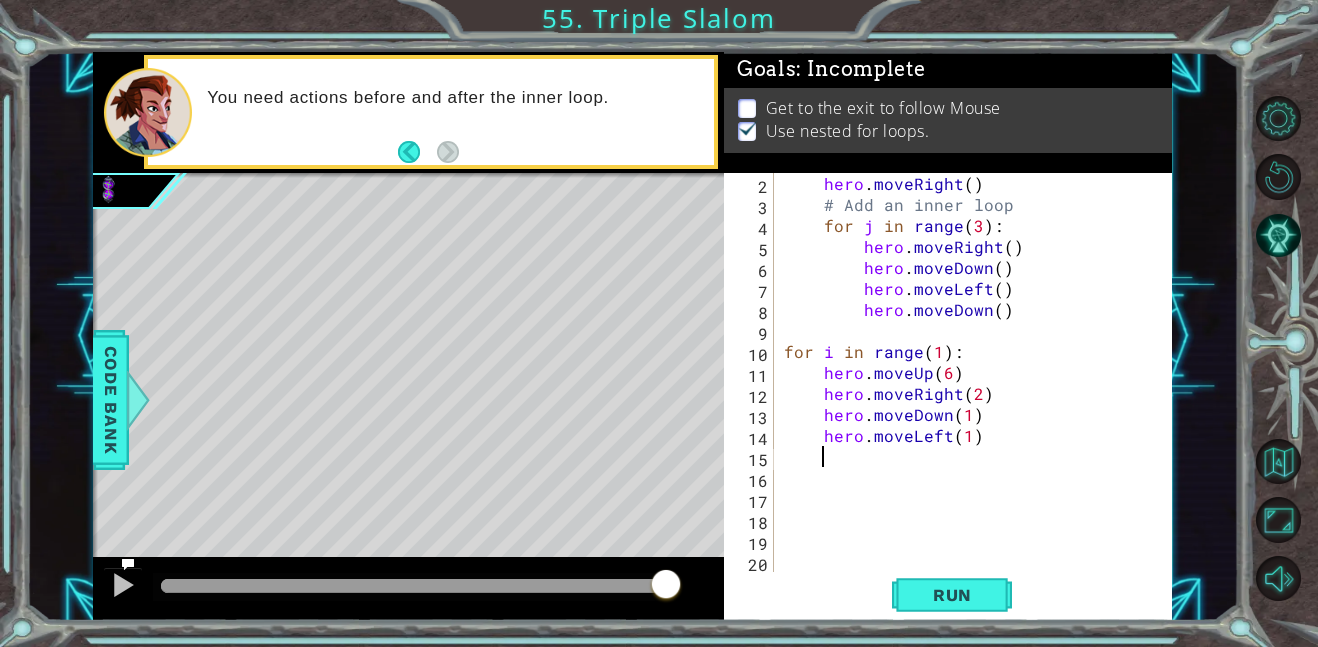 paste on "hero.moveDown(1)" 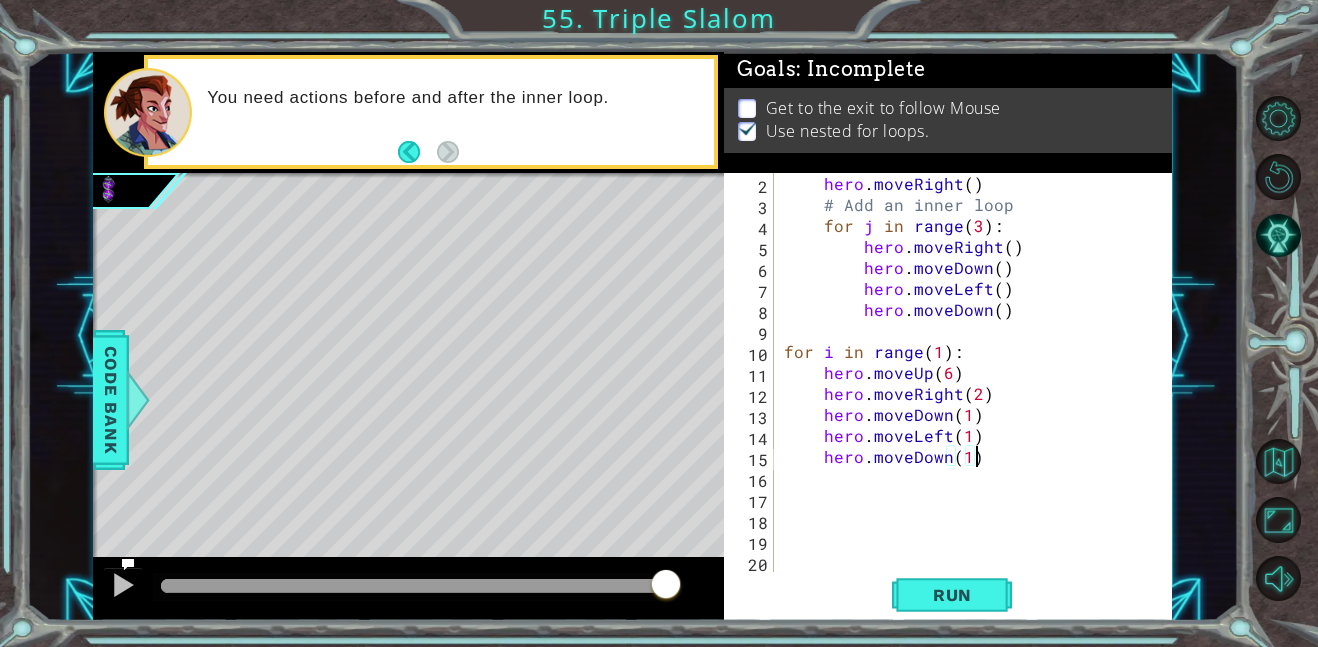 click on "hero . moveRight ( )      # Add an inner loop      for   j   in   range ( 3 ) :          hero . moveRight ( )          hero . moveDown ( )          hero . moveLeft ( )          hero . moveDown ( ) for   i   in   range ( 1 ) :      hero . moveUp ( 6 )      hero . moveRight ( 2 )      hero . moveDown ( 1 )      hero . moveLeft ( 1 )      hero . moveDown ( 1 )" at bounding box center [979, 393] 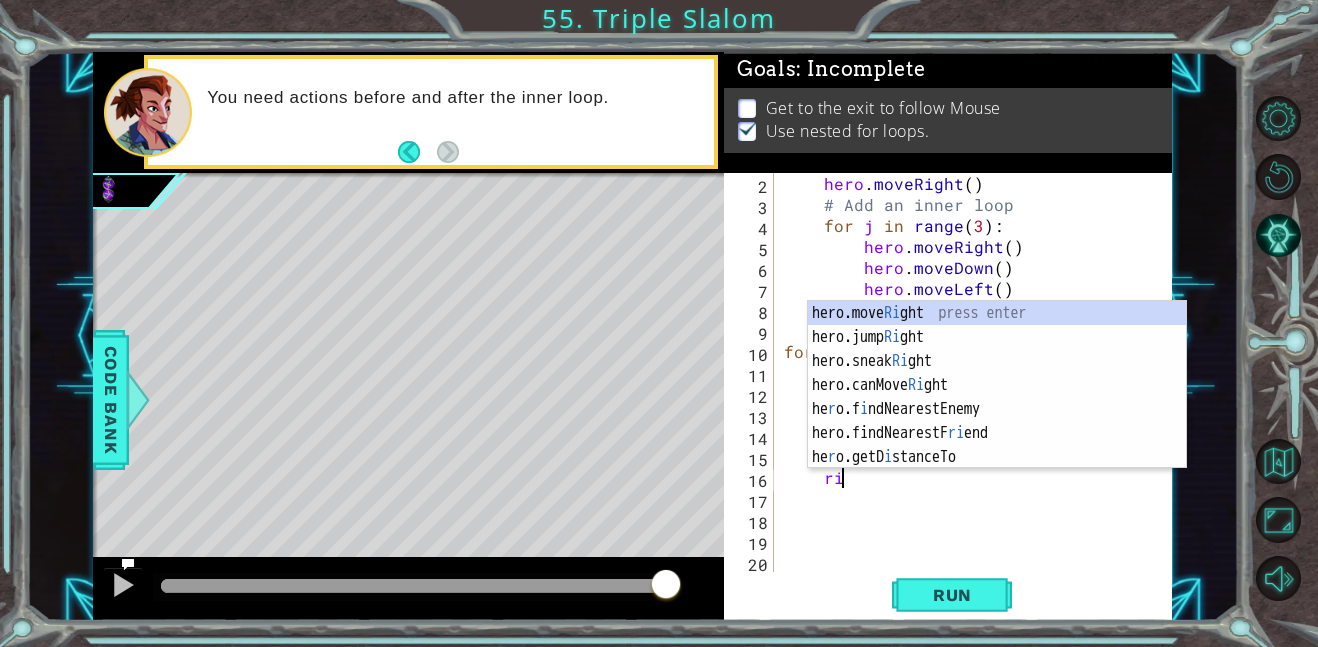 scroll, scrollTop: 0, scrollLeft: 3, axis: horizontal 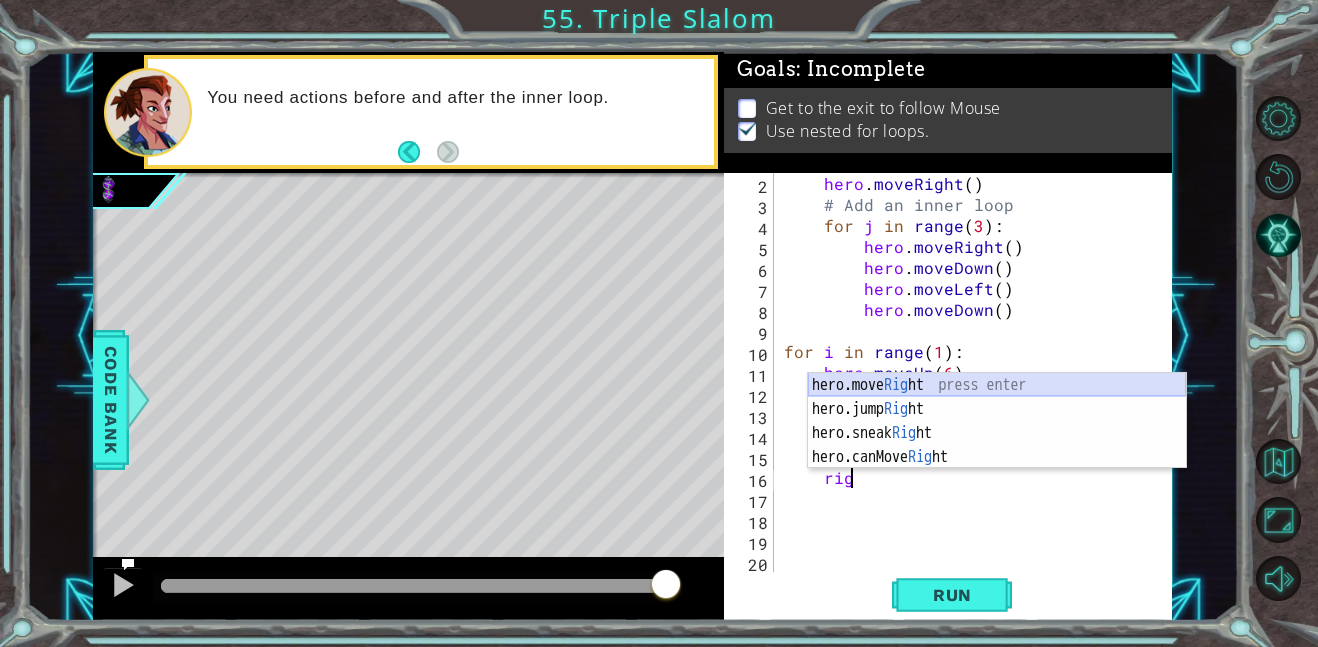 click on "hero.move Rig ht press enter hero.jump Rig ht press enter hero.sneak Rig ht press enter hero.canMove Rig ht press enter" at bounding box center [997, 445] 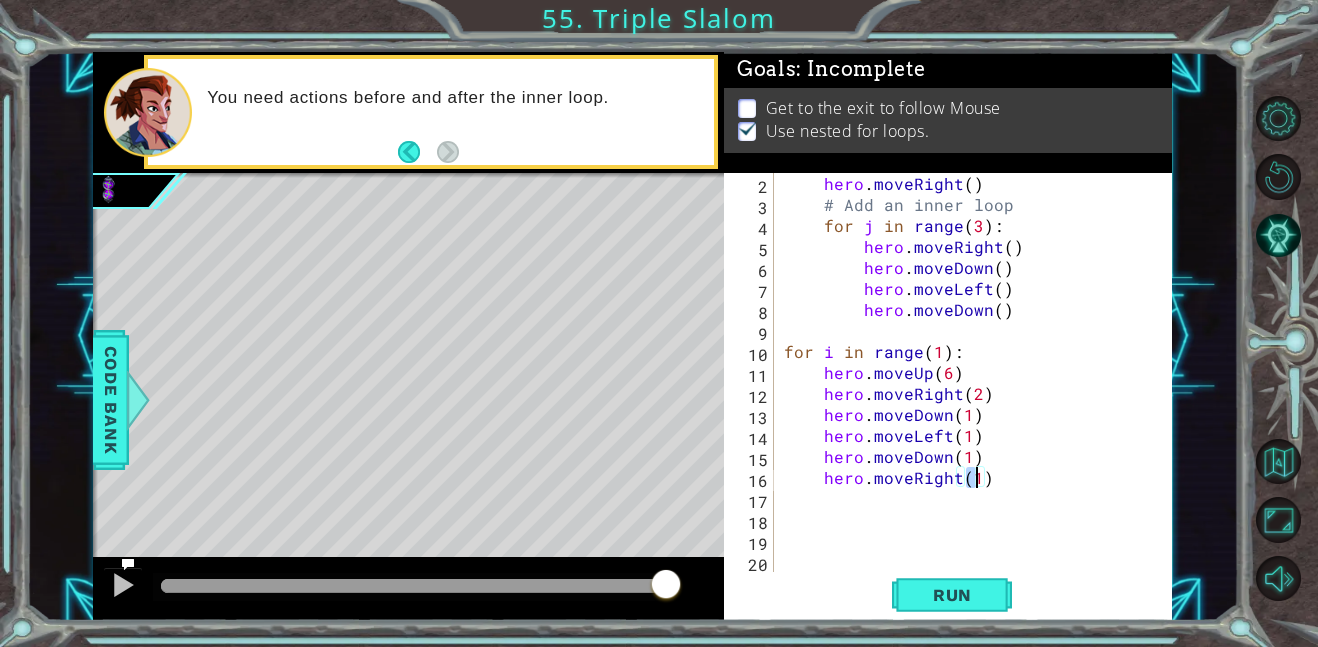 click on "hero . moveRight ( )      # Add an inner loop      for   j   in   range ( 3 ) :          hero . moveRight ( )          hero . moveDown ( )          hero . moveLeft ( )          hero . moveDown ( ) for   i   in   range ( 1 ) :      hero . moveUp ( 6 )      hero . moveRight ( 2 )      hero . moveDown ( 1 )      hero . moveLeft ( 1 )      hero . moveDown ( 1 )      hero . moveRight ( 1 )" at bounding box center (979, 393) 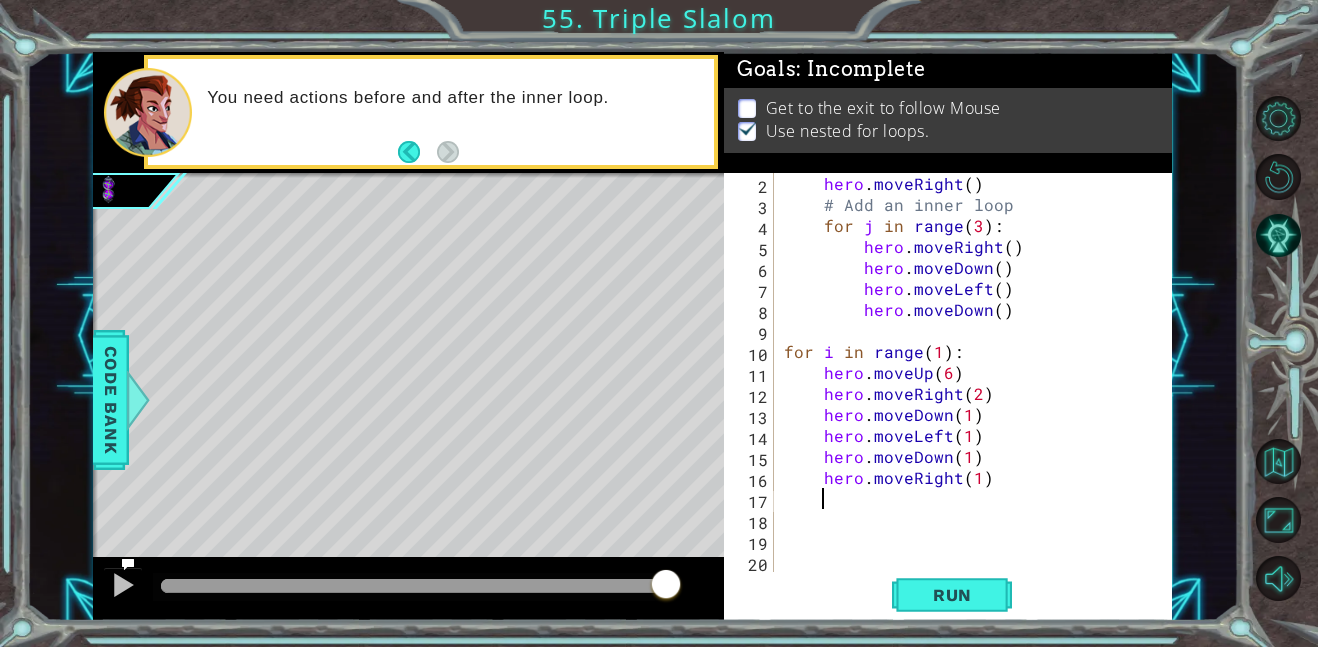 scroll, scrollTop: 0, scrollLeft: 1, axis: horizontal 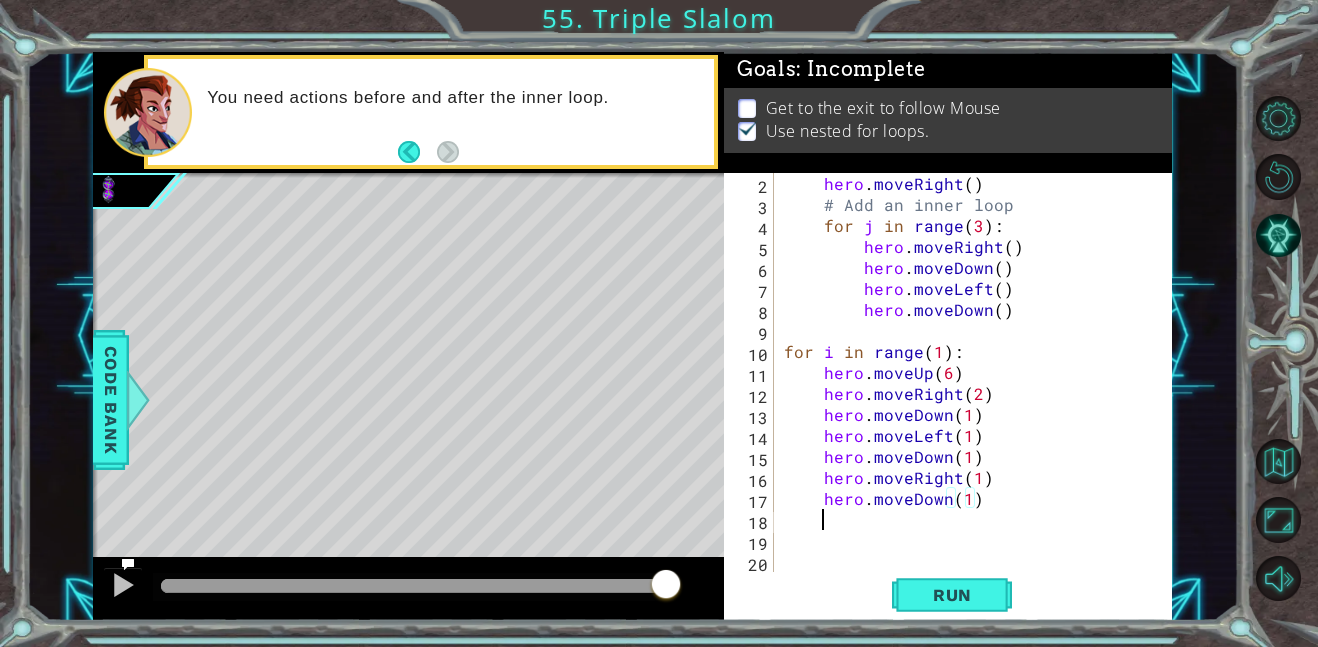 click on "hero . moveRight ( )      # Add an inner loop      for   j   in   range ( 3 ) :          hero . moveRight ( )          hero . moveDown ( )          hero . moveLeft ( )          hero . moveDown ( ) for   i   in   range ( 1 ) :      hero . moveUp ( 6 )      hero . moveRight ( 2 )      hero . moveDown ( 1 )      hero . moveLeft ( 1 )      hero . moveDown ( 1 )      hero . moveRight ( 1 )      hero . moveDown ( 1 )" at bounding box center (979, 393) 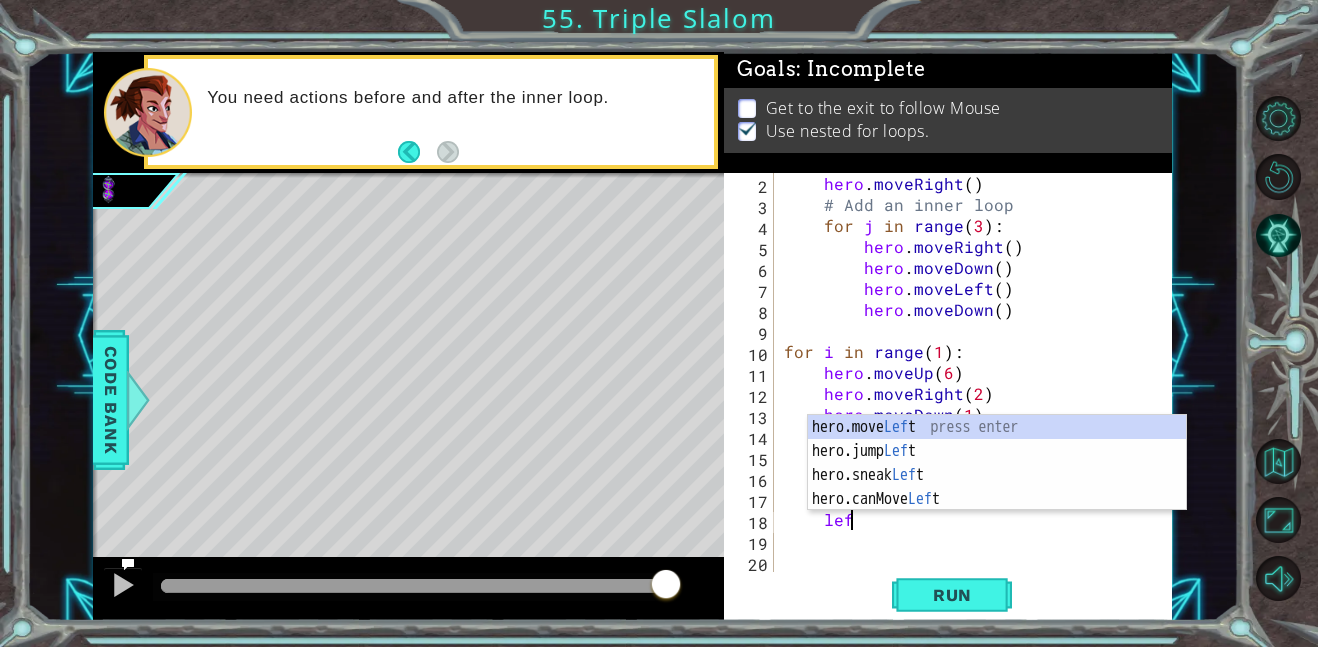 scroll, scrollTop: 0, scrollLeft: 3, axis: horizontal 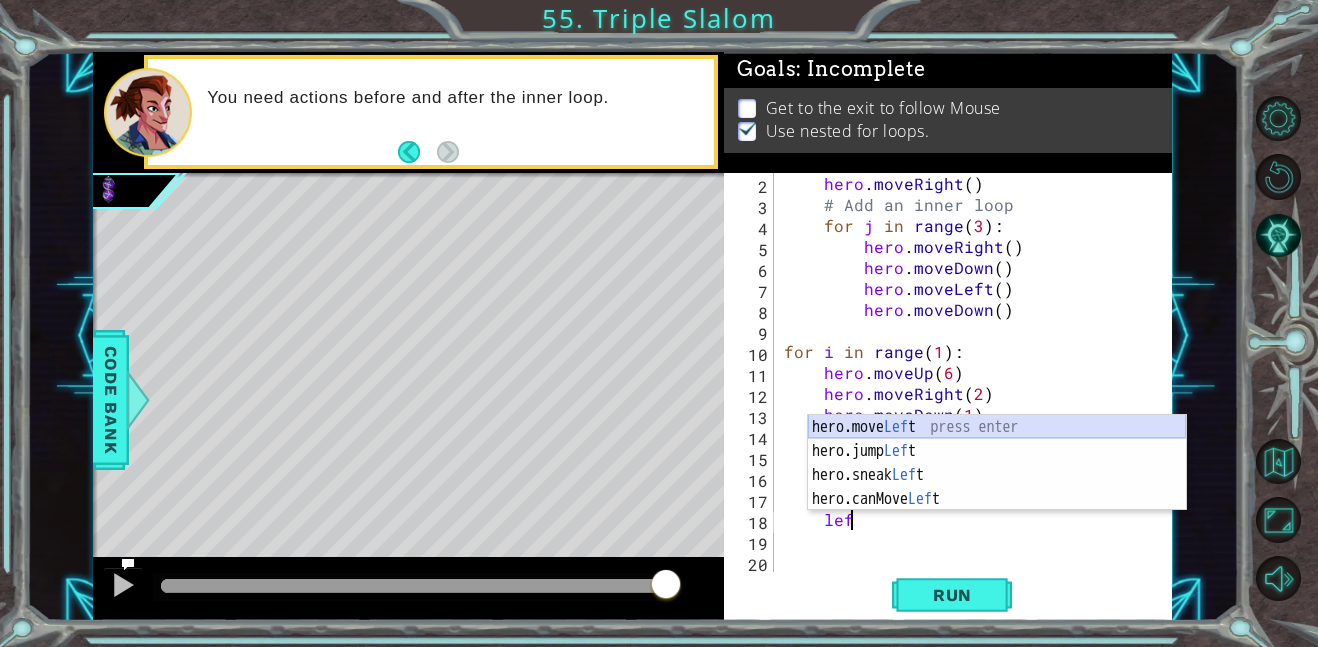 click on "hero.move Lef t press enter hero.jump Lef t press enter hero.sneak Lef t press enter hero.canMove Lef t press enter" at bounding box center (997, 487) 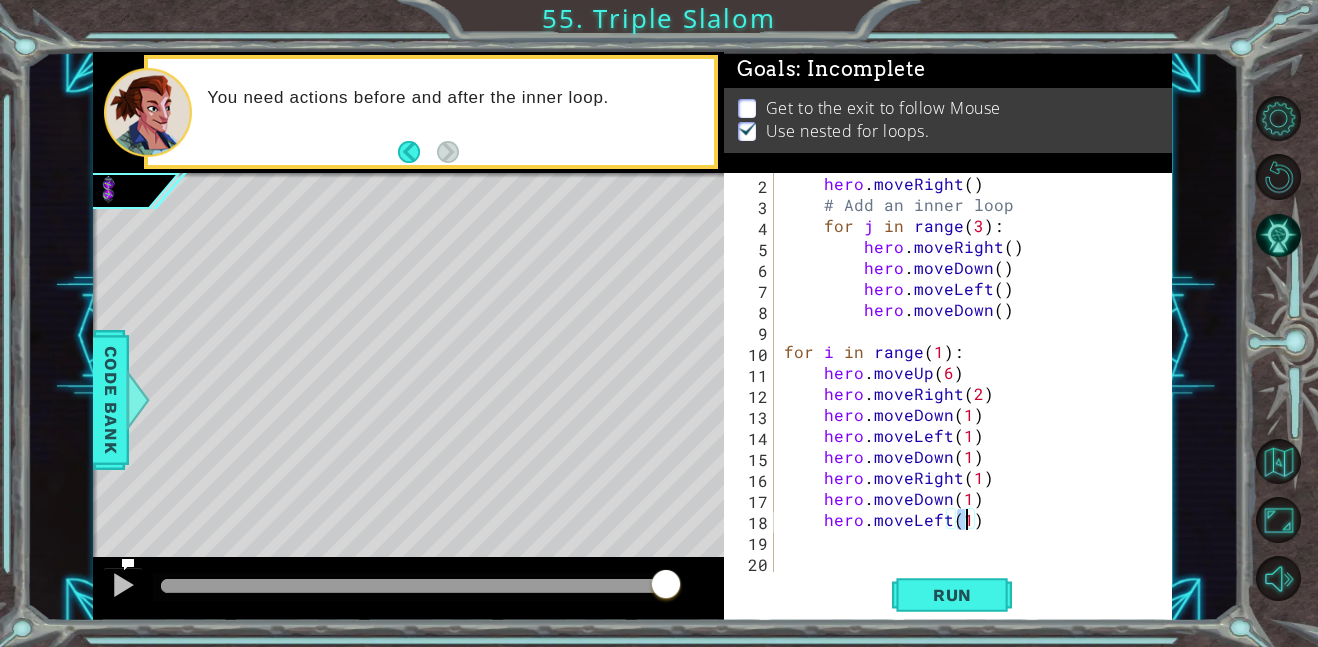 click on "hero . moveRight ( )      # Add an inner loop      for   j   in   range ( 3 ) :          hero . moveRight ( )          hero . moveDown ( )          hero . moveLeft ( )          hero . moveDown ( ) for   i   in   range ( 1 ) :      hero . moveUp ( 6 )      hero . moveRight ( 2 )      hero . moveDown ( 1 )      hero . moveLeft ( 1 )      hero . moveDown ( 1 )      hero . moveRight ( 1 )      hero . moveDown ( 1 )      hero . moveLeft ( 1 )" at bounding box center [979, 393] 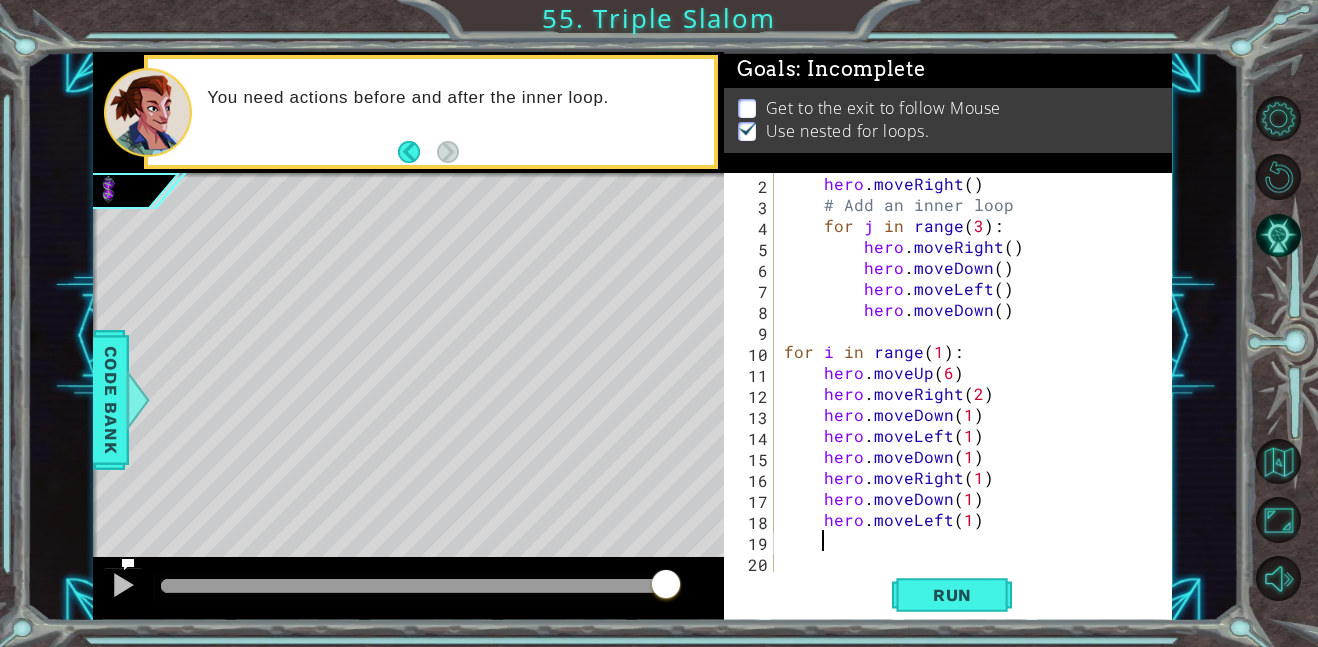 scroll, scrollTop: 0, scrollLeft: 1, axis: horizontal 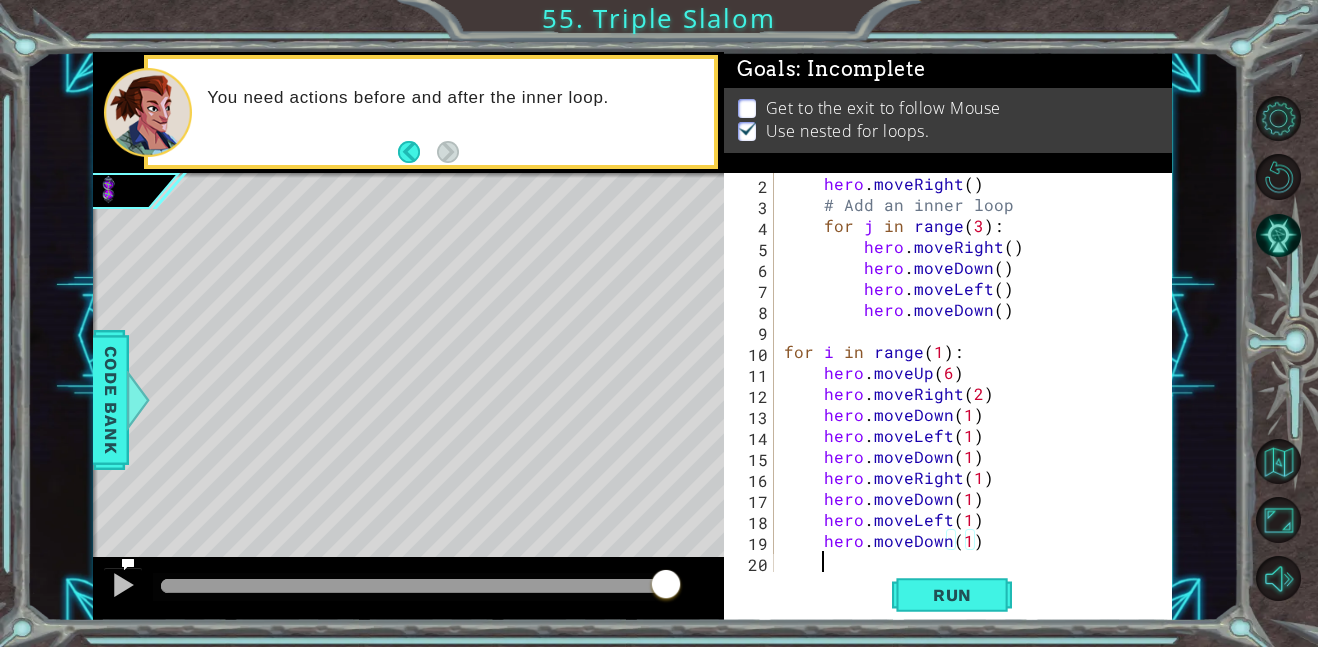 click on "hero . moveRight ( )      # Add an inner loop      for   j   in   range ( 3 ) :          hero . moveRight ( )          hero . moveDown ( )          hero . moveLeft ( )          hero . moveDown ( ) for   i   in   range ( 1 ) :      hero . moveUp ( 6 )      hero . moveRight ( 2 )      hero . moveDown ( 1 )      hero . moveLeft ( 1 )      hero . moveDown ( 1 )      hero . moveRight ( 1 )      hero . moveDown ( 1 )      hero . moveLeft ( 1 )      hero . moveDown ( 1 )" at bounding box center (979, 393) 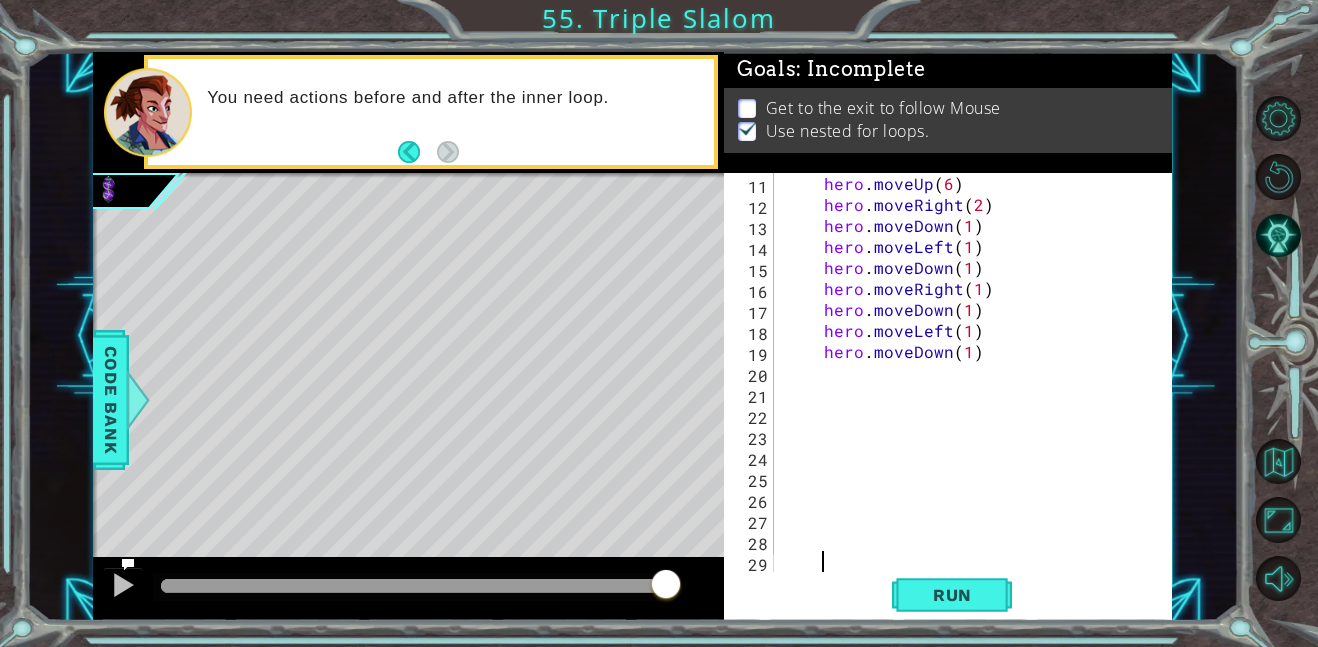 scroll, scrollTop: 231, scrollLeft: 0, axis: vertical 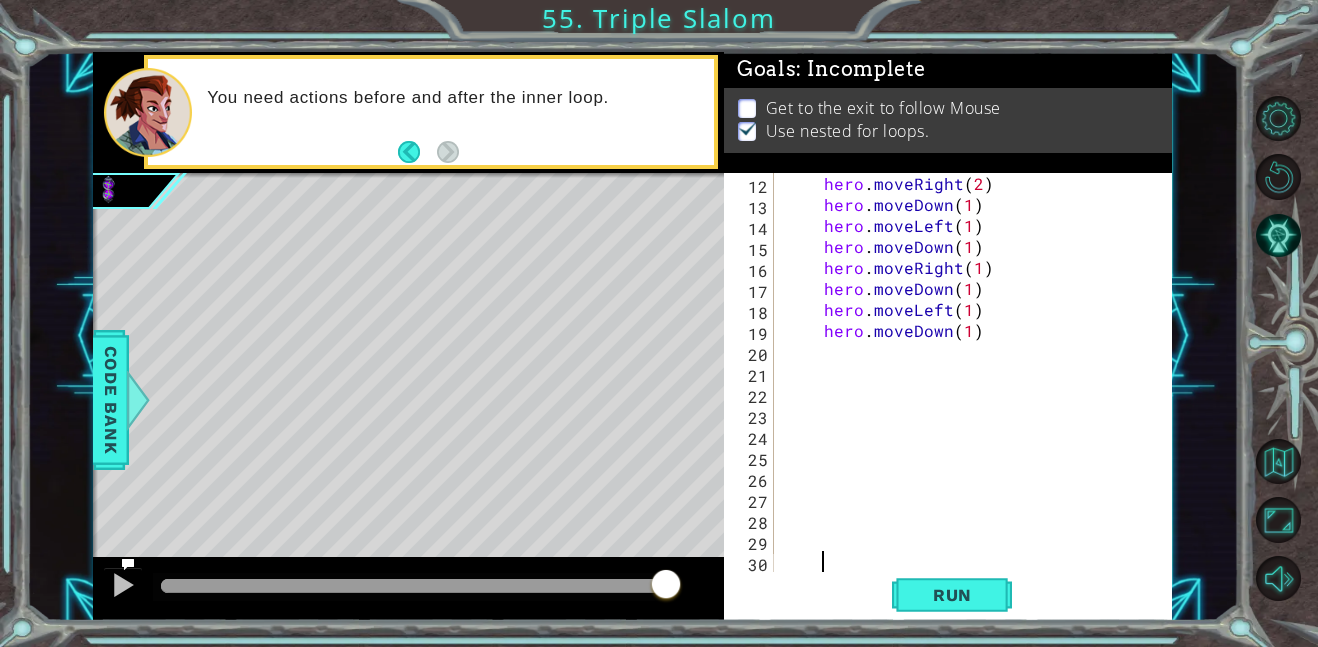 click on "hero . moveRight ( 2 )      hero . moveDown ( 1 )      hero . moveLeft ( 1 )      hero . moveDown ( 1 )      hero . moveRight ( 1 )      hero . moveDown ( 1 )      hero . moveLeft ( 1 )      hero . moveDown ( 1 )" at bounding box center [979, 393] 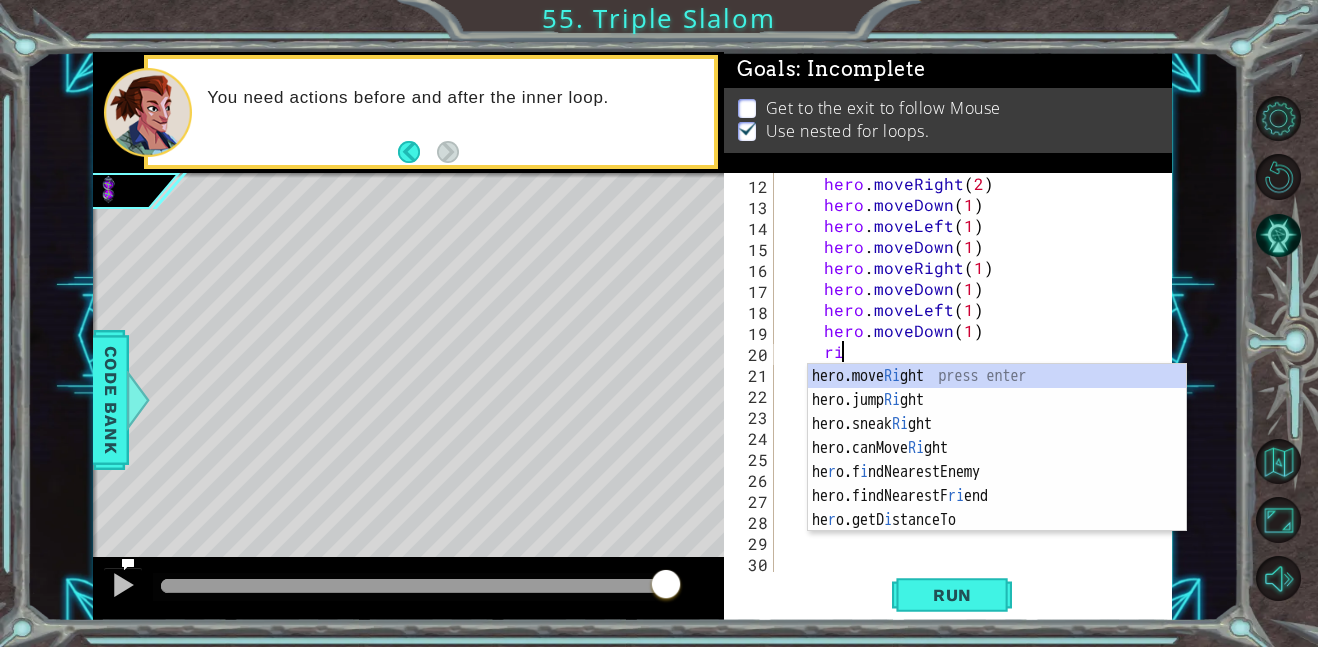 scroll, scrollTop: 0, scrollLeft: 3, axis: horizontal 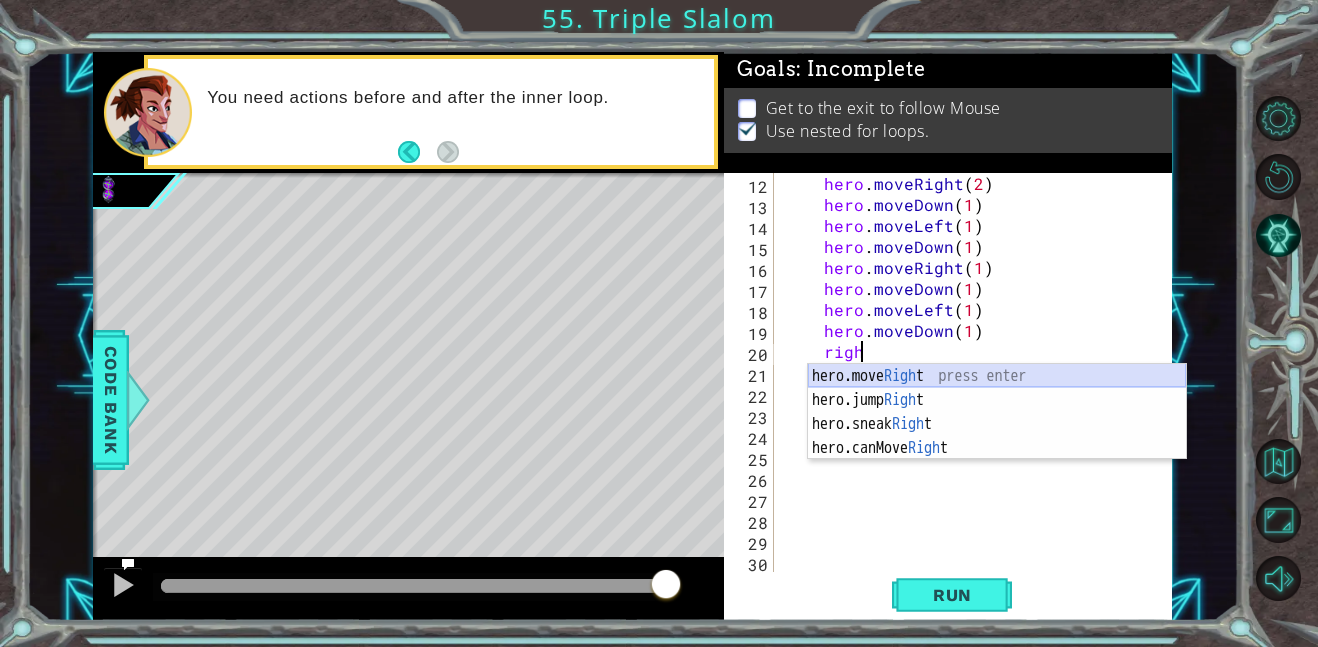 click on "hero.move Righ t press enter hero.jump Righ t press enter hero.sneak Righ t press enter hero.canMove Righ t press enter" at bounding box center (997, 436) 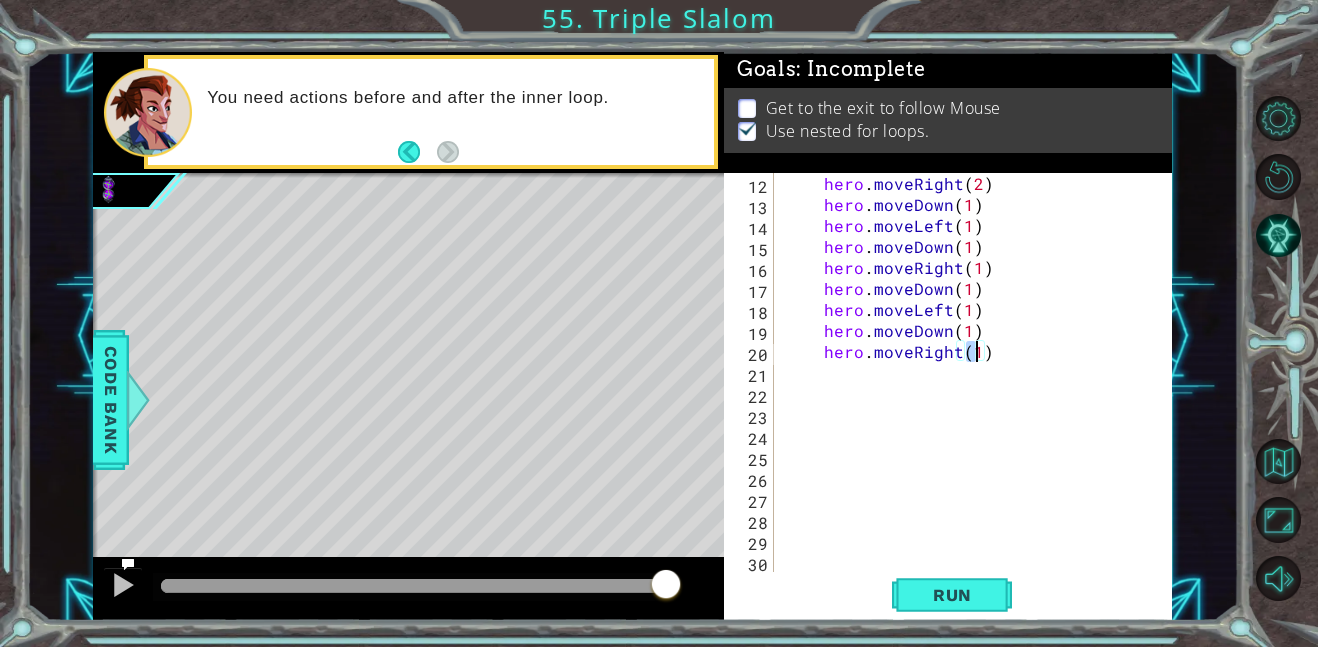 click on "hero . moveRight ( 2 )      hero . moveDown ( 1 )      hero . moveLeft ( 1 )      hero . moveDown ( 1 )      hero . moveRight ( 1 )      hero . moveDown ( 1 )      hero . moveLeft ( 1 )      hero . moveDown ( 1 )      hero . moveRight ( 1 )" at bounding box center [979, 393] 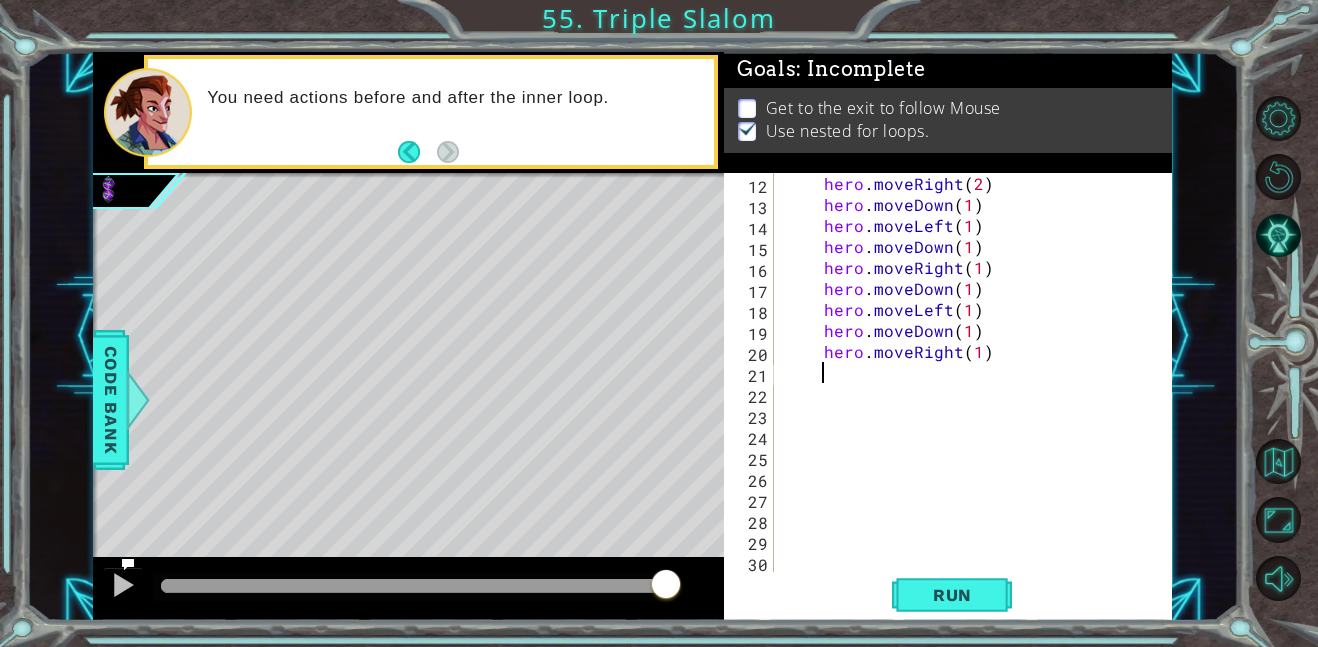 paste on "hero.moveDown(1)" 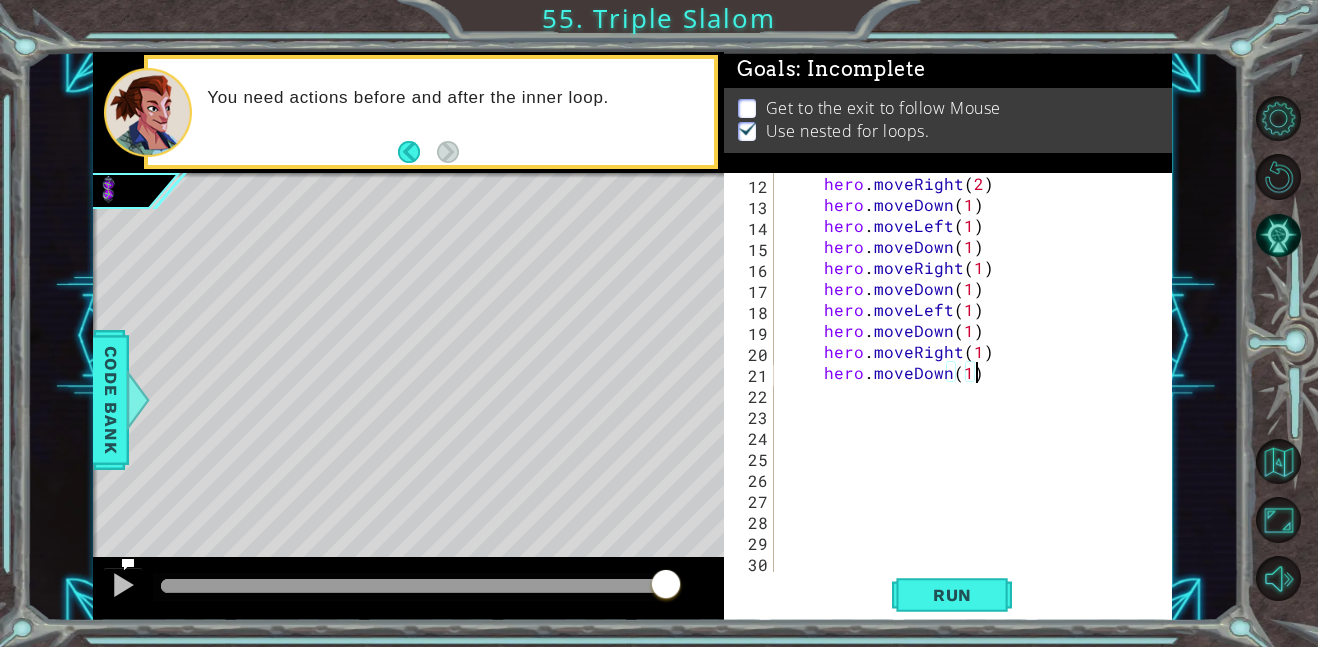 click on "hero . moveRight ( 2 )      hero . moveDown ( 1 )      hero . moveLeft ( 1 )      hero . moveDown ( 1 )      hero . moveRight ( 1 )      hero . moveDown ( 1 )      hero . moveLeft ( 1 )      hero . moveDown ( 1 )      hero . moveRight ( 1 )      hero . moveDown ( 1 )" at bounding box center [979, 393] 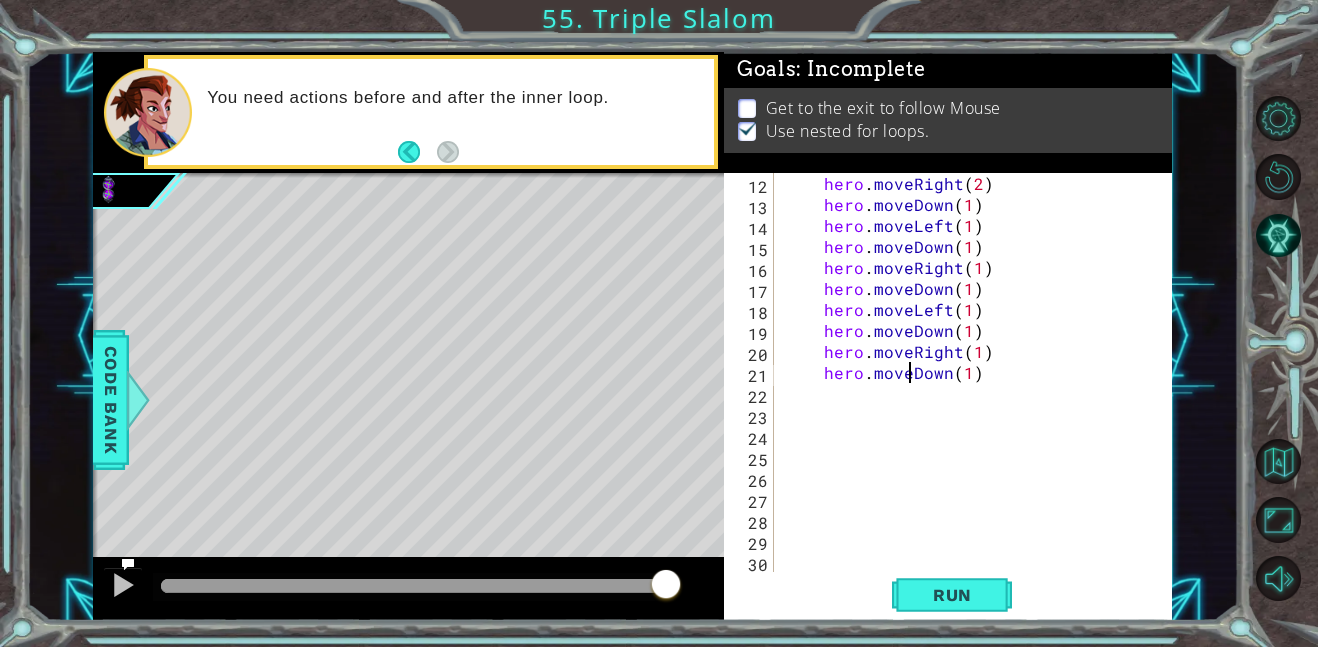 click on "hero . moveRight ( 2 )      hero . moveDown ( 1 )      hero . moveLeft ( 1 )      hero . moveDown ( 1 )      hero . moveRight ( 1 )      hero . moveDown ( 1 )      hero . moveLeft ( 1 )      hero . moveDown ( 1 )      hero . moveRight ( 1 )      hero . moveDown ( 1 )" at bounding box center [979, 393] 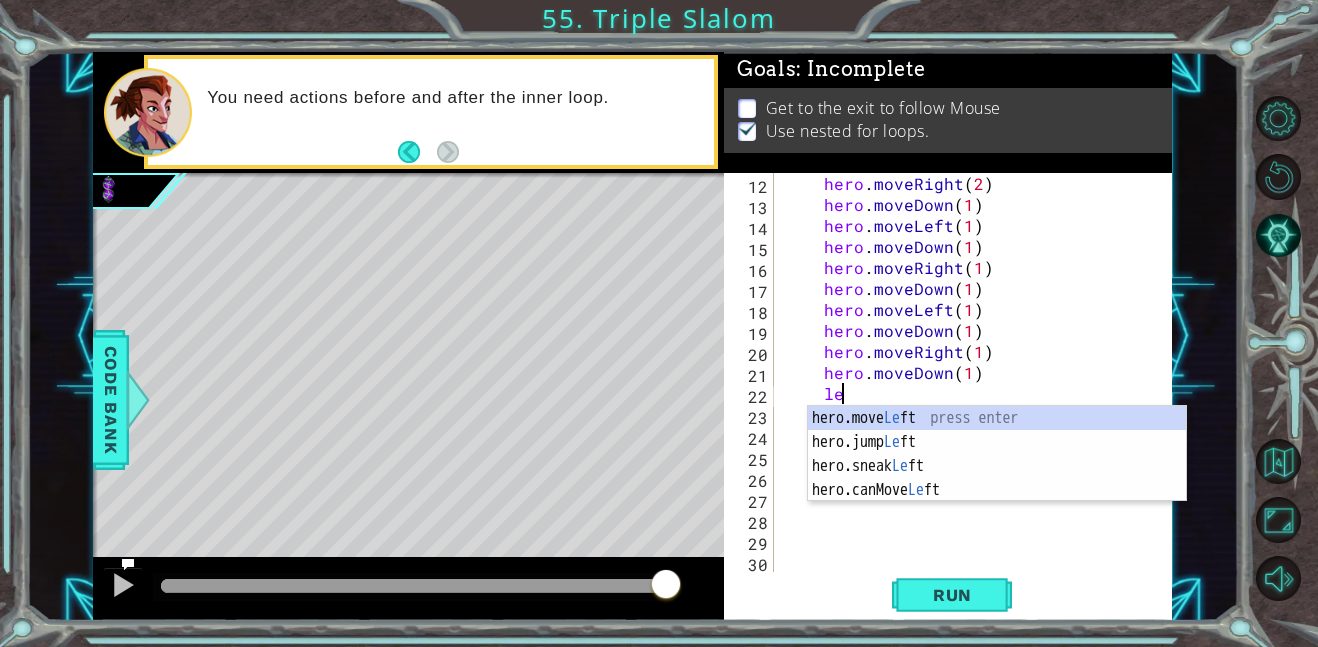scroll, scrollTop: 0, scrollLeft: 3, axis: horizontal 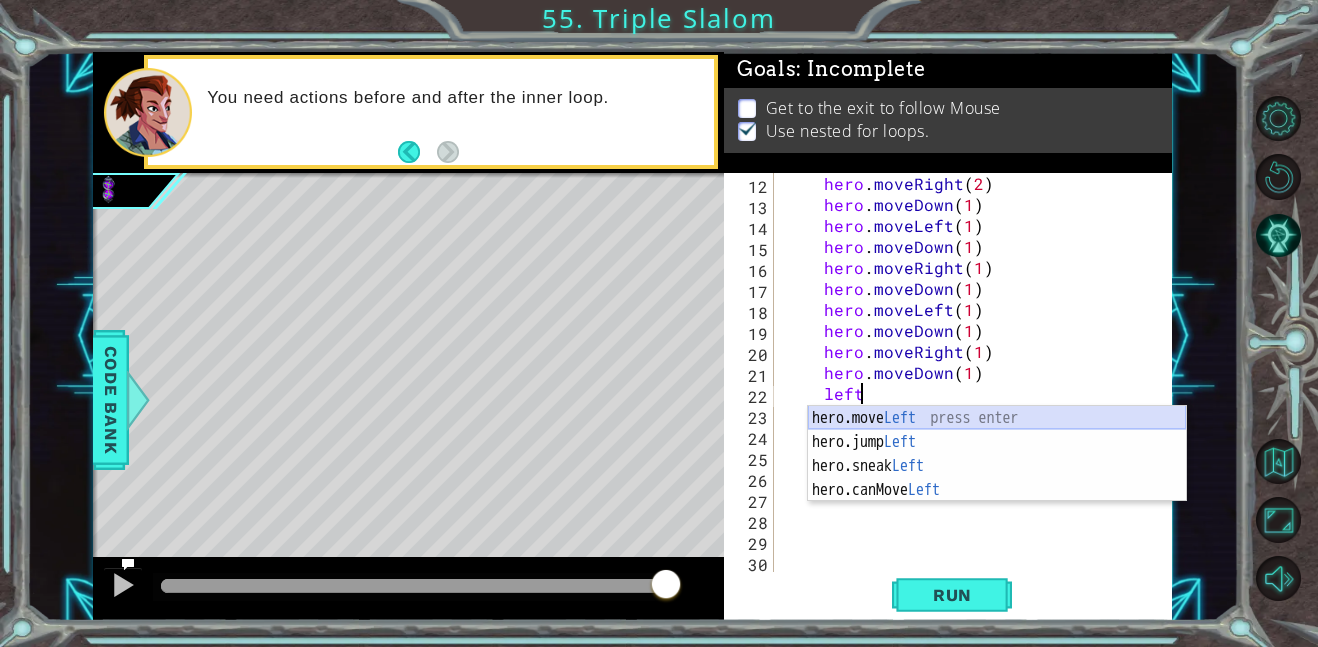 click on "hero.move Left press enter hero.jump Left press enter hero.sneak Left press enter hero.canMove Left press enter" at bounding box center (997, 478) 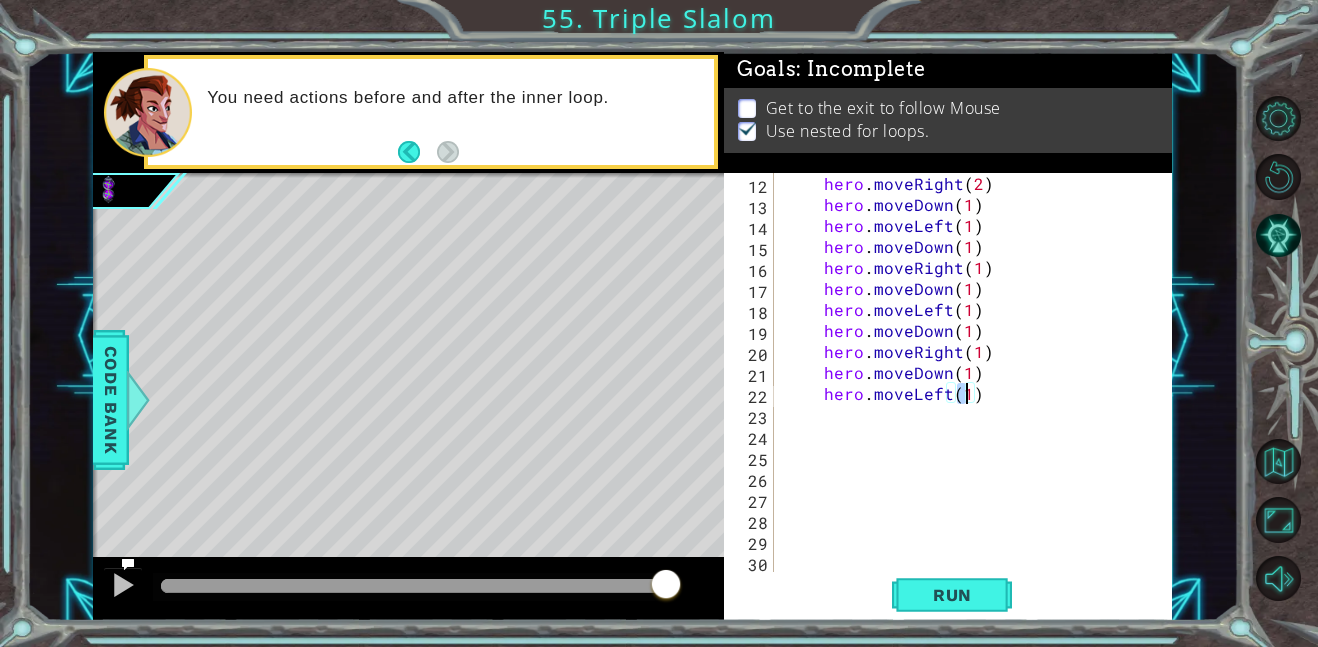 click on "hero . moveRight ( 2 )      hero . moveDown ( 1 )      hero . moveLeft ( 1 )      hero . moveDown ( 1 )      hero . moveRight ( 1 )      hero . moveDown ( 1 )      hero . moveLeft ( 1 )      hero . moveDown ( 1 )      hero . moveRight ( 1 )      hero . moveDown ( 1 )      hero . moveLeft ( 1 )" at bounding box center [979, 393] 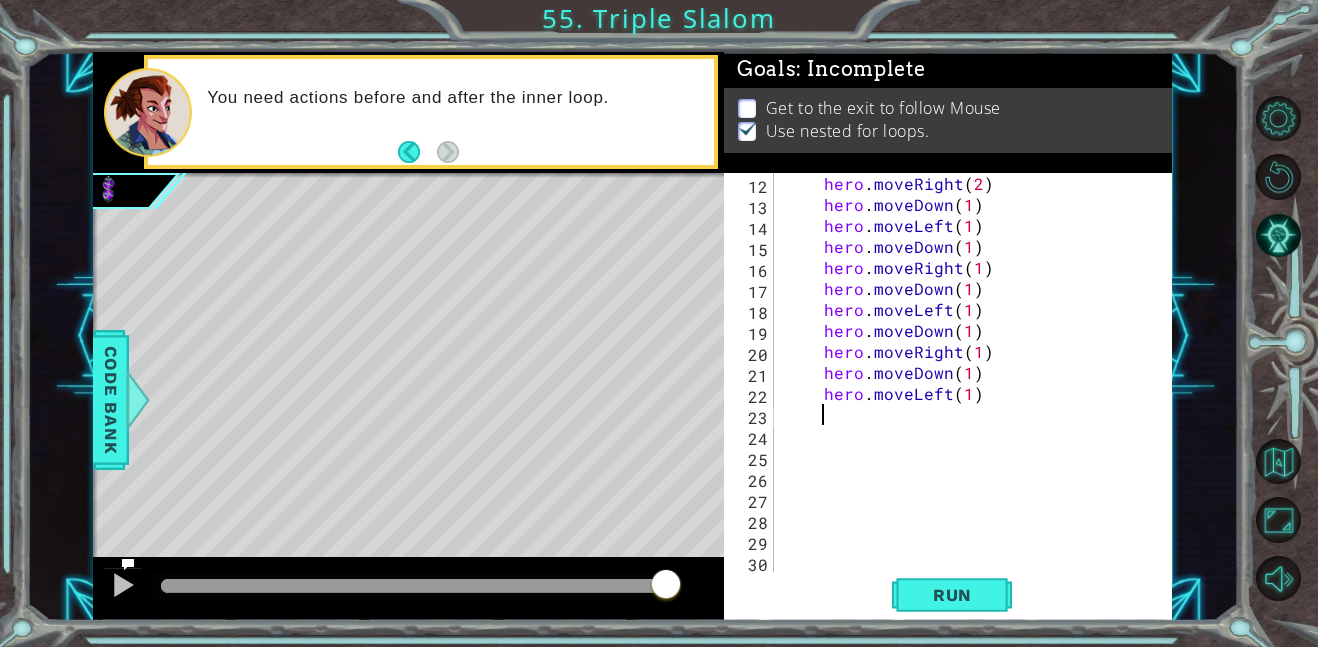 paste on "hero.moveDown(1)" 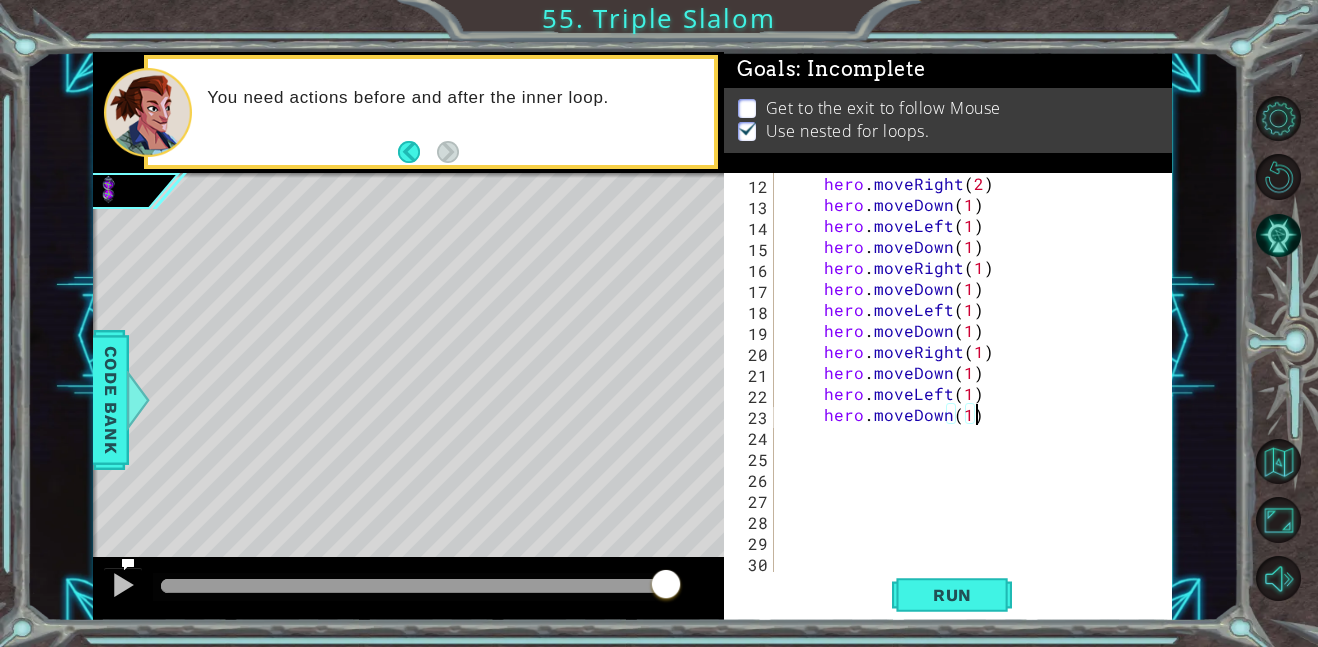 click on "hero . moveRight ( 2 )      hero . moveDown ( 1 )      hero . moveLeft ( 1 )      hero . moveDown ( 1 )      hero . moveRight ( 1 )      hero . moveDown ( 1 )      hero . moveLeft ( 1 )      hero . moveDown ( 1 )      hero . moveRight ( 1 )      hero . moveDown ( 1 )      hero . moveLeft ( 1 )      hero . moveDown ( 1 )" at bounding box center [979, 393] 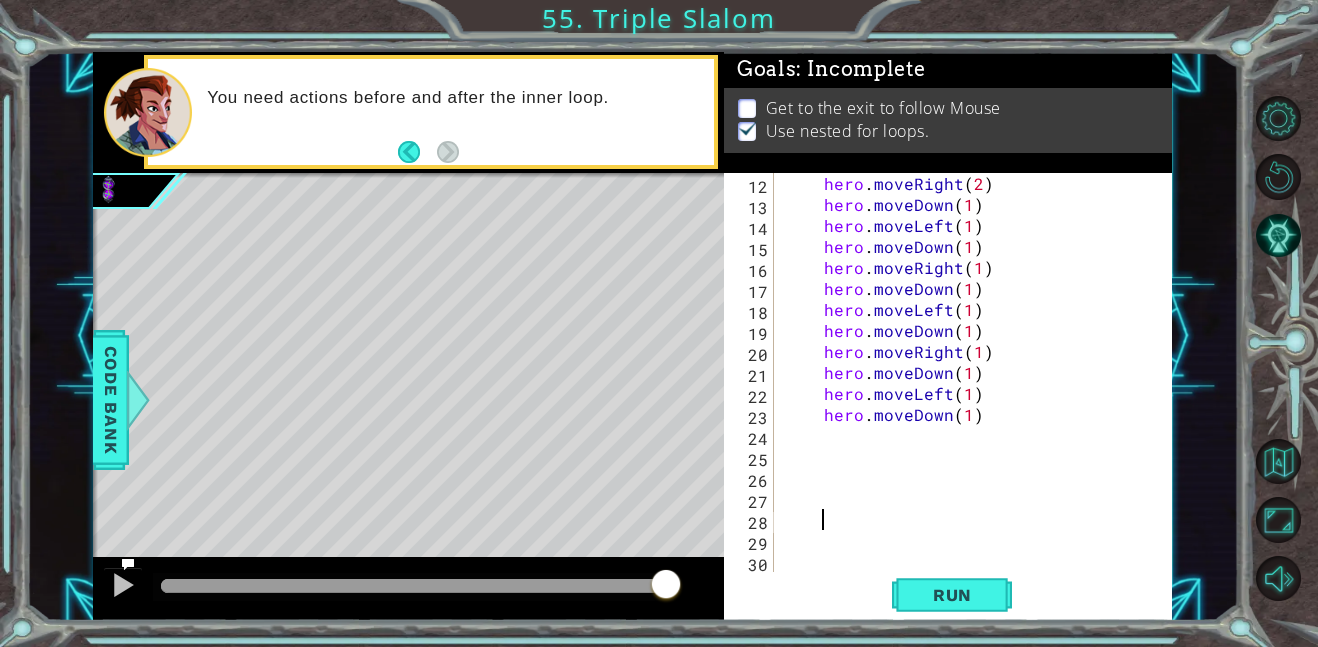 click on "hero . moveRight ( 2 )      hero . moveDown ( 1 )      hero . moveLeft ( 1 )      hero . moveDown ( 1 )      hero . moveRight ( 1 )      hero . moveDown ( 1 )      hero . moveLeft ( 1 )      hero . moveDown ( 1 )      hero . moveRight ( 1 )      hero . moveDown ( 1 )      hero . moveLeft ( 1 )      hero . moveDown ( 1 )" at bounding box center [979, 393] 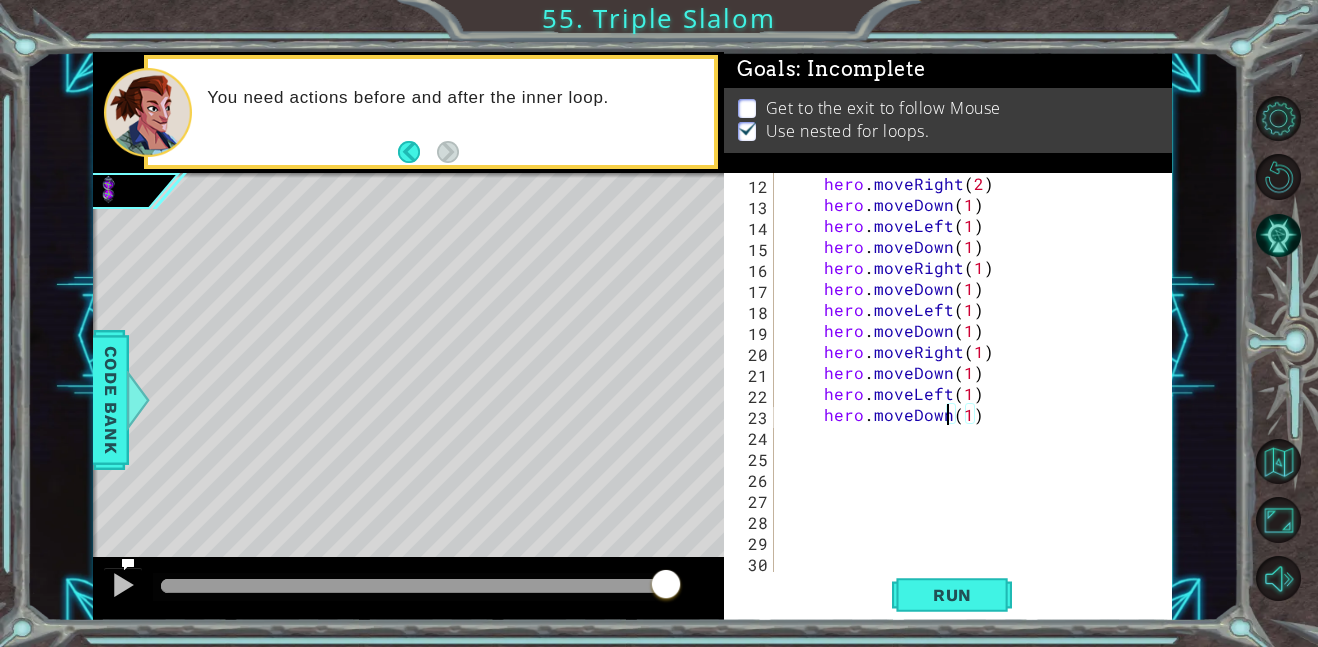 click on "hero . moveRight ( 2 )      hero . moveDown ( 1 )      hero . moveLeft ( 1 )      hero . moveDown ( 1 )      hero . moveRight ( 1 )      hero . moveDown ( 1 )      hero . moveLeft ( 1 )      hero . moveDown ( 1 )      hero . moveRight ( 1 )      hero . moveDown ( 1 )      hero . moveLeft ( 1 )      hero . moveDown ( 1 )" at bounding box center [979, 393] 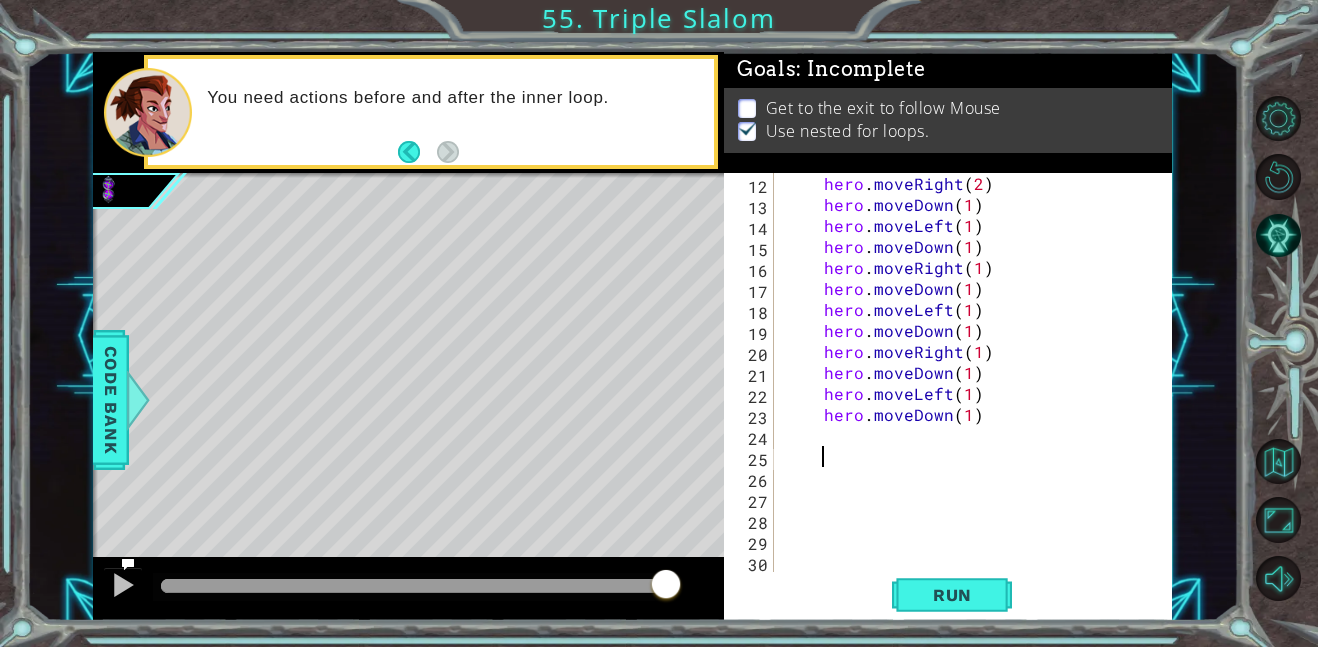 click on "hero . moveRight ( 2 )      hero . moveDown ( 1 )      hero . moveLeft ( 1 )      hero . moveDown ( 1 )      hero . moveRight ( 1 )      hero . moveDown ( 1 )      hero . moveLeft ( 1 )      hero . moveDown ( 1 )      hero . moveRight ( 1 )      hero . moveDown ( 1 )      hero . moveLeft ( 1 )      hero . moveDown ( 1 )" at bounding box center [979, 393] 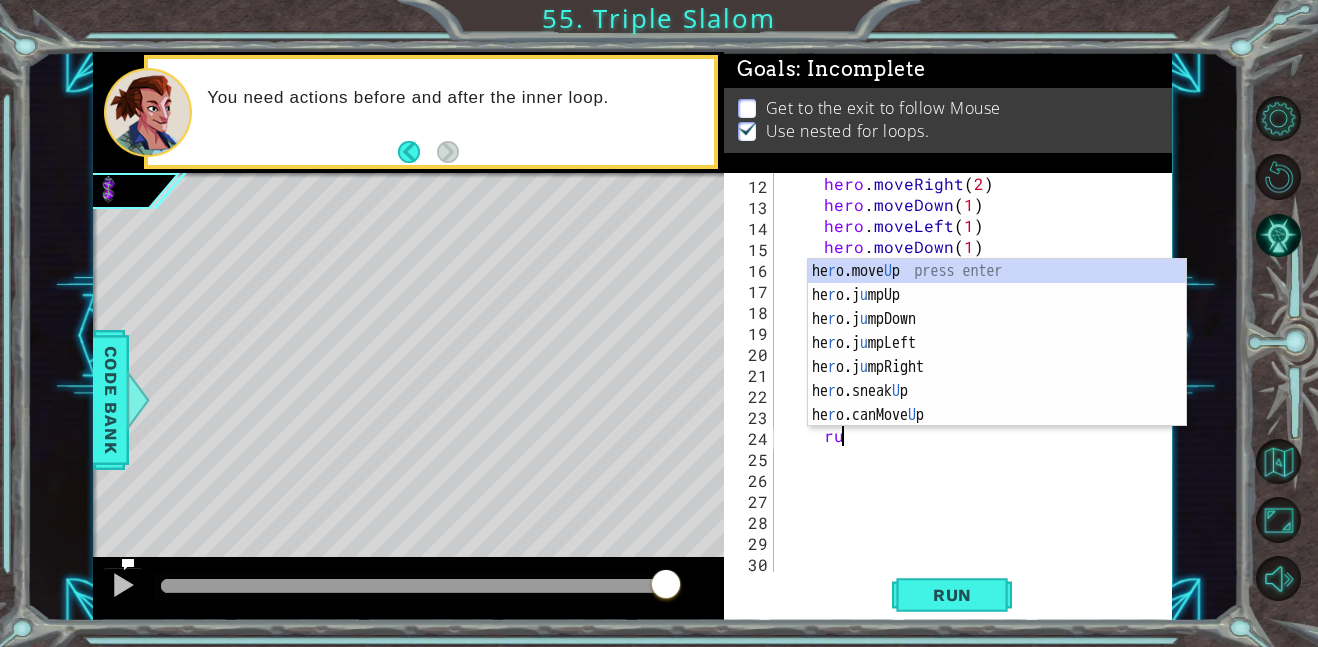 scroll, scrollTop: 0, scrollLeft: 2, axis: horizontal 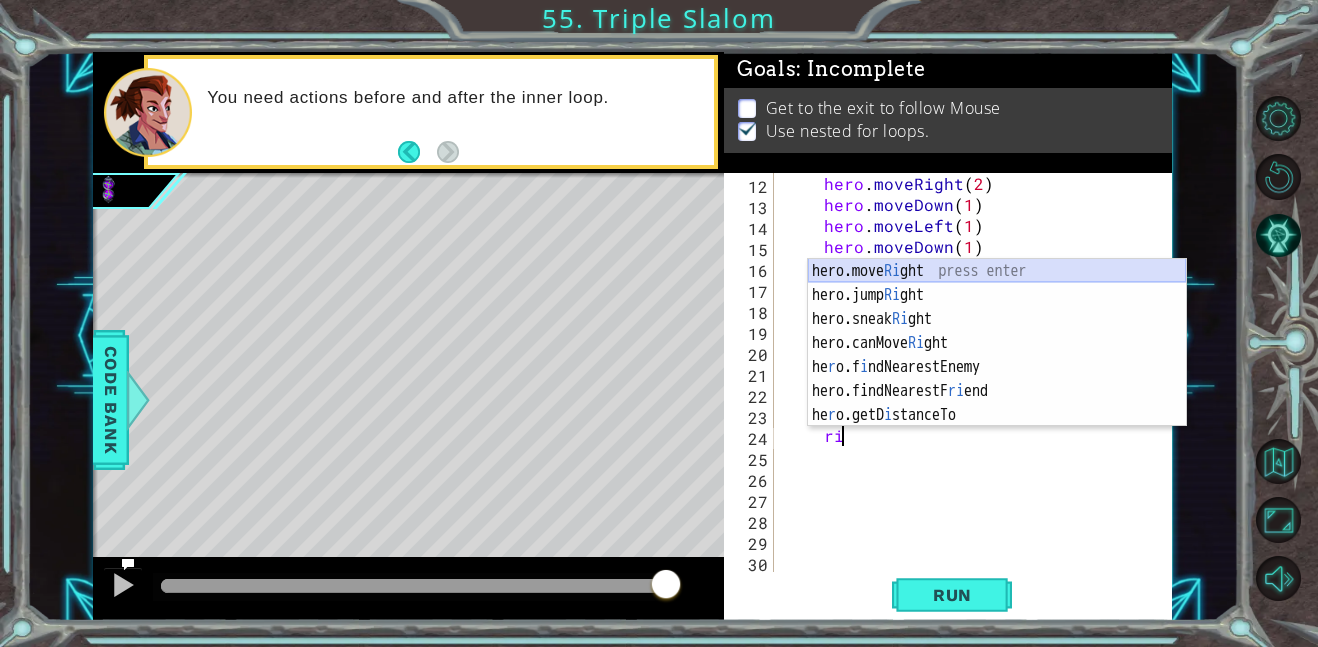 click on "hero.move Ri ght press enter hero.jump Ri ght press enter hero.sneak Ri ght press enter hero.canMove Ri ght press enter he r o.f i ndNearestEnemy press enter hero.findNearestF ri end press enter he r o.getD i stanceTo press enter" at bounding box center [997, 367] 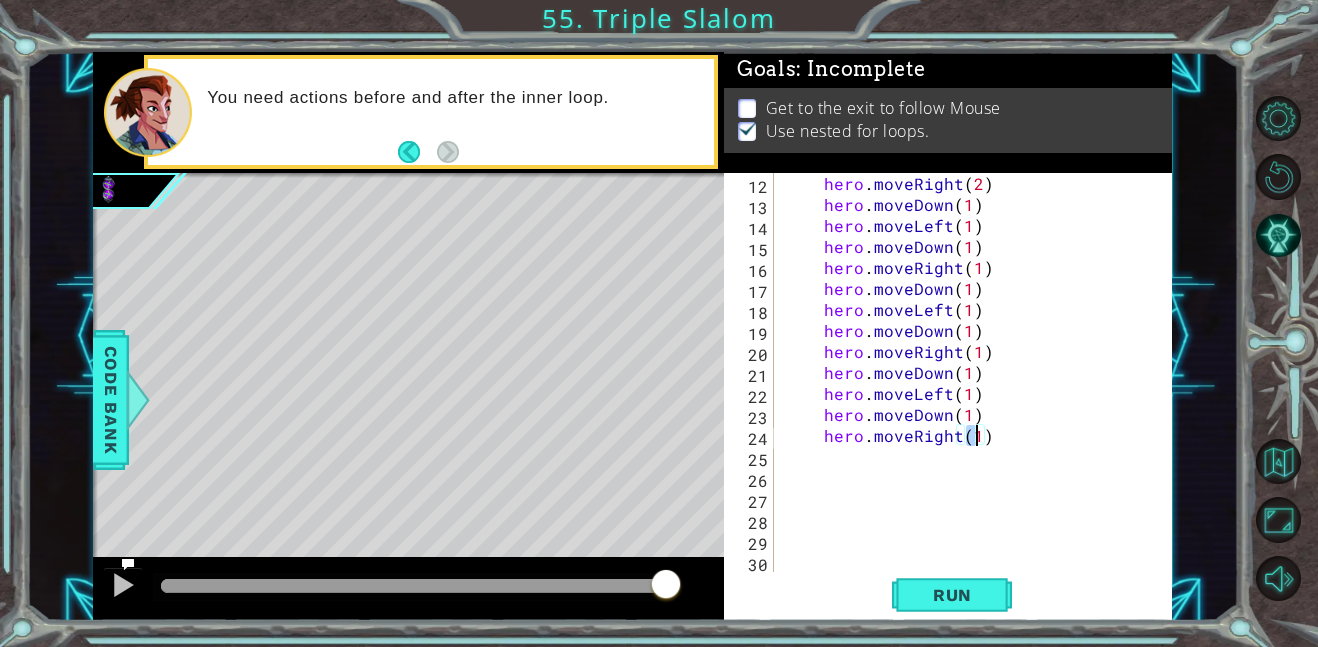 click on "hero . moveRight ( 2 )      hero . moveDown ( 1 )      hero . moveLeft ( 1 )      hero . moveDown ( 1 )      hero . moveRight ( 1 )      hero . moveDown ( 1 )      hero . moveLeft ( 1 )      hero . moveDown ( 1 )      hero . moveRight ( 1 )      hero . moveDown ( 1 )      hero . moveLeft ( 1 )      hero . moveDown ( 1 )      hero . moveRight ( 1 )" at bounding box center (979, 393) 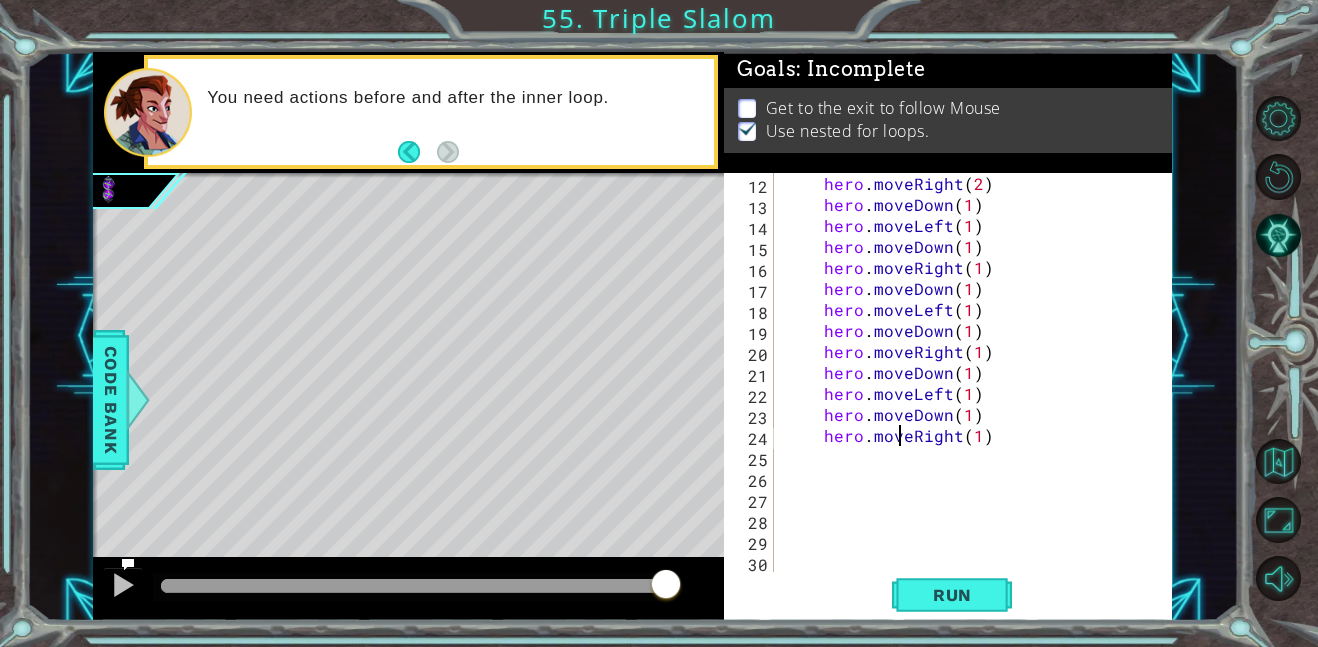 click on "hero . moveRight ( 2 )      hero . moveDown ( 1 )      hero . moveLeft ( 1 )      hero . moveDown ( 1 )      hero . moveRight ( 1 )      hero . moveDown ( 1 )      hero . moveLeft ( 1 )      hero . moveDown ( 1 )      hero . moveRight ( 1 )      hero . moveDown ( 1 )      hero . moveLeft ( 1 )      hero . moveDown ( 1 )      hero . moveRight ( 1 )" at bounding box center (979, 393) 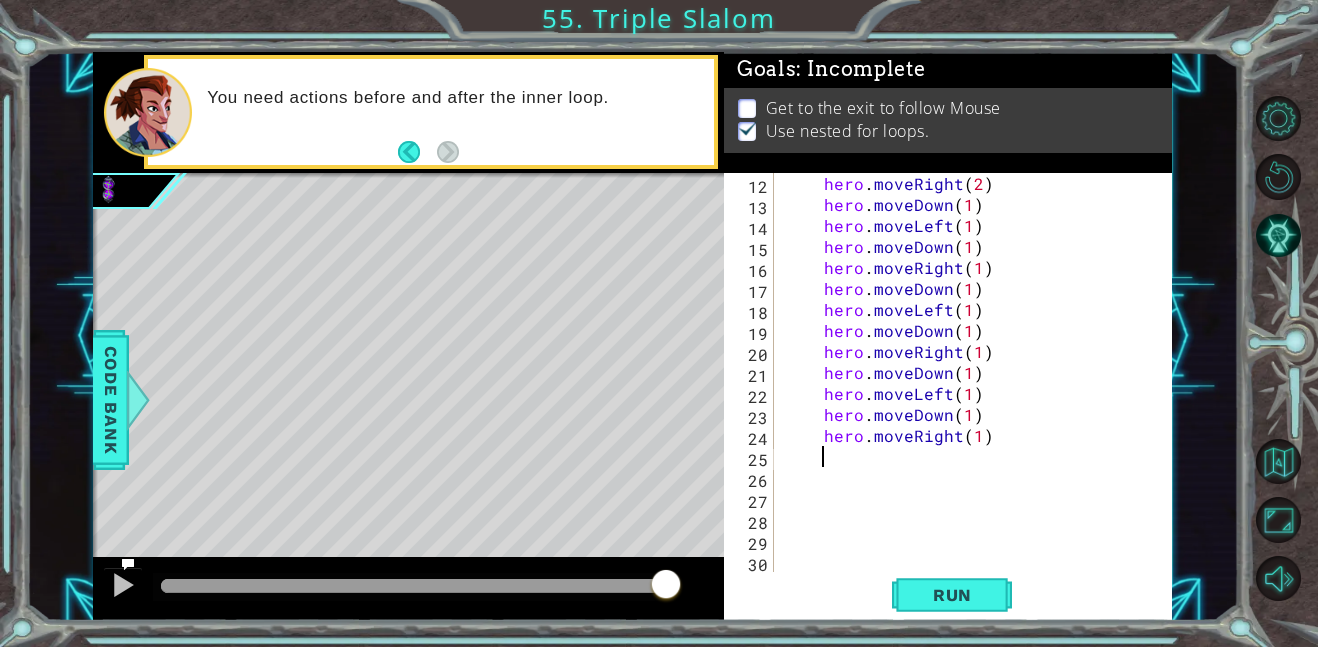 scroll, scrollTop: 0, scrollLeft: 1, axis: horizontal 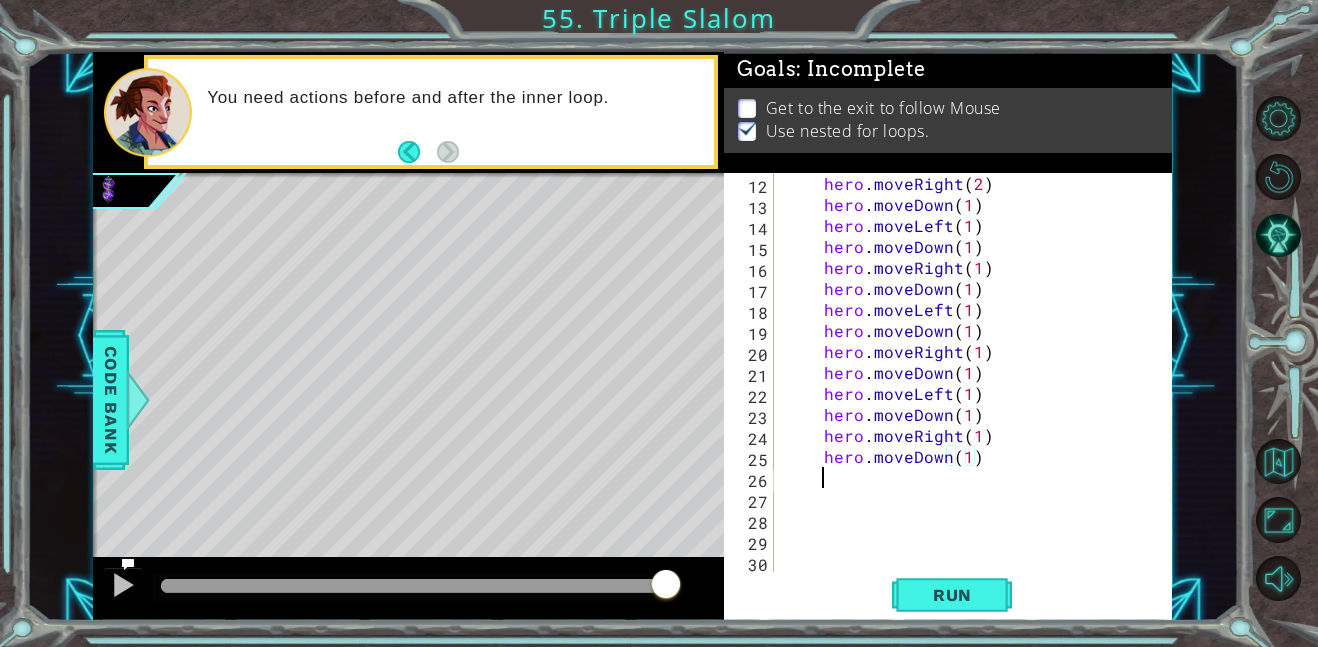 click on "hero . moveRight ( 2 )      hero . moveDown ( 1 )      hero . moveLeft ( 1 )      hero . moveDown ( 1 )      hero . moveRight ( 1 )      hero . moveDown ( 1 )      hero . moveLeft ( 1 )      hero . moveDown ( 1 )      hero . moveRight ( 1 )      hero . moveDown ( 1 )      hero . moveLeft ( 1 )      hero . moveDown ( 1 )      hero . moveRight ( 1 )      hero . moveDown ( 1 )" at bounding box center [979, 393] 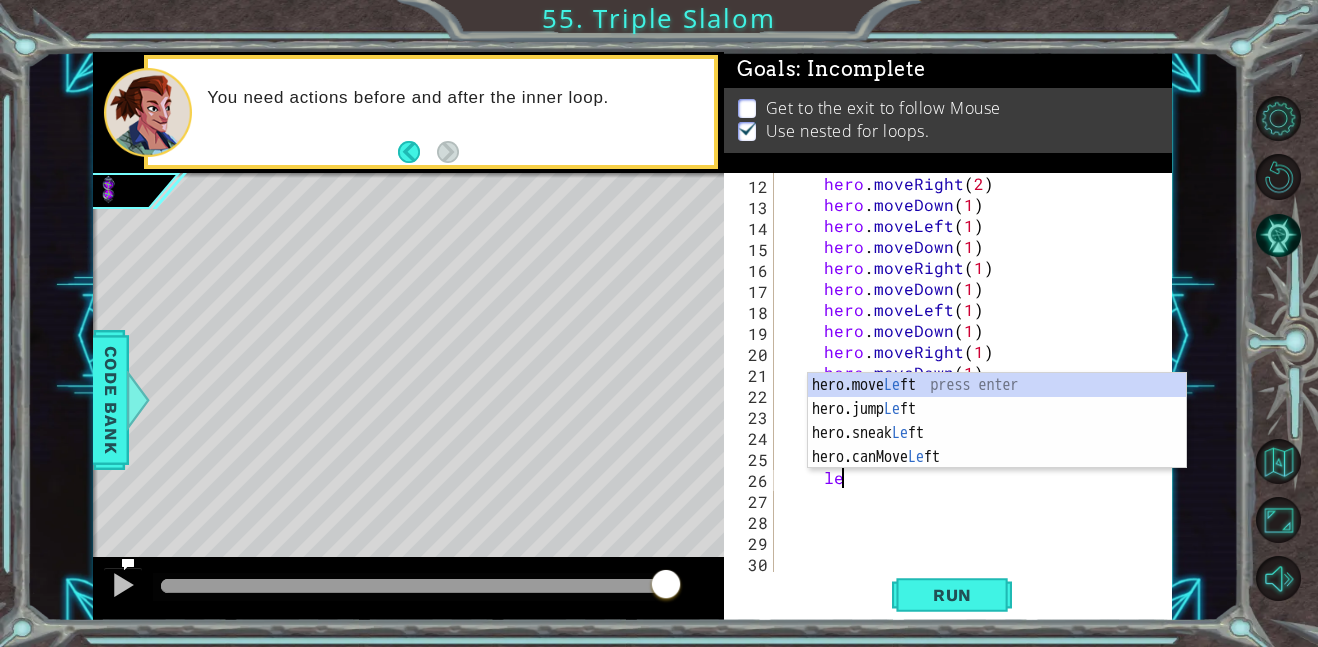 scroll, scrollTop: 0, scrollLeft: 3, axis: horizontal 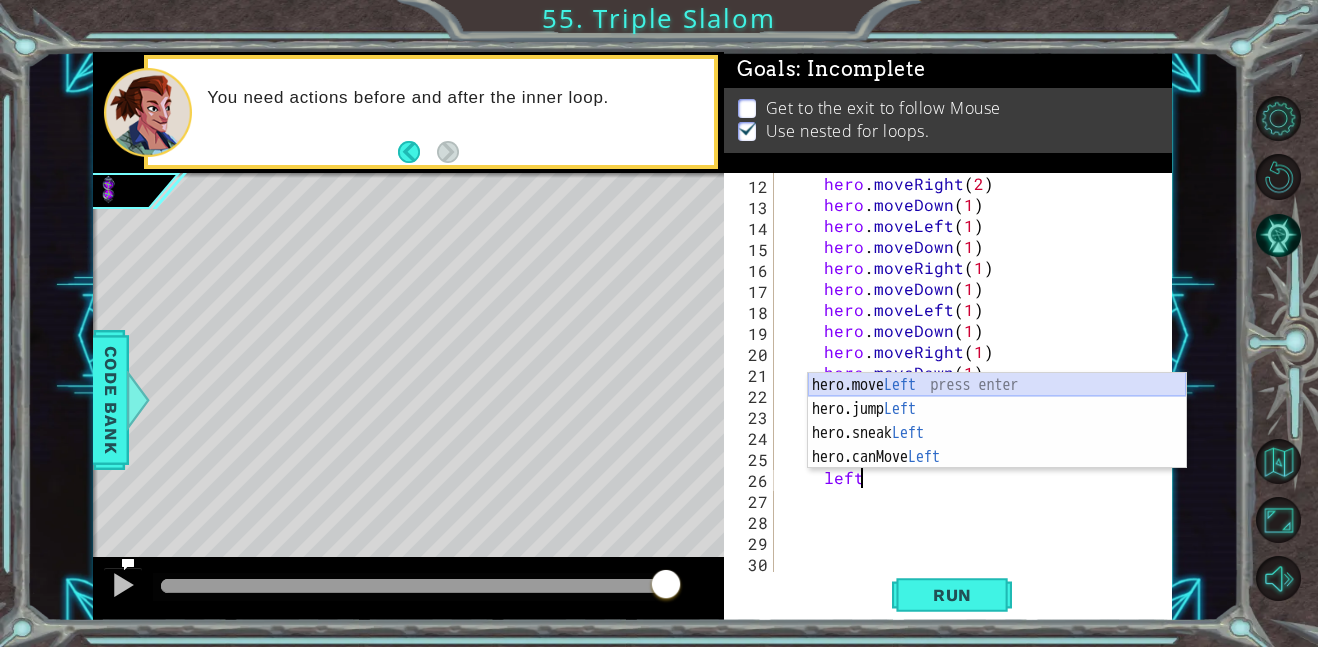 click on "hero.move Left press enter hero.jump Left press enter hero.sneak Left press enter hero.canMove Left press enter" at bounding box center (997, 445) 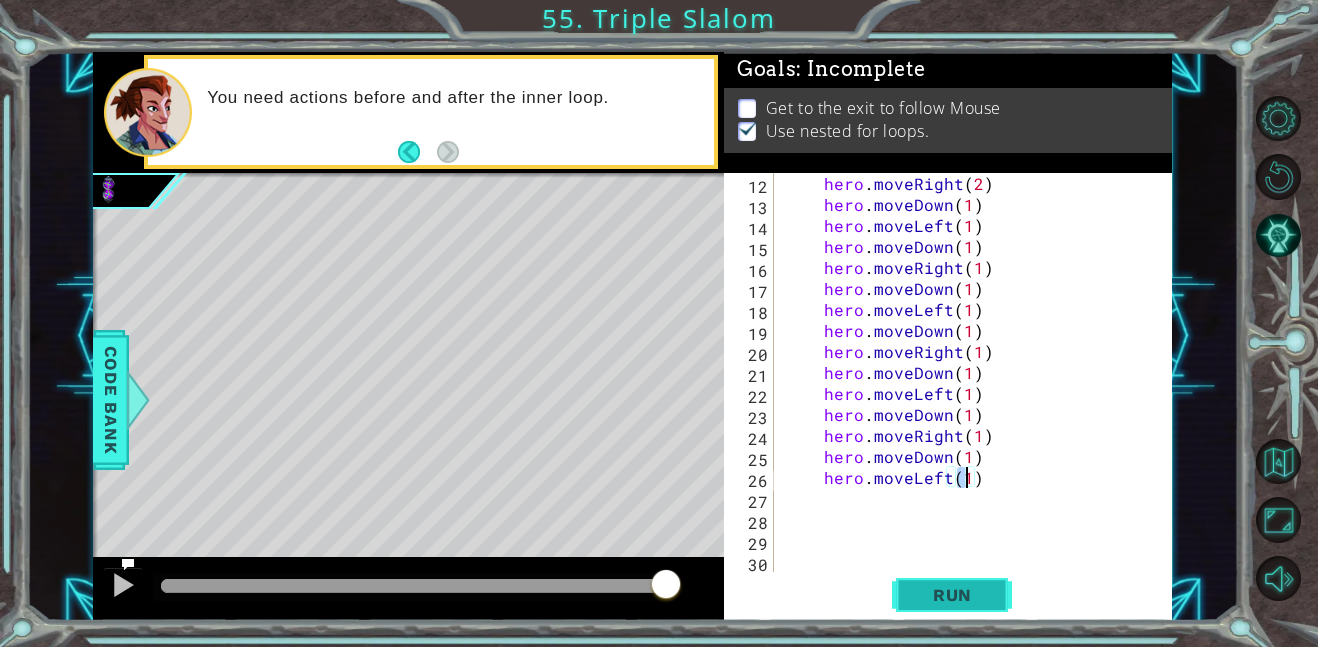 type on "hero.moveLeft(1)" 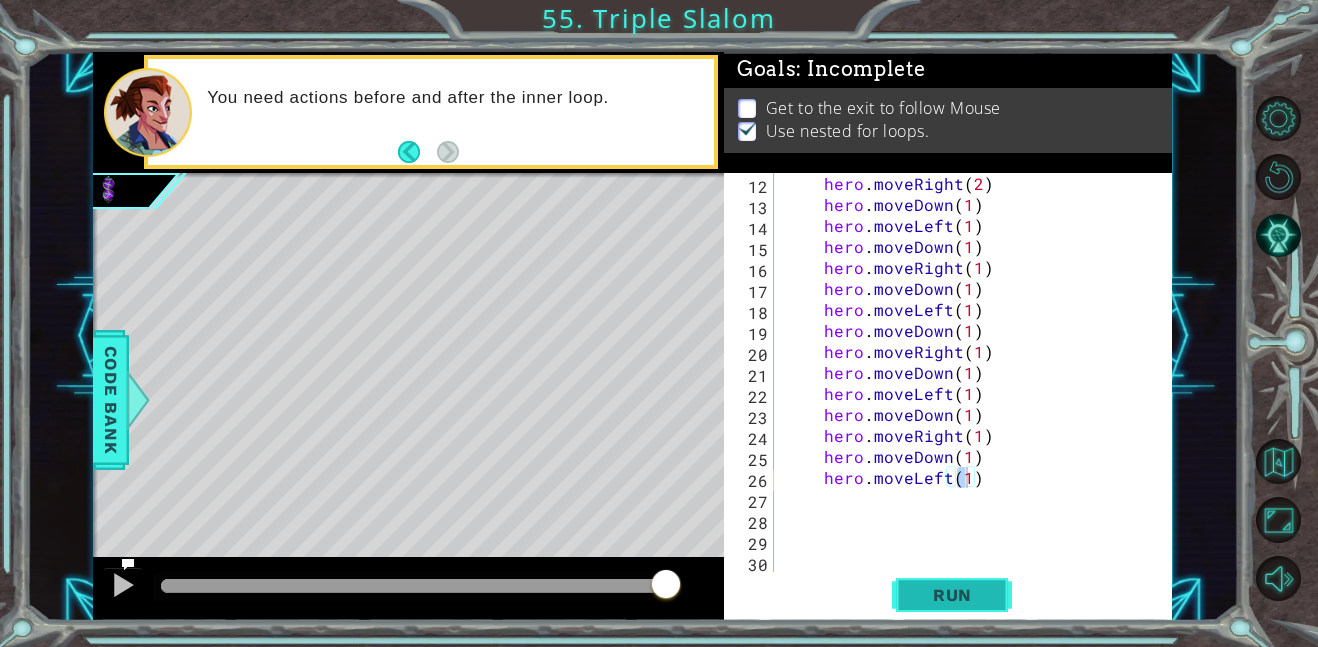 click on "Run" at bounding box center (952, 595) 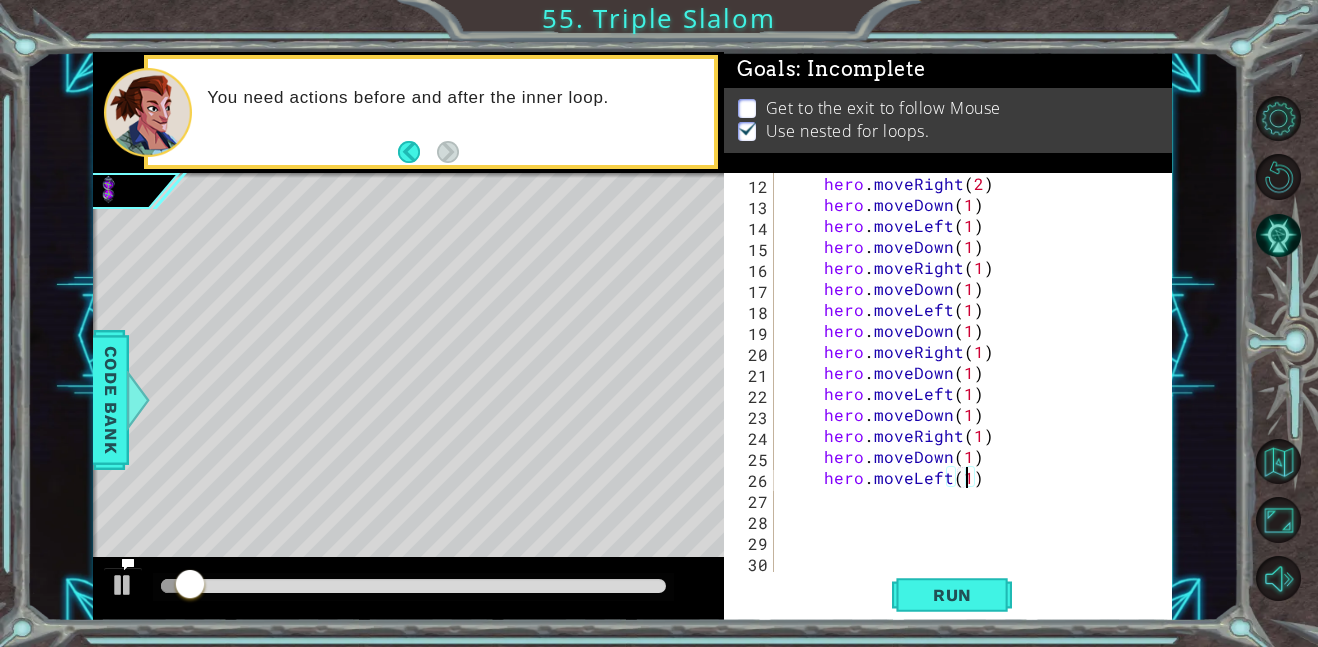 click at bounding box center (413, 587) 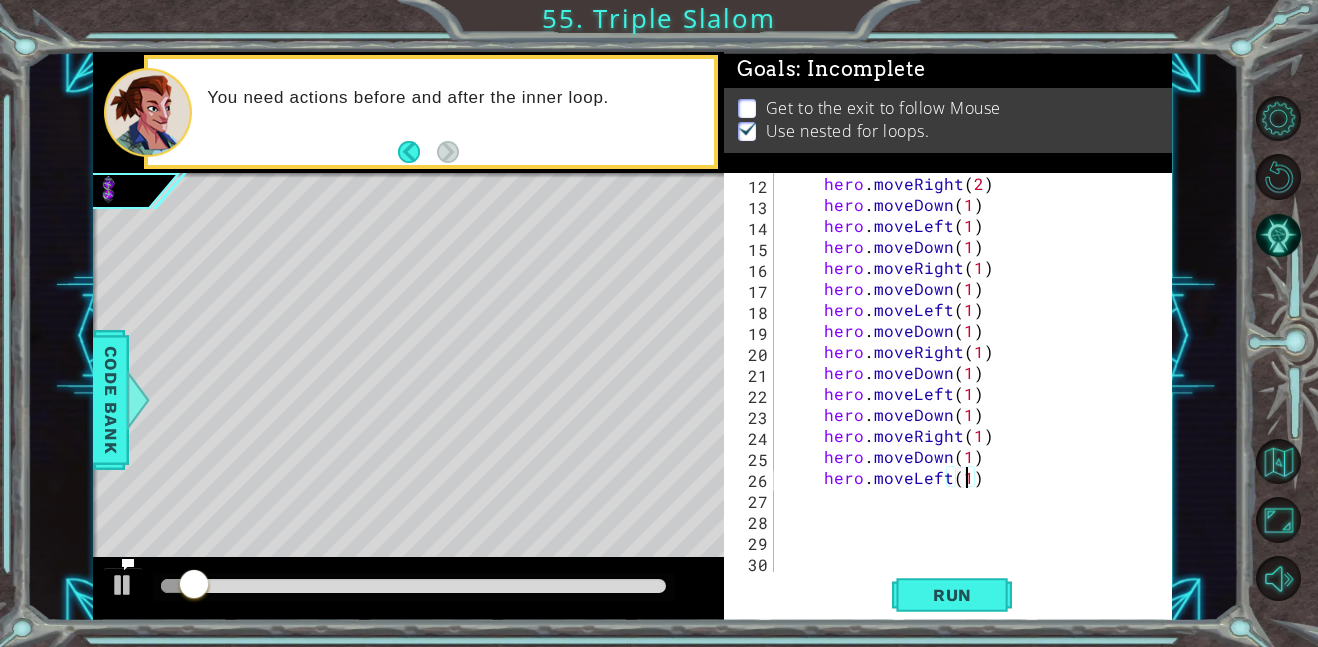 click at bounding box center [413, 586] 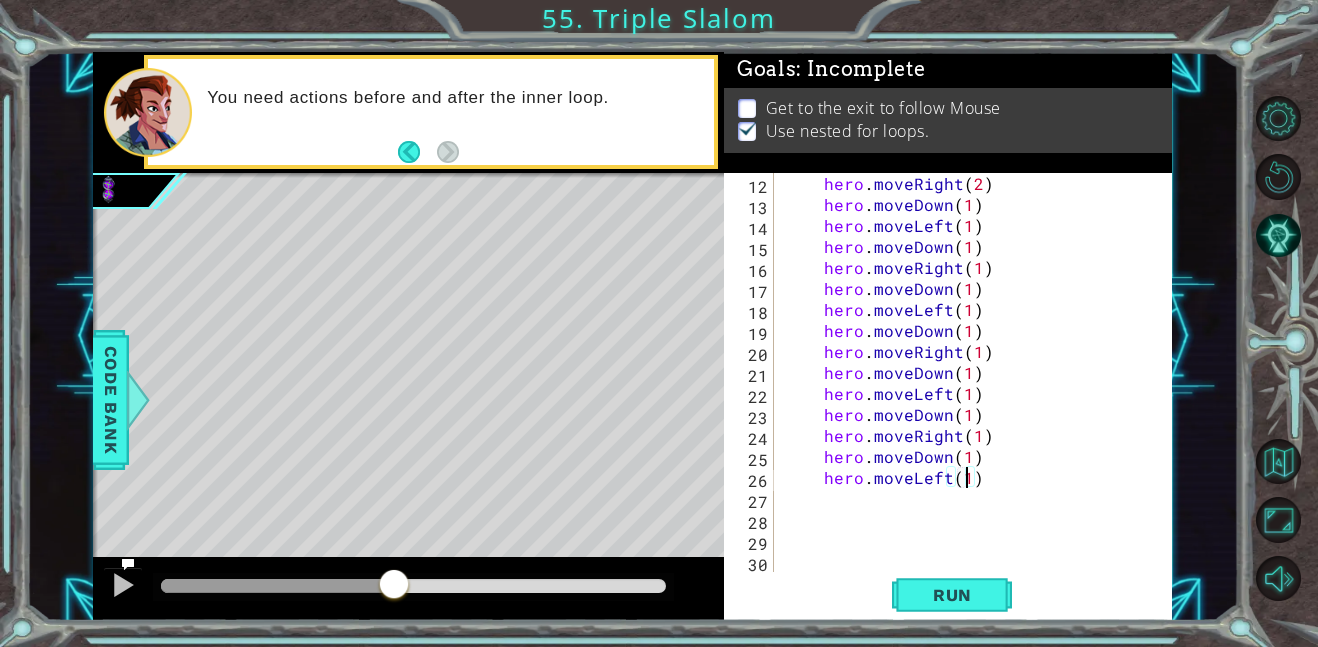 scroll, scrollTop: 0, scrollLeft: 0, axis: both 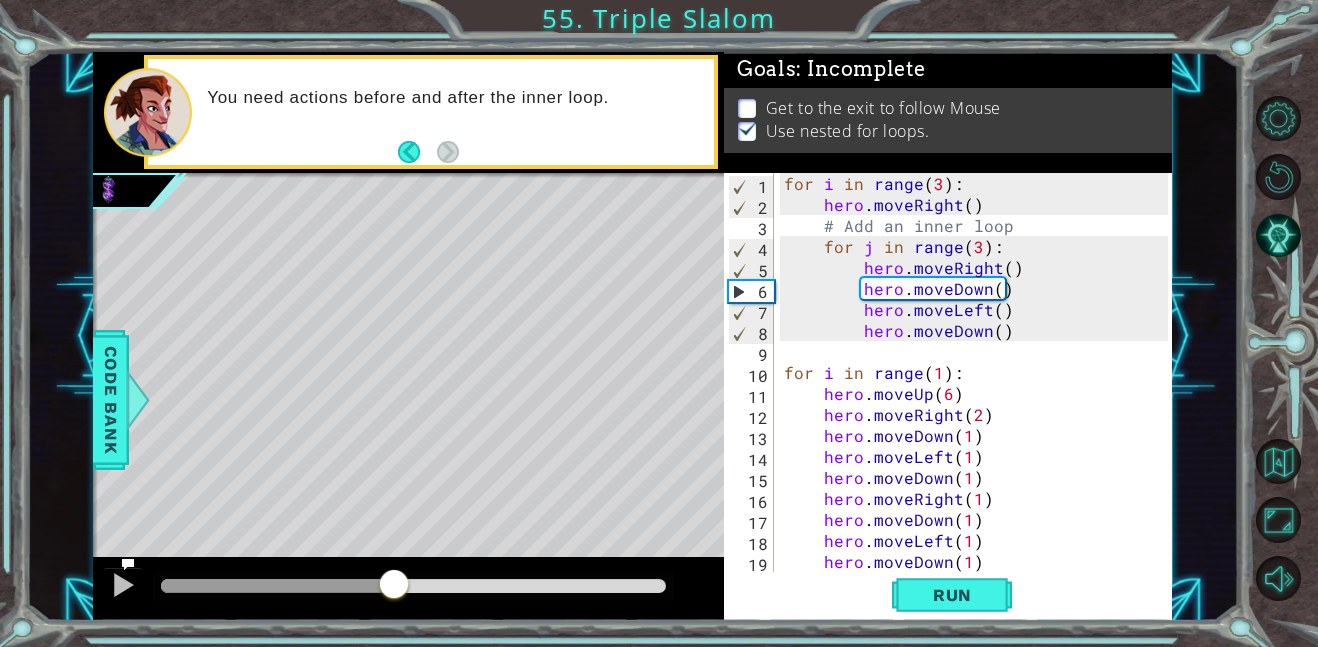 click on "for   i   in   range ( 3 ) :      hero . moveRight ( )      # Add an inner loop      for   j   in   range ( 3 ) :          hero . moveRight ( )          hero . moveDown ( )          hero . moveLeft ( )          hero . moveDown ( ) for   i   in   range ( 1 ) :      hero . moveUp ( 6 )      hero . moveRight ( 2 )      hero . moveDown ( 1 )      hero . moveLeft ( 1 )      hero . moveDown ( 1 )      hero . moveRight ( 1 )      hero . moveDown ( 1 )      hero . moveLeft ( 1 )      hero . moveDown ( 1 )      hero . moveRight ( 1 )" at bounding box center (979, 393) 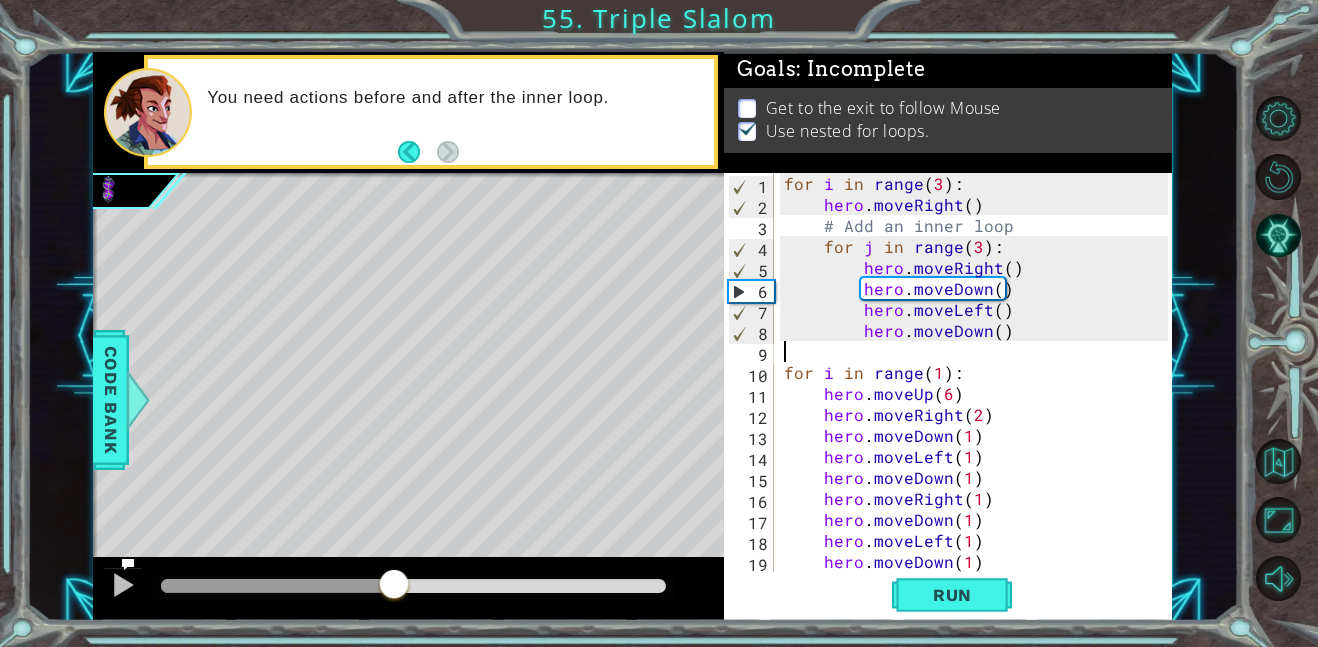 scroll, scrollTop: 0, scrollLeft: 0, axis: both 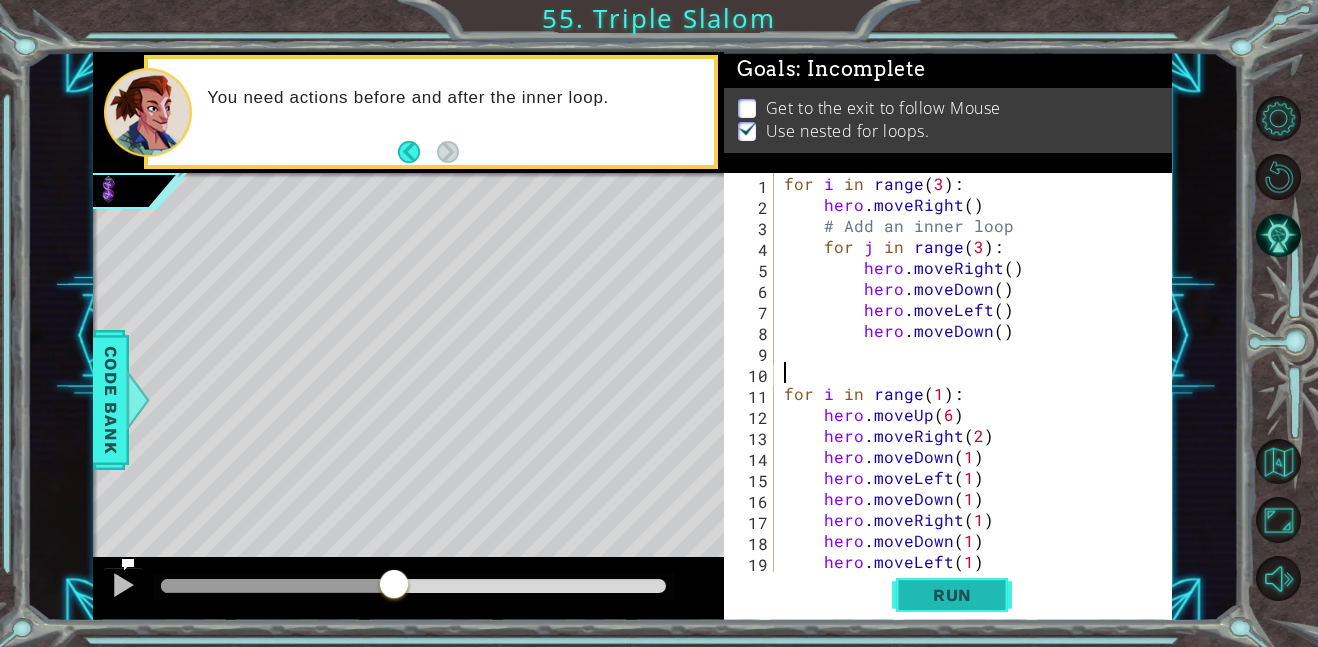 click on "Run" at bounding box center (952, 595) 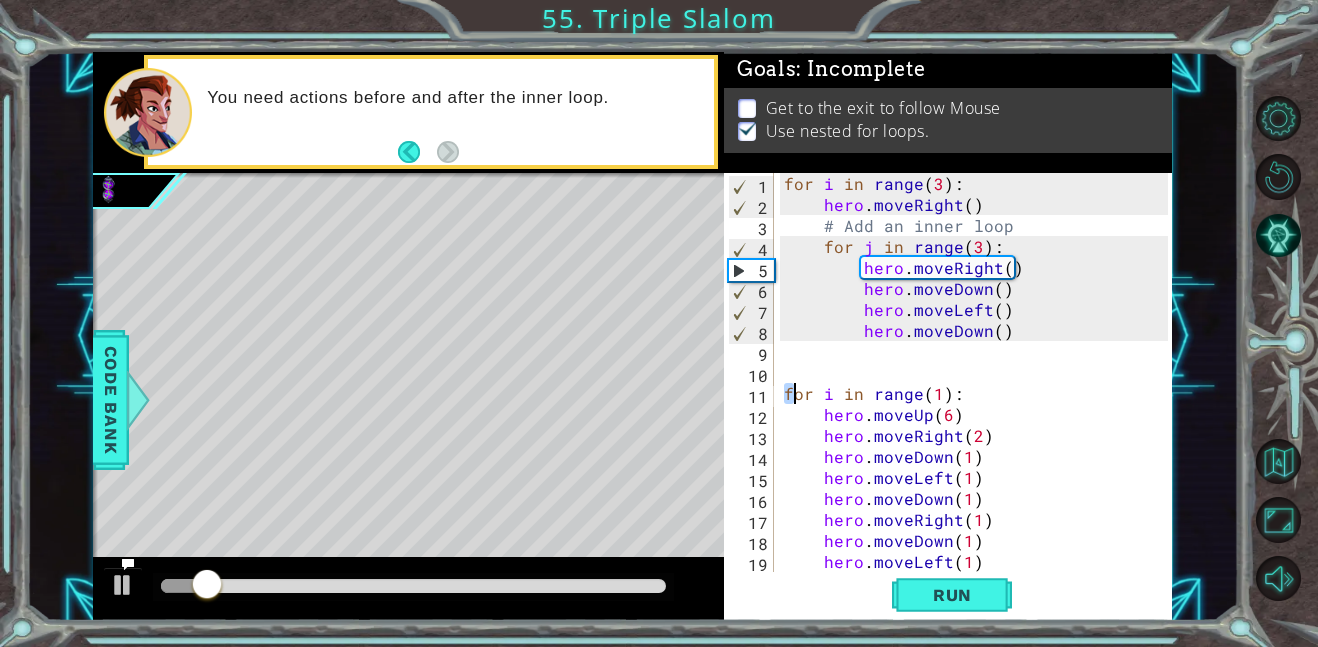 drag, startPoint x: 780, startPoint y: 393, endPoint x: 795, endPoint y: 398, distance: 15.811388 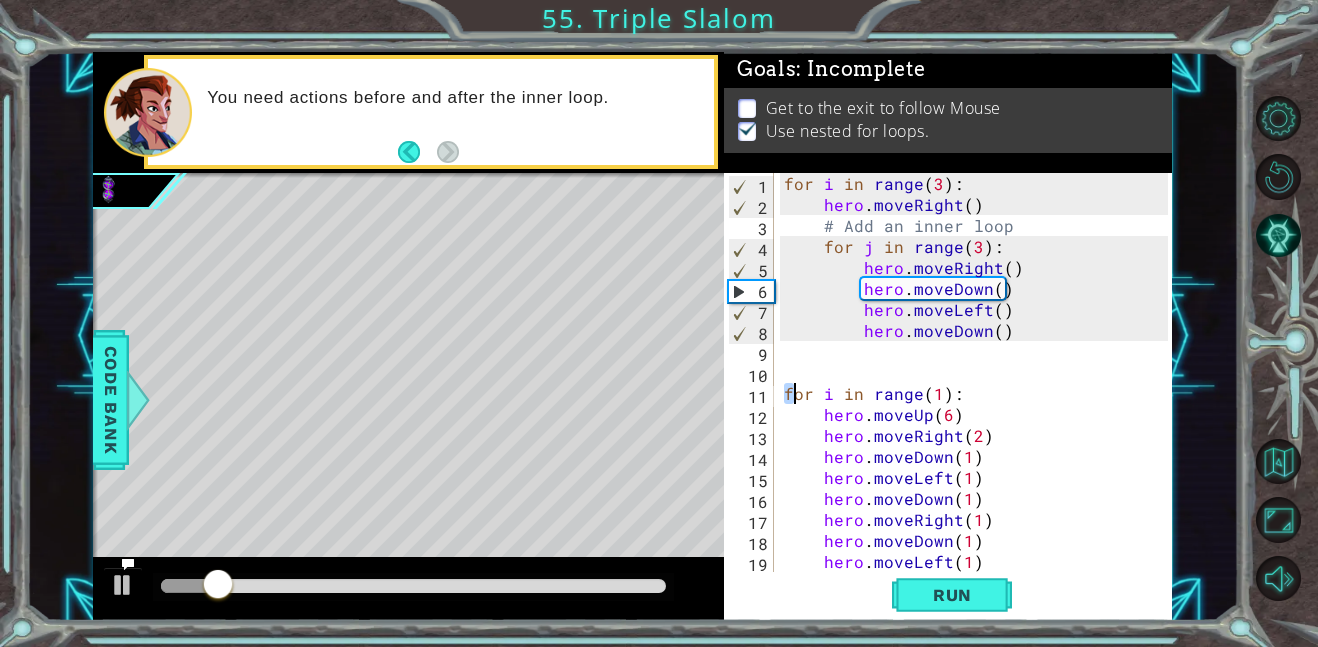 click on "for   i   in   range ( 3 ) :      hero . moveRight ( )      # Add an inner loop      for   j   in   range ( 3 ) :          hero . moveRight ( )          hero . moveDown ( )          hero . moveLeft ( )          hero . moveDown ( ) for   i   in   range ( 1 ) :      hero . moveUp ( 6 )      hero . moveRight ( 2 )      hero . moveDown ( 1 )      hero . moveLeft ( 1 )      hero . moveDown ( 1 )      hero . moveRight ( 1 )      hero . moveDown ( 1 )      hero . moveLeft ( 1 )      hero . moveDown ( 1 )" at bounding box center (974, 372) 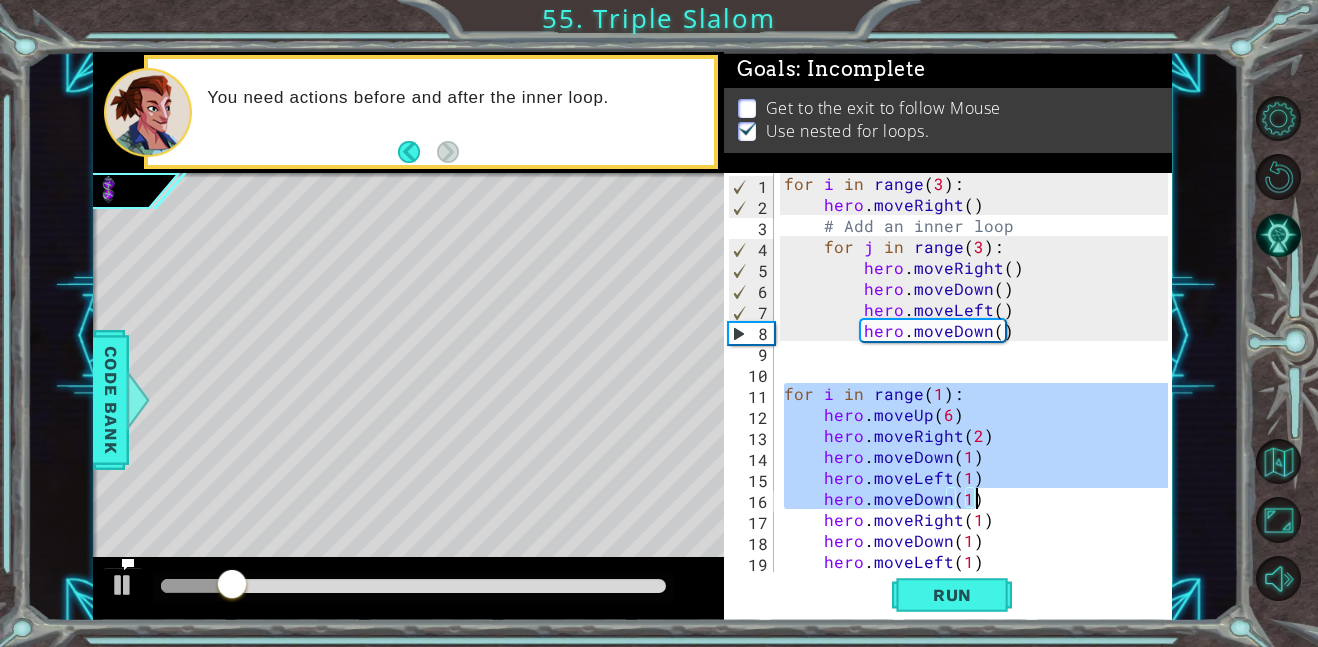 scroll, scrollTop: 252, scrollLeft: 0, axis: vertical 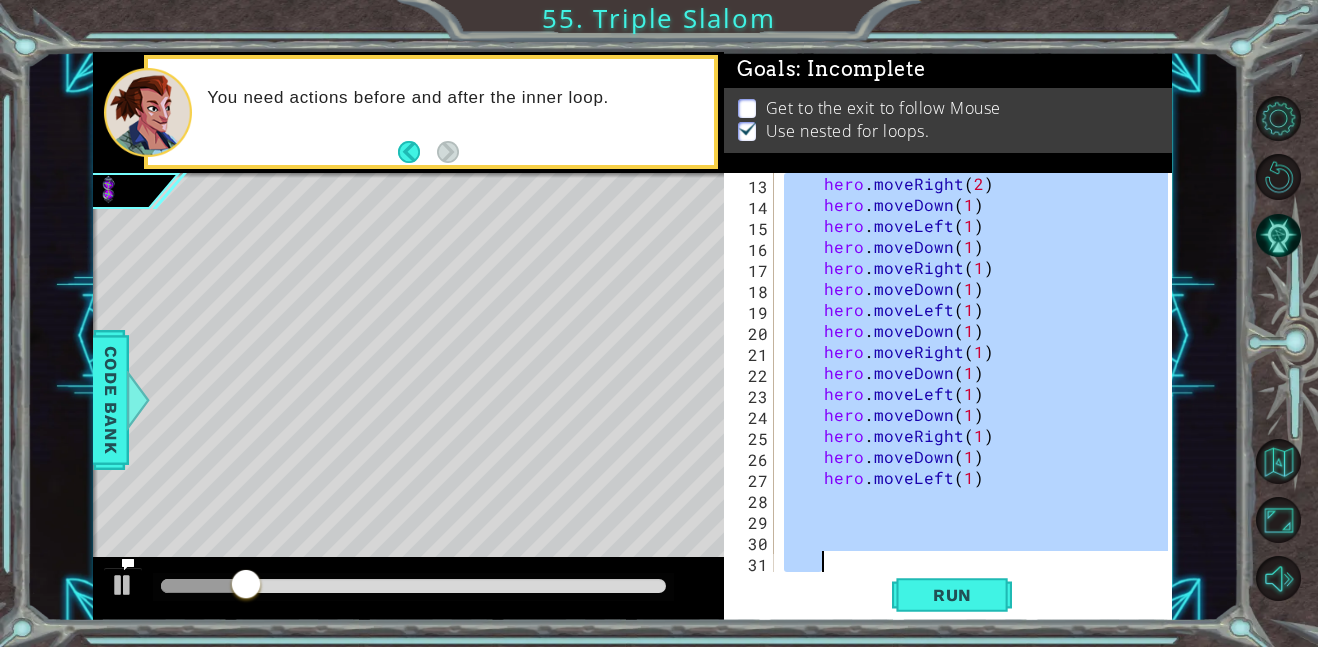 drag, startPoint x: 785, startPoint y: 397, endPoint x: 1026, endPoint y: 580, distance: 302.60535 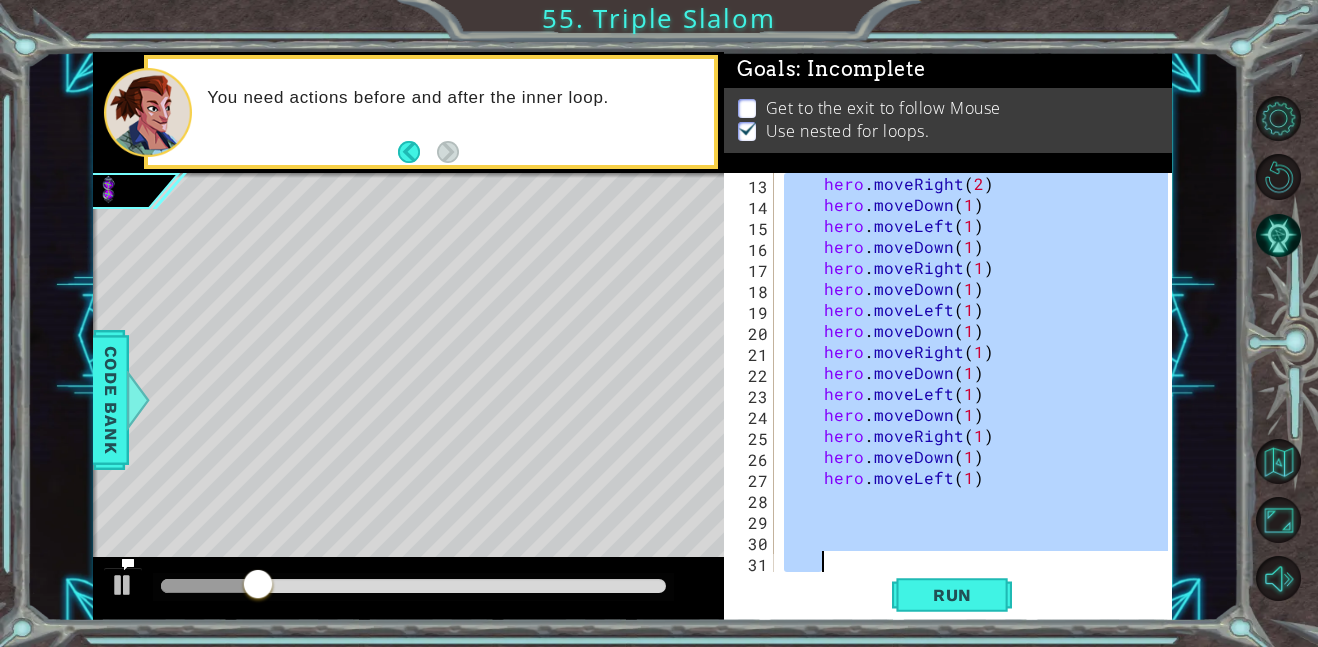 type 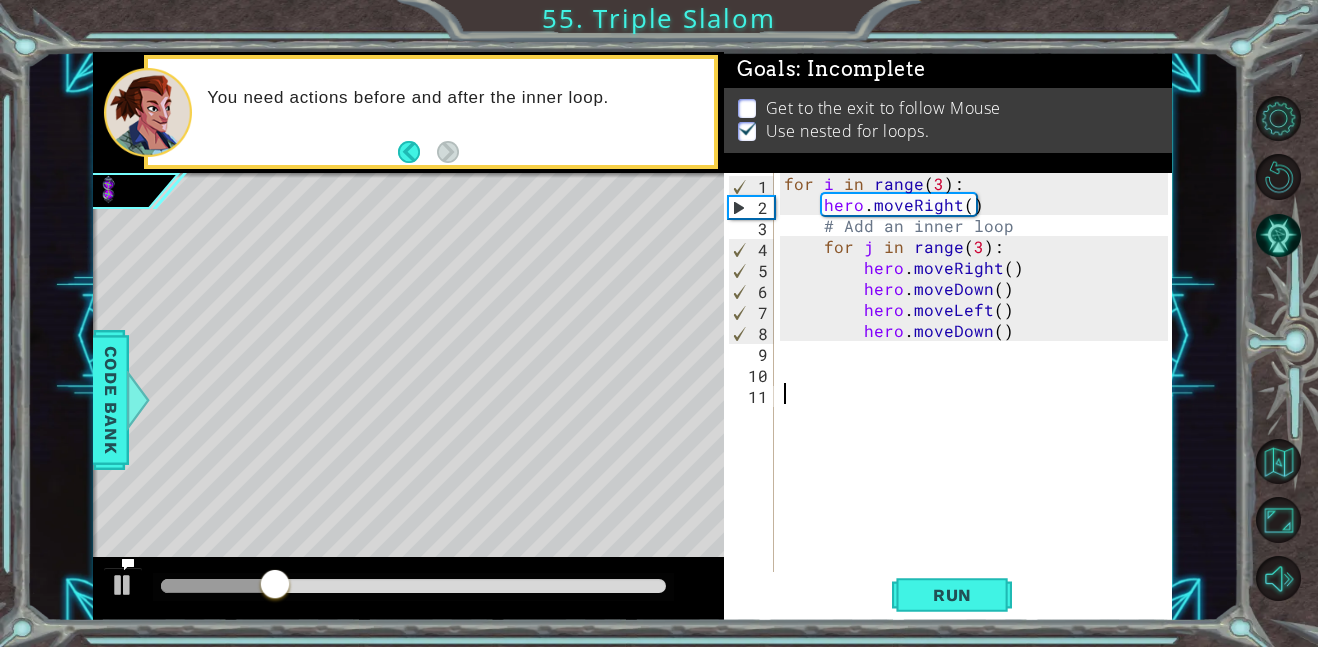 click on "for   i   in   range ( 3 ) :      hero . moveRight ( )      # Add an inner loop      for   j   in   range ( 3 ) :          hero . moveRight ( )          hero . moveDown ( )          hero . moveLeft ( )          hero . moveDown ( )" at bounding box center (979, 393) 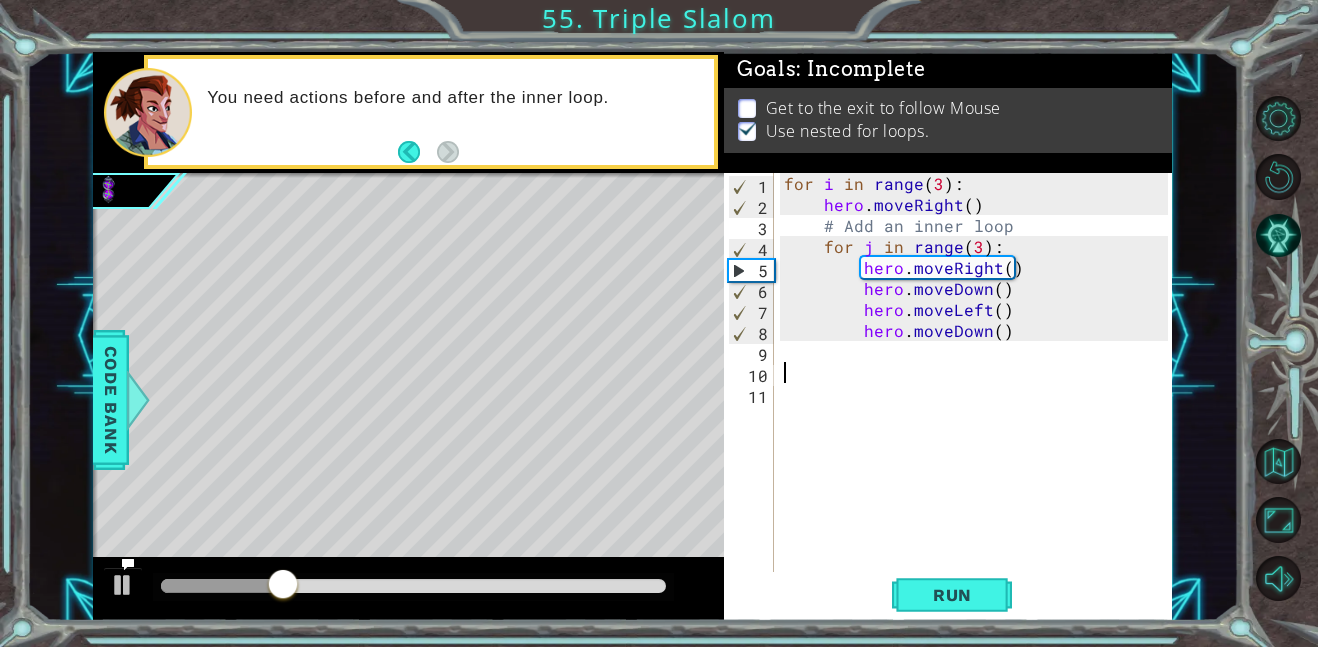 click on "for   i   in   range ( 3 ) :      hero . moveRight ( )      # Add an inner loop      for   j   in   range ( 3 ) :          hero . moveRight ( )          hero . moveDown ( )          hero . moveLeft ( )          hero . moveDown ( )" at bounding box center (979, 393) 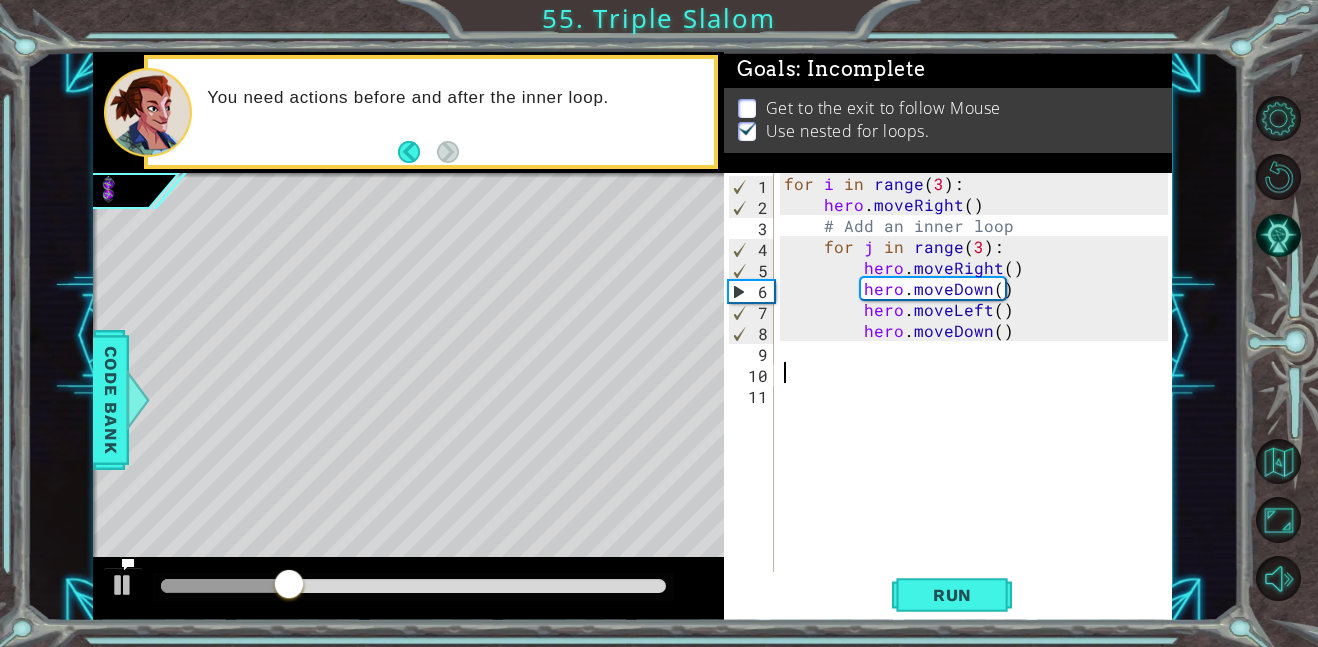 click on "for   i   in   range ( 3 ) :      hero . moveRight ( )      # Add an inner loop      for   j   in   range ( 3 ) :          hero . moveRight ( )          hero . moveDown ( )          hero . moveLeft ( )          hero . moveDown ( )" at bounding box center (979, 393) 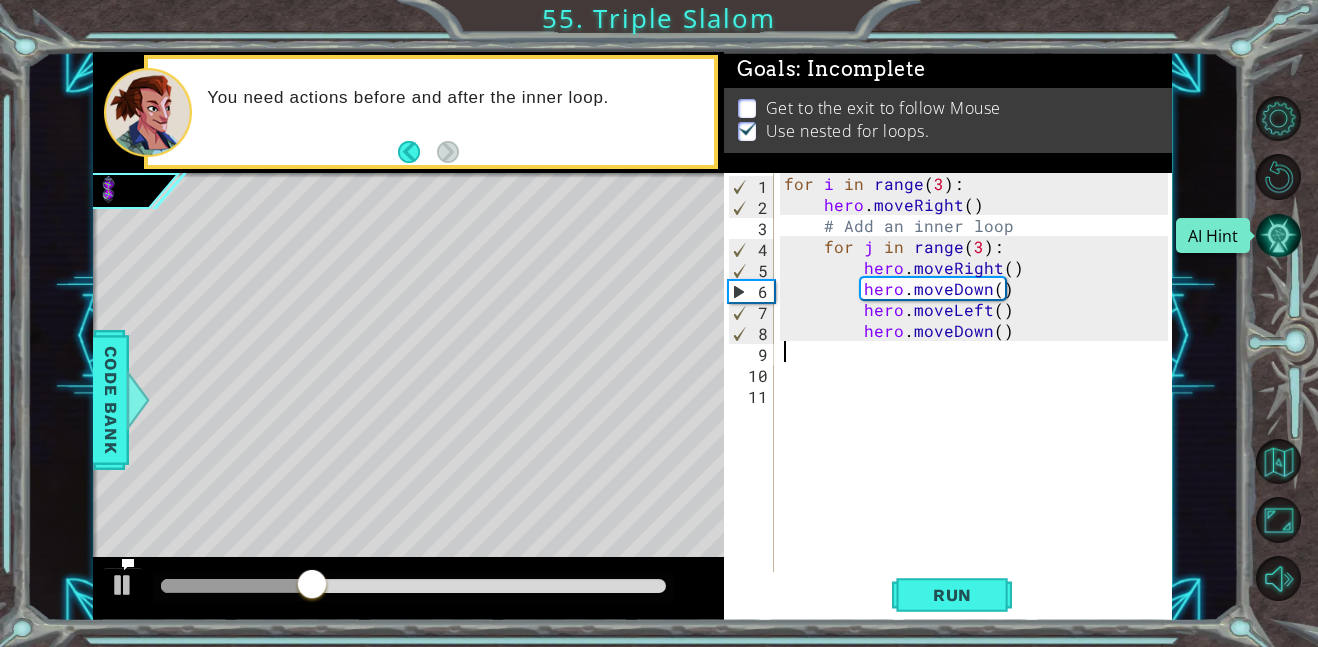 click at bounding box center [1278, 235] 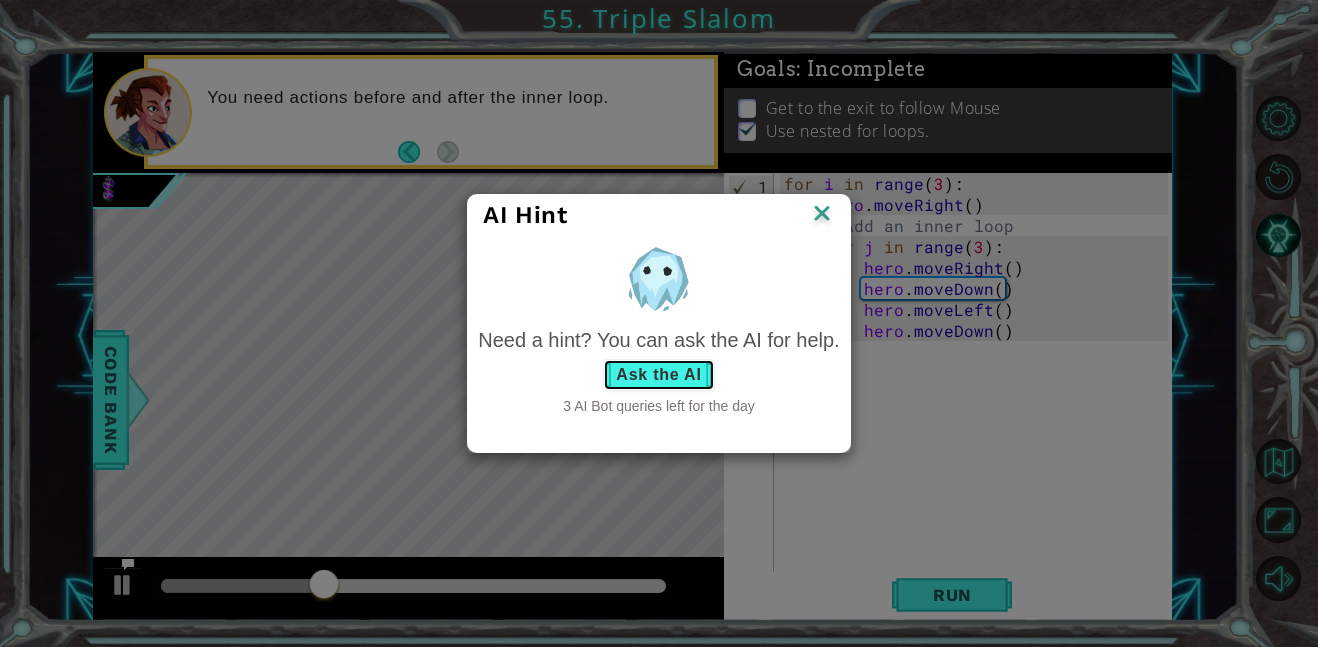 click on "Ask the AI" at bounding box center (658, 375) 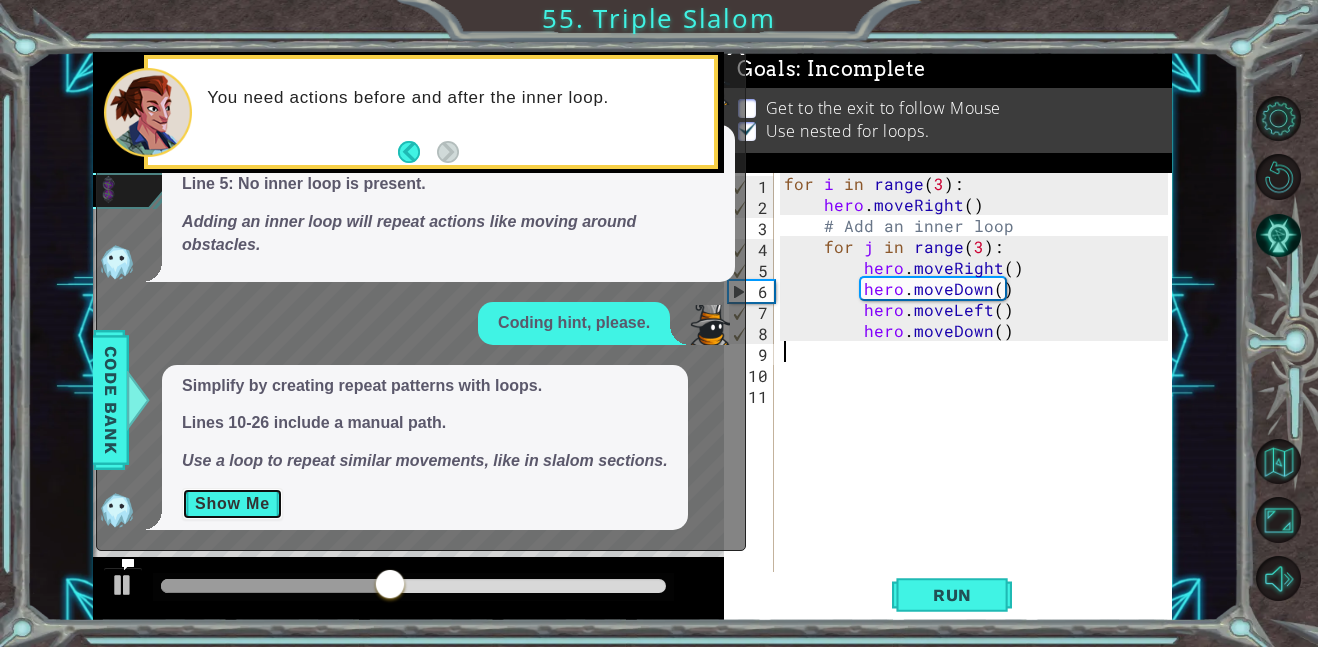 click on "Show Me" at bounding box center (232, 504) 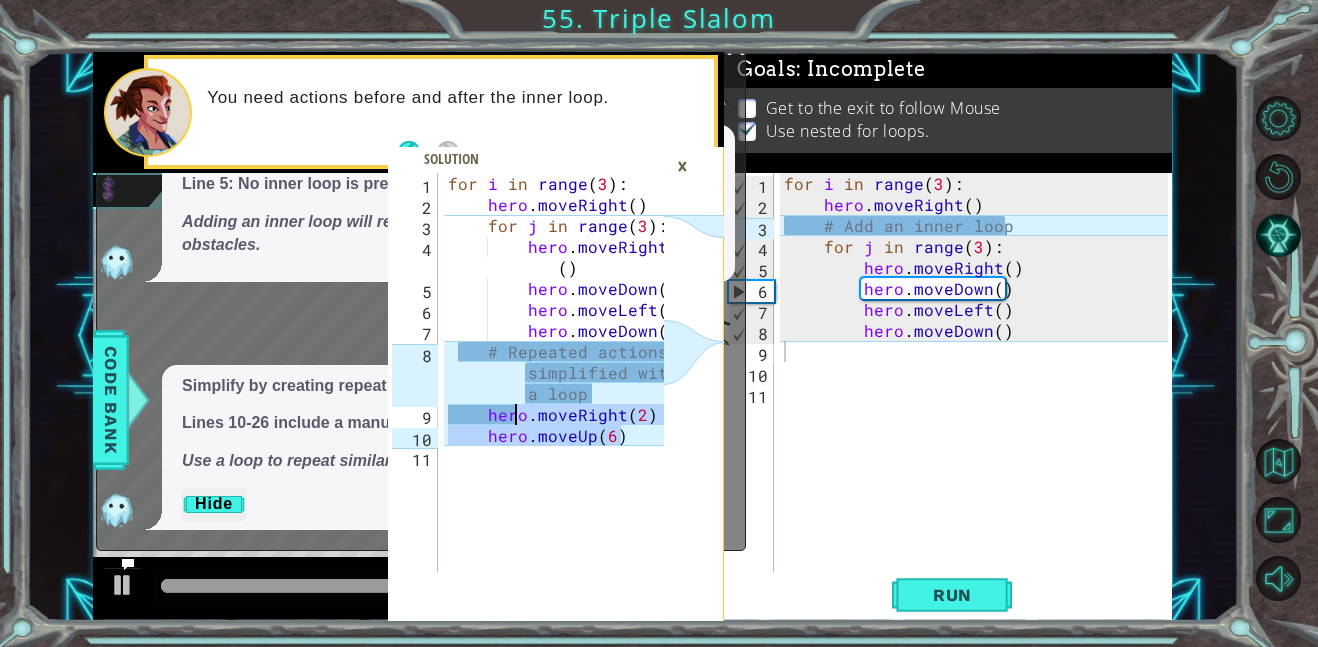 drag, startPoint x: 656, startPoint y: 444, endPoint x: 512, endPoint y: 420, distance: 145.9863 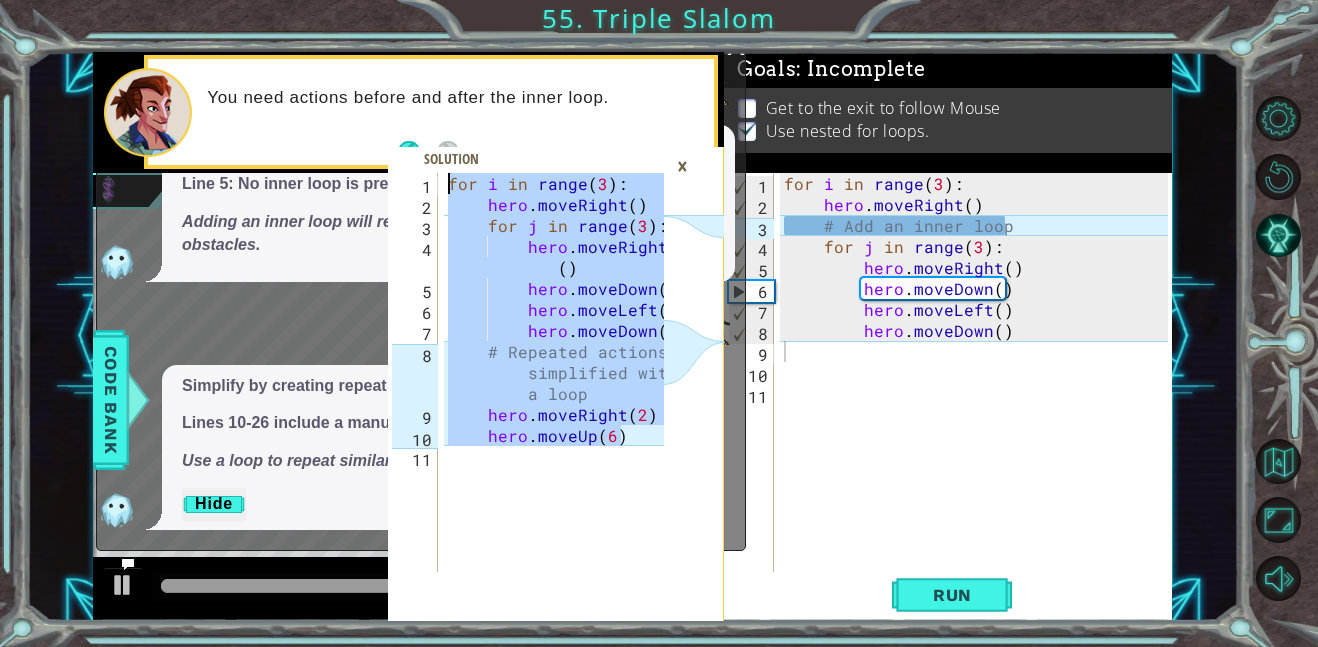 drag, startPoint x: 632, startPoint y: 440, endPoint x: 313, endPoint y: 184, distance: 409.01956 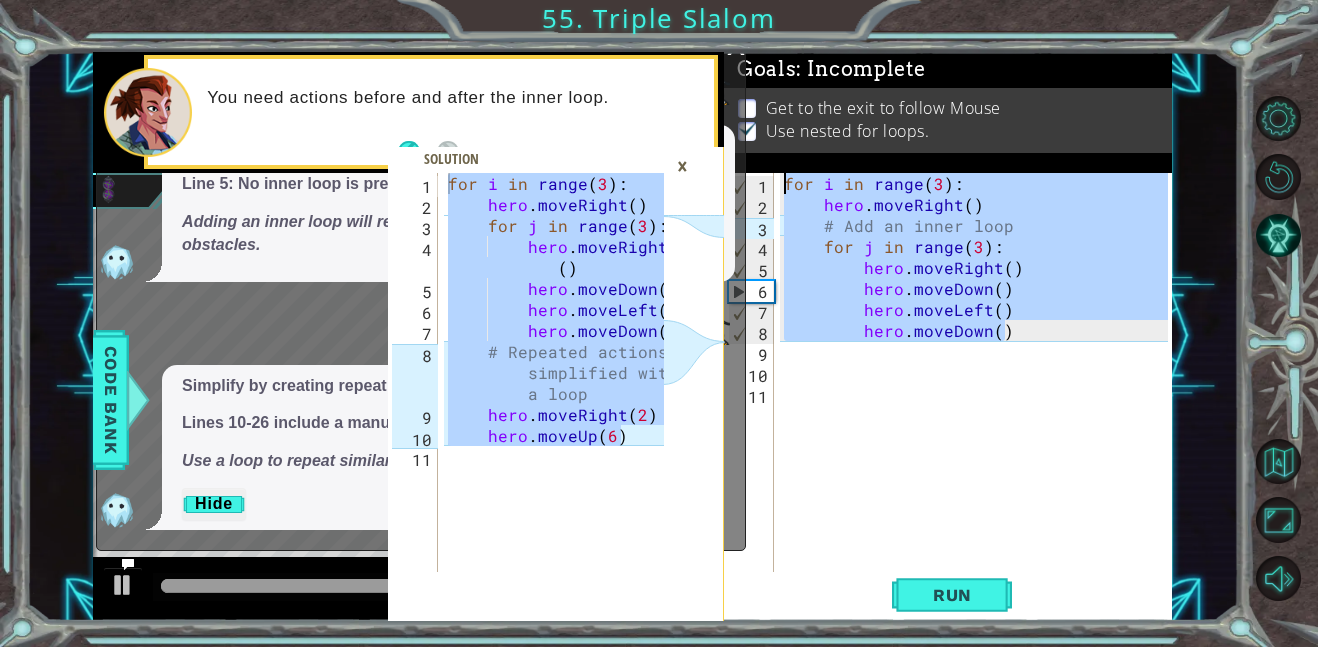 drag, startPoint x: 1026, startPoint y: 338, endPoint x: 609, endPoint y: 39, distance: 513.1179 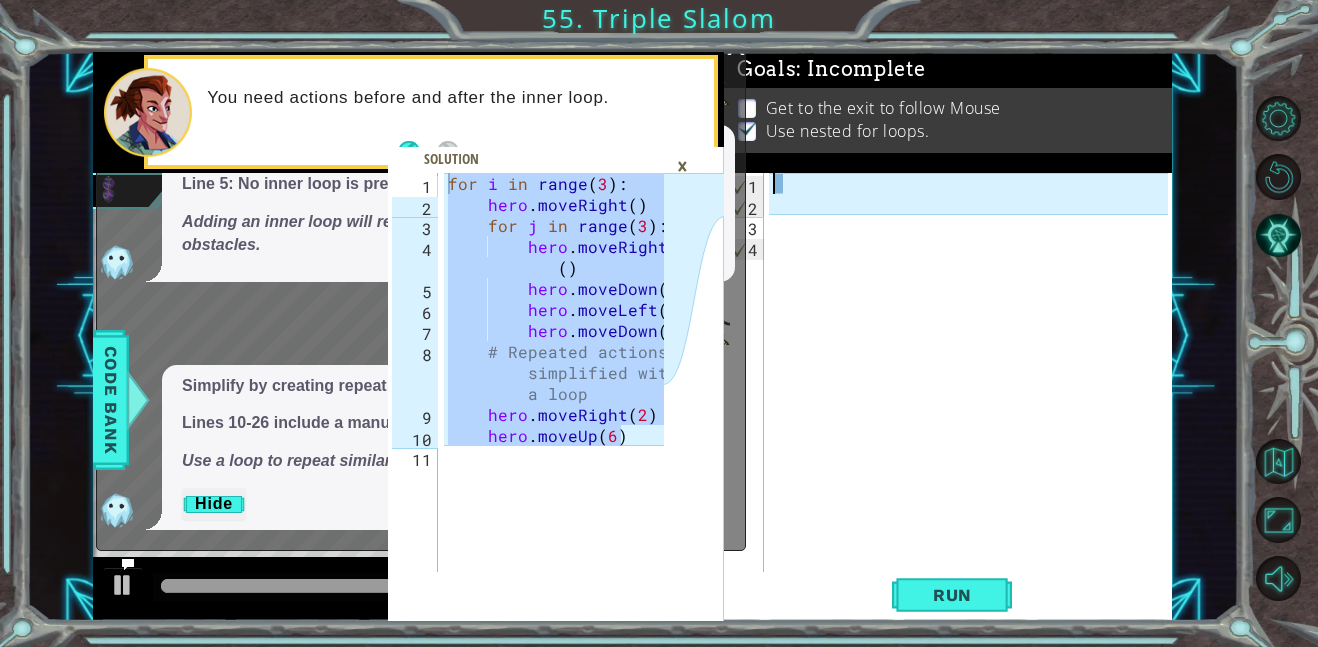 paste on "hero.moveUp(6)" 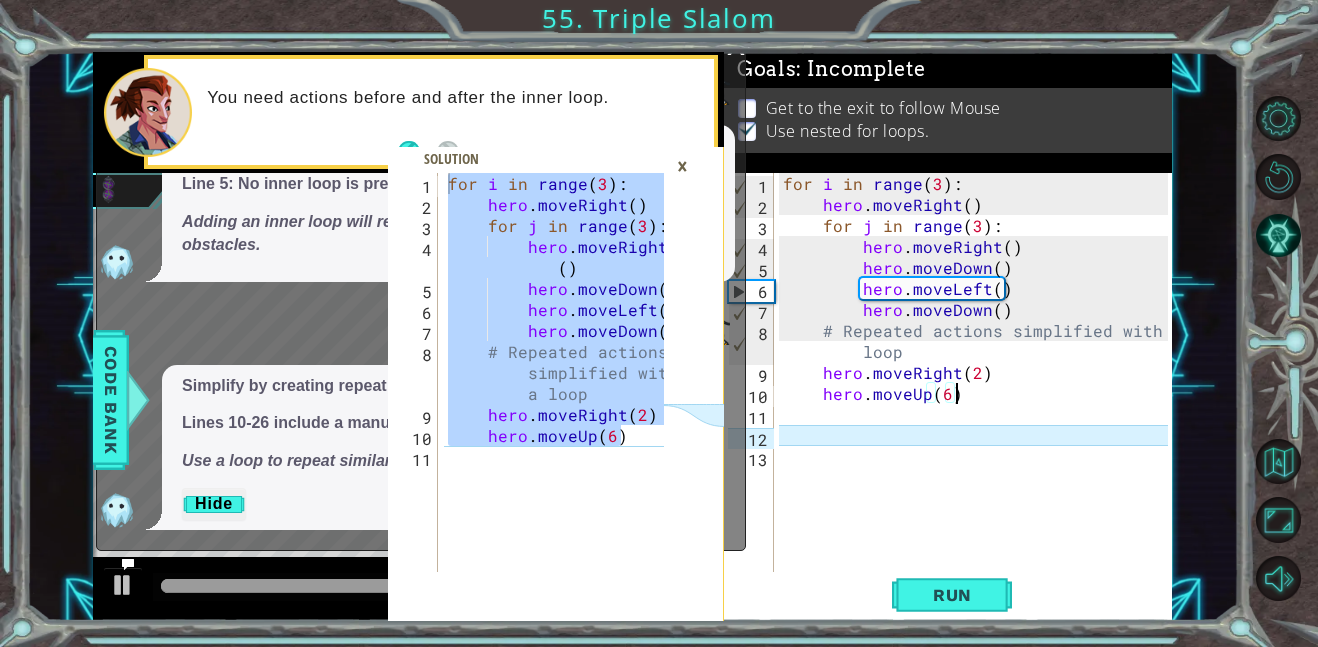 click on "×" at bounding box center [682, 166] 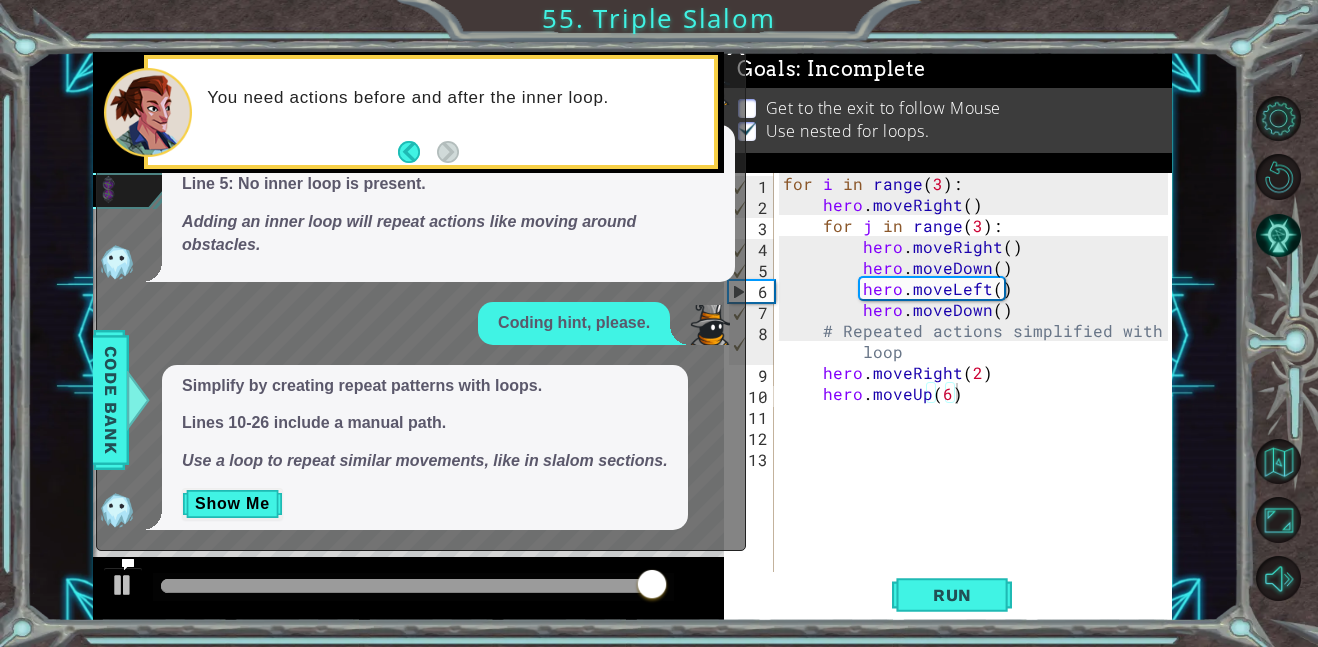 click at bounding box center [128, 564] 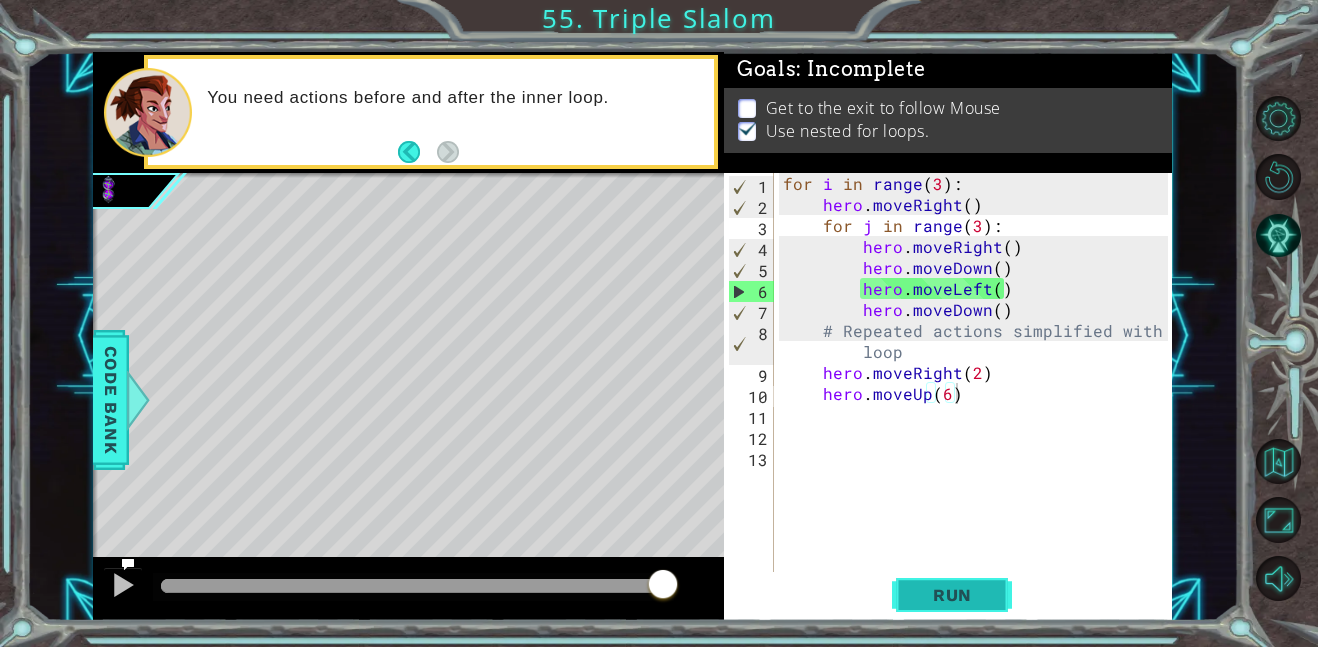 click on "Run" at bounding box center [952, 595] 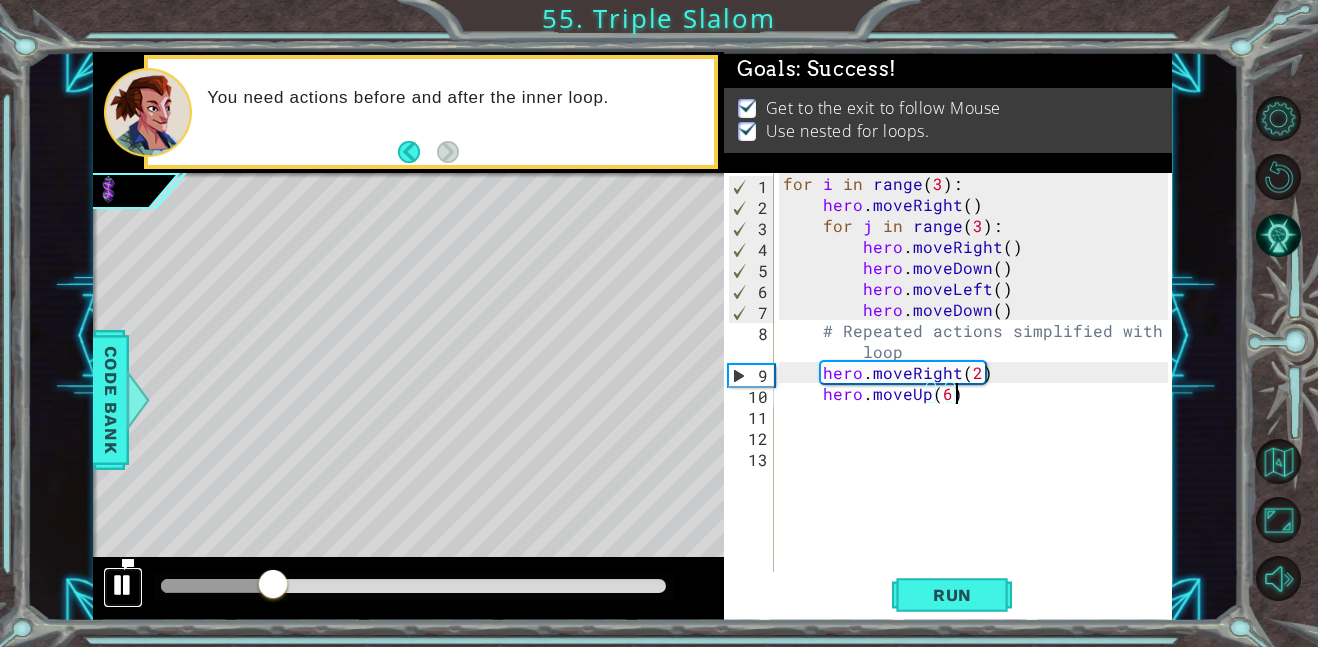 click at bounding box center [123, 585] 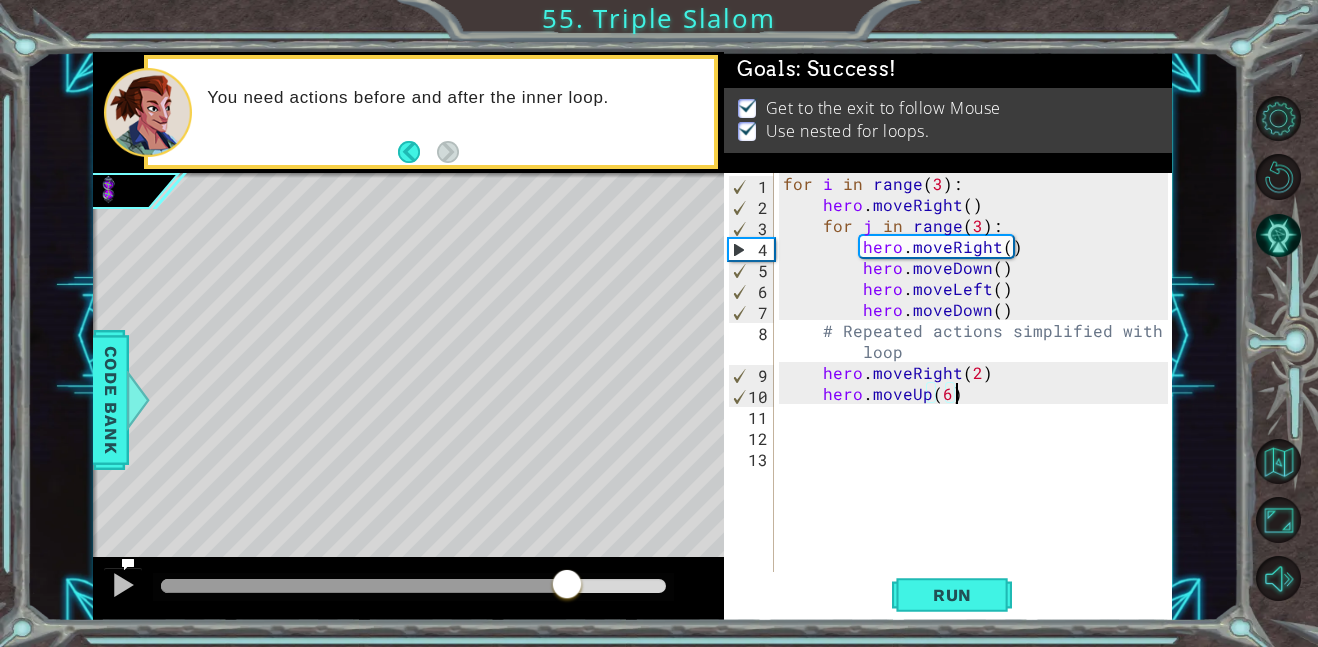 drag, startPoint x: 567, startPoint y: 578, endPoint x: 821, endPoint y: 610, distance: 256.0078 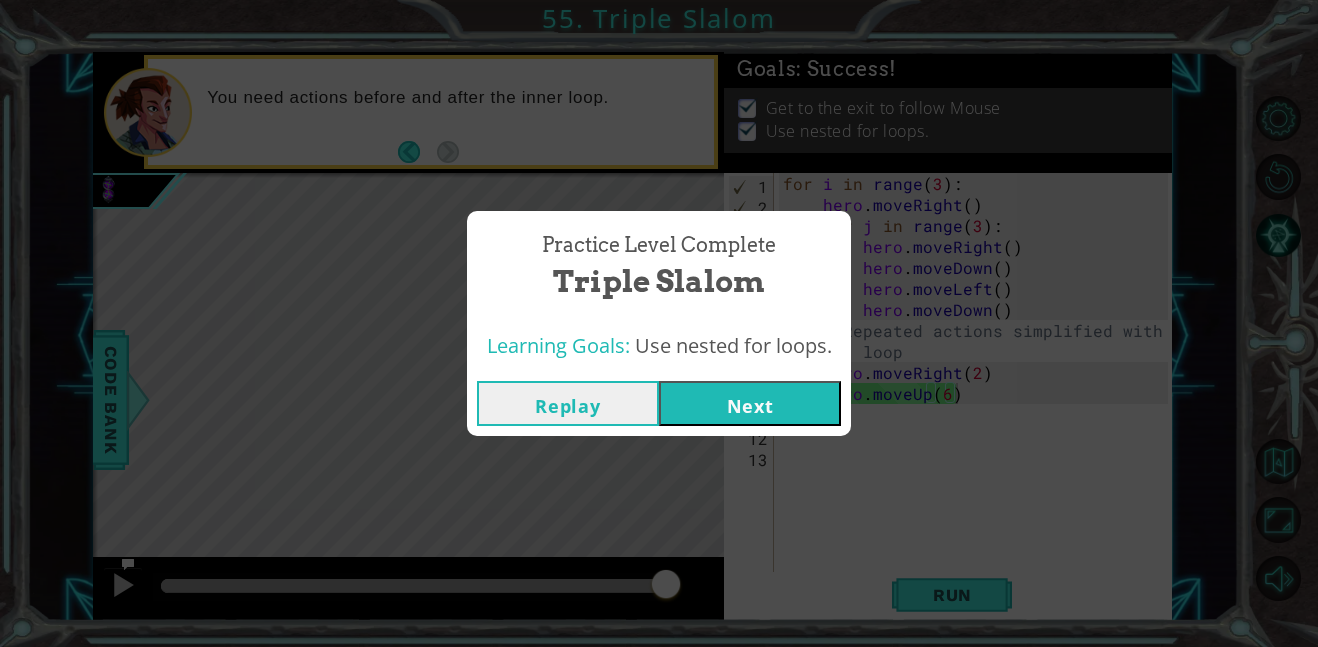 click on "Next" at bounding box center (750, 403) 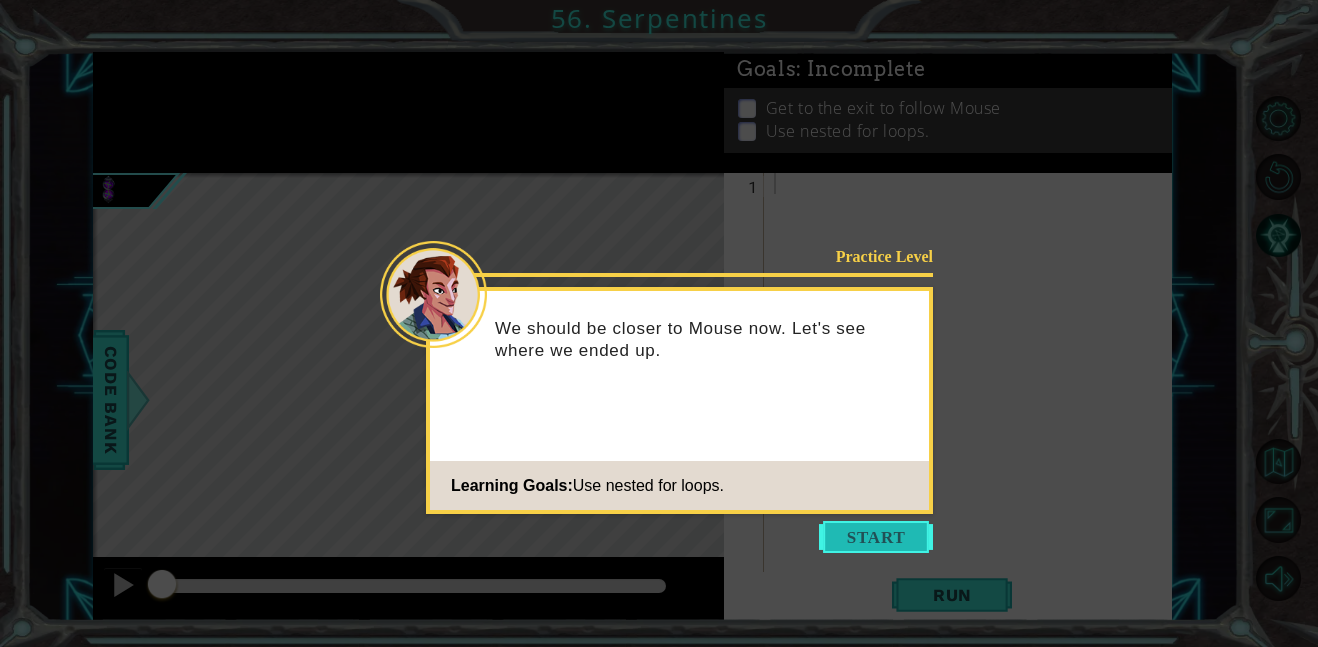 drag, startPoint x: 739, startPoint y: 416, endPoint x: 872, endPoint y: 549, distance: 188.09041 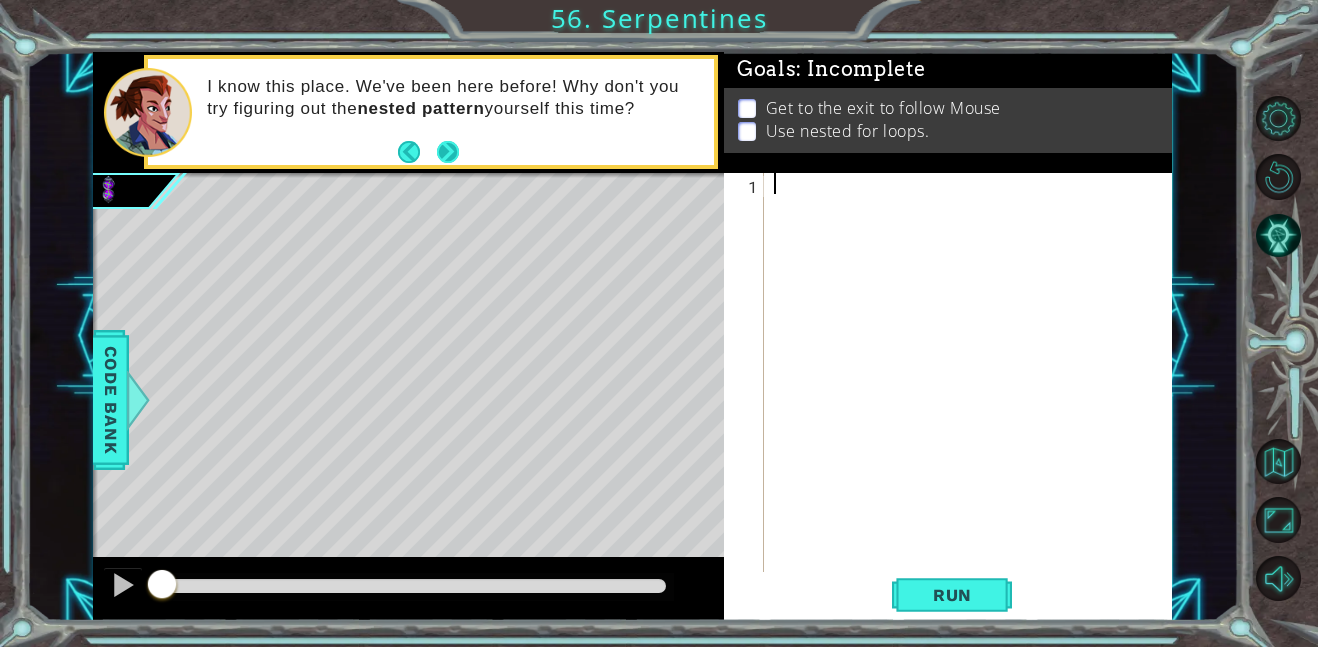 click at bounding box center [449, 152] 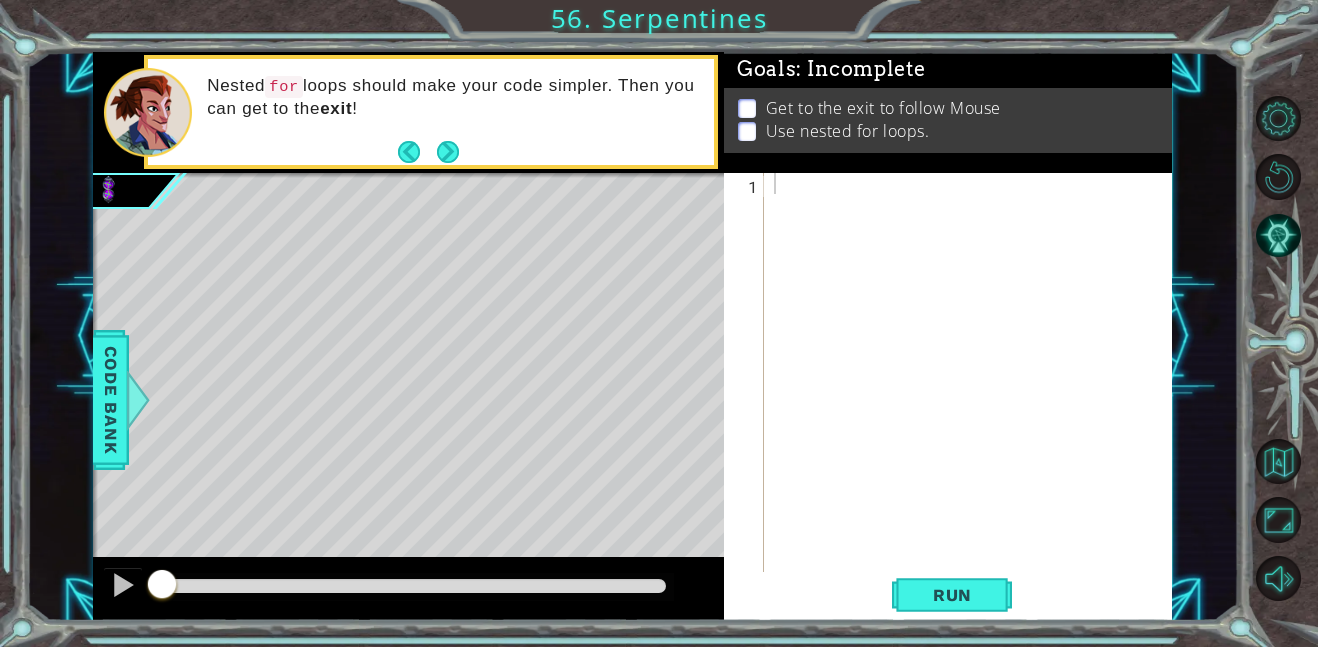 click at bounding box center (449, 152) 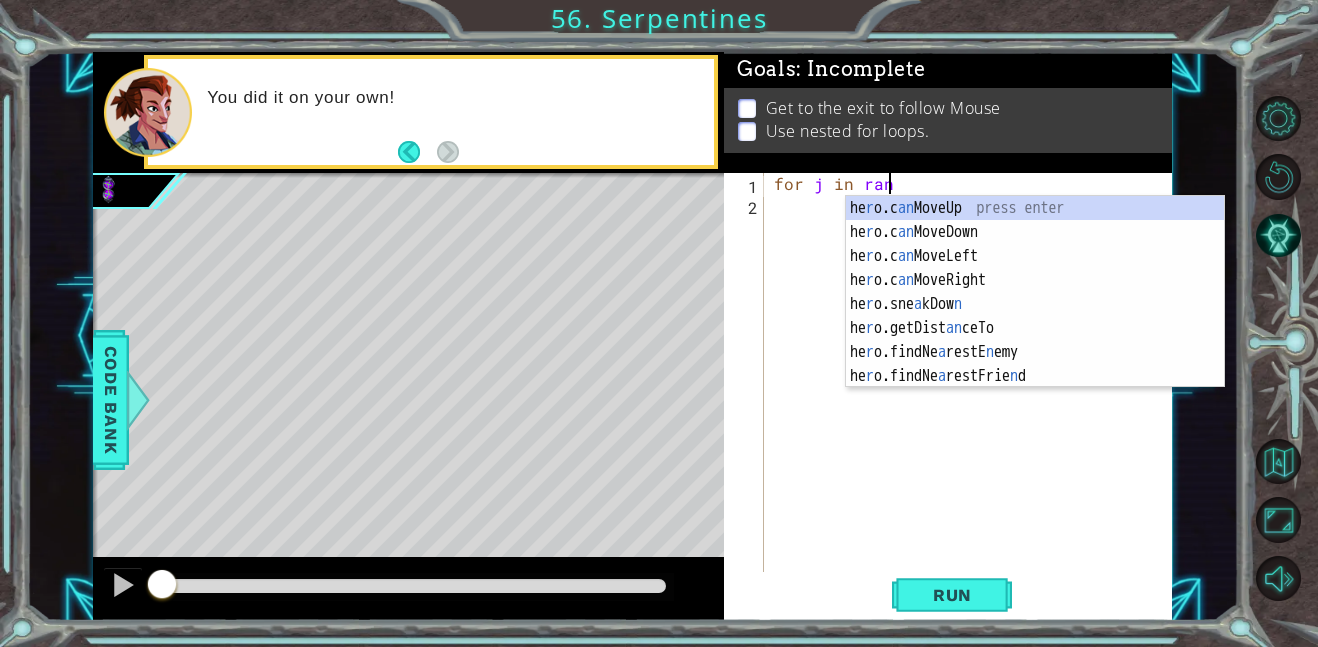 scroll, scrollTop: 0, scrollLeft: 7, axis: horizontal 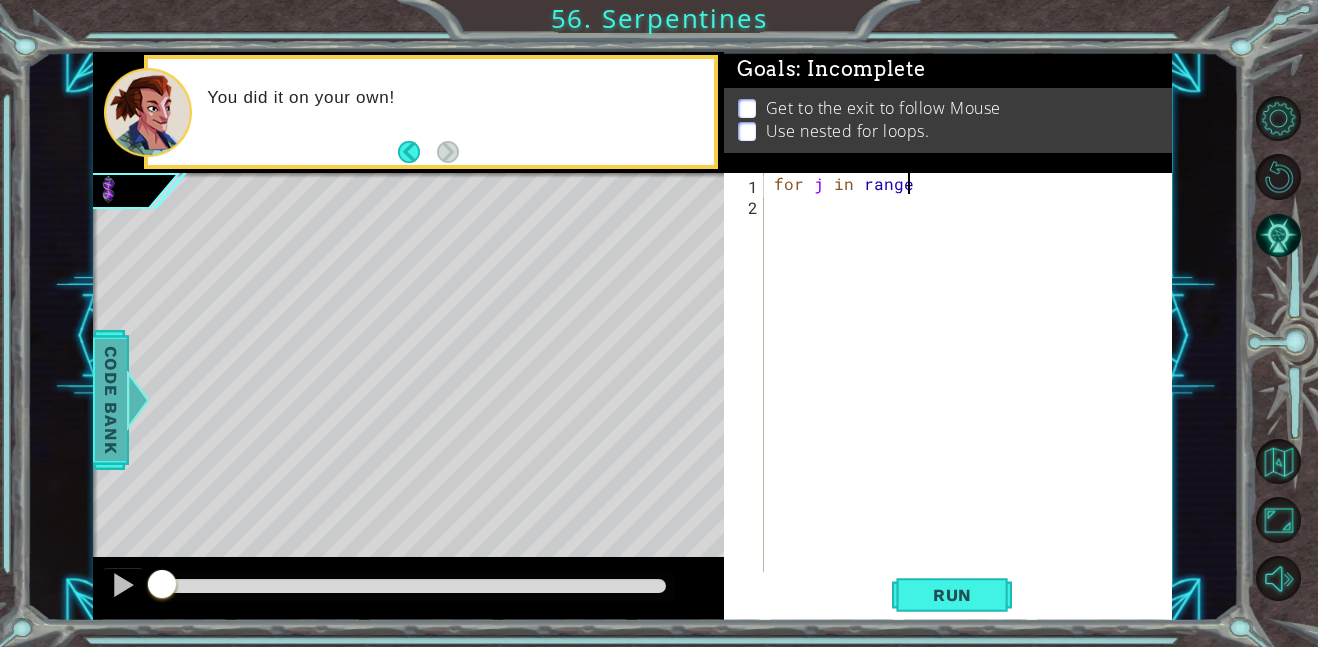 click on "Code Bank" at bounding box center (111, 400) 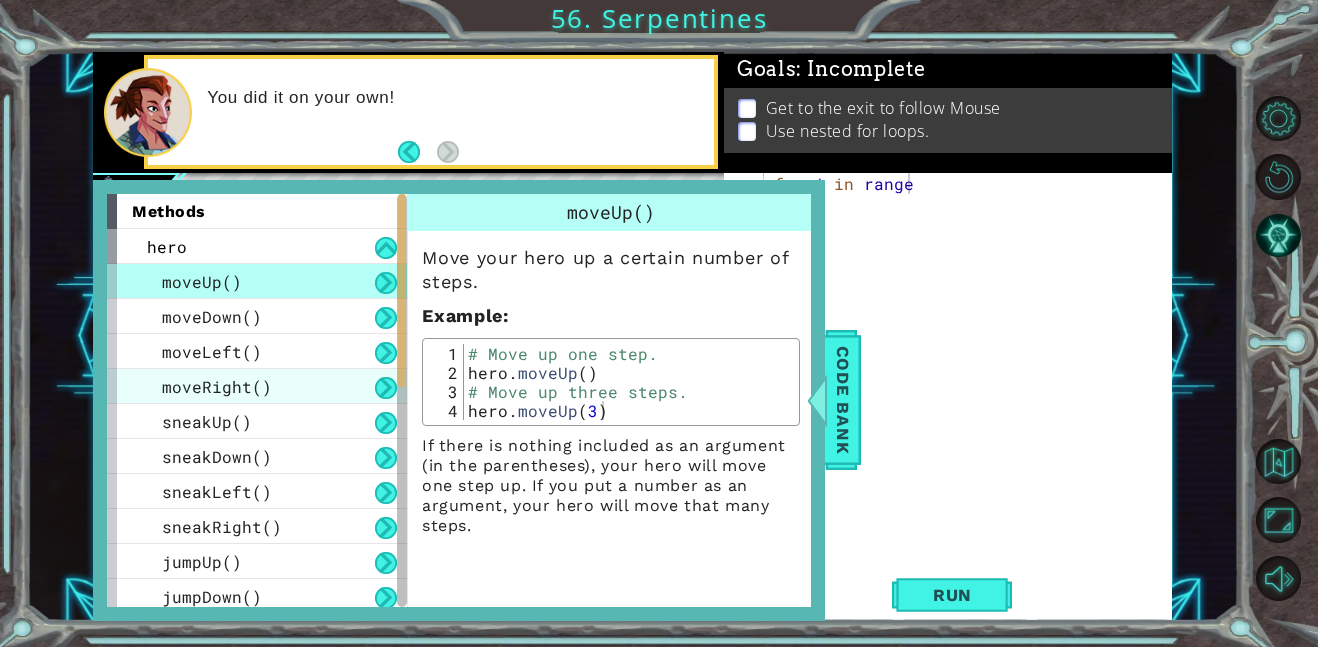 scroll, scrollTop: 671, scrollLeft: 0, axis: vertical 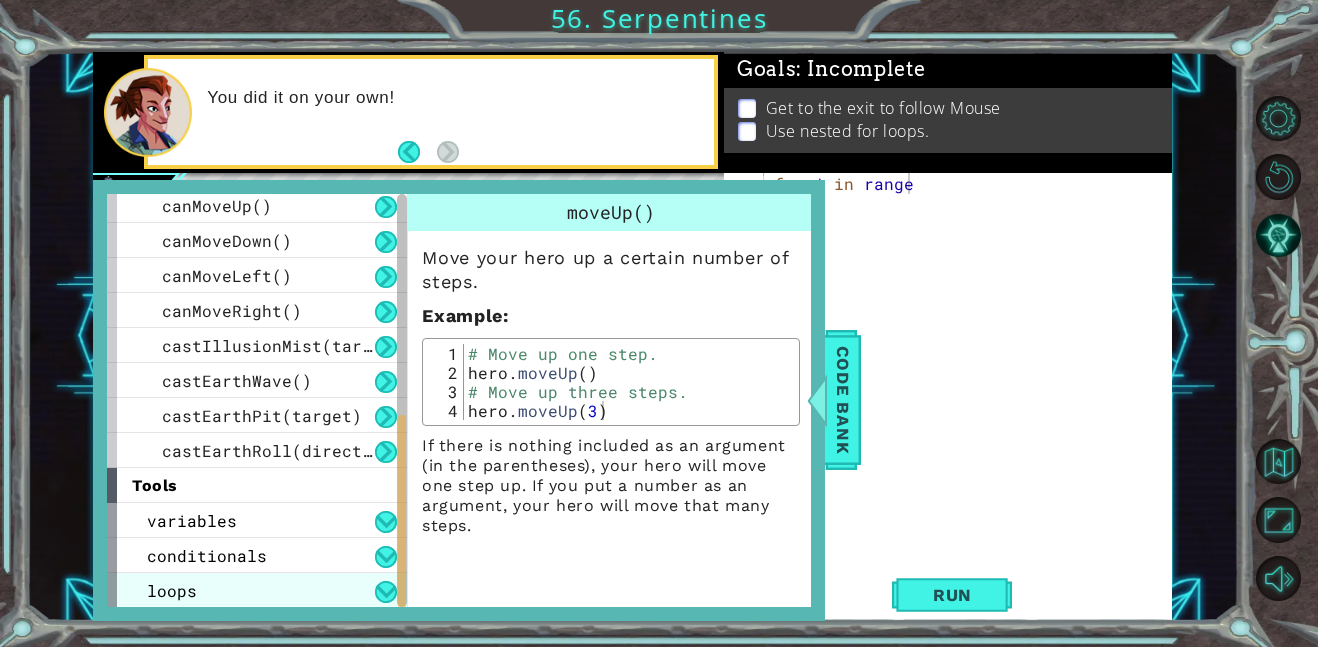 click on "loops" at bounding box center [257, 590] 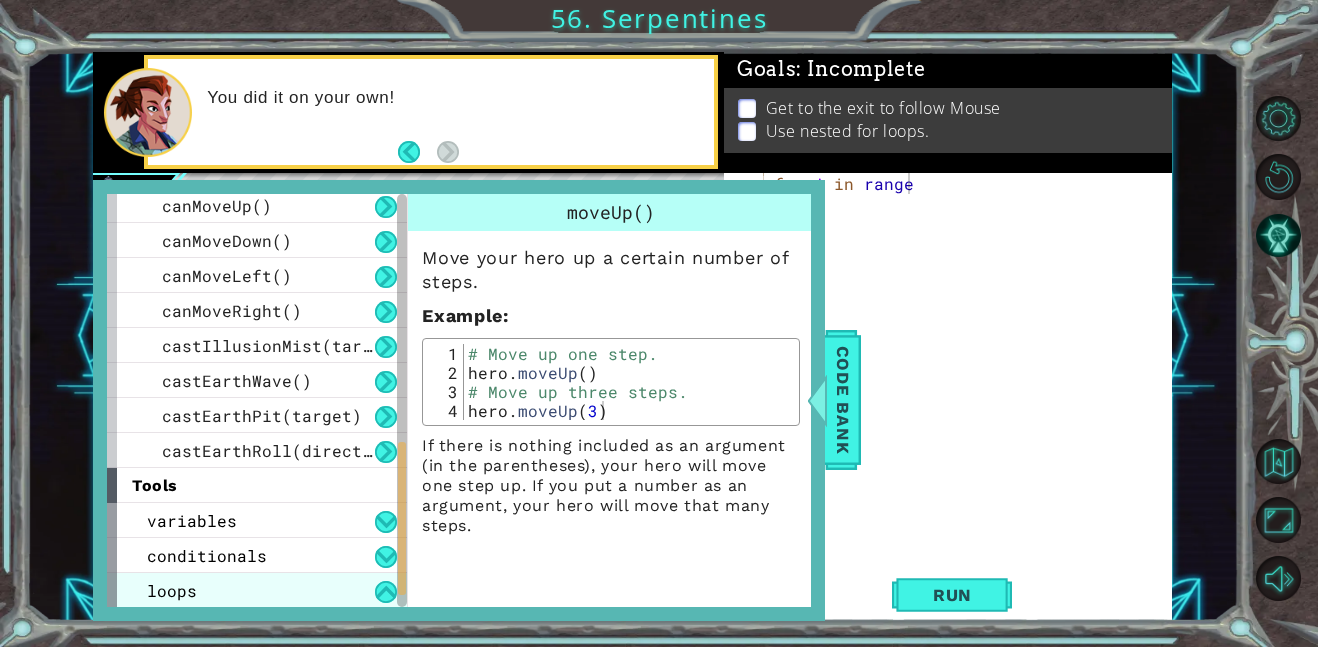 click on "loops" at bounding box center [257, 590] 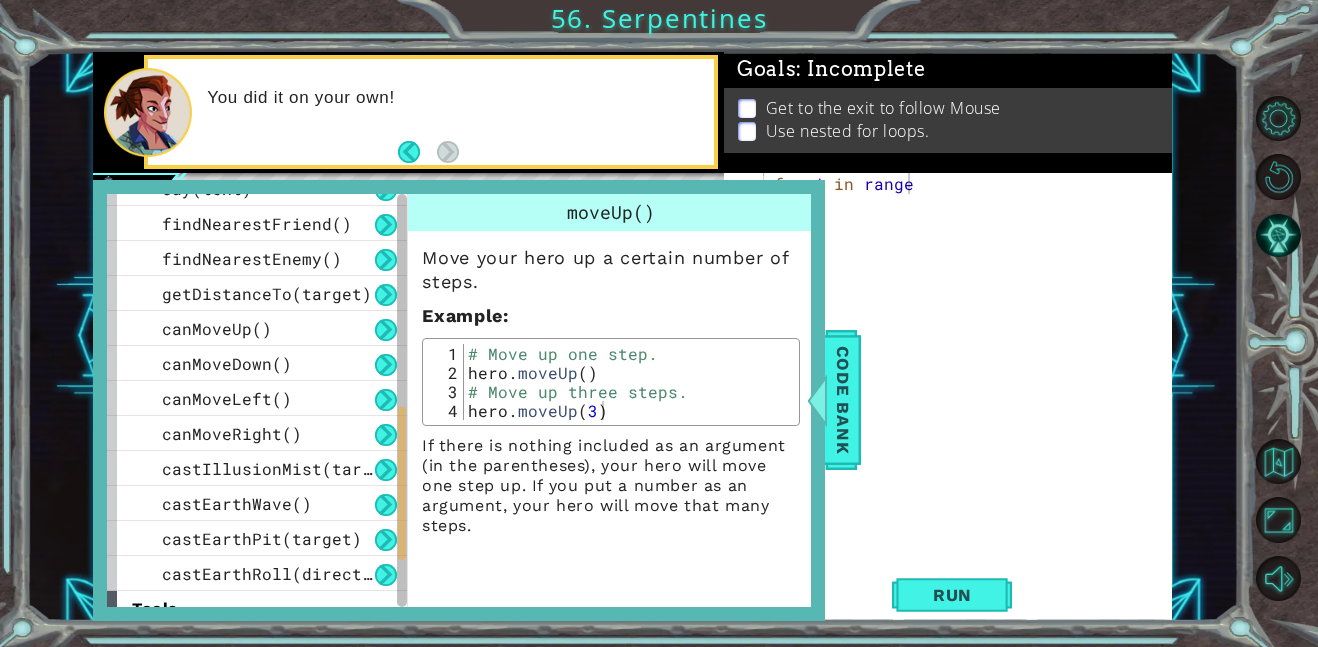 scroll, scrollTop: 671, scrollLeft: 0, axis: vertical 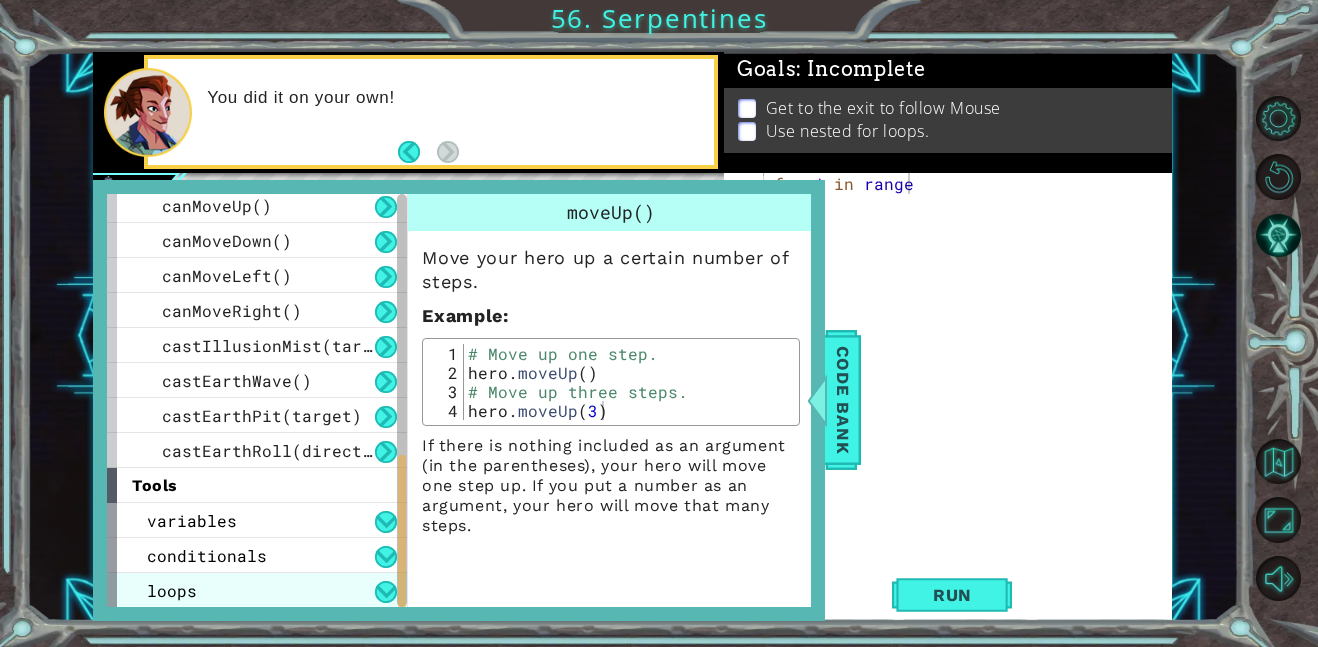 click on "loops" at bounding box center (257, 590) 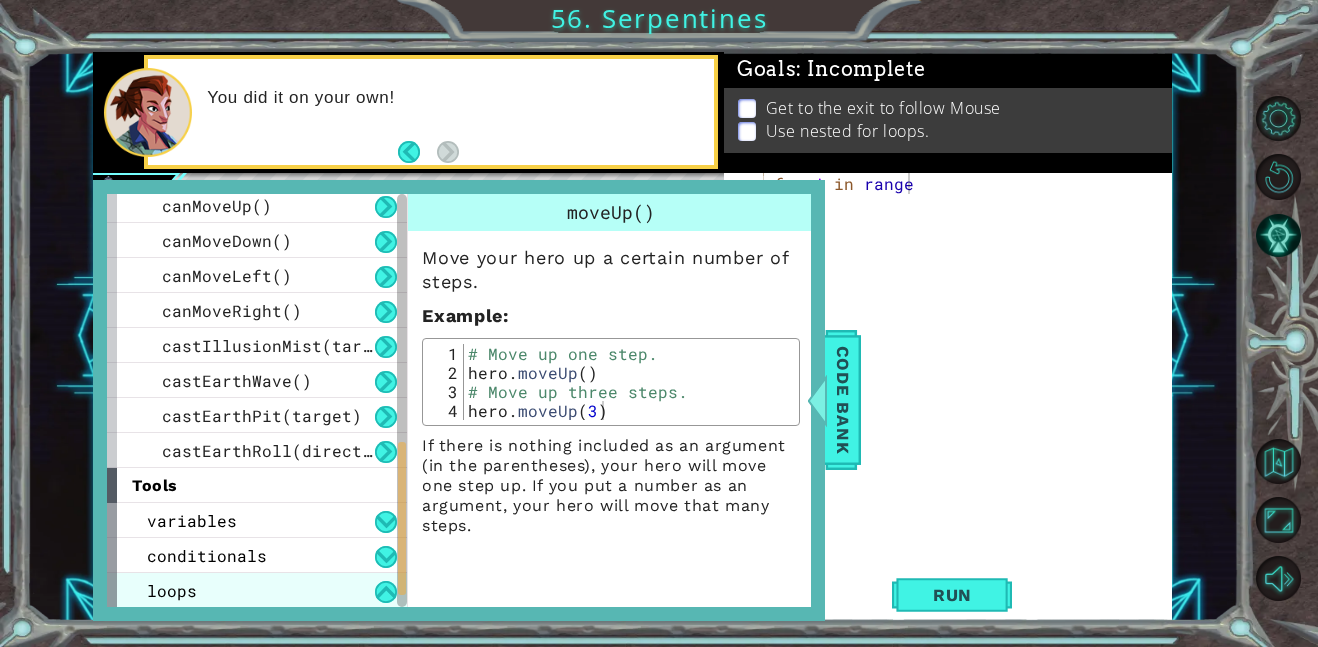 click on "loops" at bounding box center (172, 590) 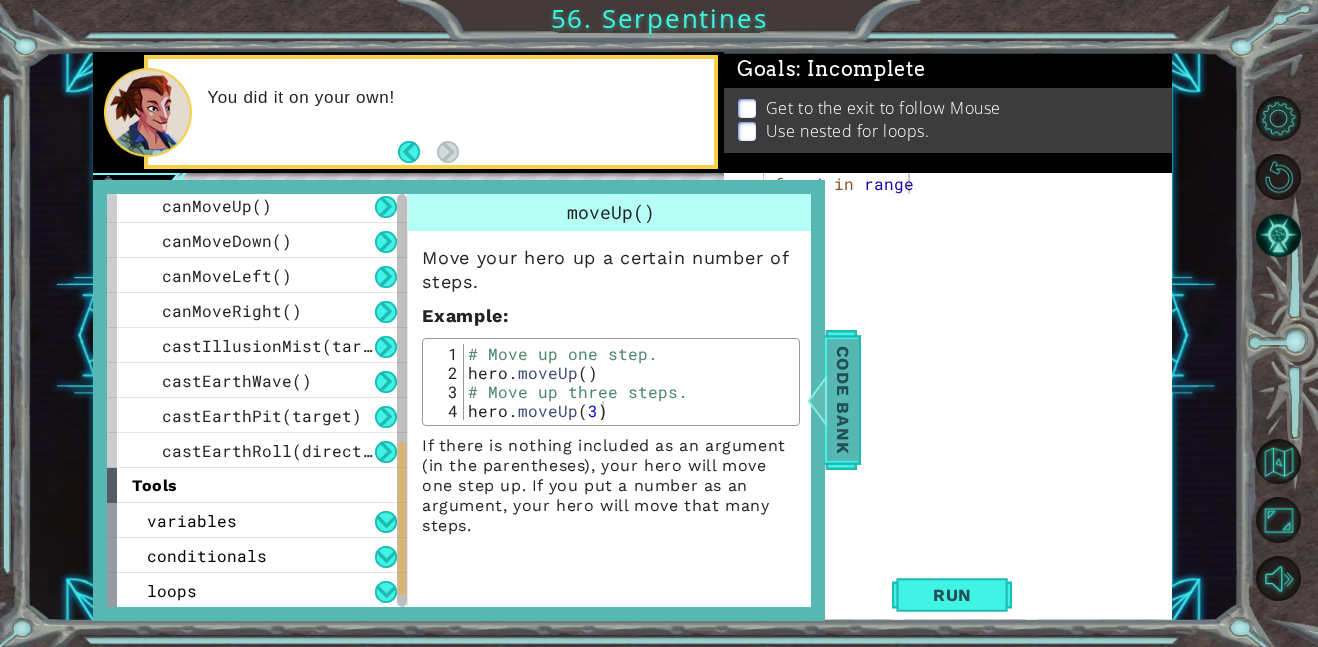 click on "Code Bank" at bounding box center (843, 400) 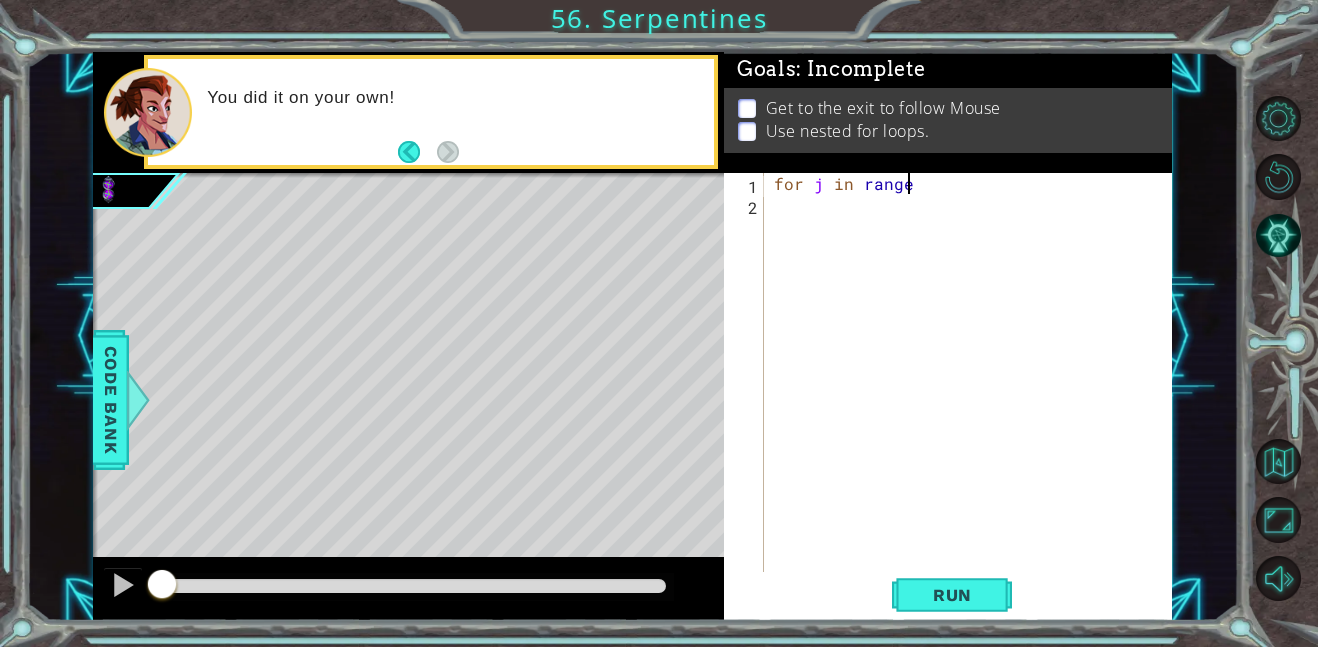 drag, startPoint x: 1022, startPoint y: 177, endPoint x: 968, endPoint y: 180, distance: 54.08327 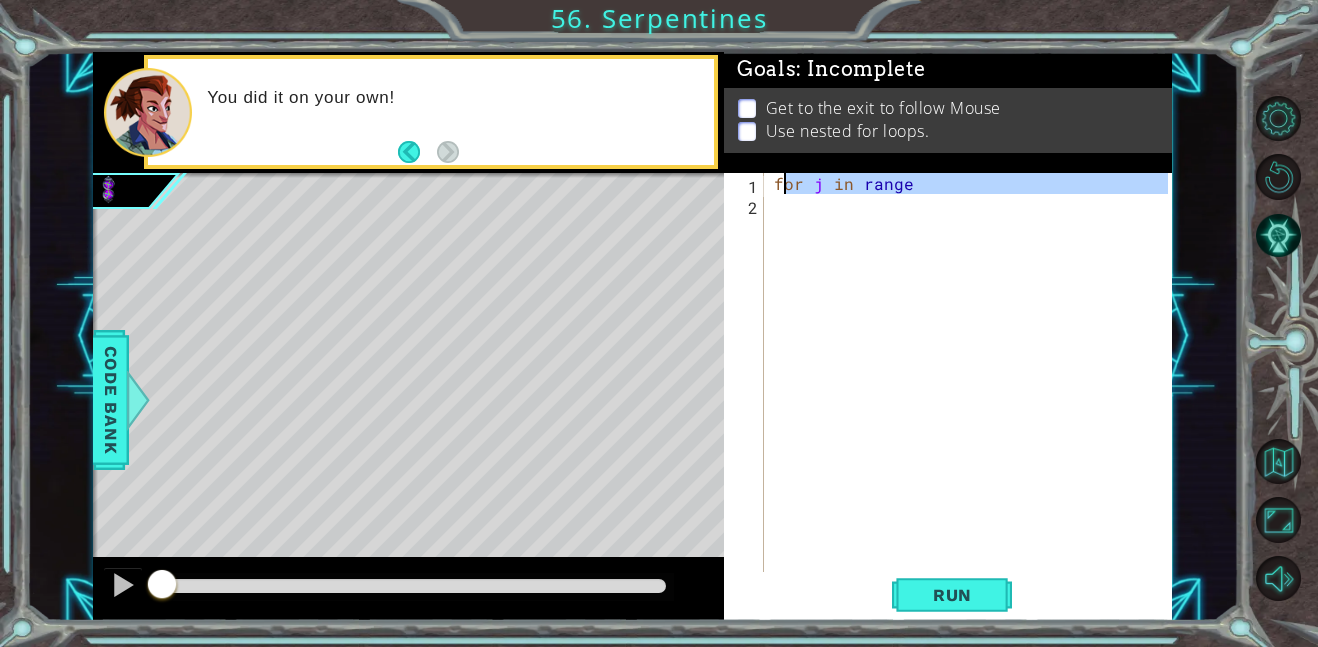 drag, startPoint x: 963, startPoint y: 199, endPoint x: 750, endPoint y: 179, distance: 213.9369 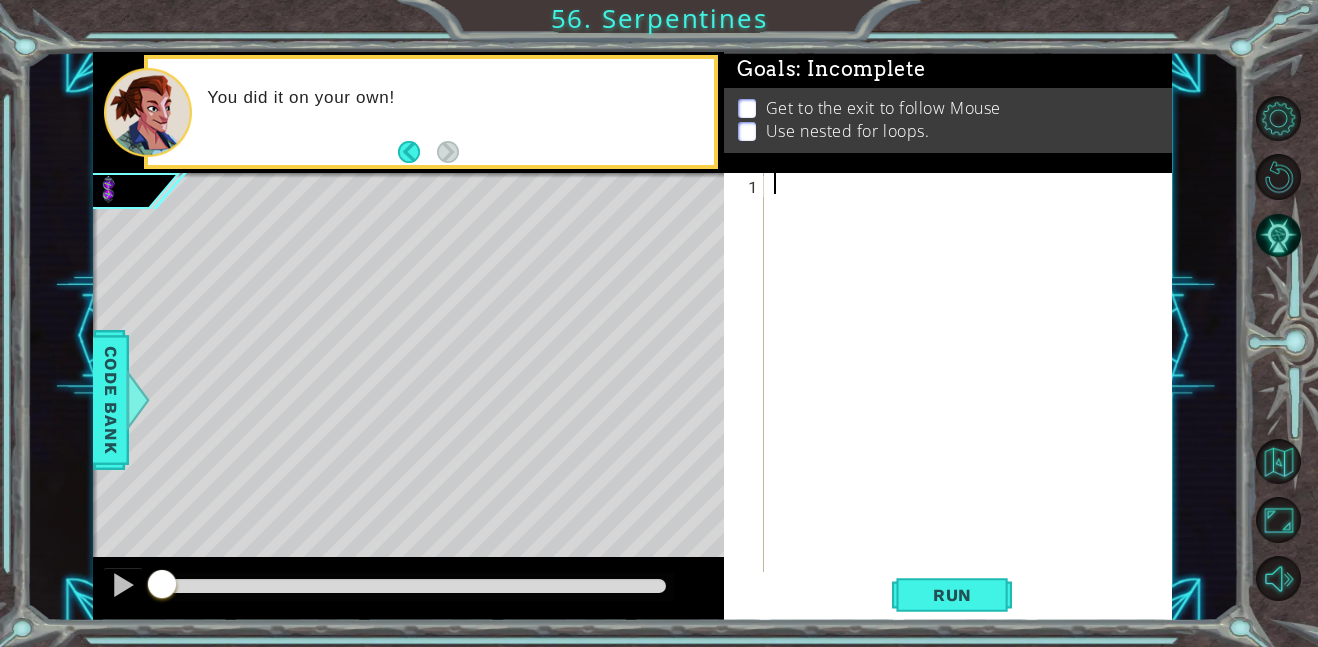 scroll, scrollTop: 0, scrollLeft: 0, axis: both 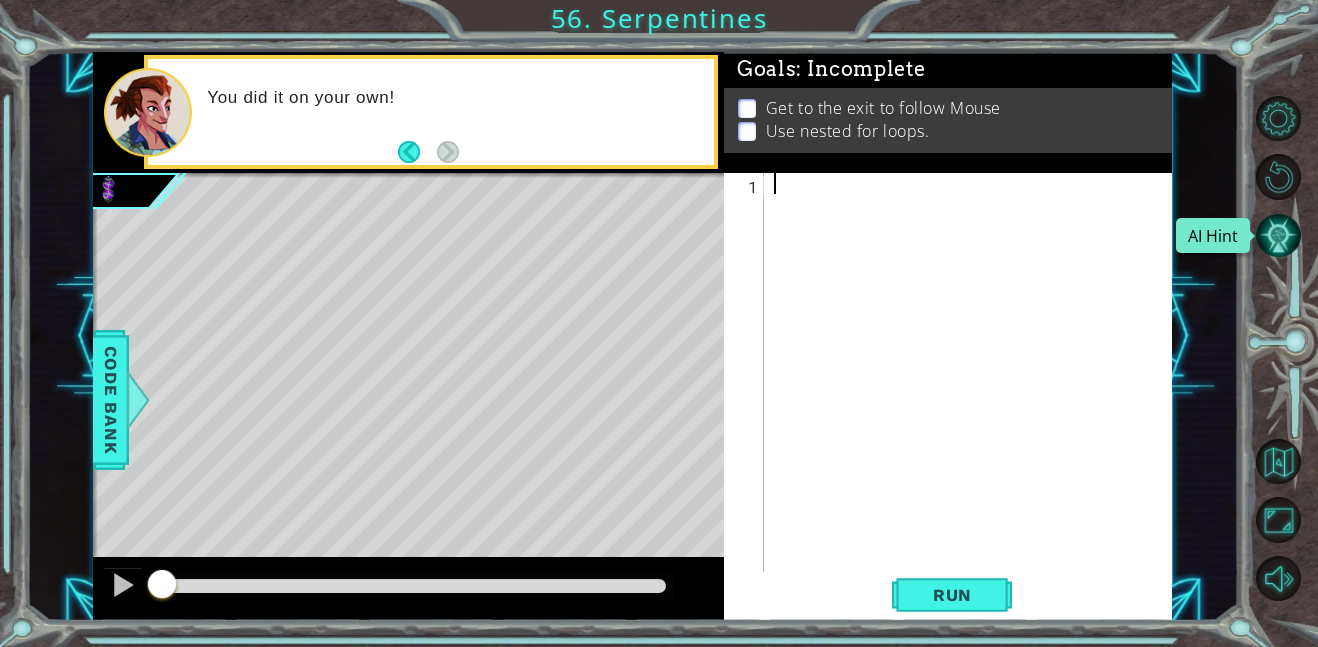 click at bounding box center [1278, 235] 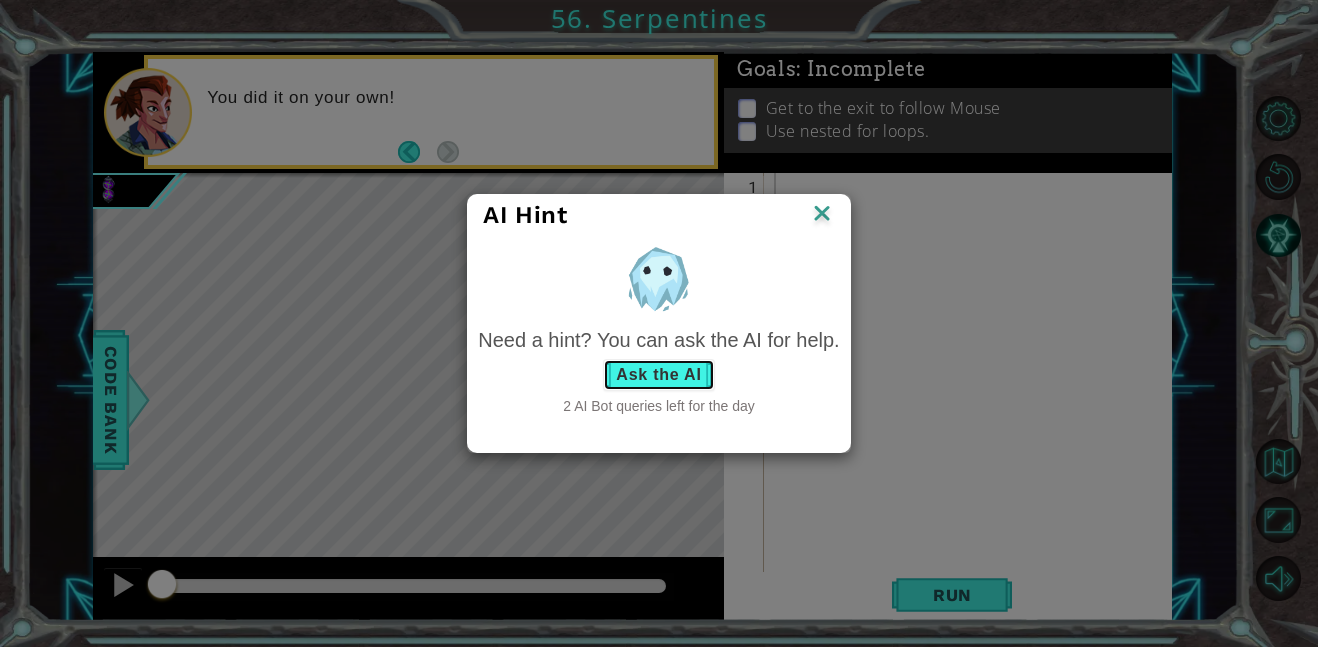 click on "Ask the AI" at bounding box center [658, 375] 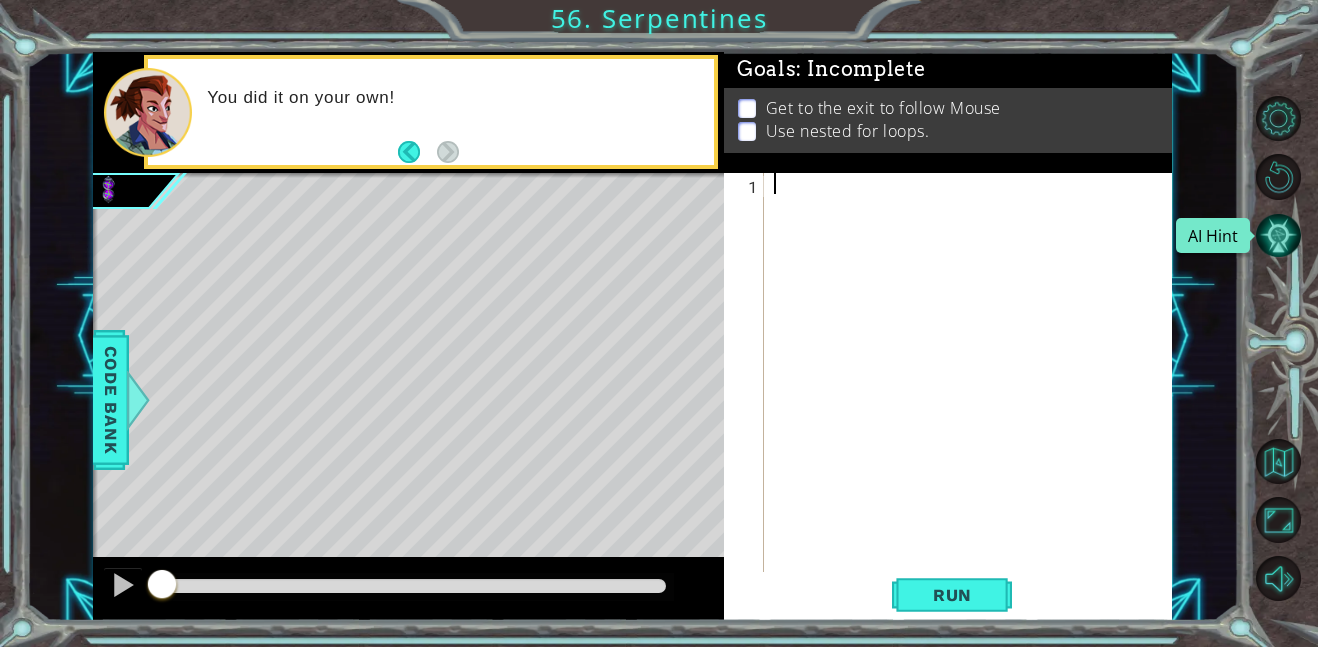 click at bounding box center (1278, 235) 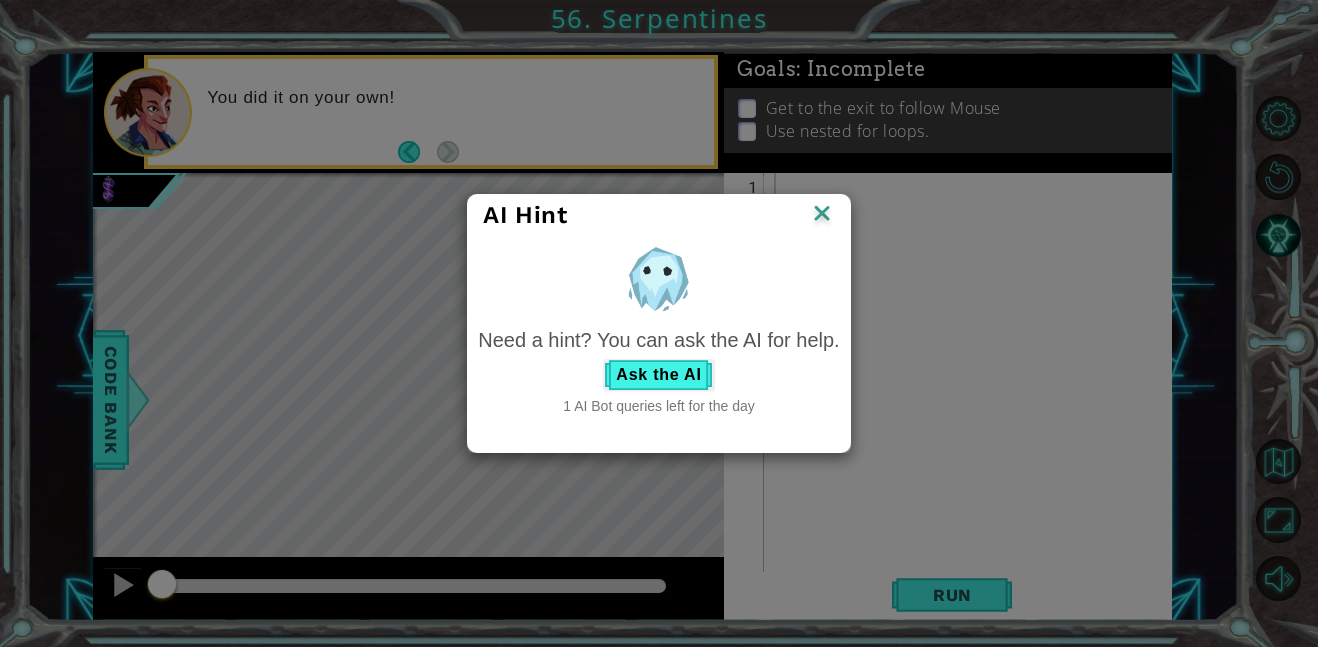 click on "AI Hint
Need a hint? You can ask the AI for help.
Ask the AI
1 AI Bot queries left for the day" at bounding box center (659, 323) 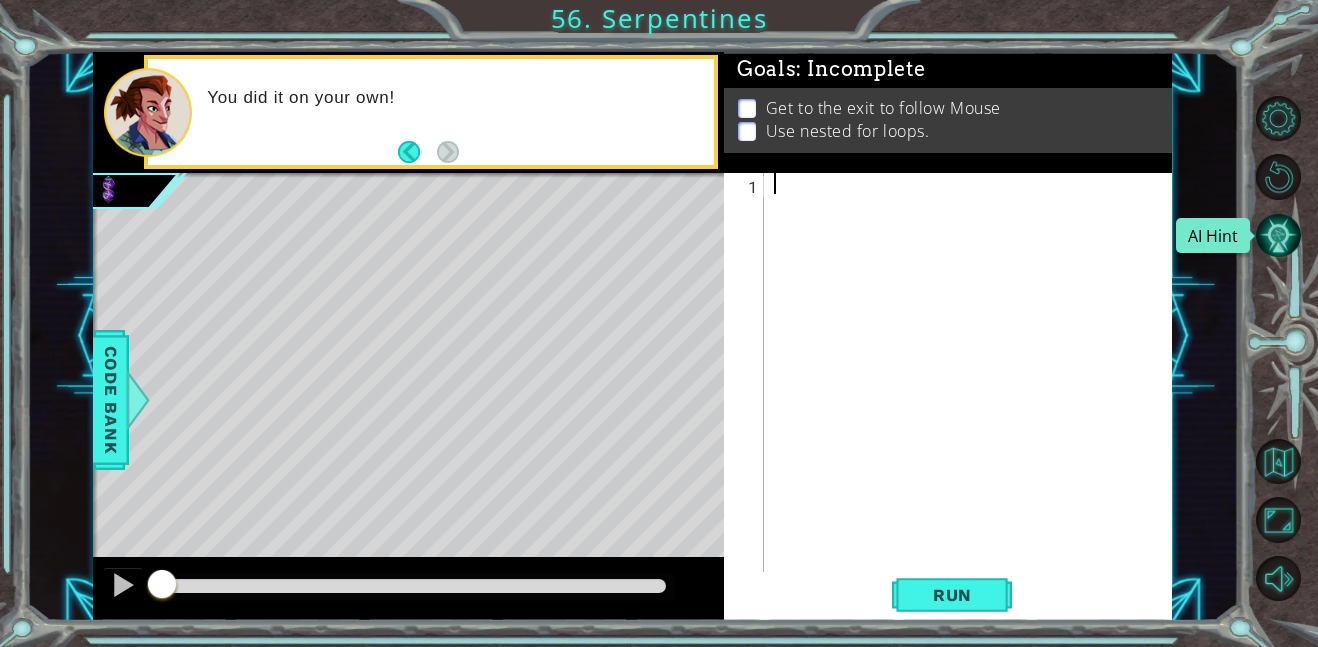 click at bounding box center (1278, 235) 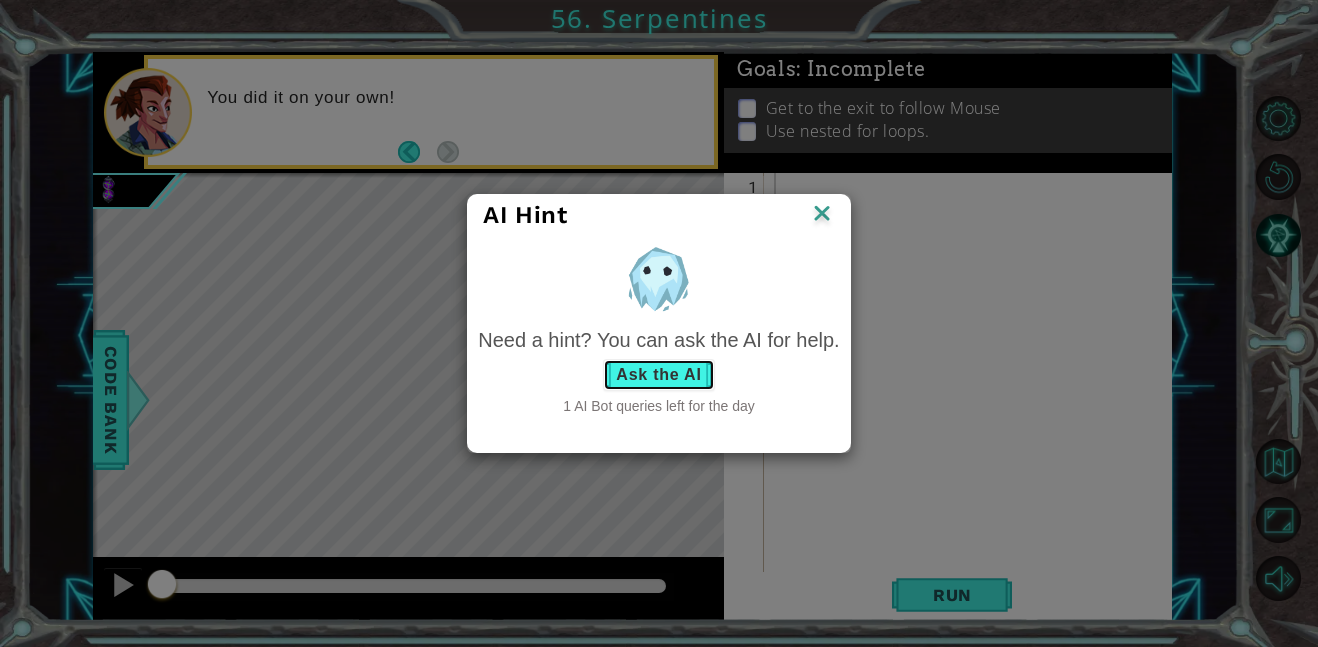 click on "Ask the AI" at bounding box center (658, 375) 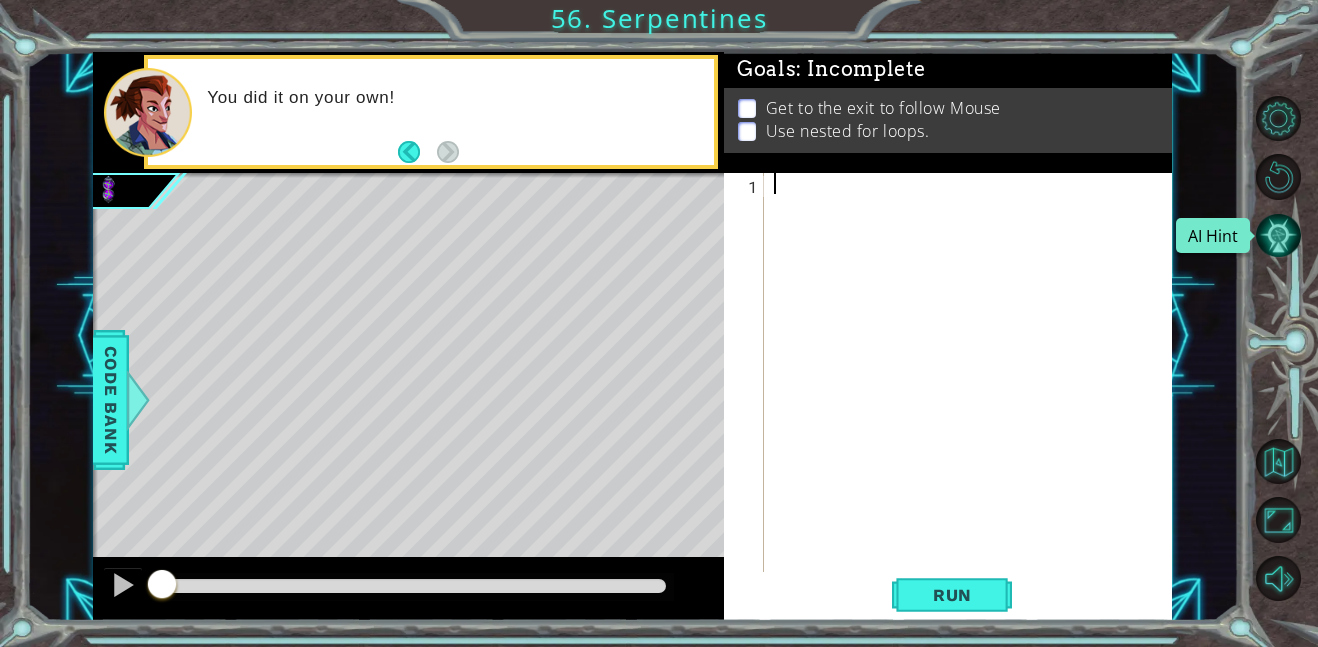 click at bounding box center (1278, 235) 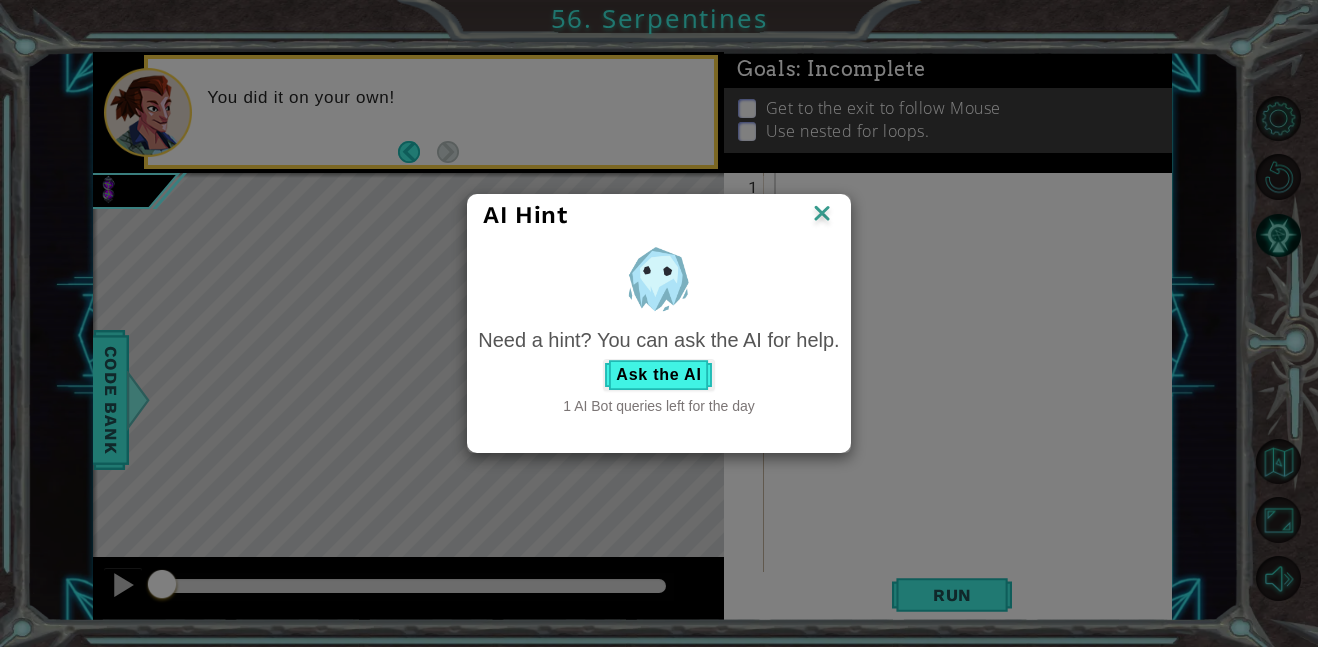 click on "Need a hint? You can ask the AI for help.
Ask the AI
1 AI Bot queries left for the day" at bounding box center (658, 371) 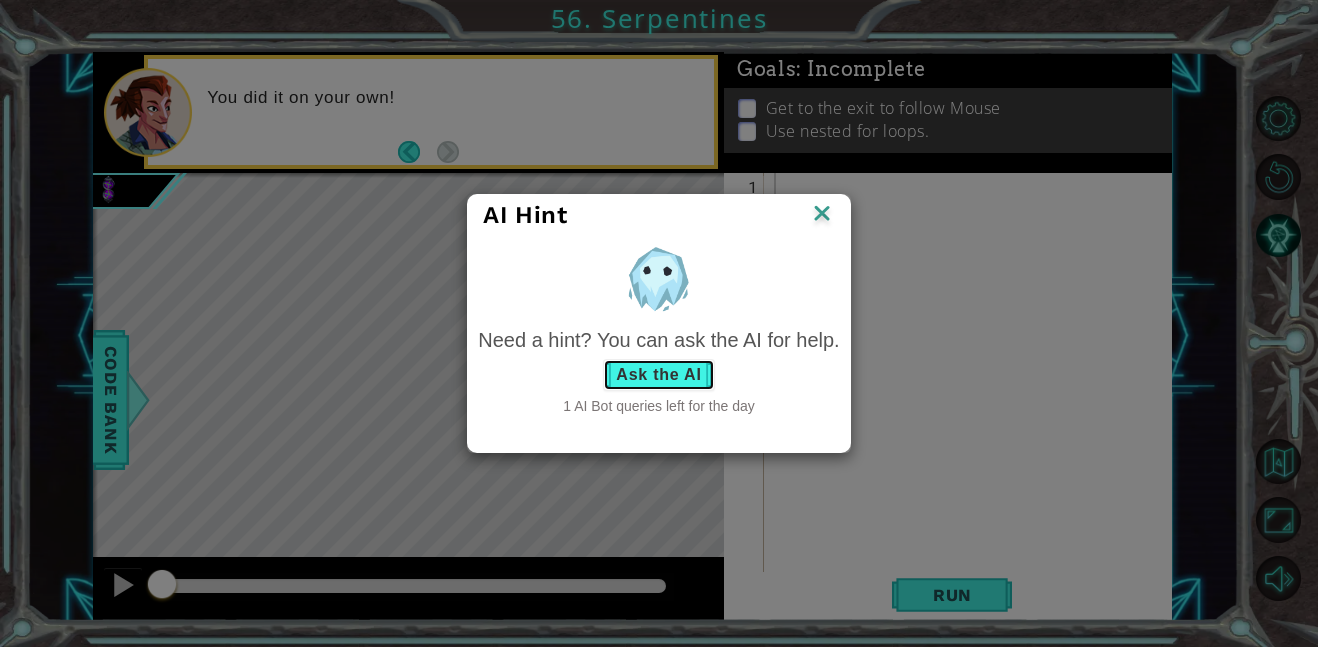 click on "Ask the AI" at bounding box center [658, 375] 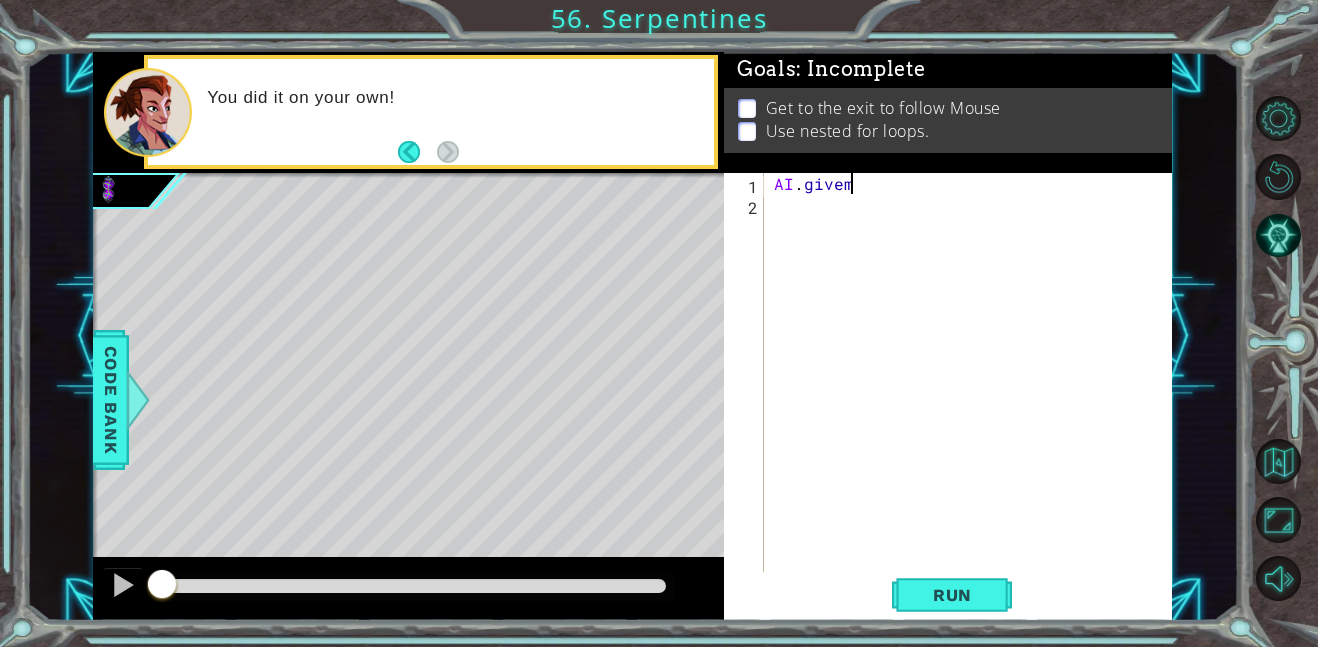scroll, scrollTop: 0, scrollLeft: 1, axis: horizontal 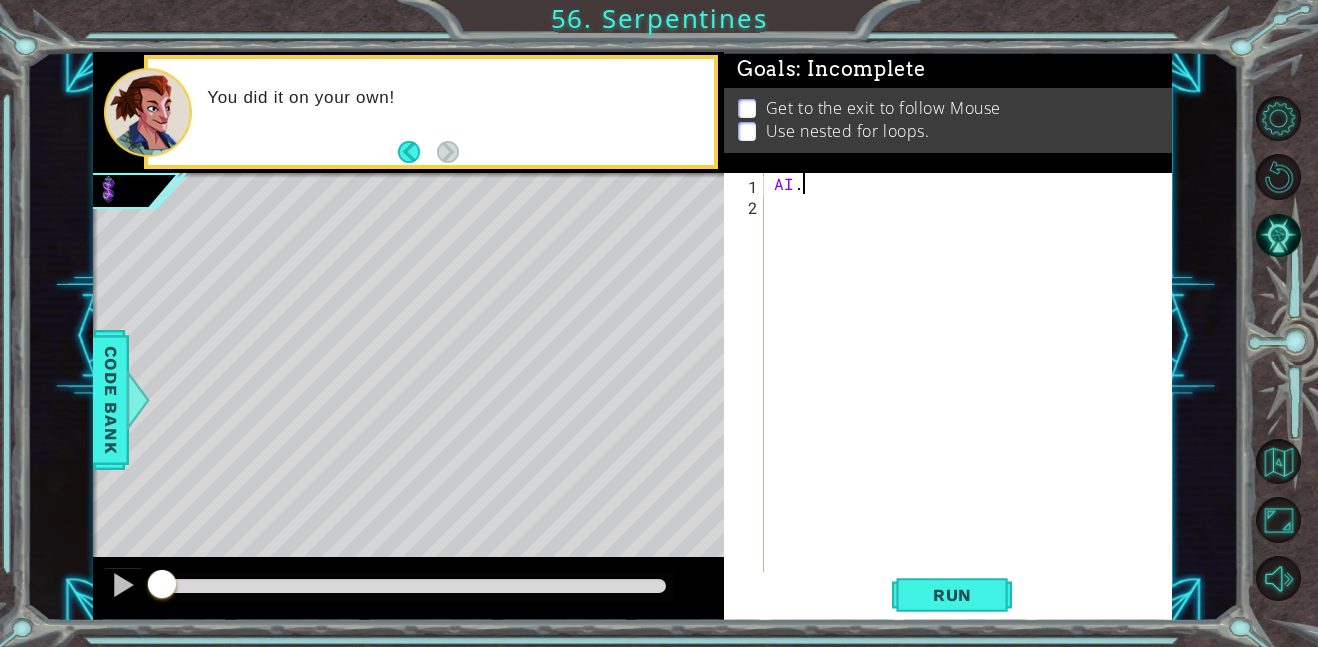 type on "A" 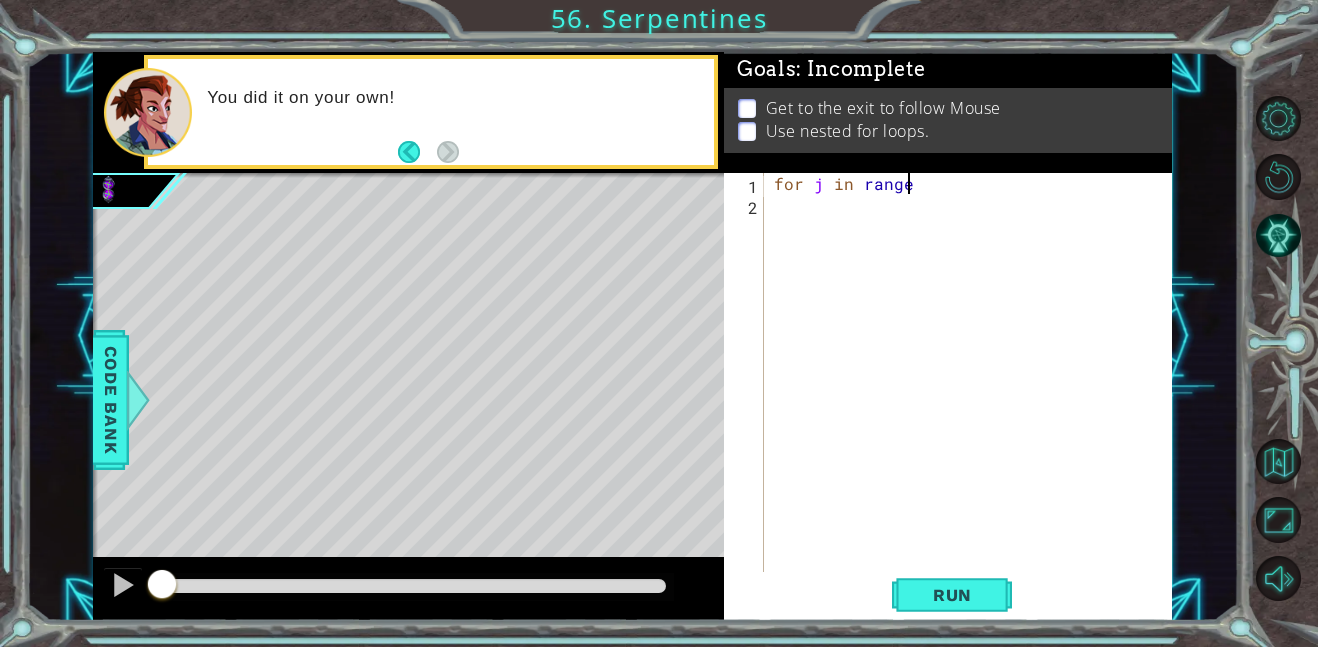 scroll, scrollTop: 0, scrollLeft: 8, axis: horizontal 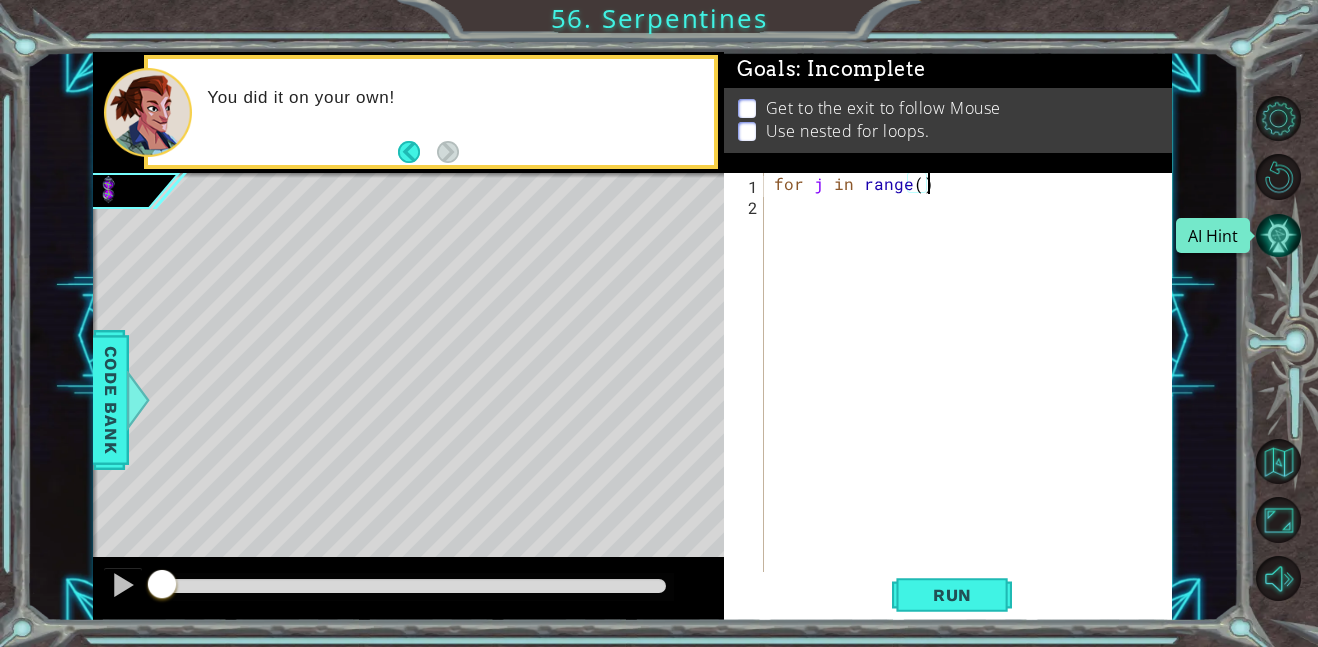 type on "for j in range()" 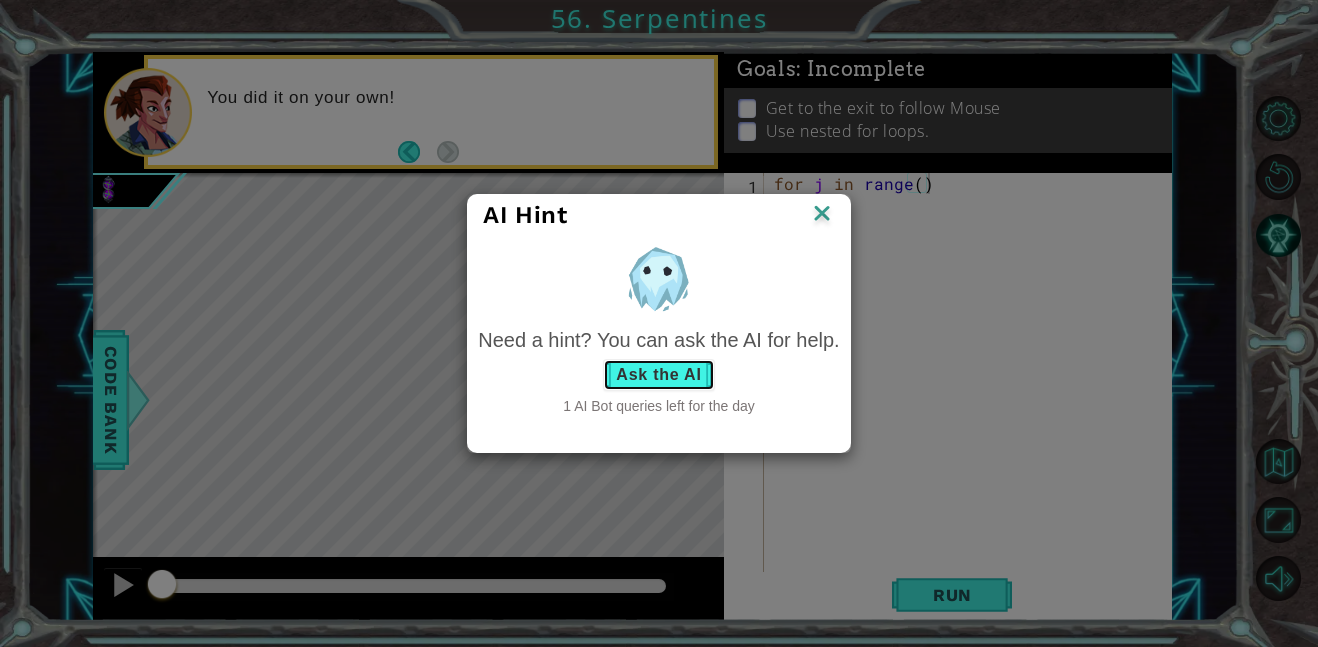 click on "Ask the AI" at bounding box center [658, 375] 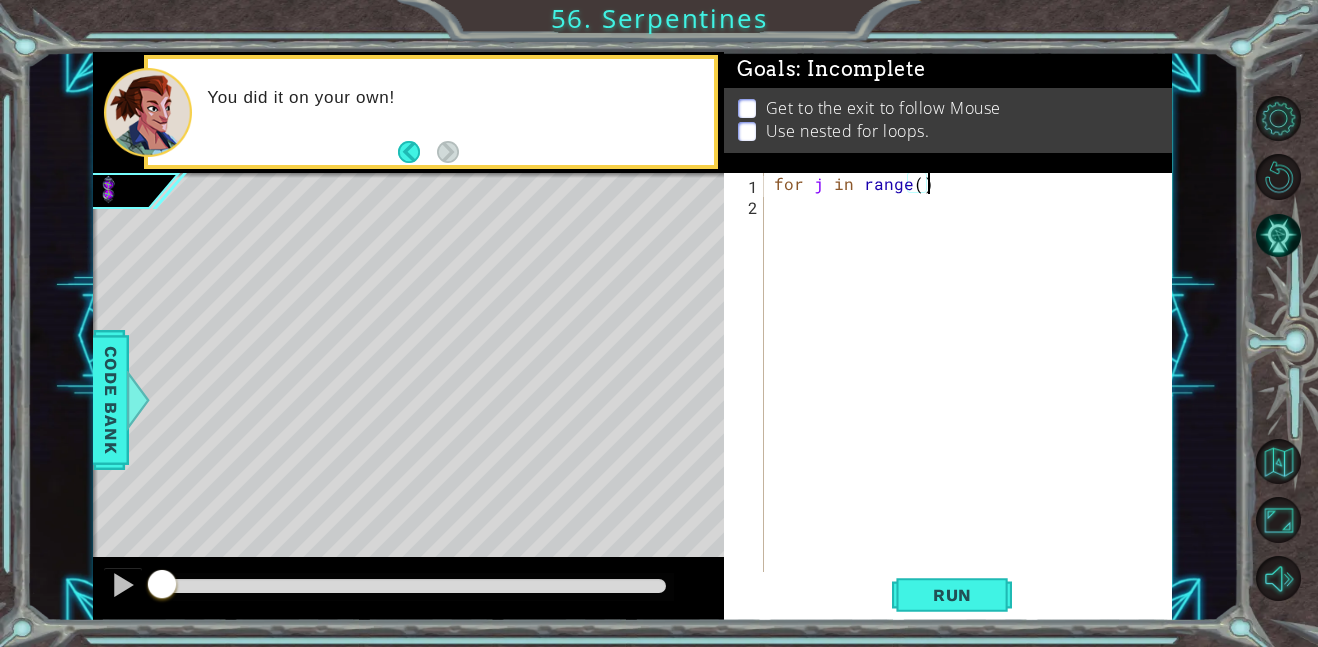 click on "for   j   in   range ( )" at bounding box center [974, 393] 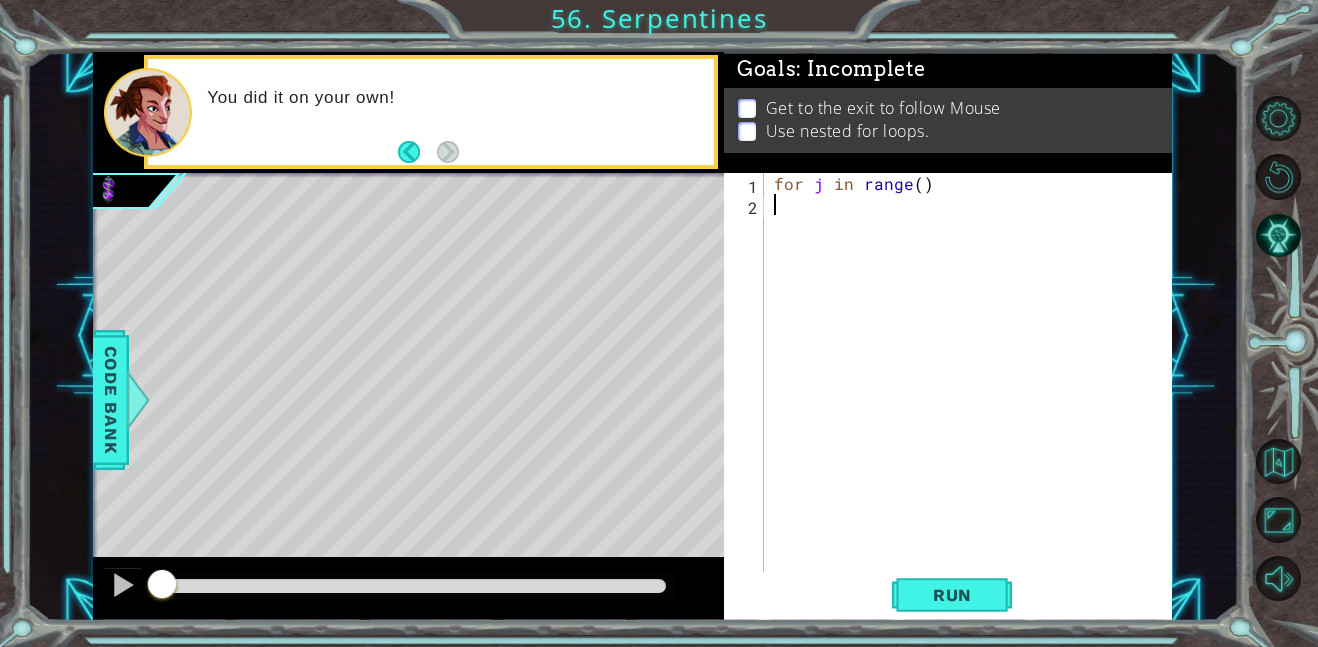 scroll, scrollTop: 0, scrollLeft: 0, axis: both 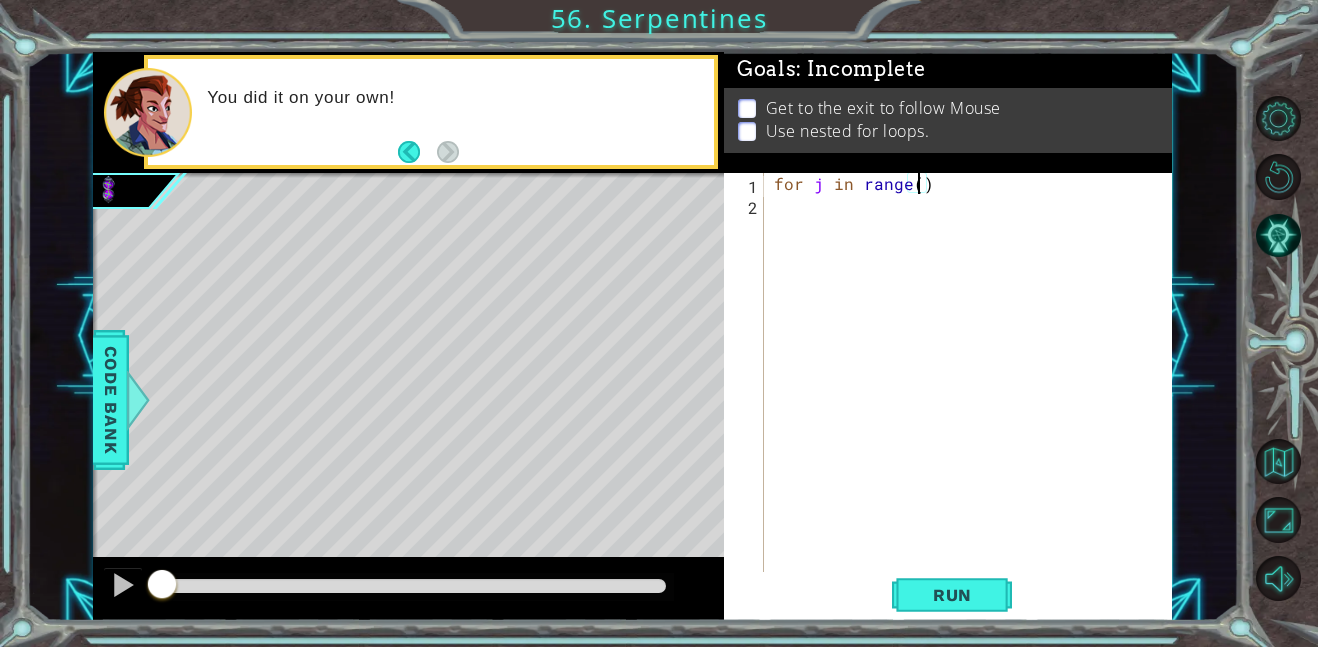 type on "for j in range(1)" 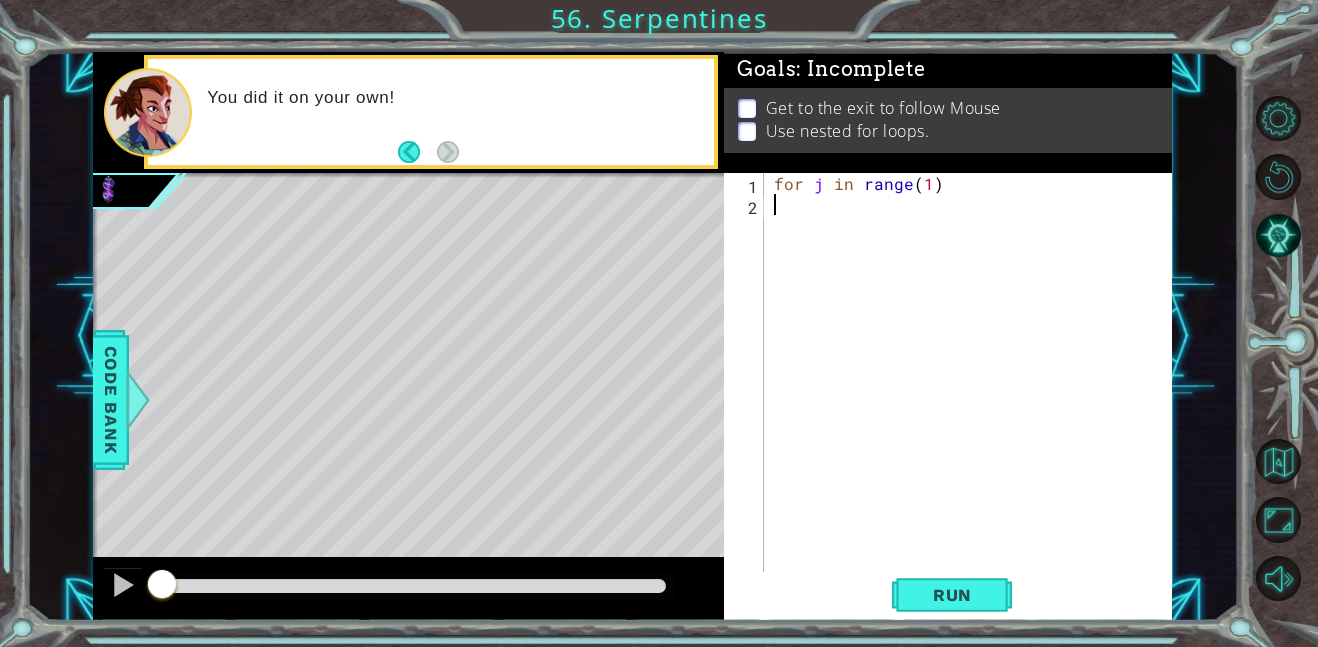 click on "for   j   in   range ( 1 )" at bounding box center (974, 393) 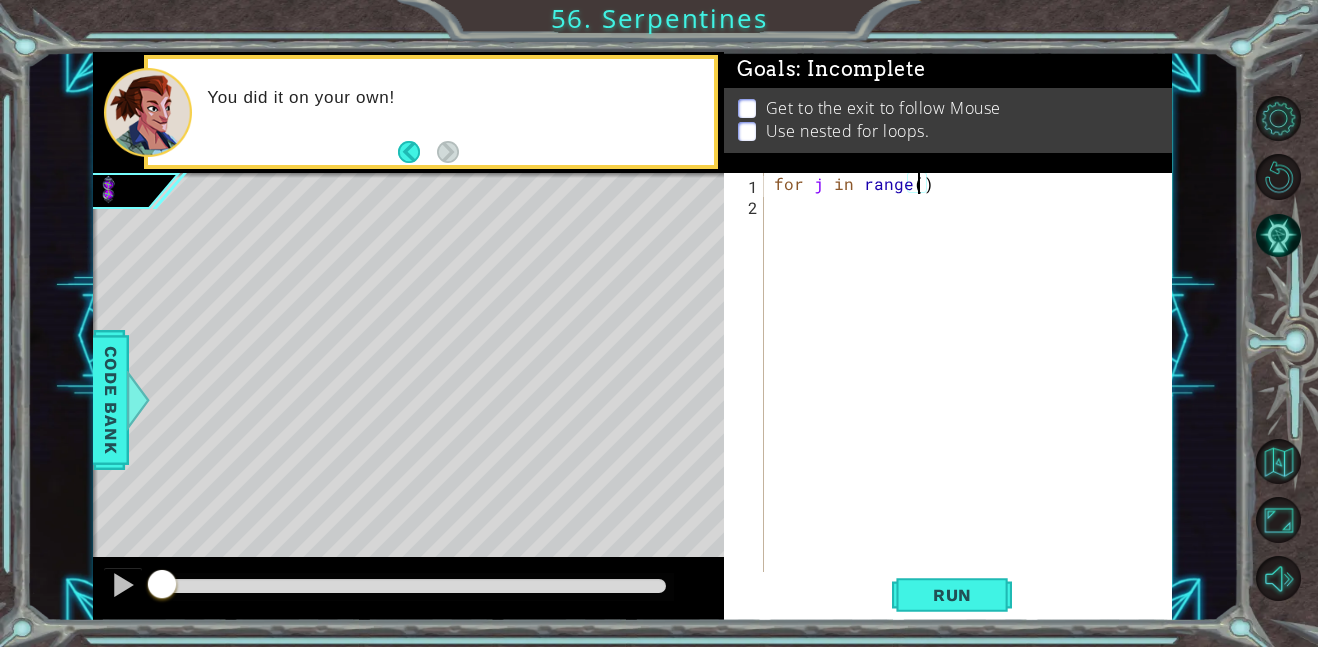 type on "for j in range(3)" 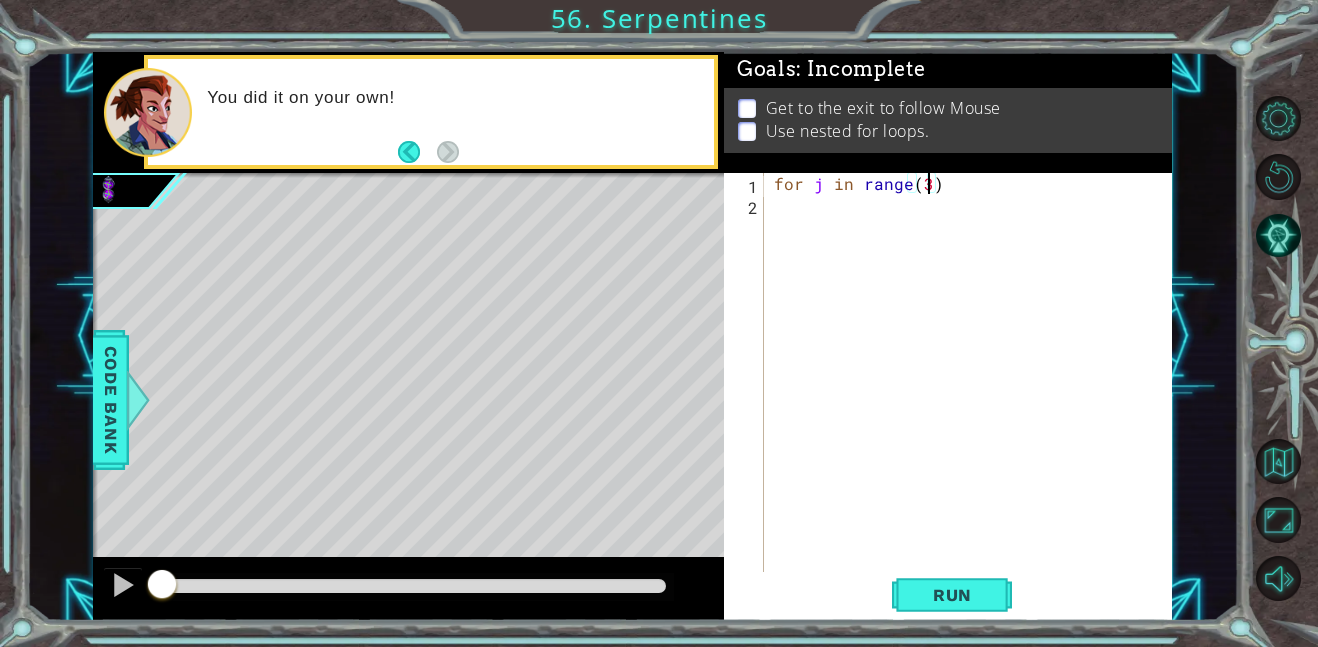 click on "for   j   in   range ( 3 )" at bounding box center (974, 393) 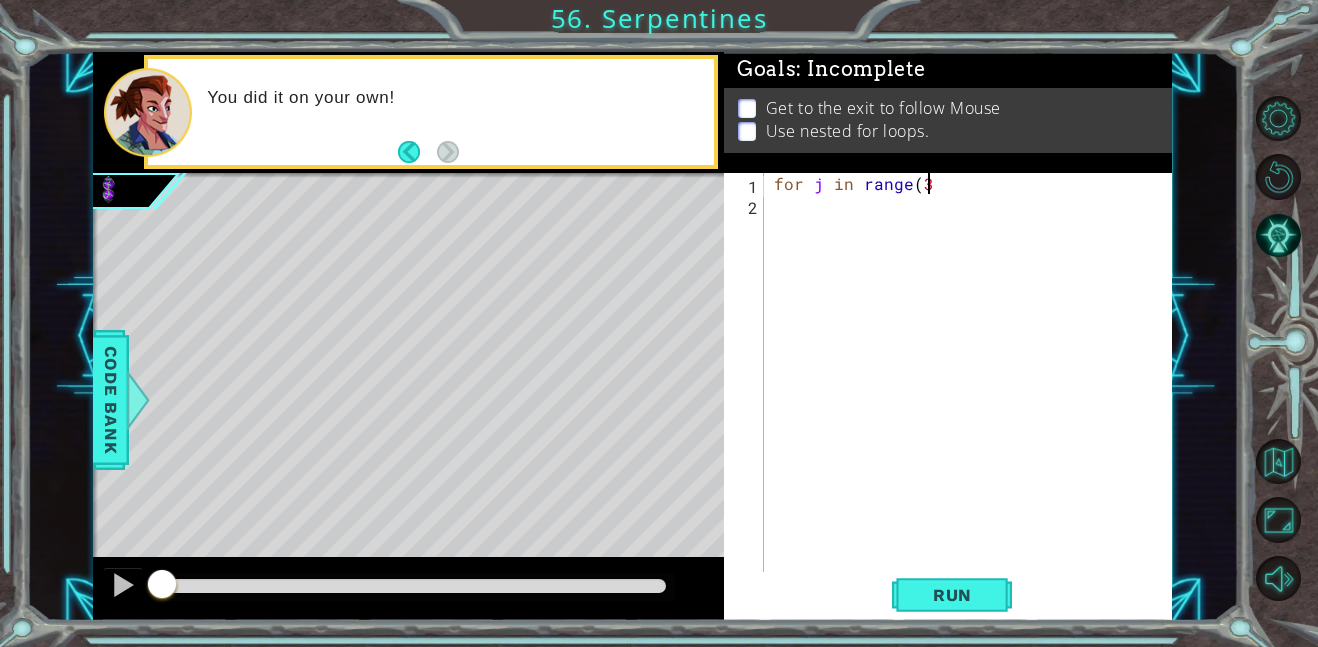 scroll, scrollTop: 0, scrollLeft: 9, axis: horizontal 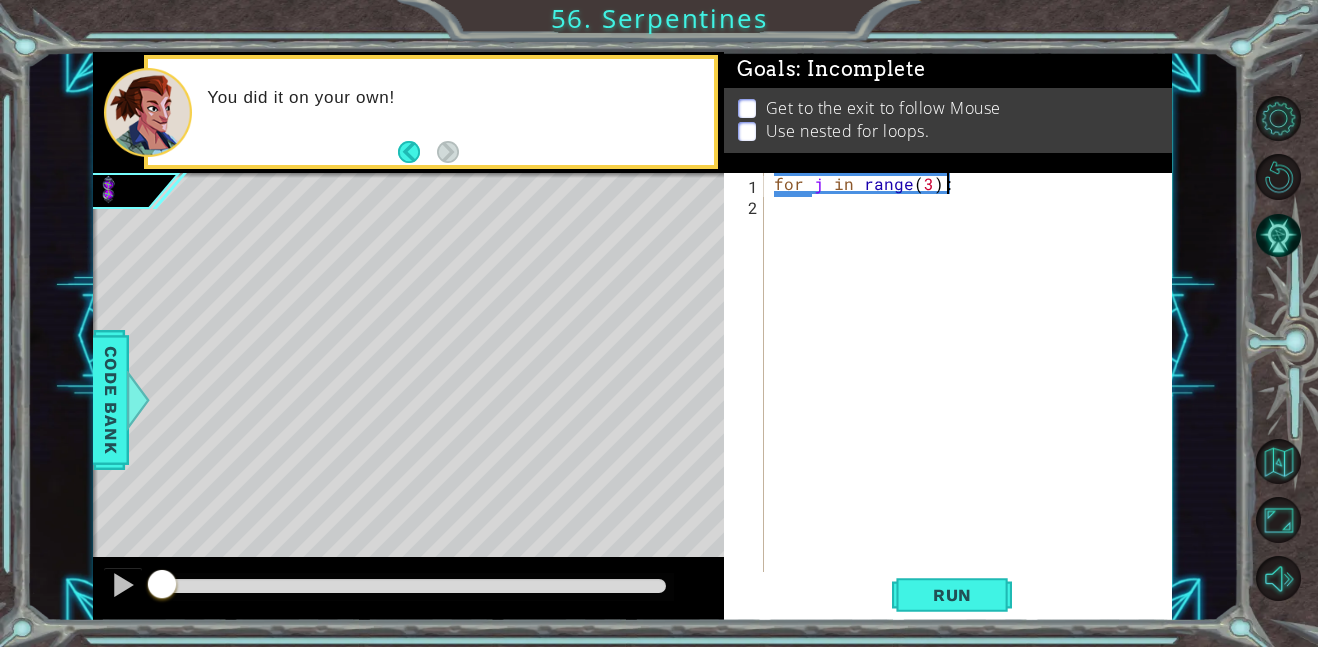 click on "for   j   in   range ( 3 ) :" at bounding box center [974, 393] 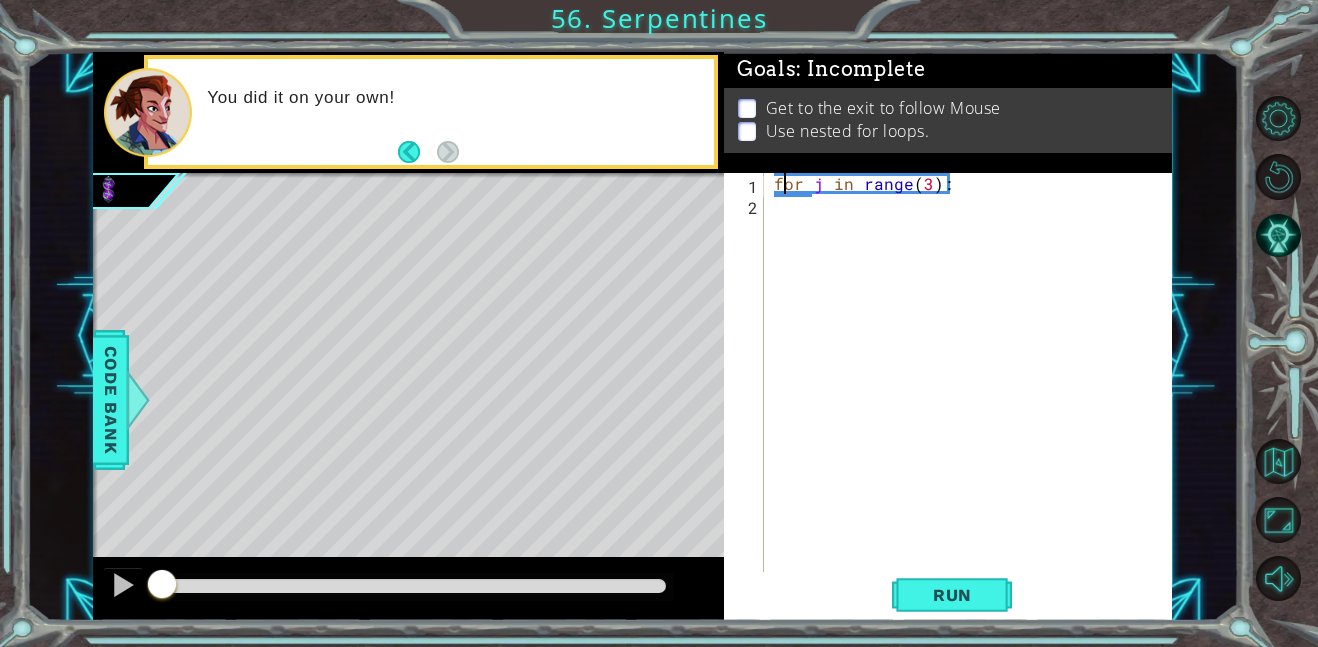 click on "for   j   in   range ( 3 ) :" at bounding box center (974, 393) 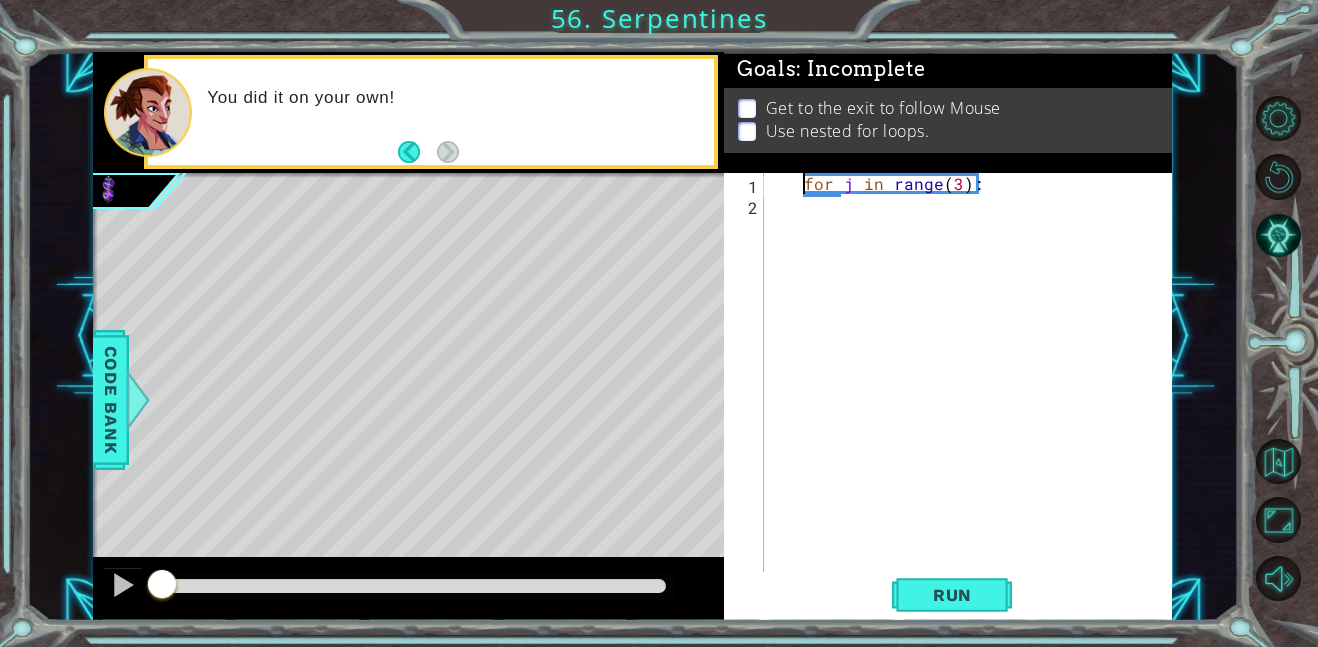 type on "for j in range(3):" 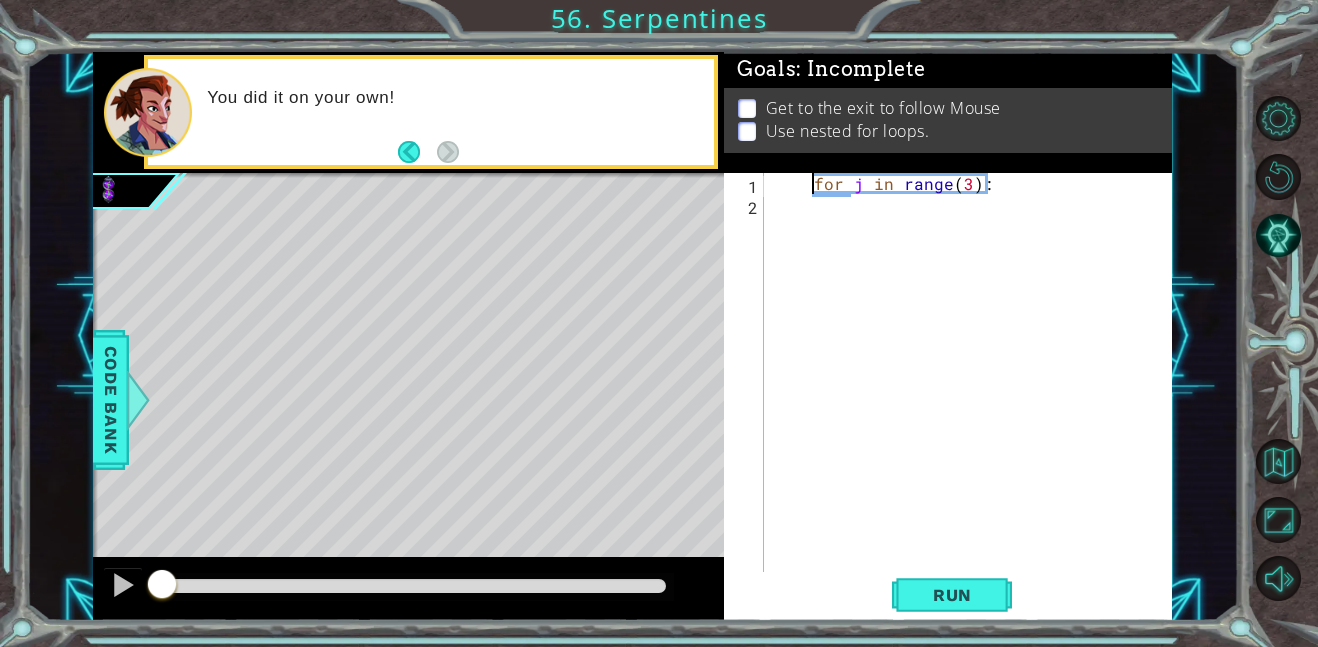 click on "for   j   in   range ( 3 ) :" at bounding box center (974, 393) 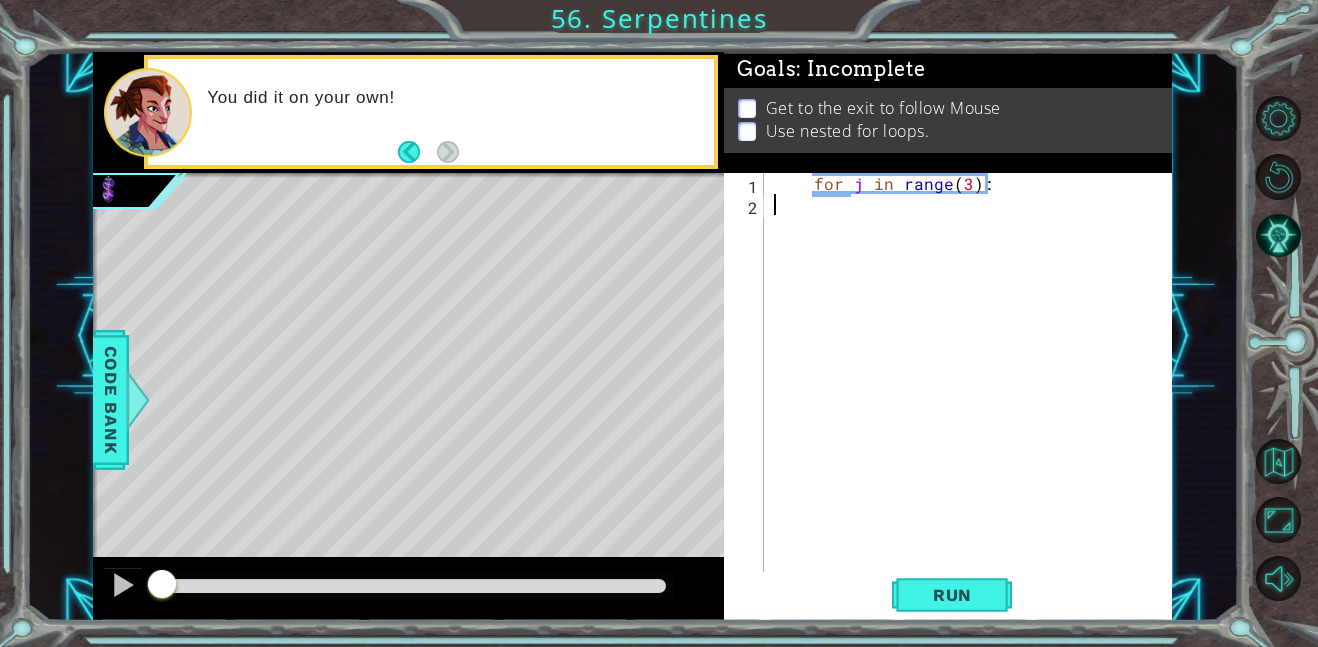 scroll, scrollTop: 0, scrollLeft: 0, axis: both 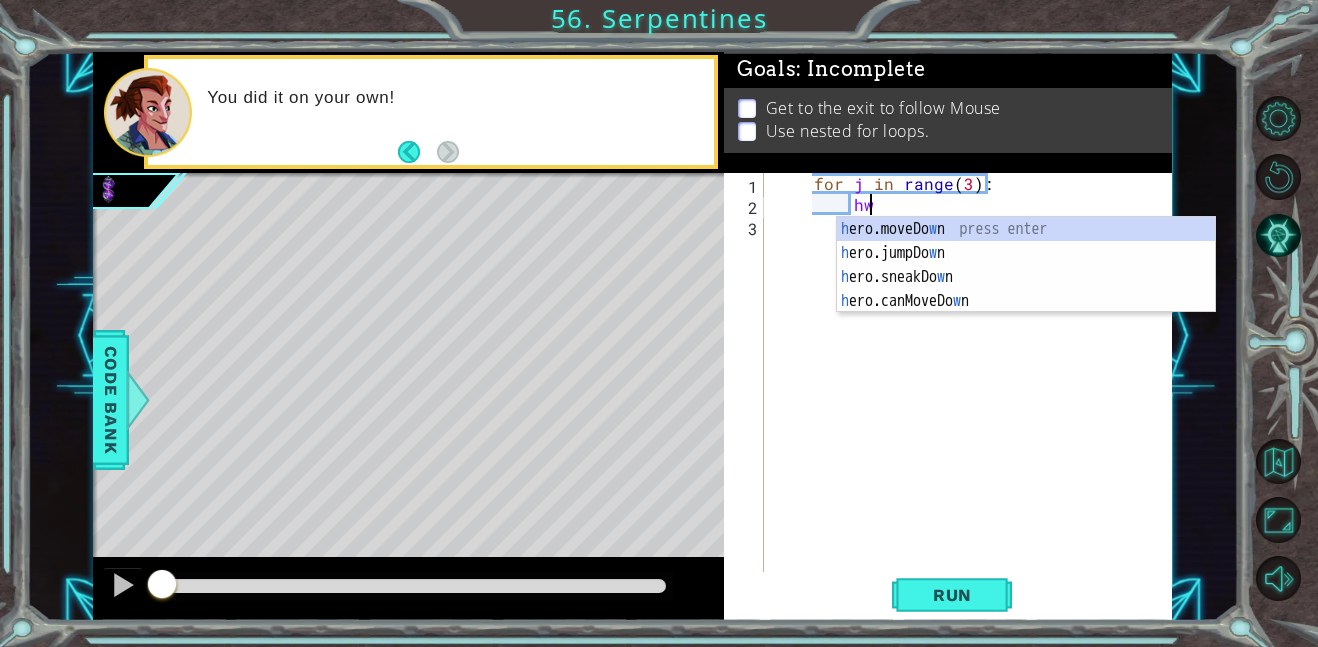 type on "h" 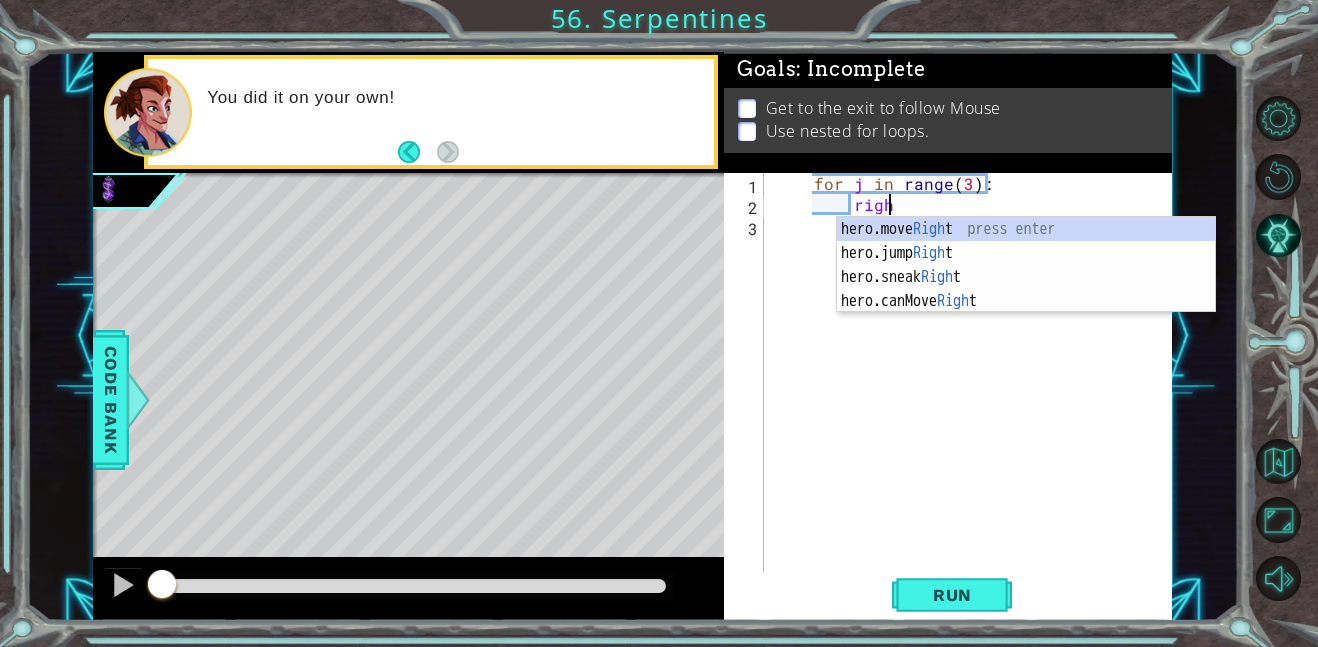 scroll, scrollTop: 0, scrollLeft: 6, axis: horizontal 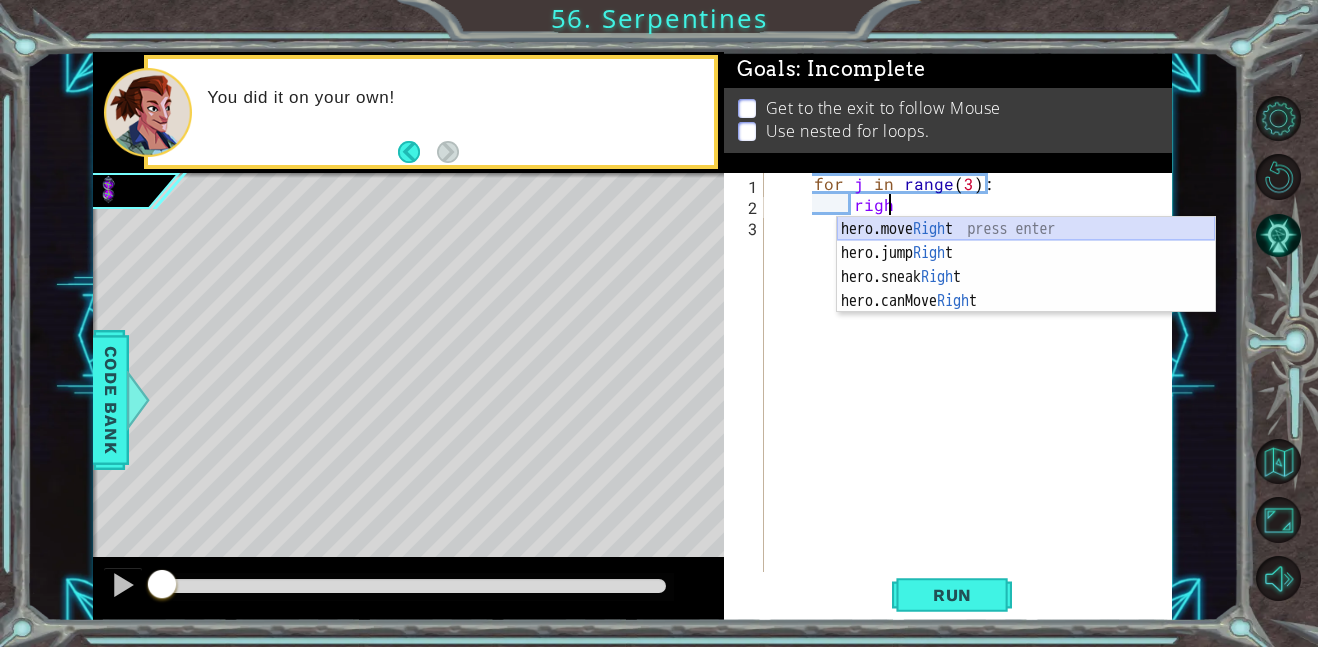 click on "hero.move Righ t press enter hero.jump Righ t press enter hero.sneak Righ t press enter hero.canMove Righ t press enter" at bounding box center (1026, 289) 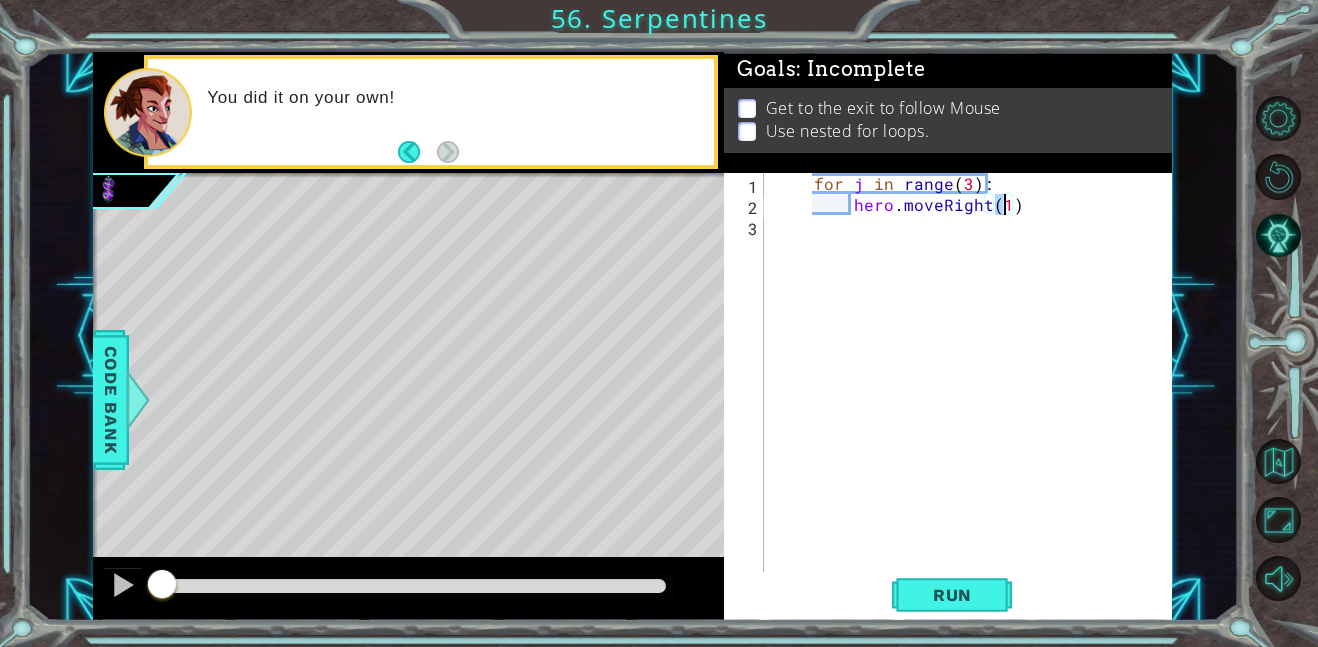 click on "for   j   in   range ( 3 ) :          hero . moveRight ( 1 )" at bounding box center [974, 393] 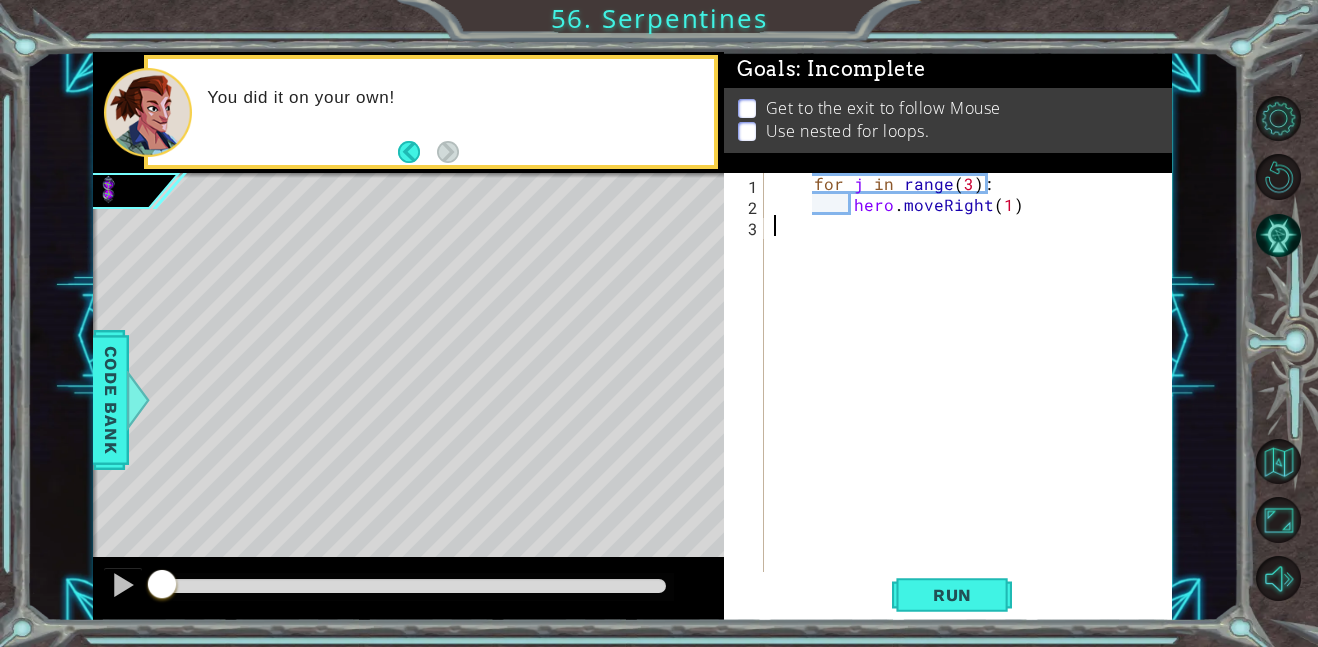 click on "for   j   in   range ( 3 ) :          hero . moveRight ( 1 )" at bounding box center [974, 393] 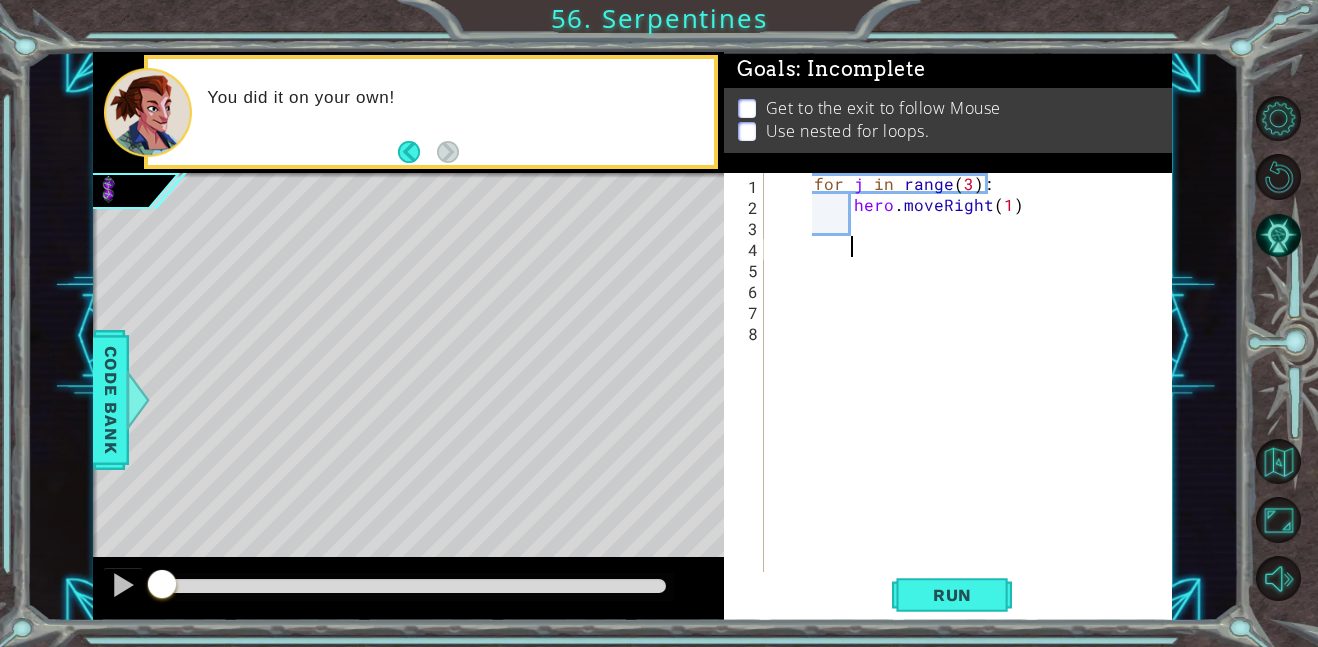 click on "for   j   in   range ( 3 ) :          hero . moveRight ( 1 )" at bounding box center [974, 393] 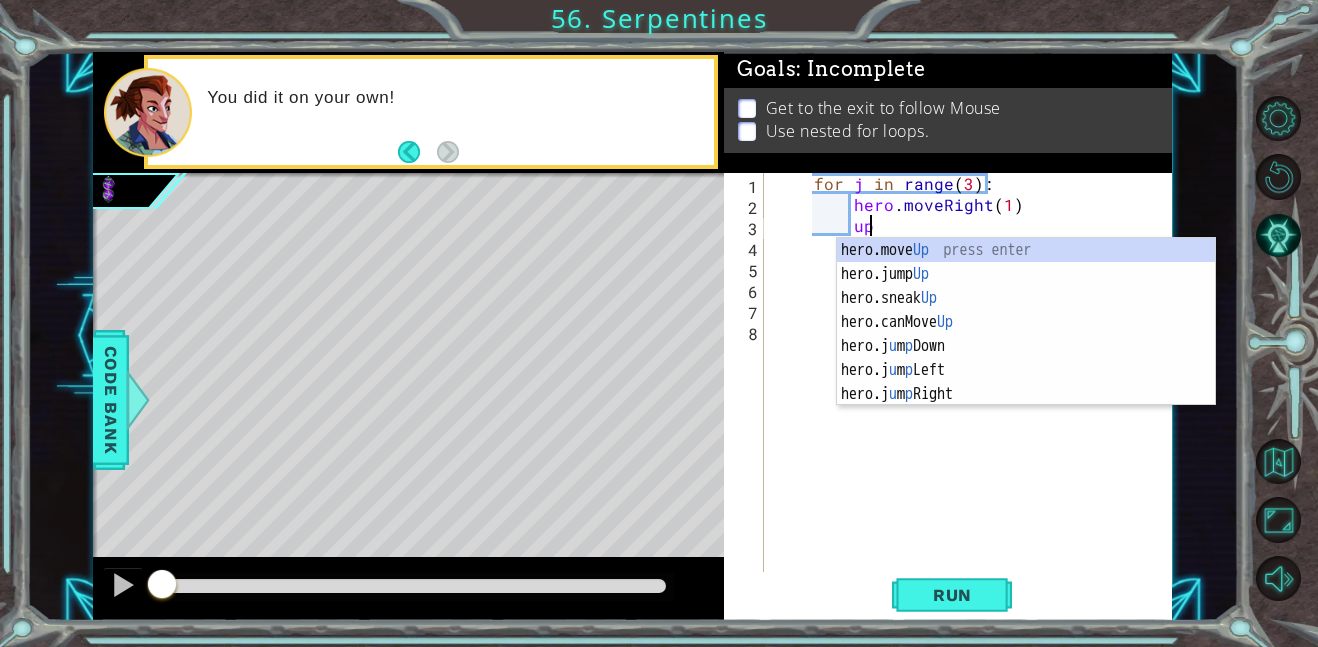 scroll, scrollTop: 0, scrollLeft: 5, axis: horizontal 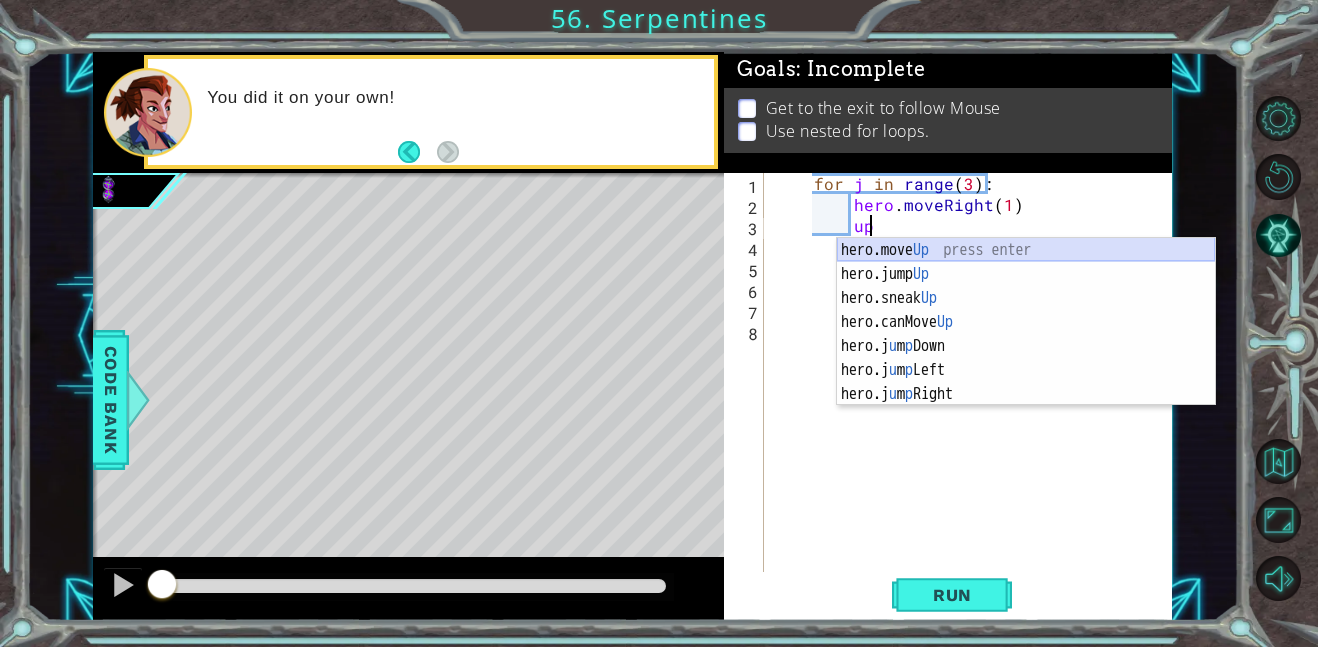 click on "hero.move Up press enter hero.jump Up press enter hero.sneak Up press enter hero.canMove Up press enter hero.j u m p Down press enter hero.j u m p Left press enter hero.j u m p Right press enter" at bounding box center [1026, 346] 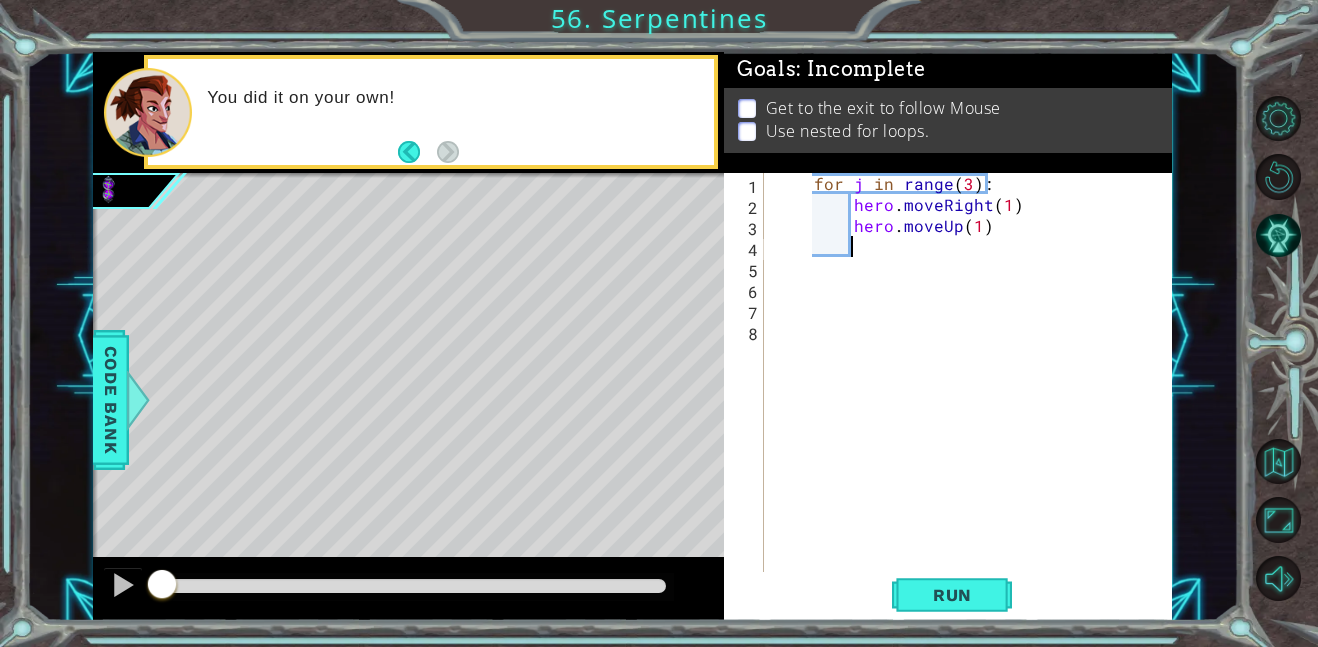 click on "for   j   in   range ( 3 ) :          hero . moveRight ( 1 )          hero . moveUp ( 1 )" at bounding box center (974, 393) 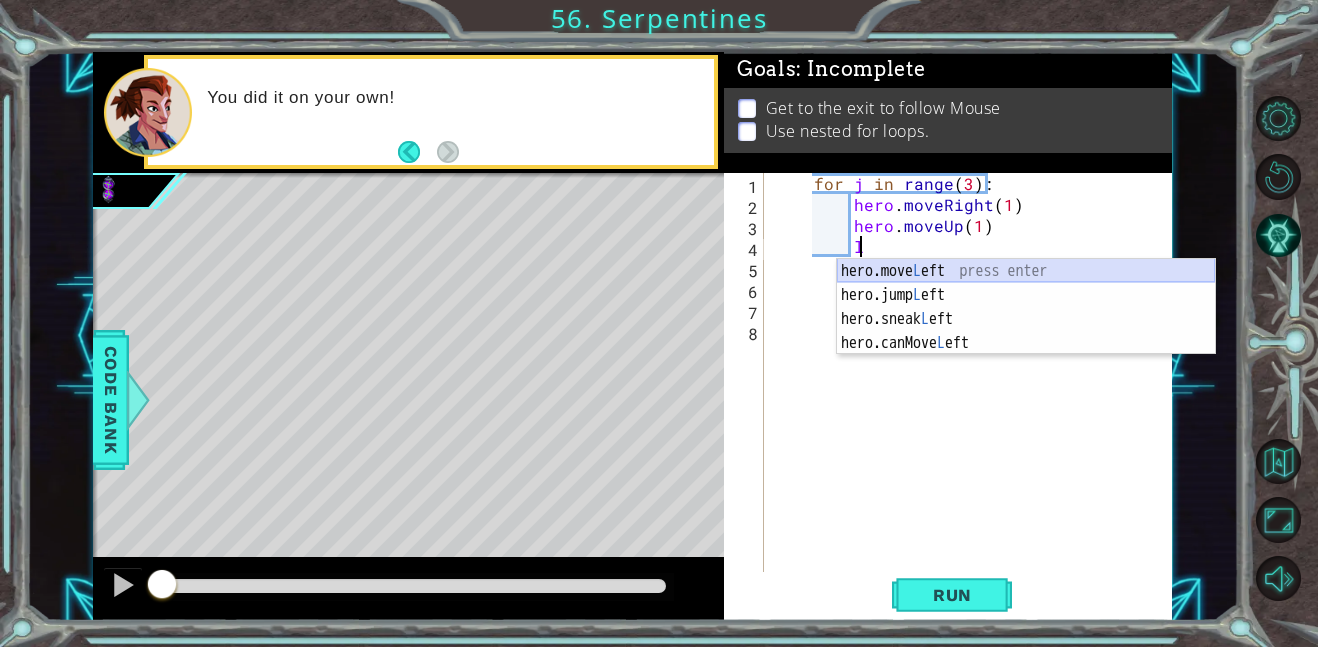 click on "hero.move L eft press enter hero.jump L eft press enter hero.sneak L eft press enter hero.canMove L eft press enter" at bounding box center [1026, 331] 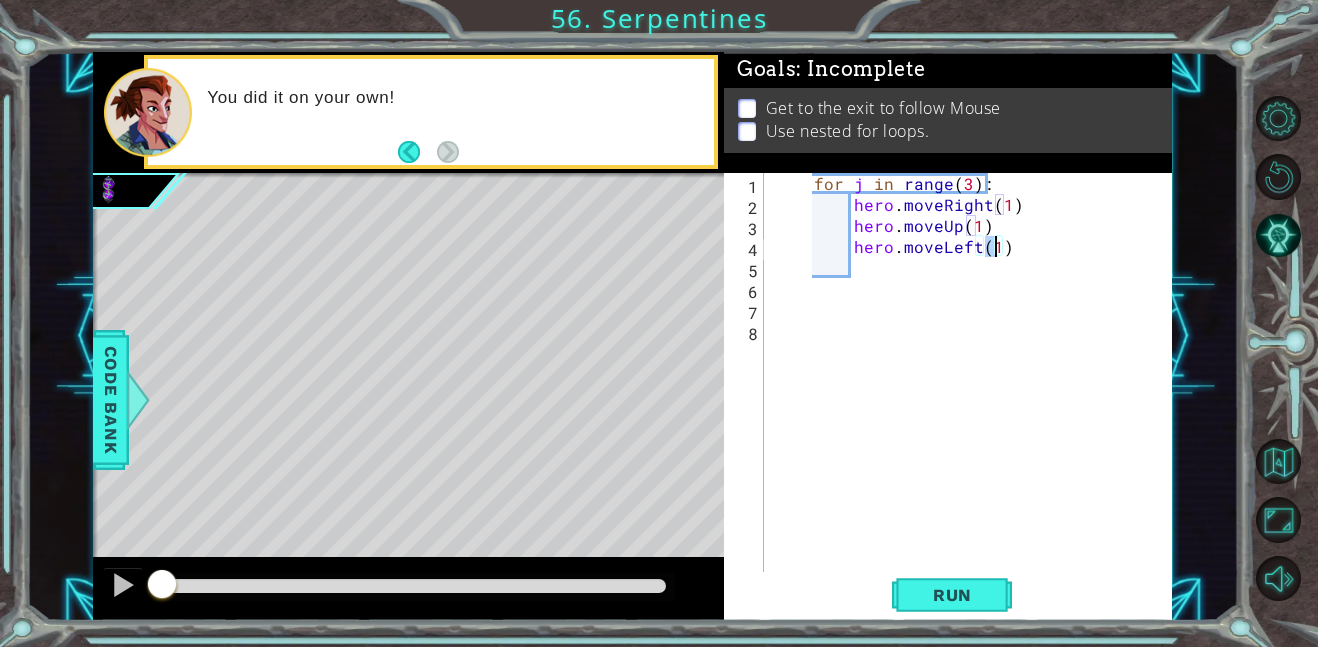 click on "for   j   in   range ( 3 ) :          hero . moveRight ( 1 )          hero . moveUp ( 1 )          hero . moveLeft ( 1 )" at bounding box center [974, 393] 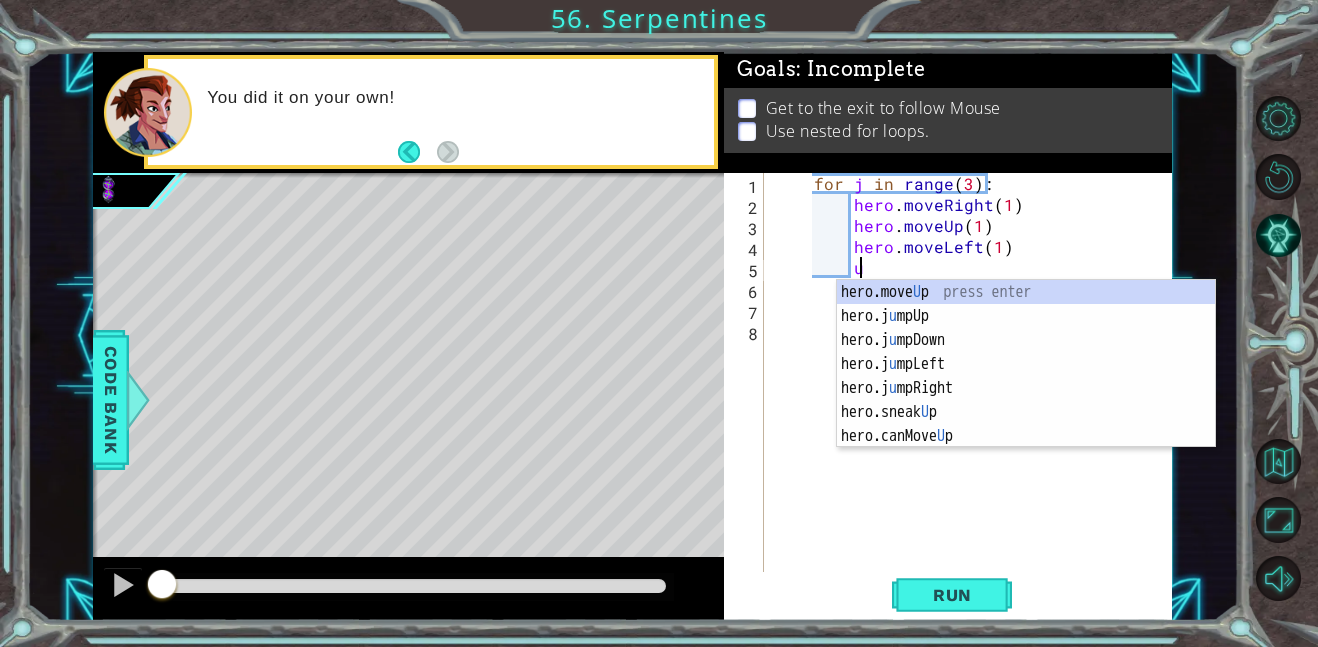 scroll, scrollTop: 0, scrollLeft: 5, axis: horizontal 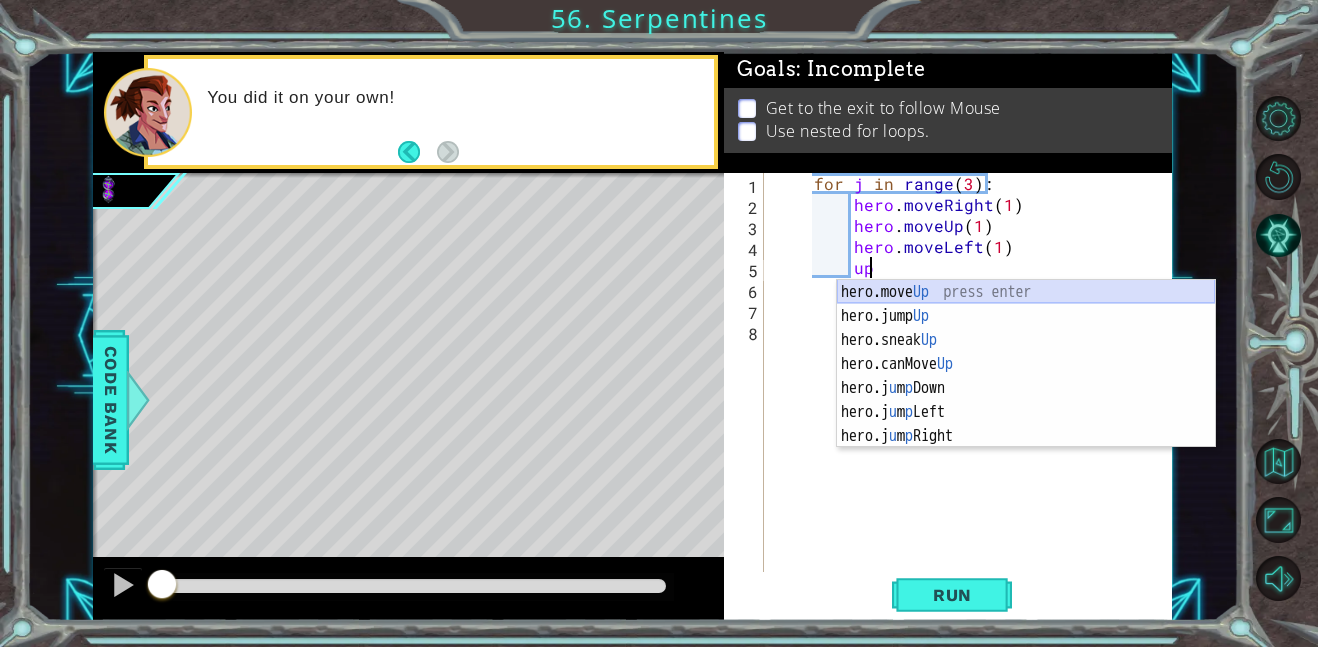 click on "hero.move Up press enter hero.jump Up press enter hero.sneak Up press enter hero.canMove Up press enter hero.j u m p Down press enter hero.j u m p Left press enter hero.j u m p Right press enter" at bounding box center [1026, 388] 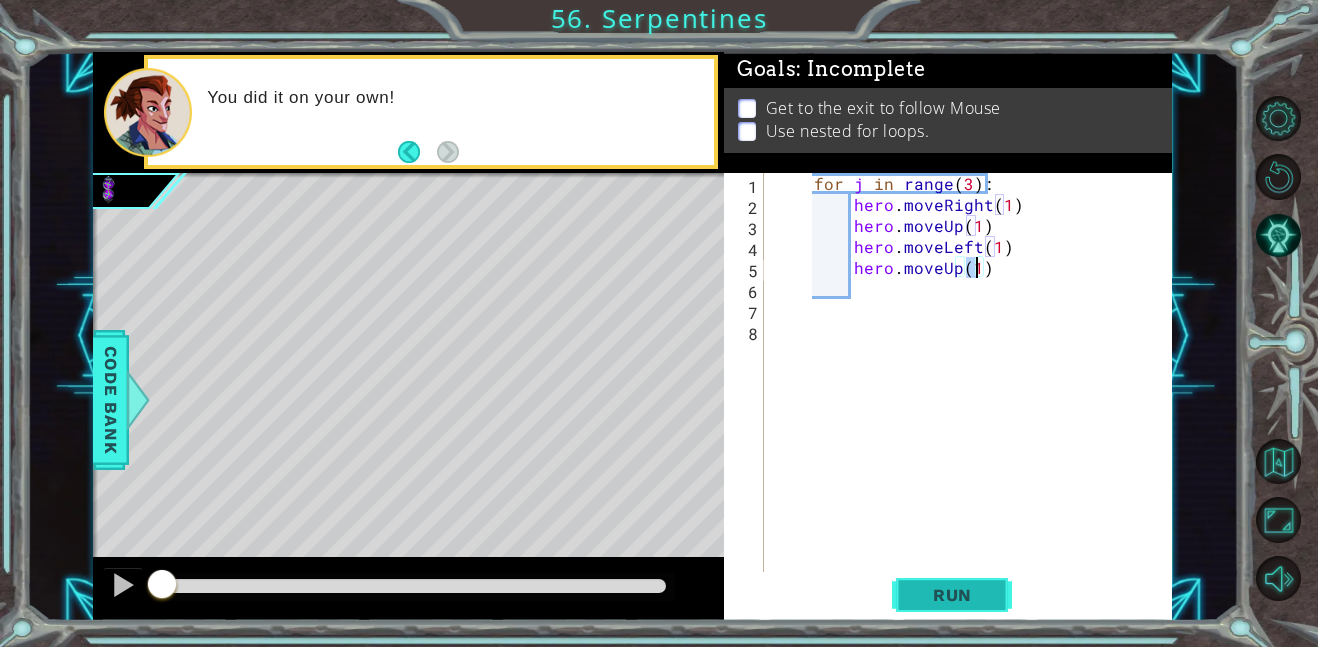 click on "Run" at bounding box center (952, 594) 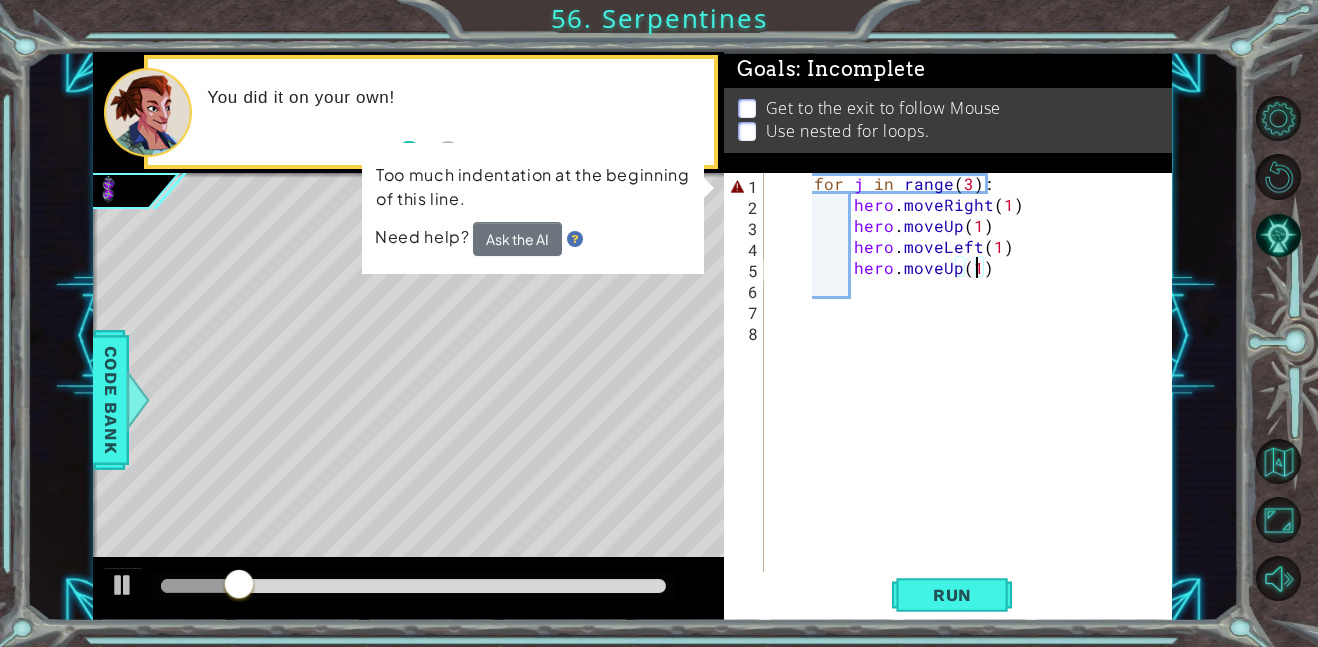 click on "for   j   in   range ( 3 ) :          hero . moveRight ( 1 )          hero . moveUp ( 1 )          hero . moveLeft ( 1 )          hero . moveUp ( 1 )" at bounding box center [974, 393] 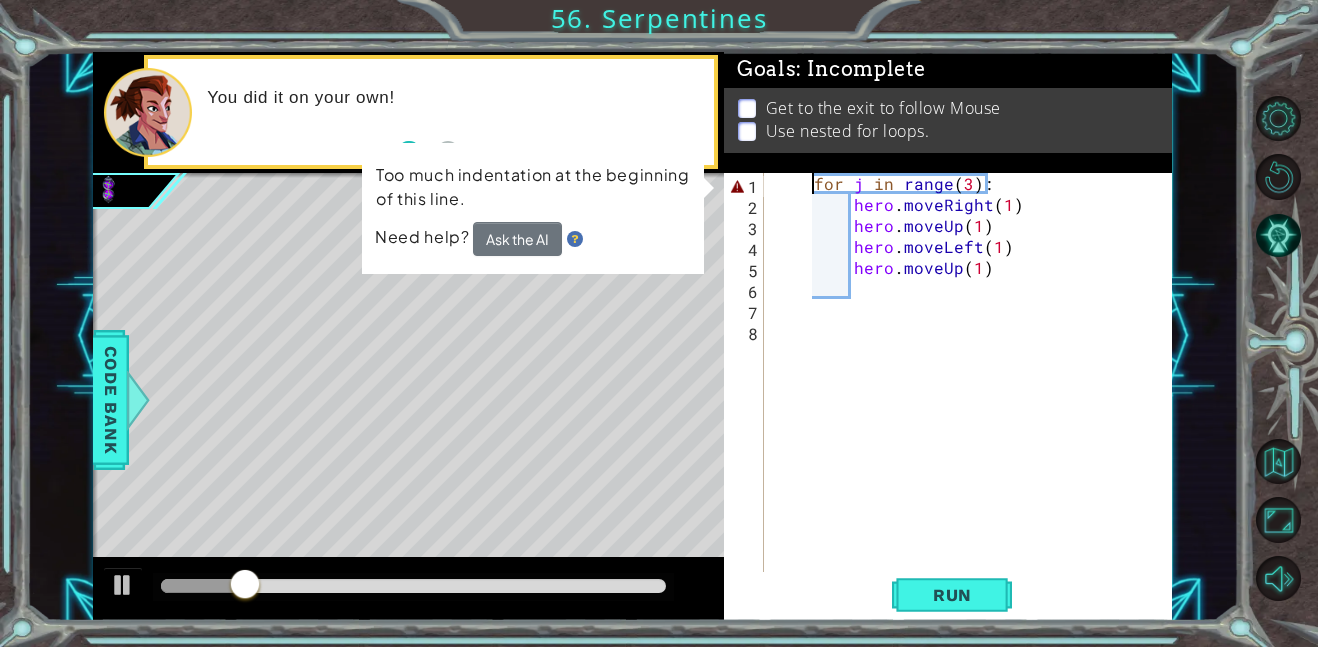 type on "for j in range(3):" 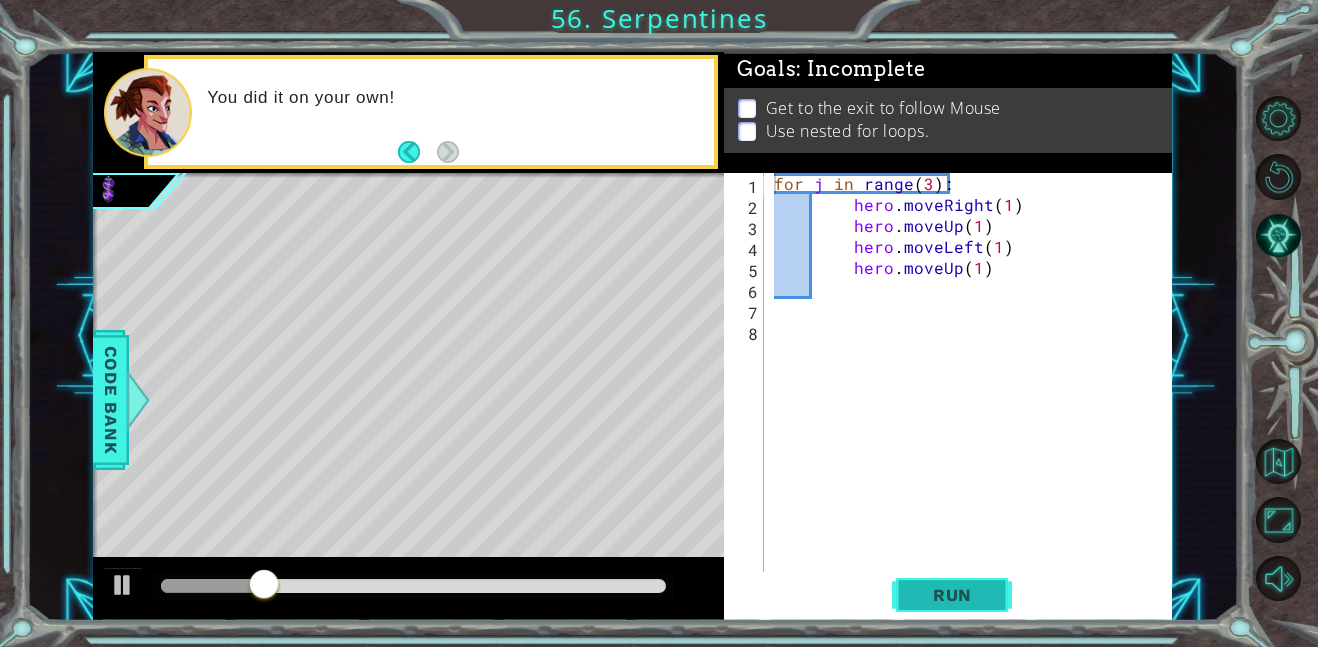 click on "Run" at bounding box center [952, 594] 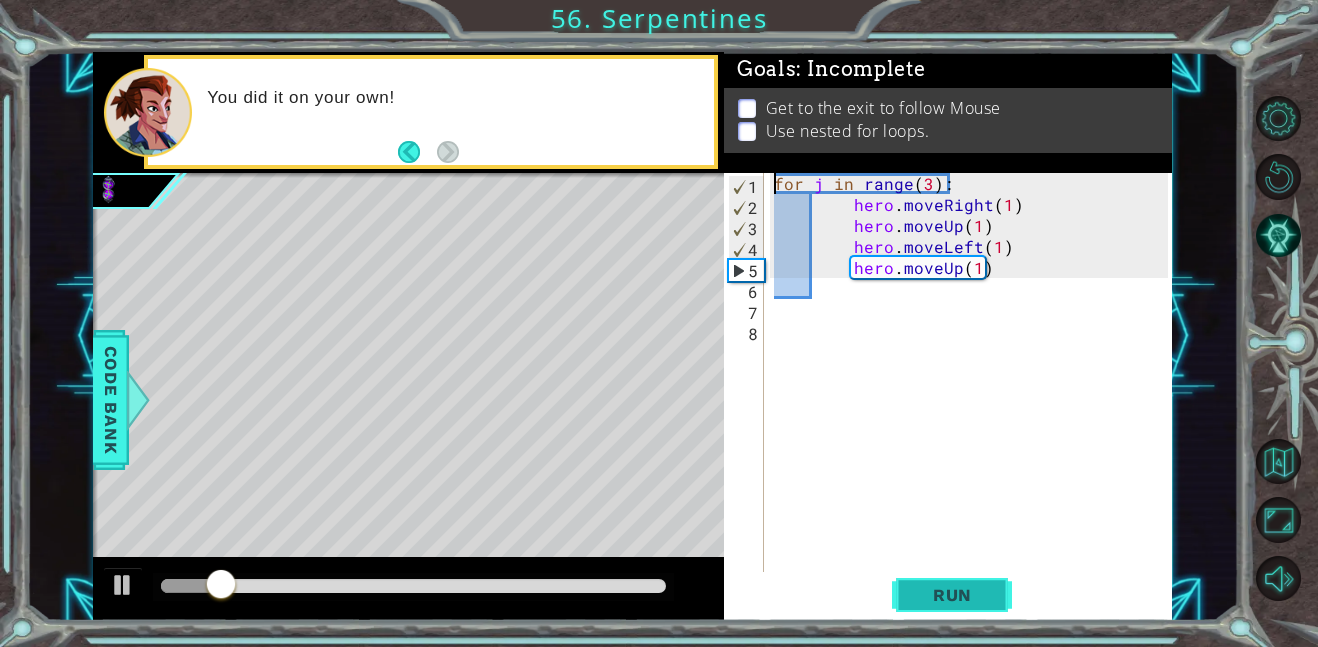 click on "Run" at bounding box center (952, 594) 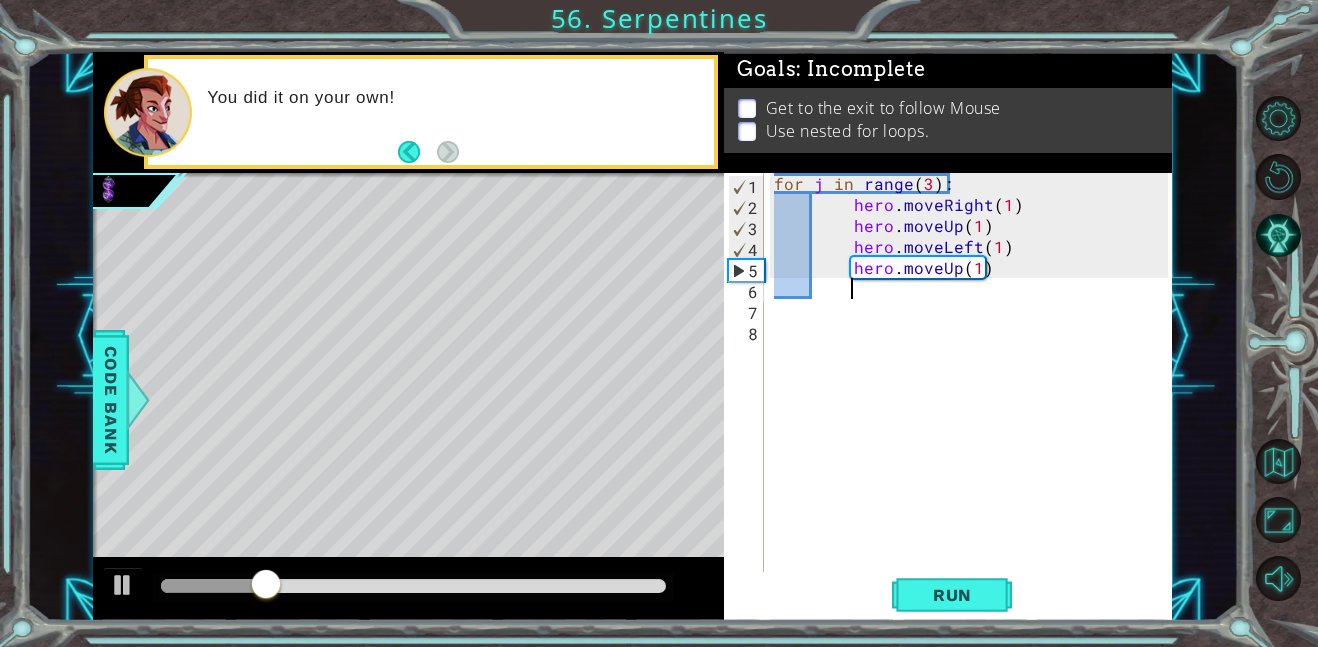 click on "for   j   in   range ( 3 ) :          hero . moveRight ( 1 )          hero . moveUp ( 1 )          hero . moveLeft ( 1 )          hero . moveUp ( 1 )" at bounding box center (974, 393) 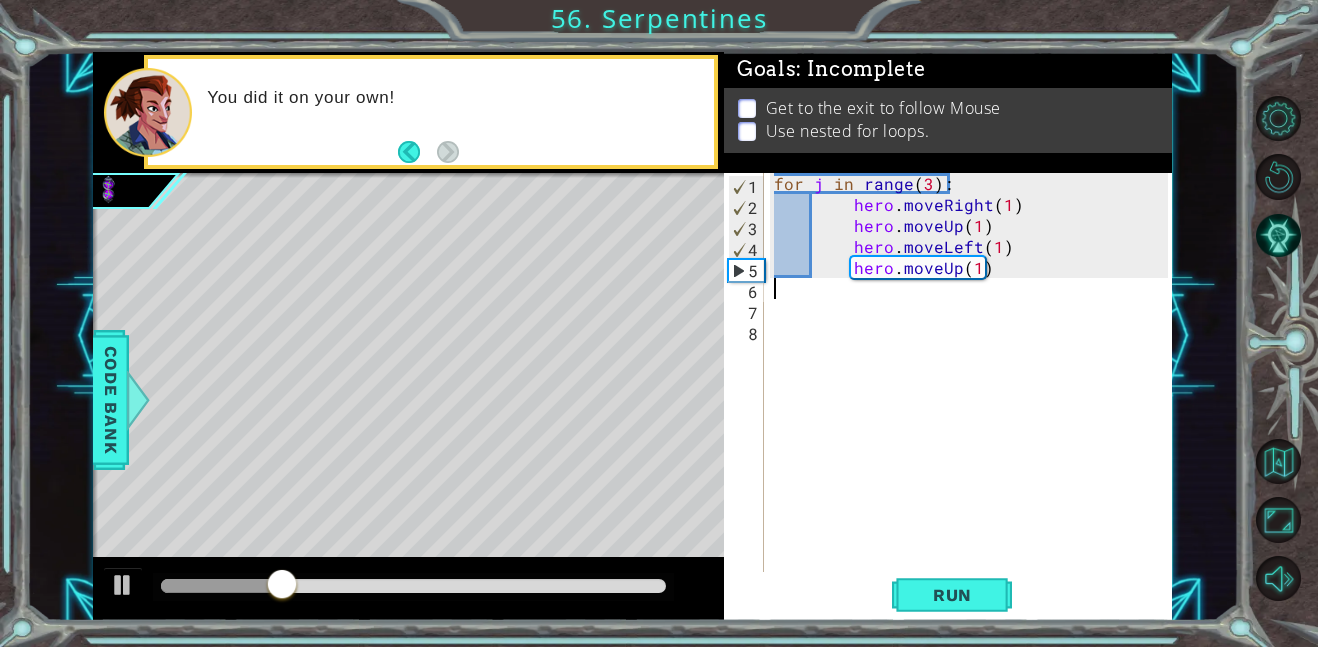 scroll, scrollTop: 0, scrollLeft: 0, axis: both 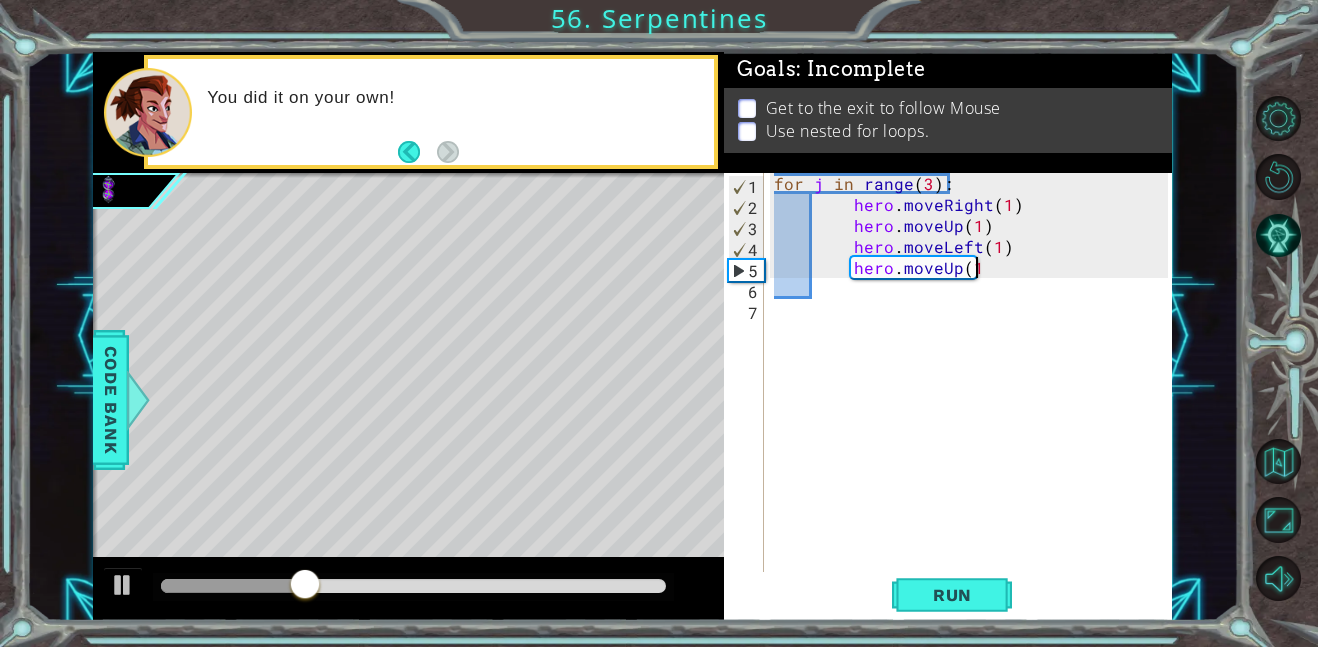 type on "hero.moveUp(1)" 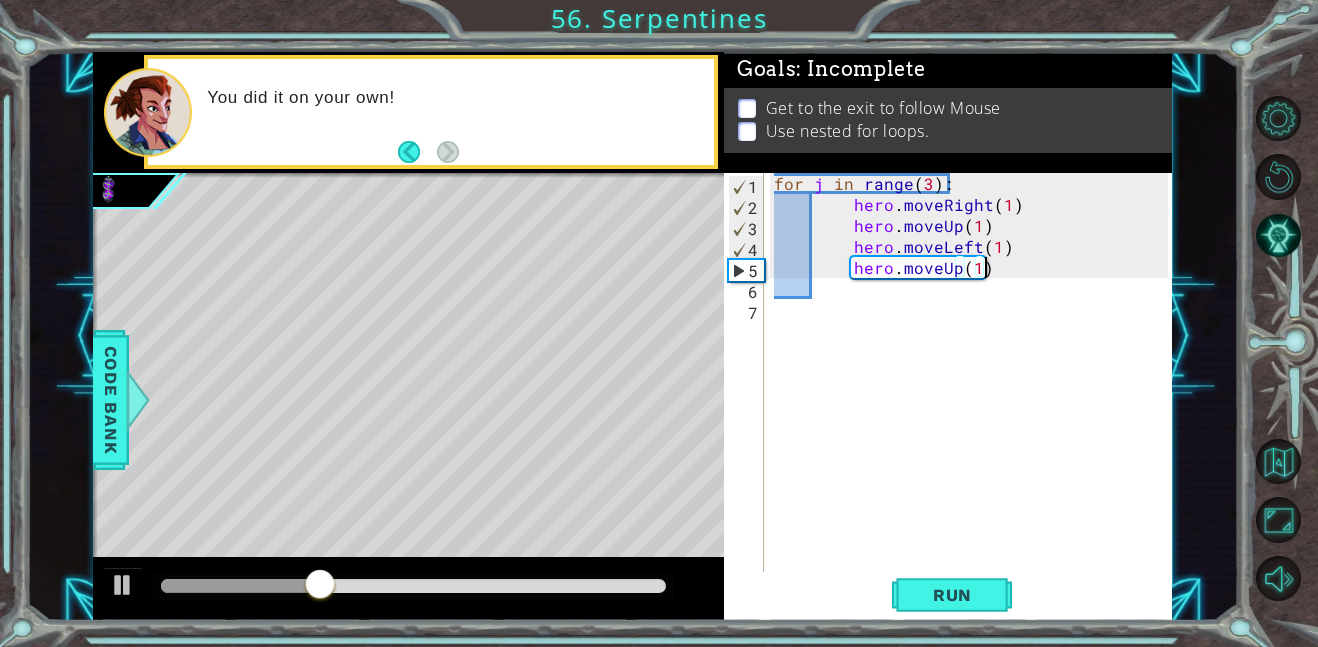 click on "for   j   in   range ( 3 ) :          hero . moveRight ( 1 )          hero . moveUp ( 1 )          hero . moveLeft ( 1 )          hero . moveUp ( 1 )" at bounding box center [974, 393] 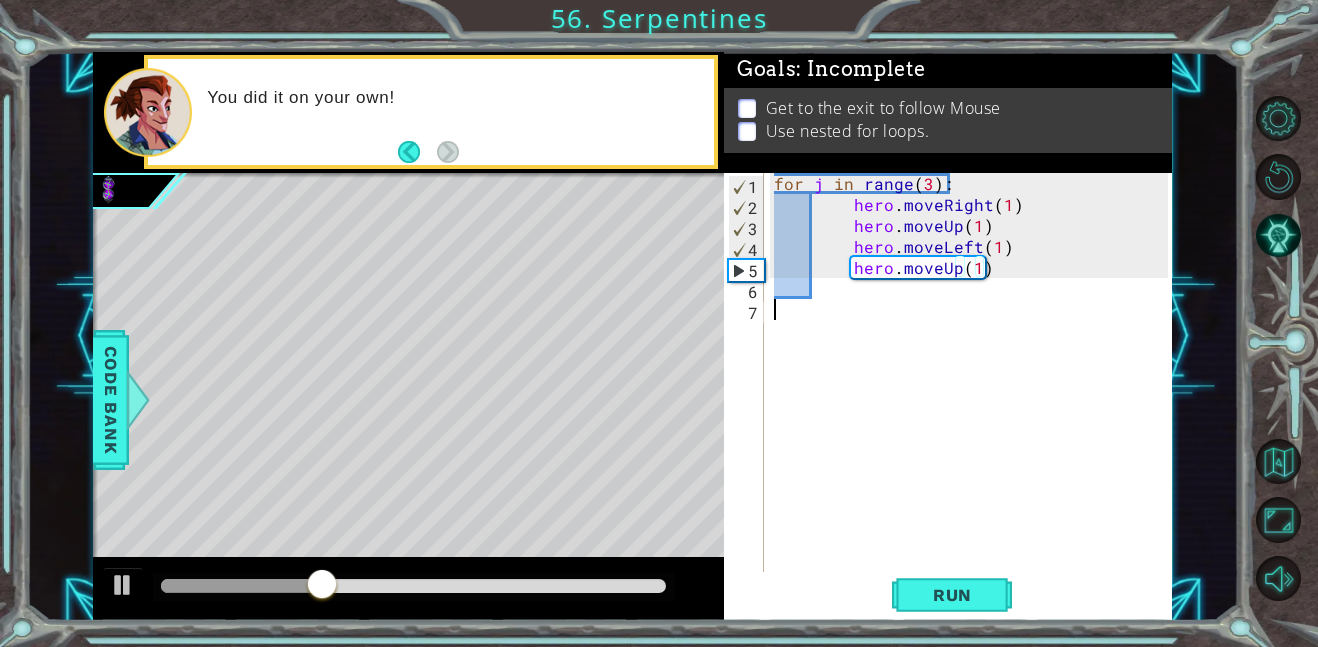 scroll, scrollTop: 0, scrollLeft: 0, axis: both 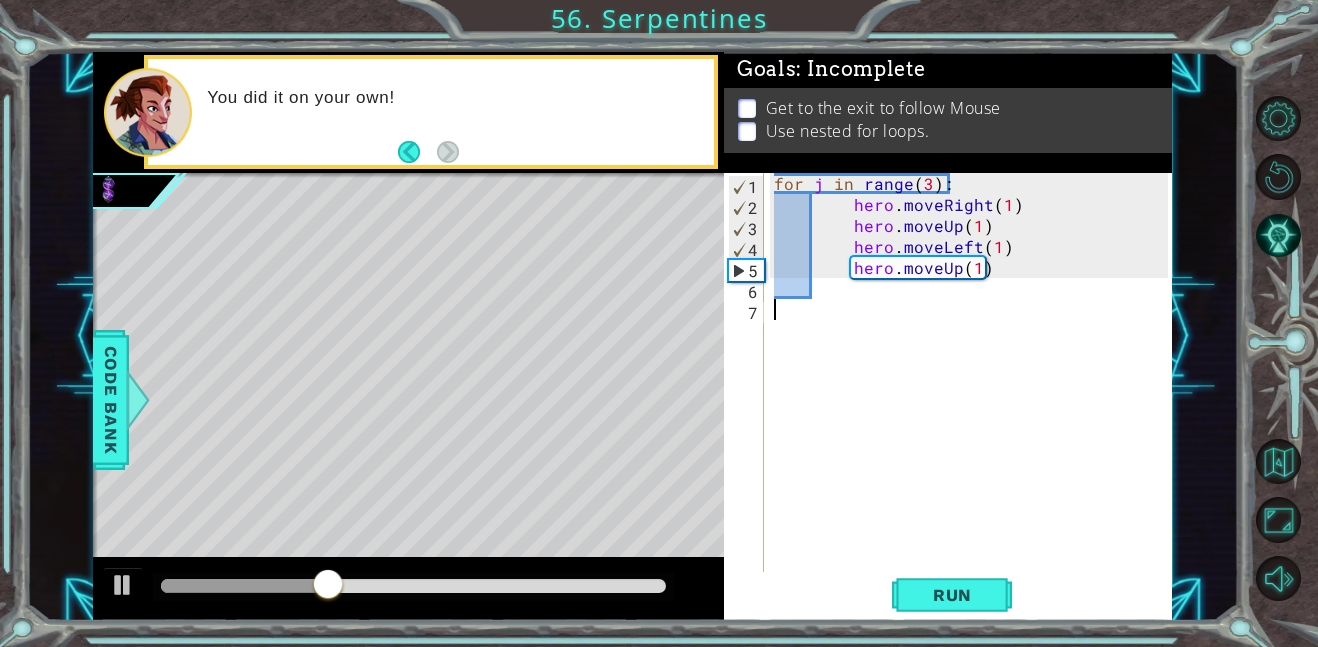 click on "for   j   in   range ( 3 ) :          hero . moveRight ( 1 )          hero . moveUp ( 1 )          hero . moveLeft ( 1 )          hero . moveUp ( 1 )" at bounding box center [974, 393] 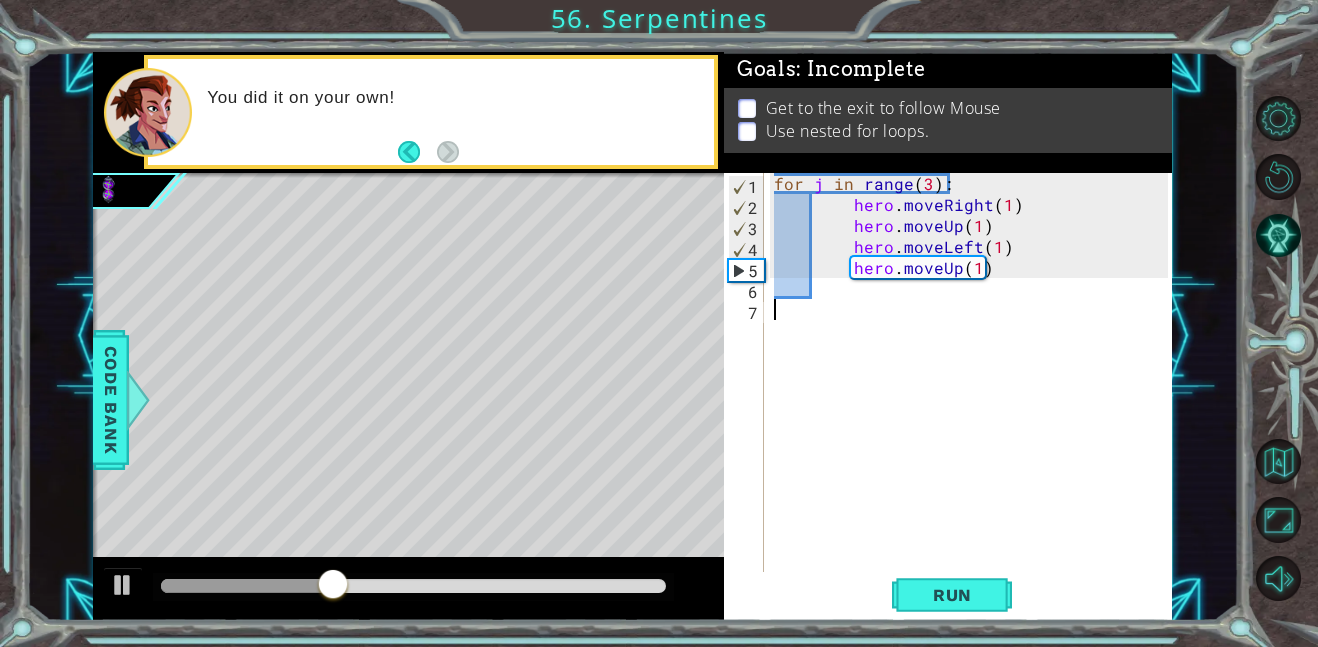 click on "for   j   in   range ( 3 ) :          hero . moveRight ( 1 )          hero . moveUp ( 1 )          hero . moveLeft ( 1 )          hero . moveUp ( 1 )" at bounding box center (974, 393) 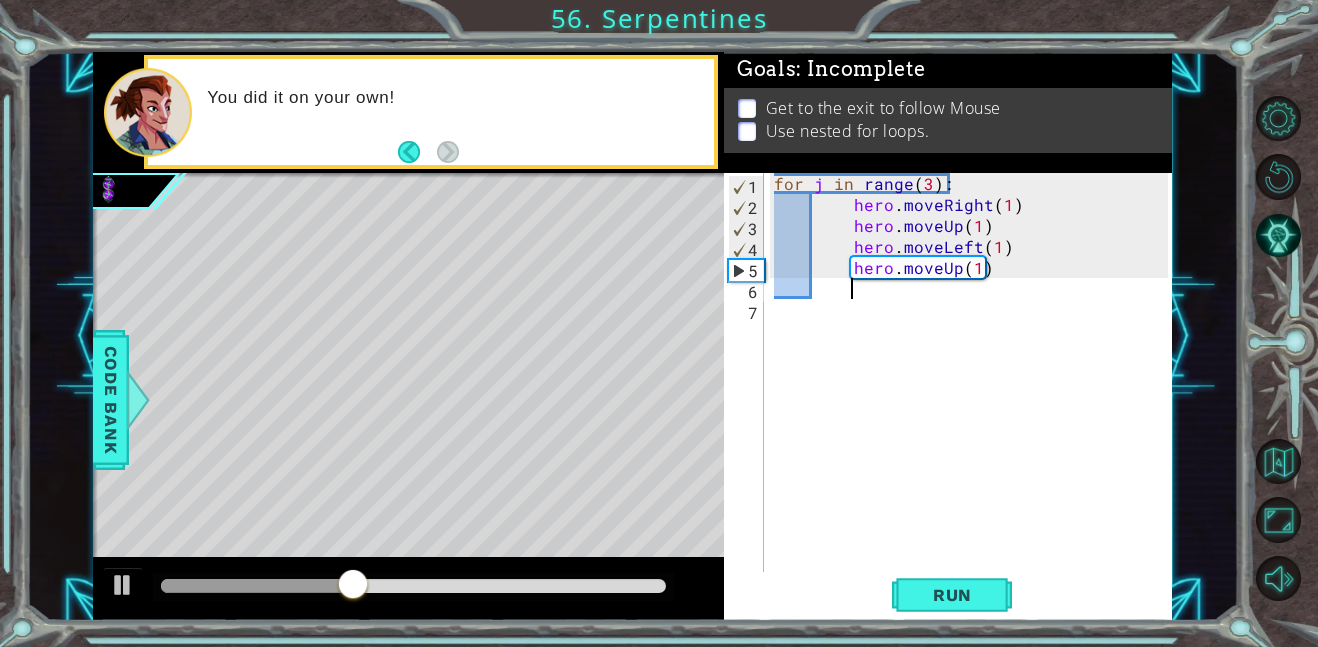 type on "\" 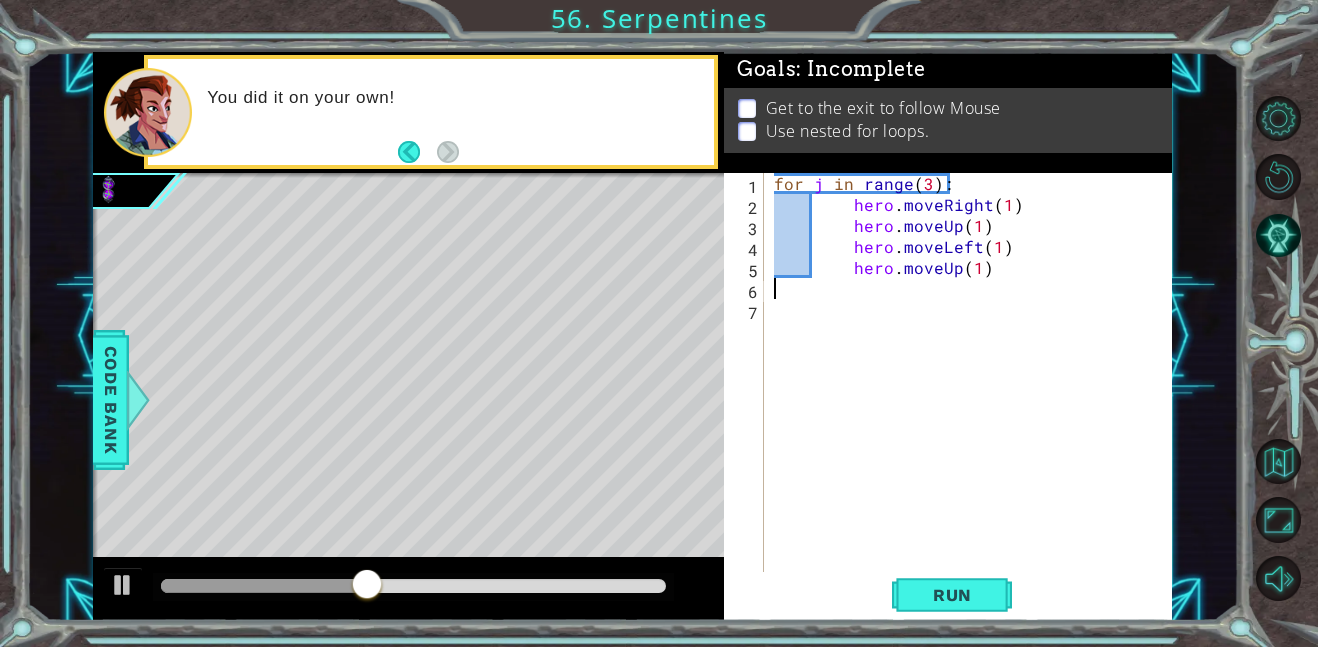 scroll, scrollTop: 0, scrollLeft: 0, axis: both 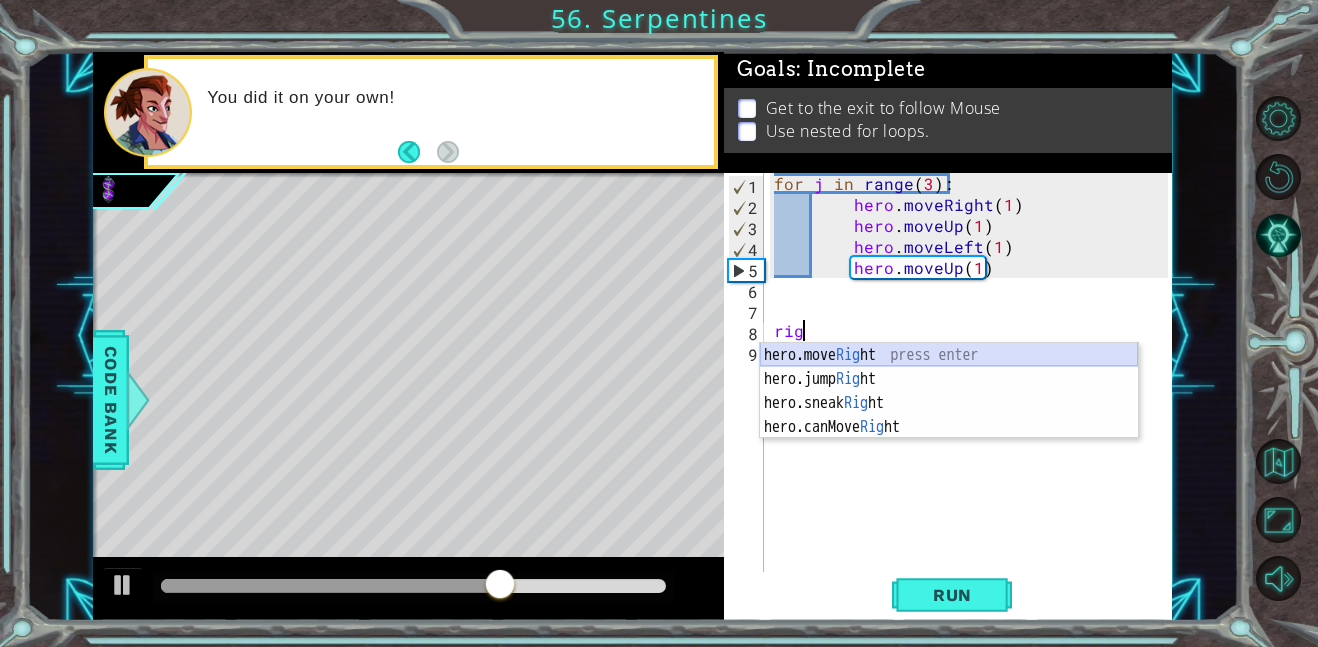 click on "hero.move Rig ht press enter hero.jump Rig ht press enter hero.sneak Rig ht press enter hero.canMove Rig ht press enter" at bounding box center [949, 415] 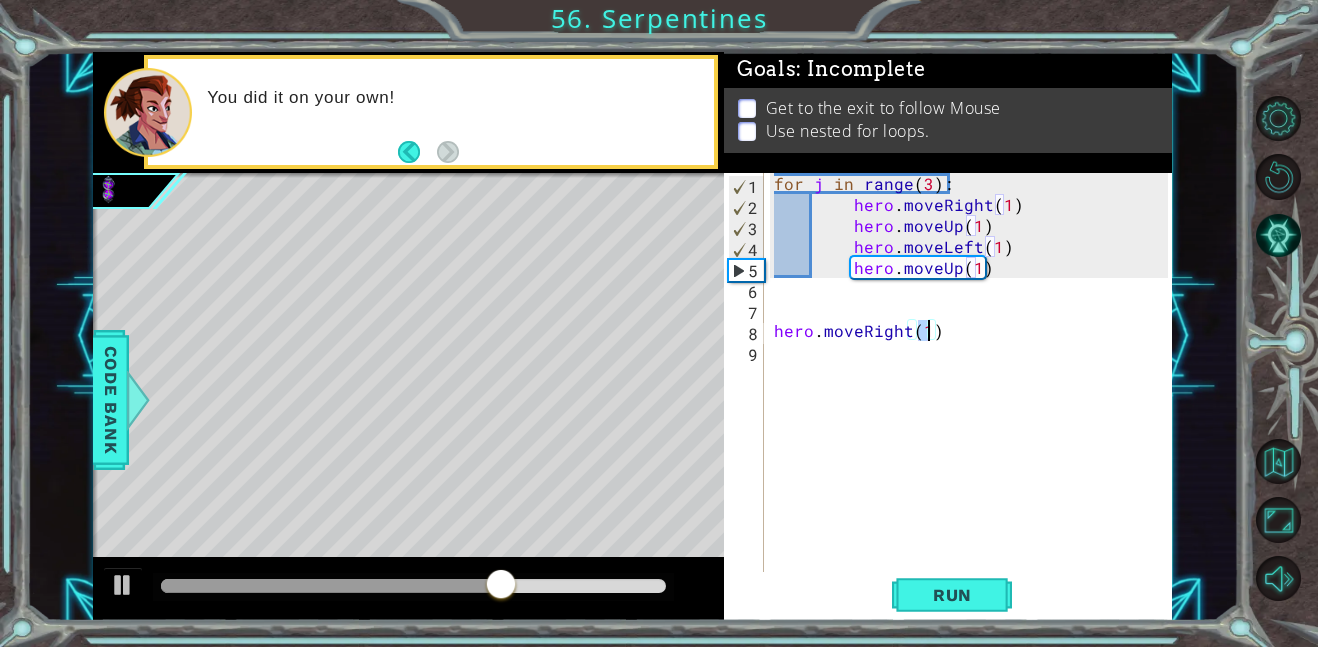 type on "hero.moveRight(2)" 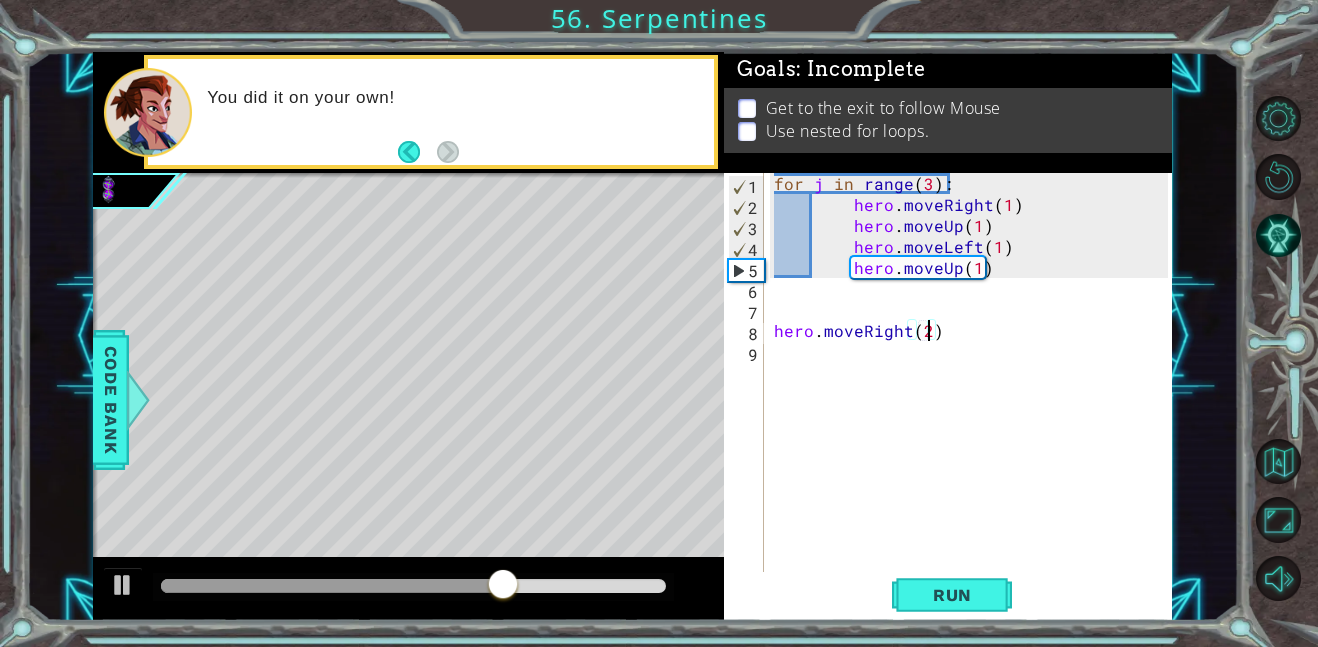 scroll, scrollTop: 0, scrollLeft: 9, axis: horizontal 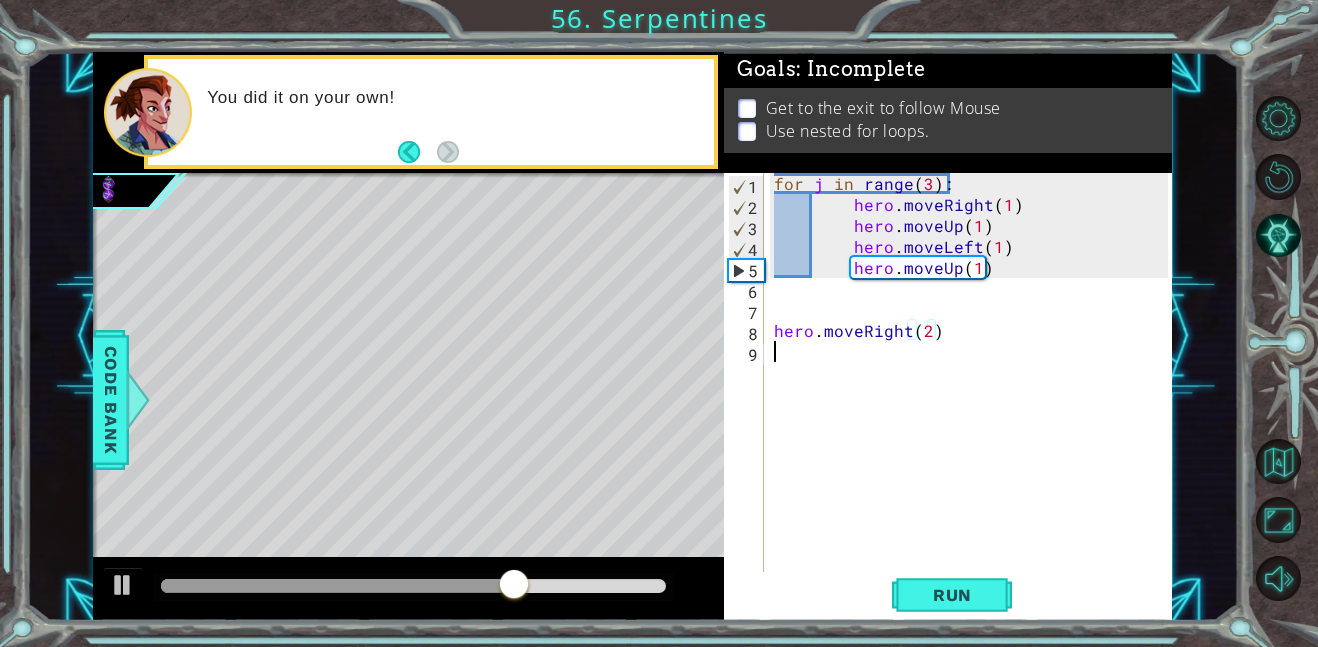 click on "for   j   in   range ( 3 ) :          hero . moveRight ( 1 )          hero . moveUp ( 1 )          hero . moveLeft ( 1 )          hero . moveUp ( 1 ) hero . moveRight ( 2 )" at bounding box center (974, 393) 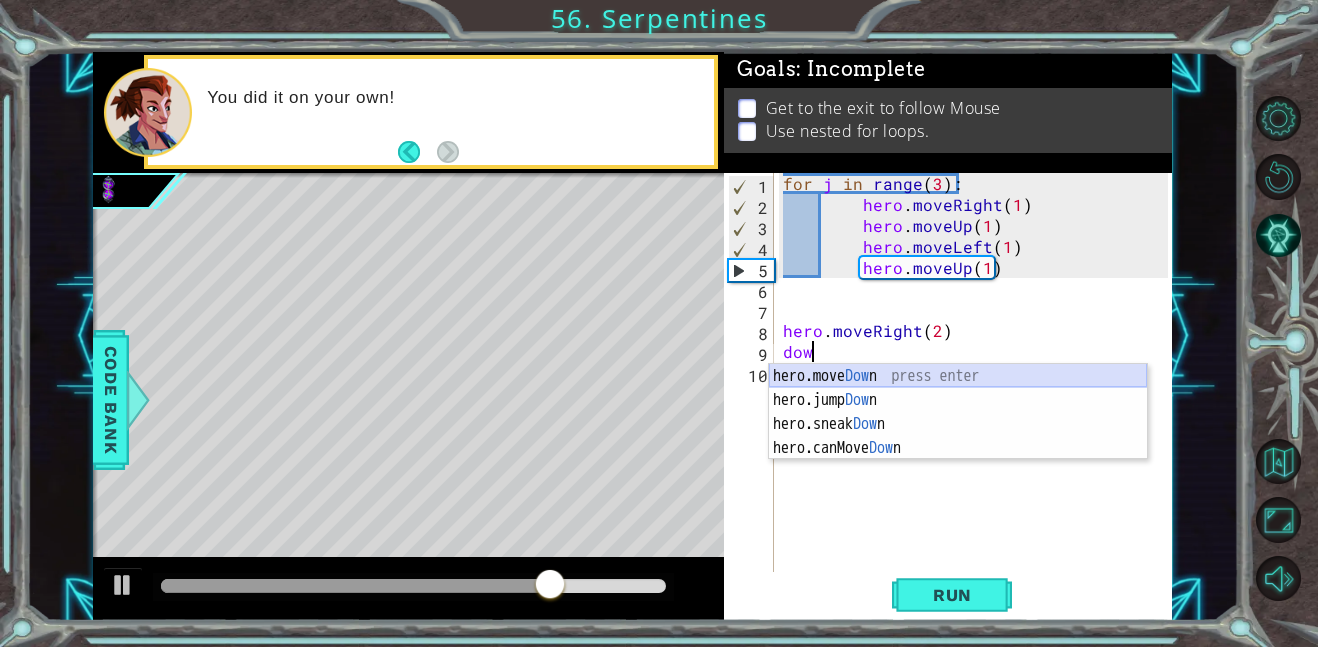 click on "hero.move Dow n press enter hero.jump Dow n press enter hero.sneak Dow n press enter hero.canMove Dow n press enter" at bounding box center (958, 436) 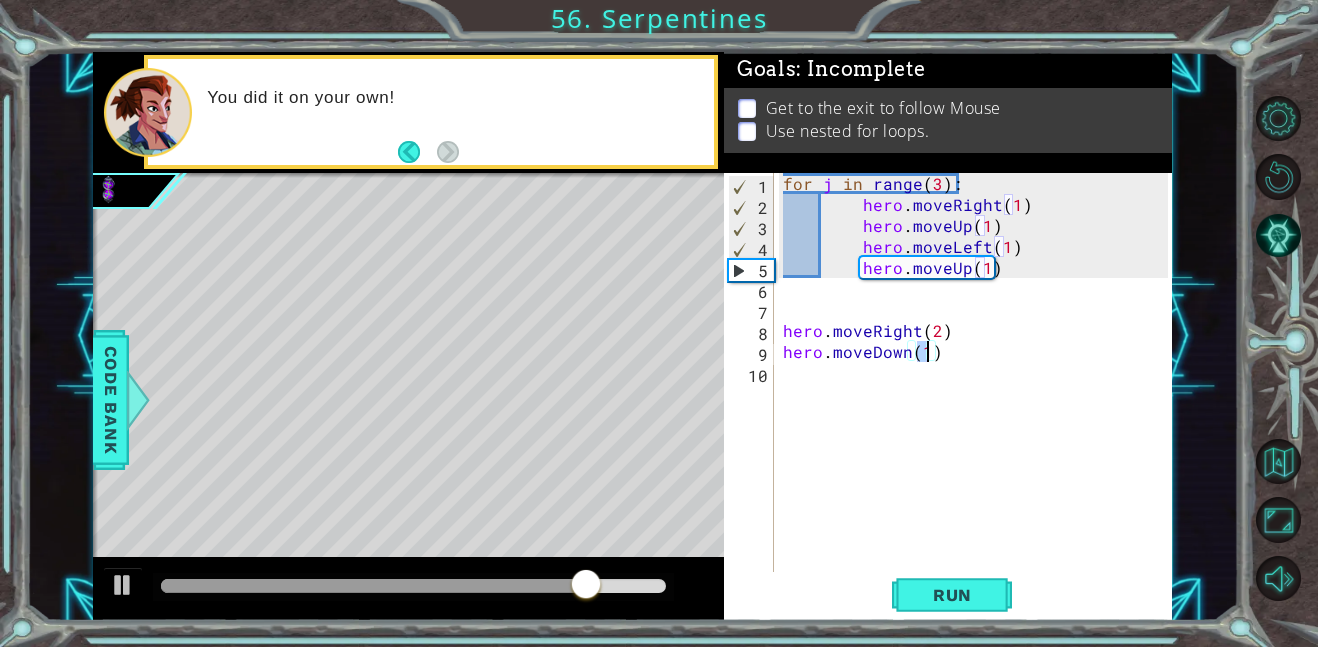 type on "hero.moveDown(6)" 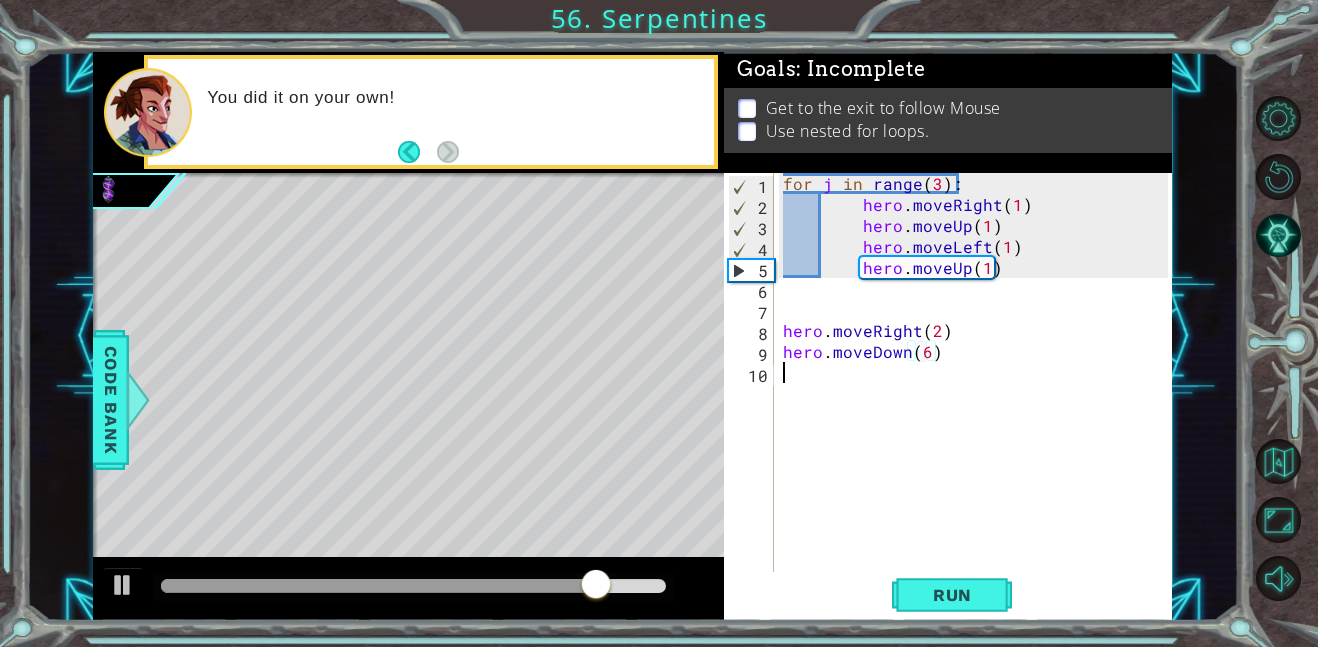 click on "for   j   in   range ( 3 ) :          hero . moveRight ( 1 )          hero . moveUp ( 1 )          hero . moveLeft ( 1 )          hero . moveUp ( 1 ) hero . moveRight ( 2 ) hero . moveDown ( 6 )" at bounding box center (978, 393) 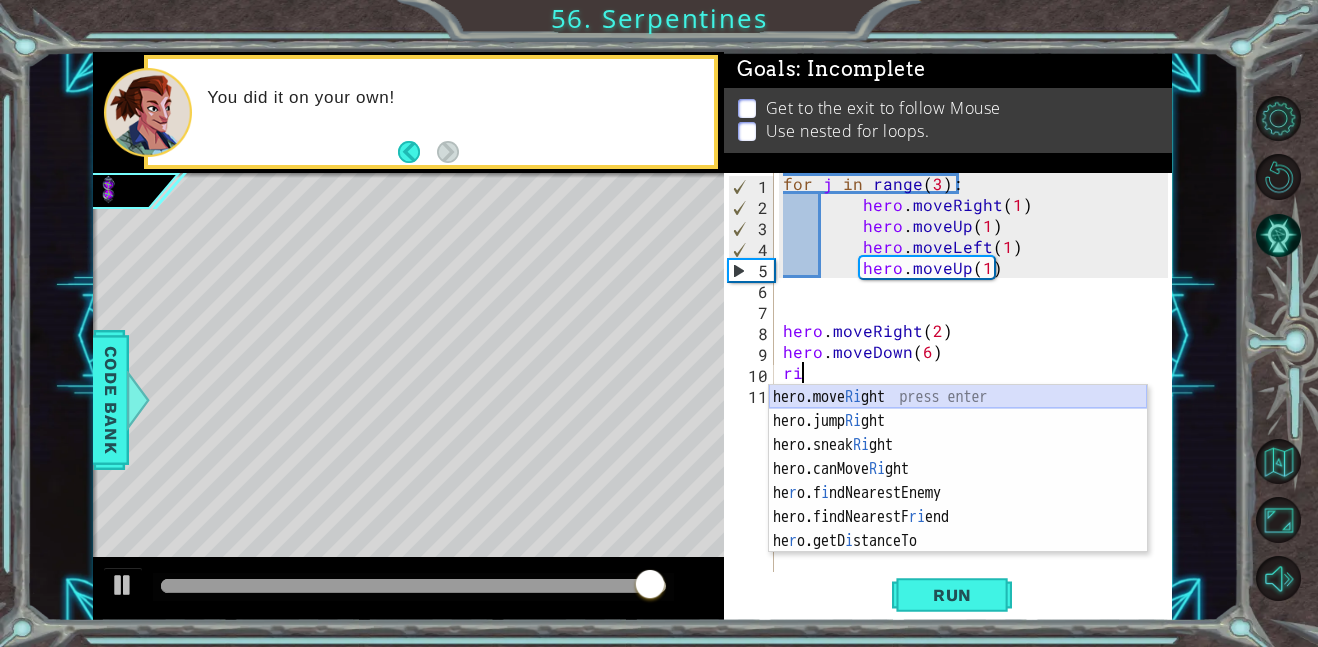 click on "hero.move Ri ght press enter hero.jump Ri ght press enter hero.sneak Ri ght press enter hero.canMove Ri ght press enter he r o.f i ndNearestEnemy press enter hero.findNearestF ri end press enter he r o.getD i stanceTo press enter" at bounding box center [958, 493] 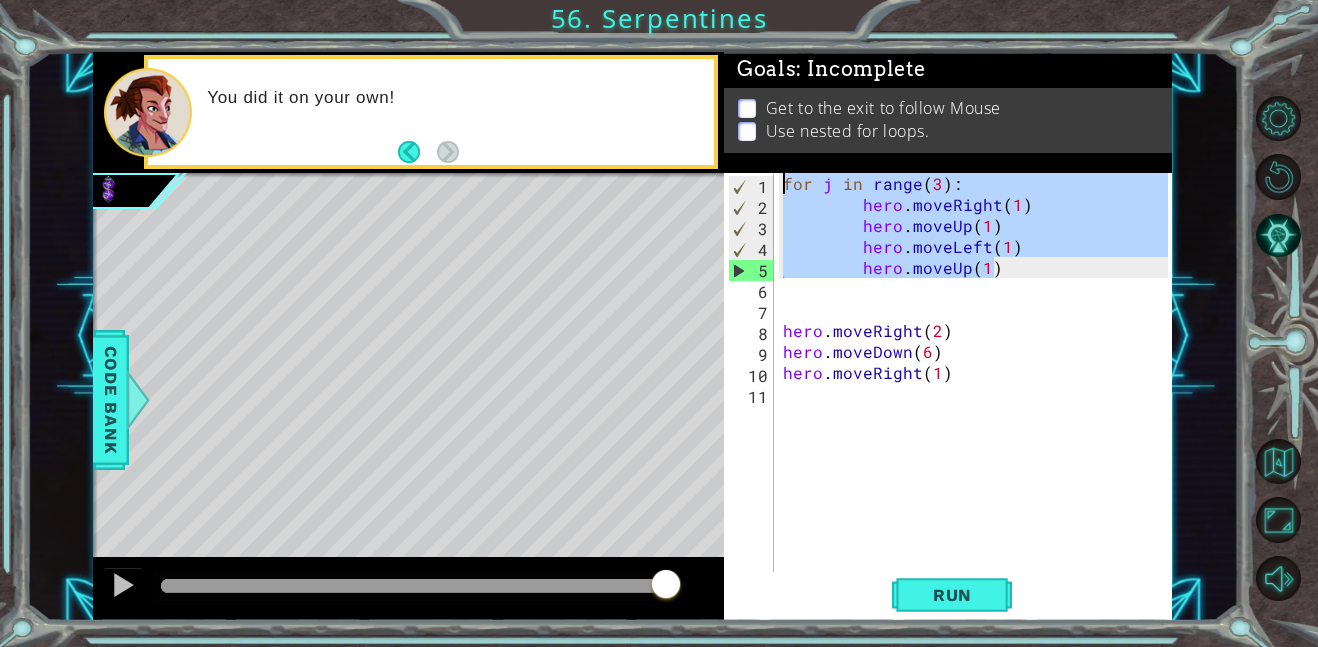 drag, startPoint x: 1038, startPoint y: 273, endPoint x: 774, endPoint y: 176, distance: 281.2561 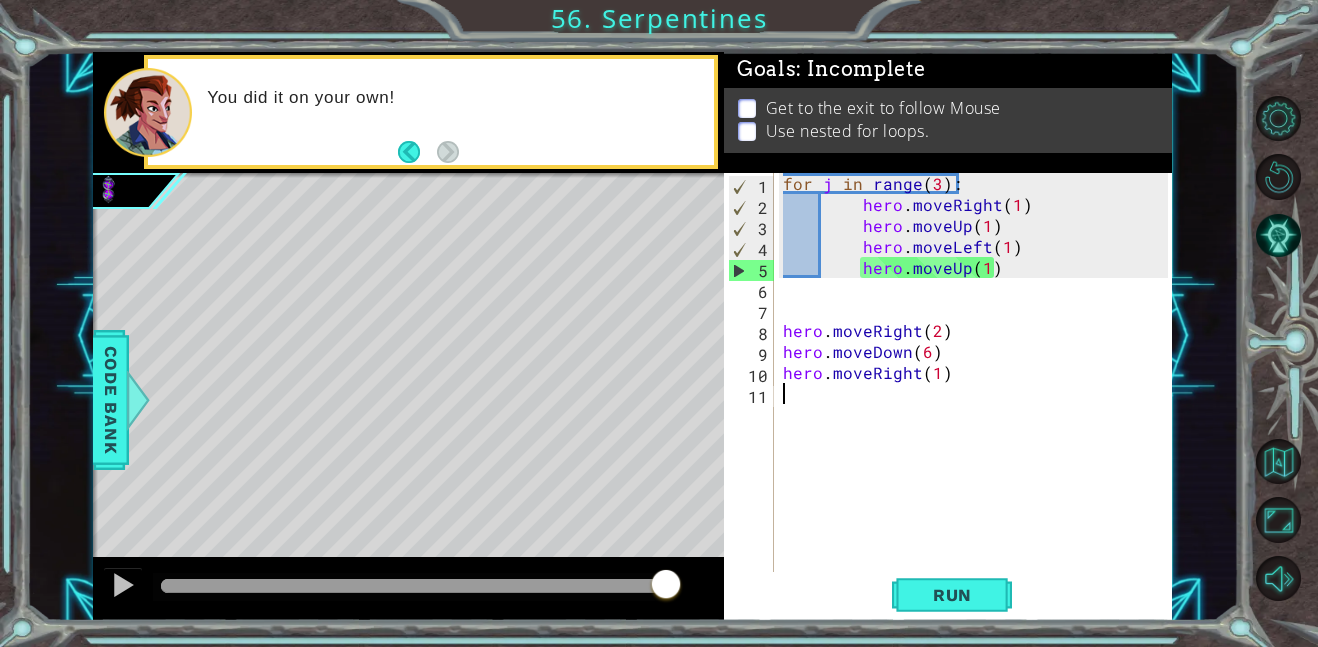 click on "for   j   in   range ( 3 ) :          hero . moveRight ( 1 )          hero . moveUp ( 1 )          hero . moveLeft ( 1 )          hero . moveUp ( 1 ) hero . moveRight ( 2 ) hero . moveDown ( 6 ) hero . moveRight ( 1 )" at bounding box center [978, 393] 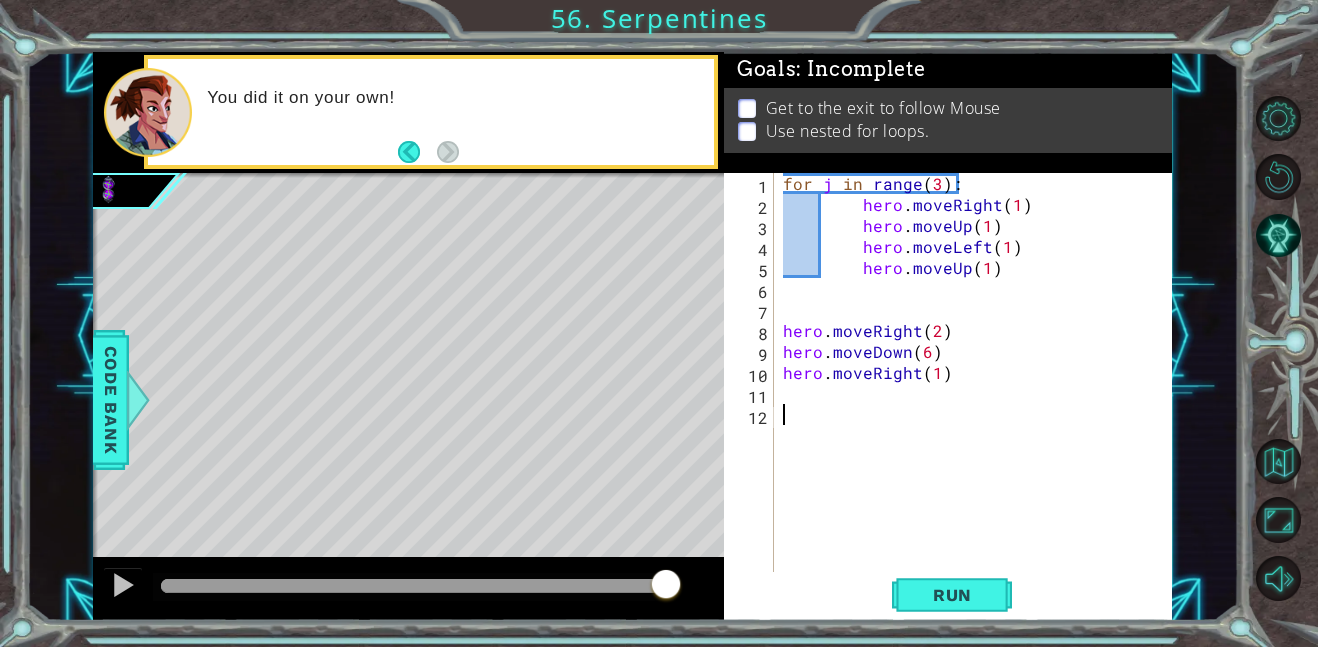 paste on "hero.moveUp(1)" 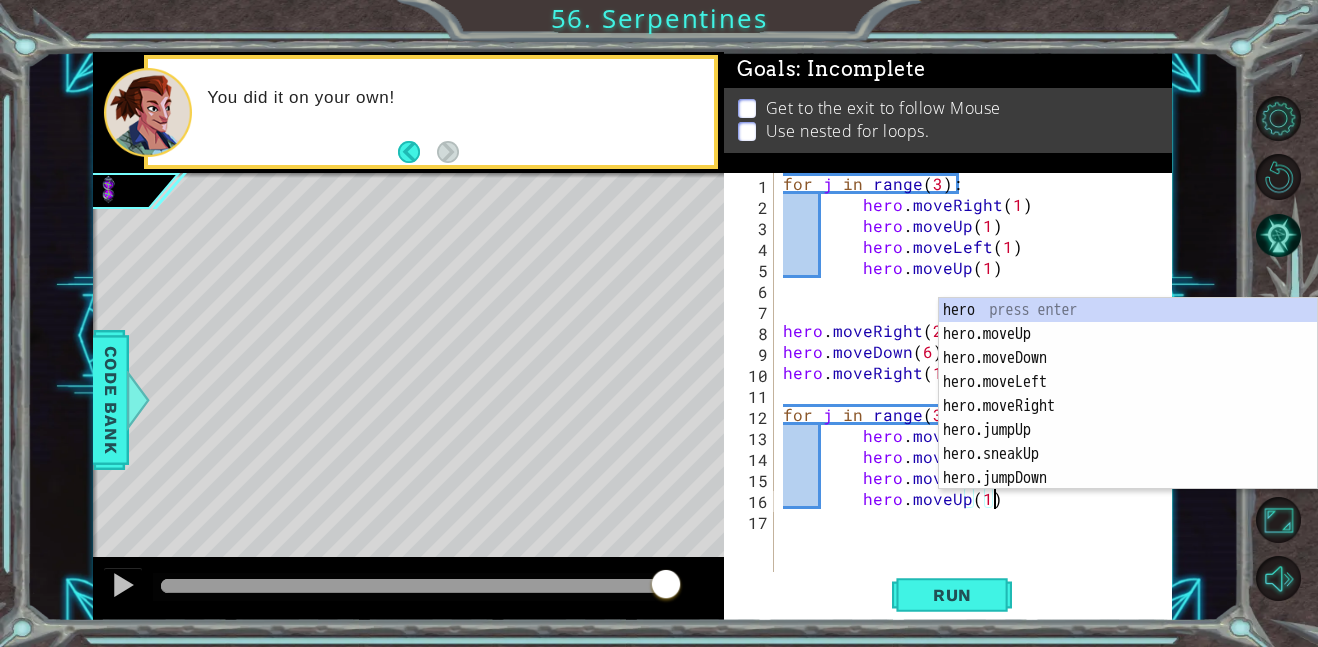 click on "for   j   in   range ( 3 ) :          hero . moveRight ( 1 )          hero . moveUp ( 1 )          hero . moveLeft ( 1 )          hero . moveUp ( 1 ) hero . moveRight ( 2 ) hero . moveDown ( 6 ) hero . moveRight ( 1 ) for   j   in   range ( 3 ) :          hero . moveRight ( 1 )          hero . moveUp ( 1 )          hero . moveLeft ( 1 )          hero . moveUp ( 1 )" at bounding box center (978, 393) 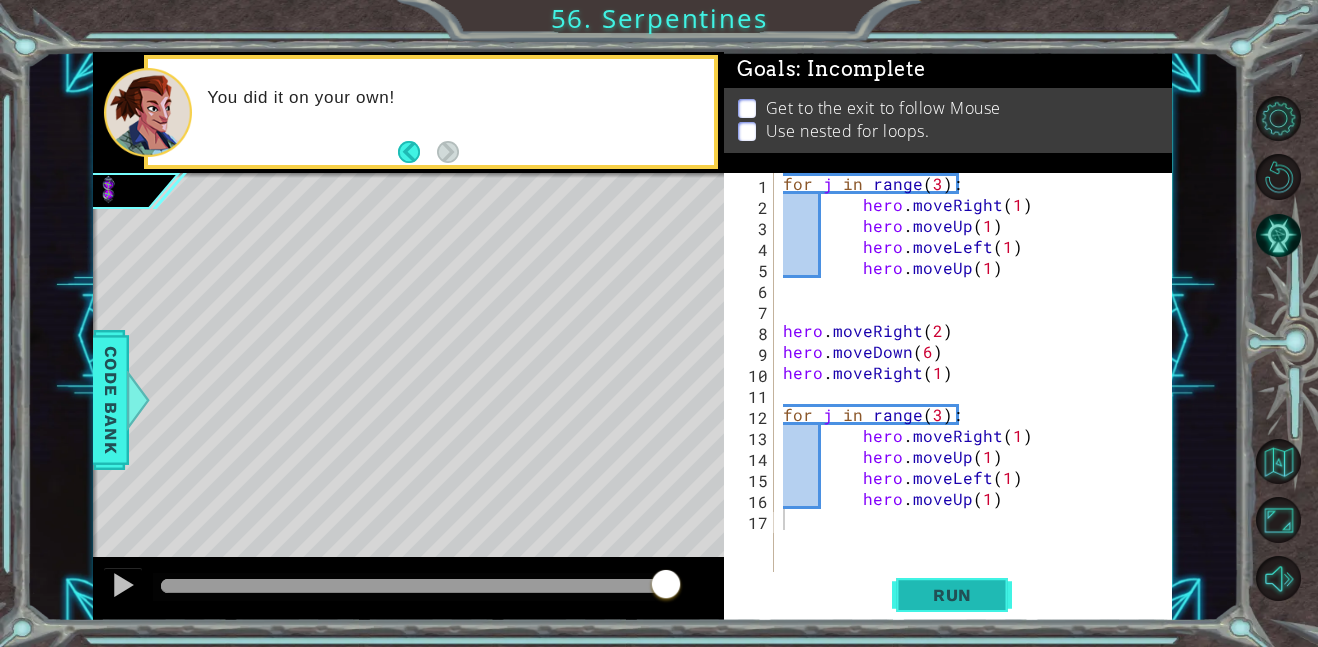 click on "Run" at bounding box center (952, 595) 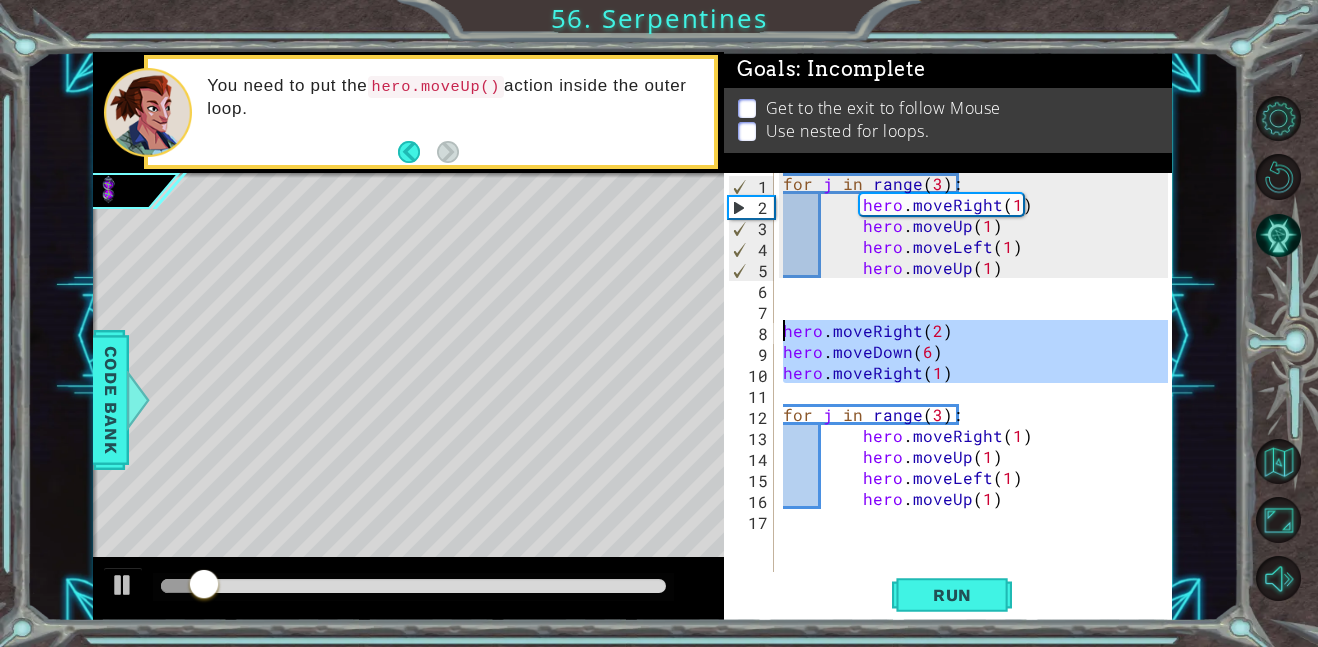 drag, startPoint x: 970, startPoint y: 385, endPoint x: 761, endPoint y: 328, distance: 216.63333 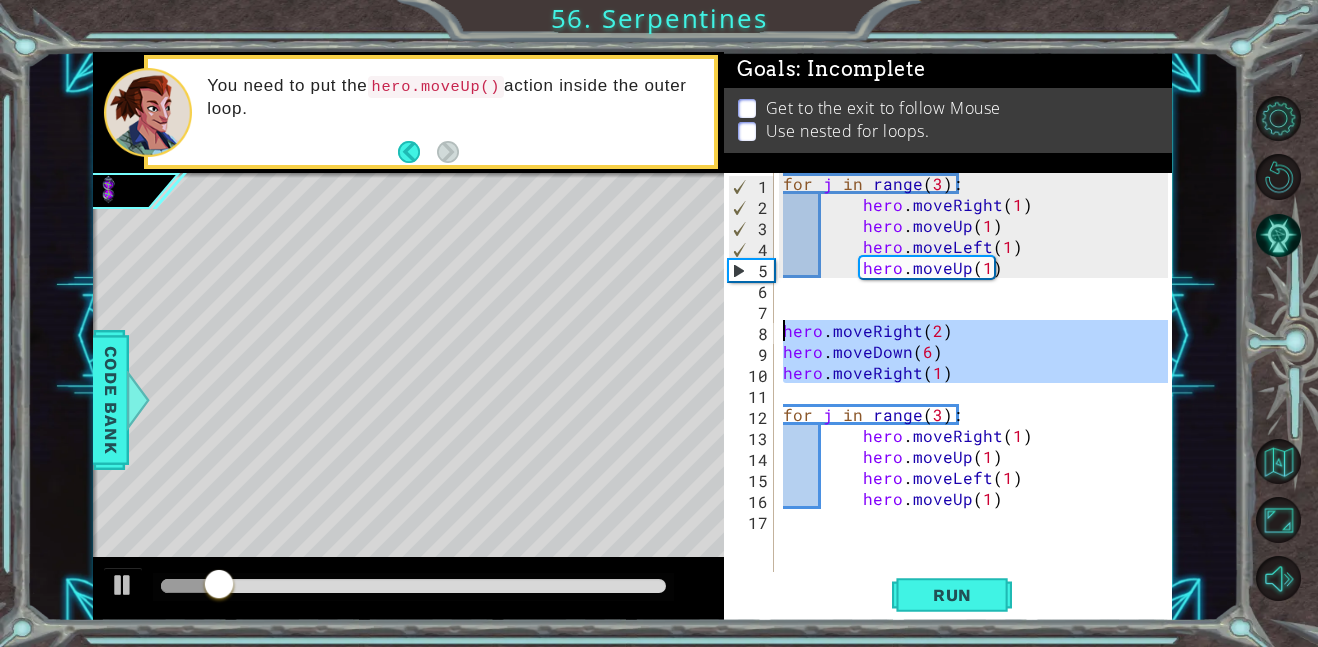 click on "for   j   in   range ( 3 ) :          hero . moveRight ( 1 )          hero . moveUp ( 1 )          hero . moveLeft ( 1 )          hero . moveUp ( 1 ) hero . moveRight ( 2 ) hero . moveDown ( 6 ) hero . moveRight ( 1 ) for   j   in   range ( 3 ) :          hero . moveRight ( 1 )          hero . moveUp ( 1 )          hero . moveLeft ( 1 )          hero . moveUp ( 1 )" at bounding box center (978, 393) 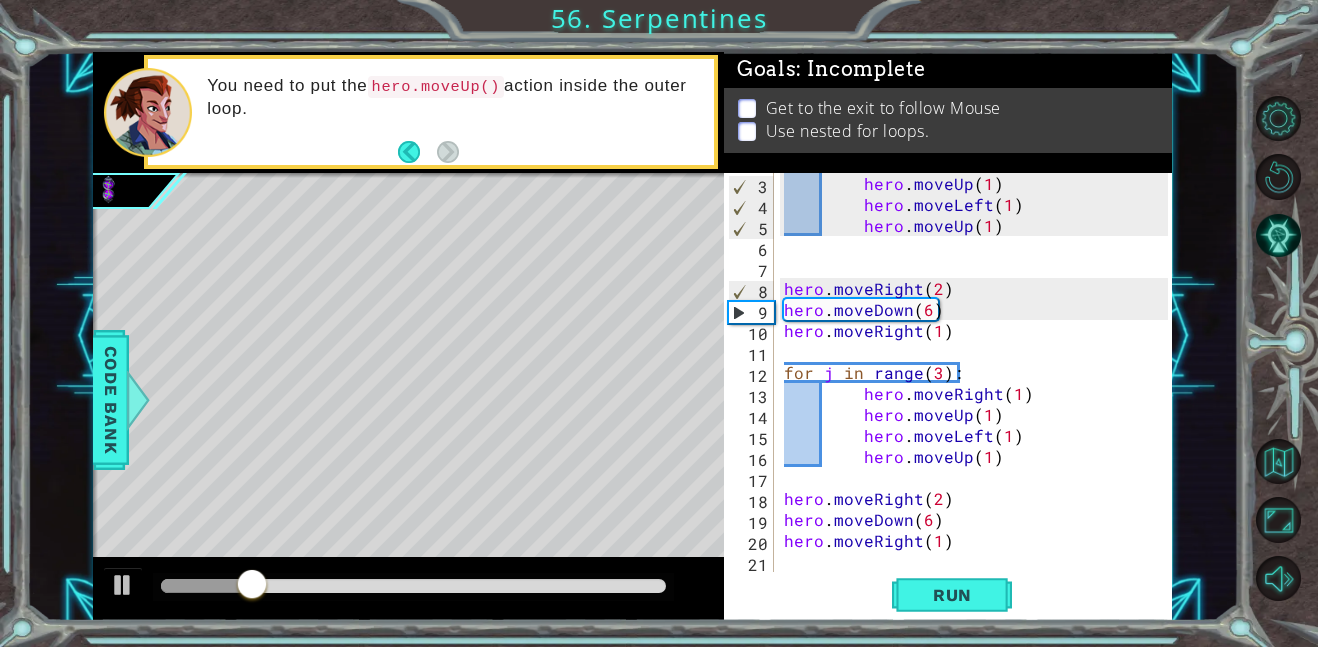 scroll, scrollTop: 63, scrollLeft: 0, axis: vertical 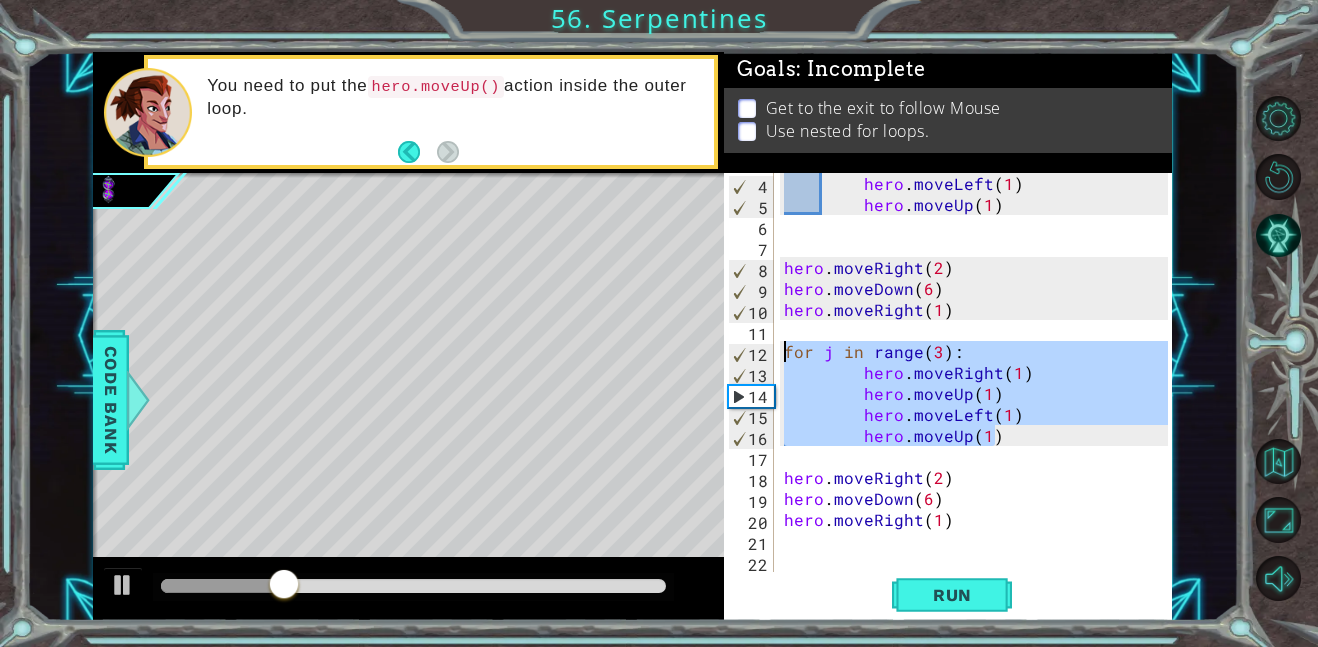drag, startPoint x: 1034, startPoint y: 446, endPoint x: 776, endPoint y: 350, distance: 275.28168 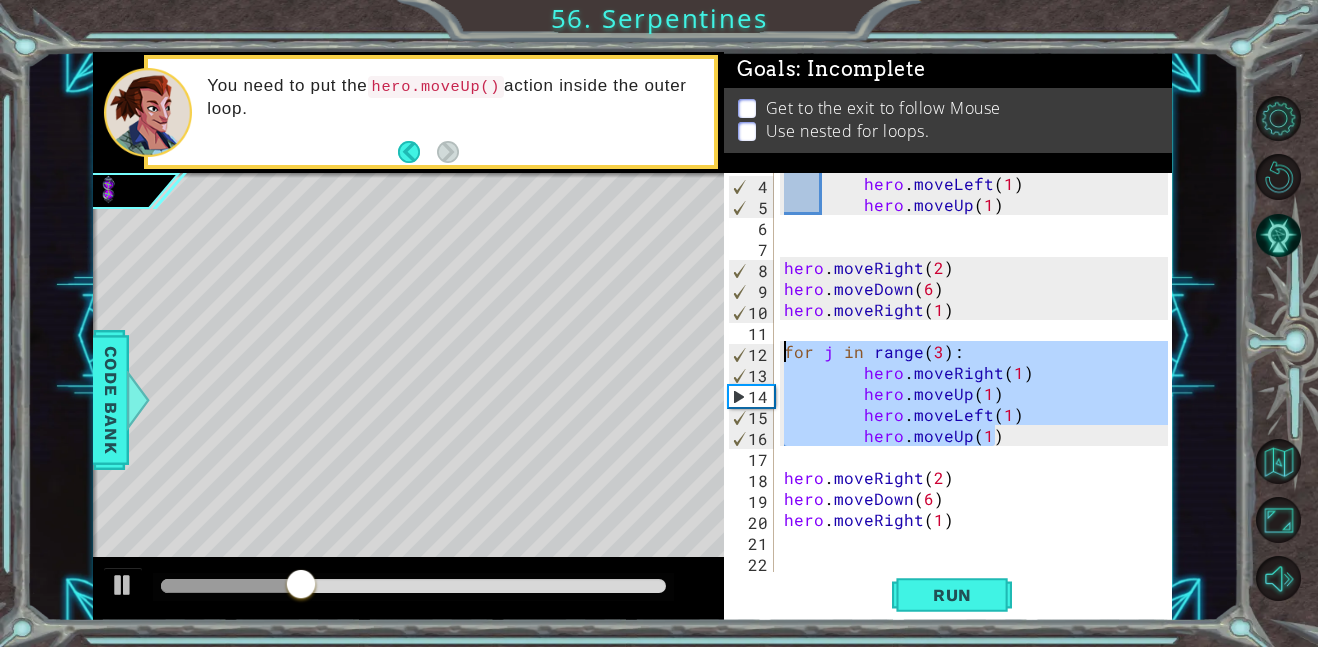 click on "hero . moveLeft ( 1 )          hero . moveUp ( 1 ) hero . moveRight ( 2 ) hero . moveDown ( 6 ) hero . moveRight ( 1 ) for   j   in   range ( 3 ) :          hero . moveRight ( 1 )          hero . moveUp ( 1 )          hero . moveLeft ( 1 )          hero . moveUp ( 1 ) hero . moveRight ( 2 ) hero . moveDown ( 6 ) hero . moveRight ( 1 )" at bounding box center [979, 393] 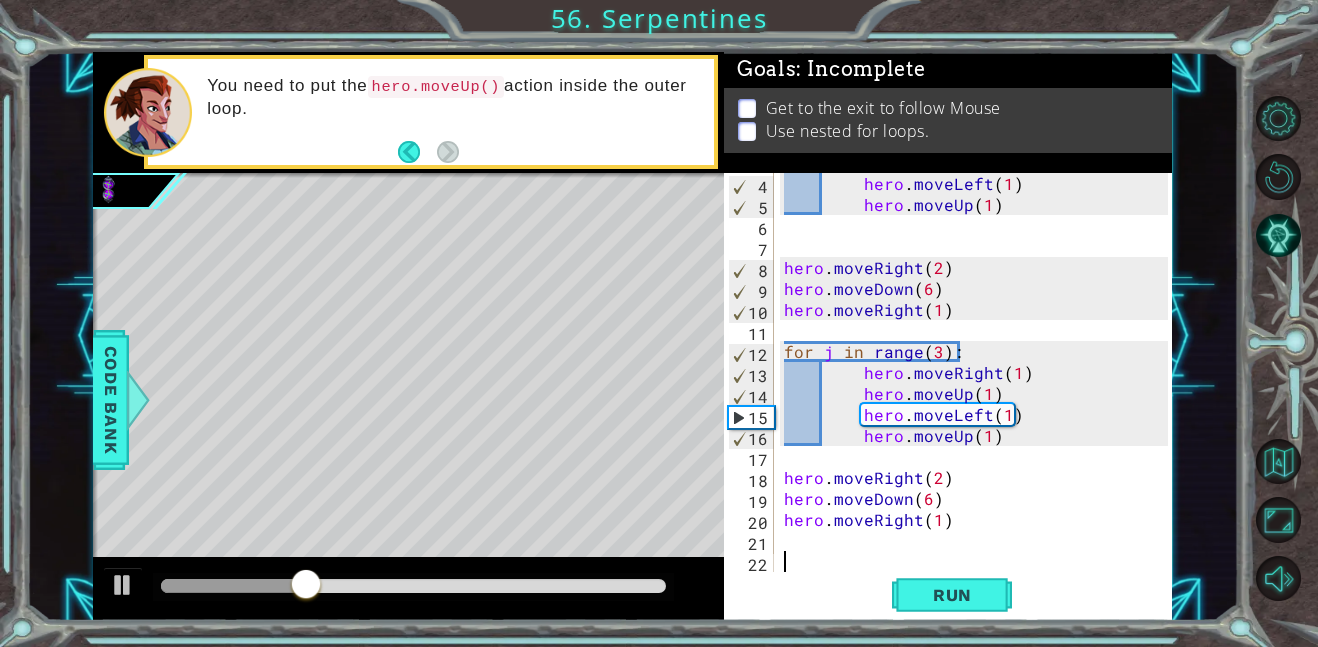 paste on "hero.moveUp(1)" 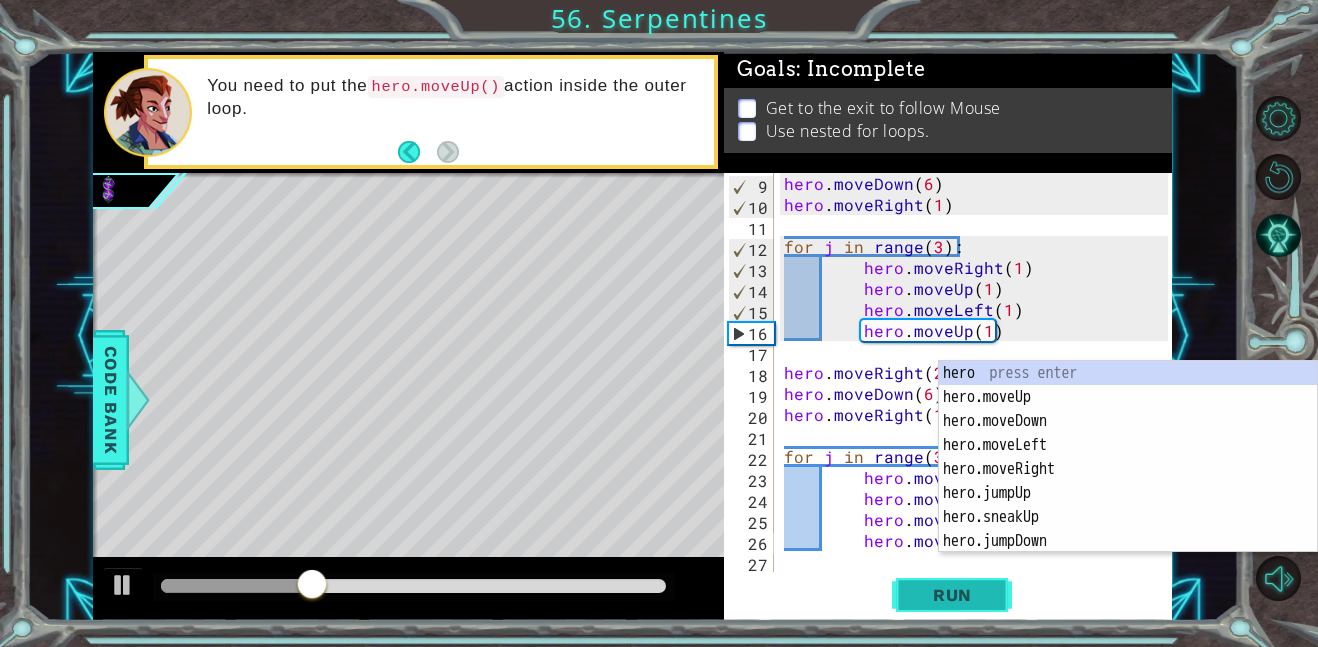 click on "Run" at bounding box center [952, 595] 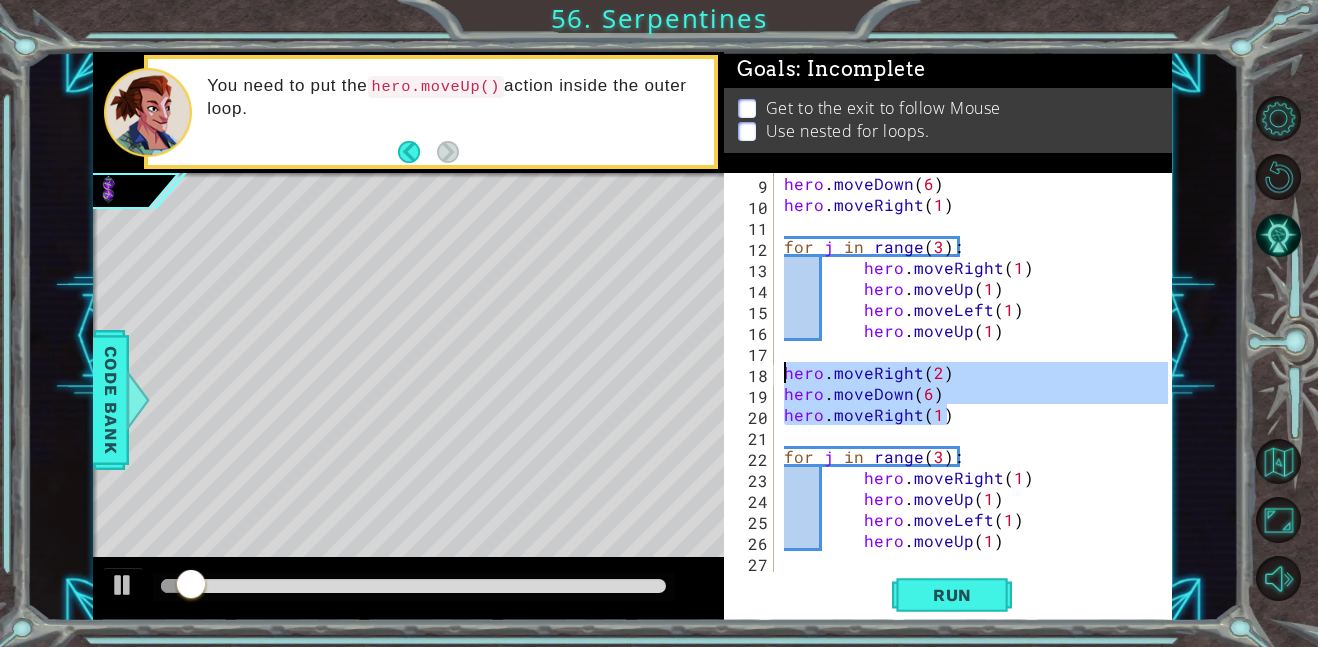 drag, startPoint x: 953, startPoint y: 424, endPoint x: 784, endPoint y: 378, distance: 175.14851 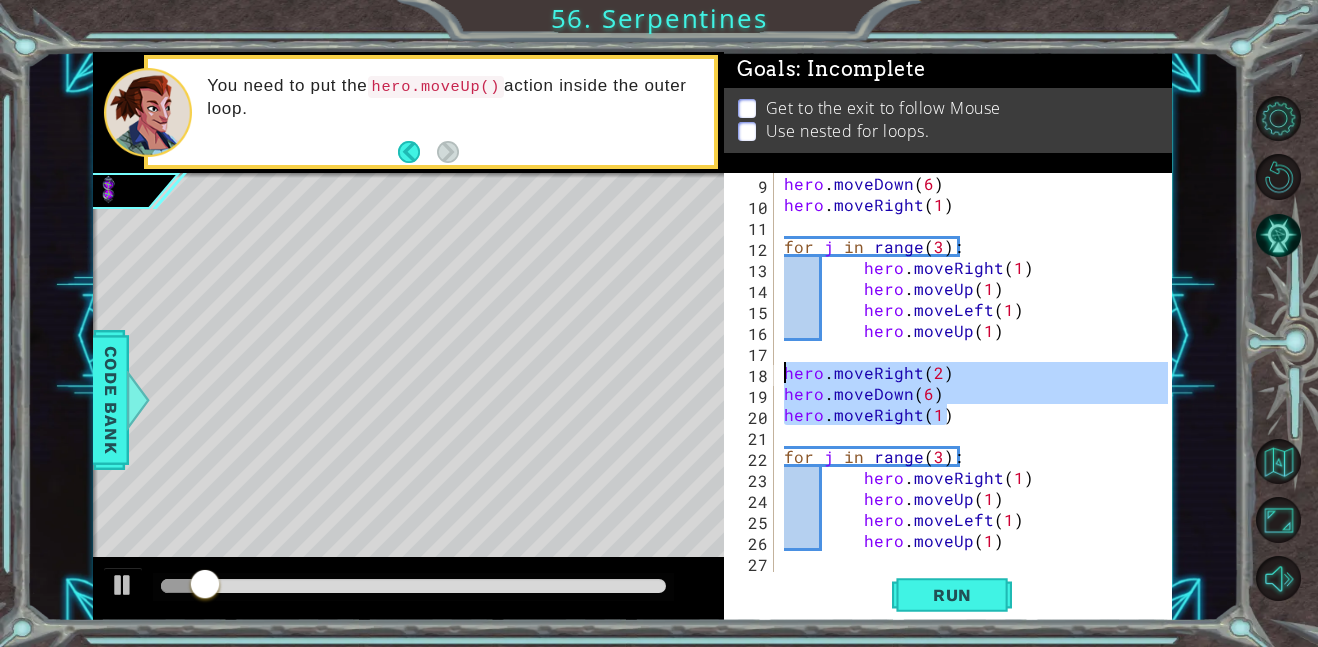 click on "hero . moveDown ( 6 ) hero . moveRight ( 1 ) for   j   in   range ( 3 ) :          hero . moveRight ( 1 )          hero . moveUp ( 1 )          hero . moveLeft ( 1 )          hero . moveUp ( 1 ) hero . moveRight ( 2 ) hero . moveDown ( 6 ) hero . moveRight ( 1 ) for   j   in   range ( 3 ) :          hero . moveRight ( 1 )          hero . moveUp ( 1 )          hero . moveLeft ( 1 )          hero . moveUp ( 1 )" at bounding box center [979, 393] 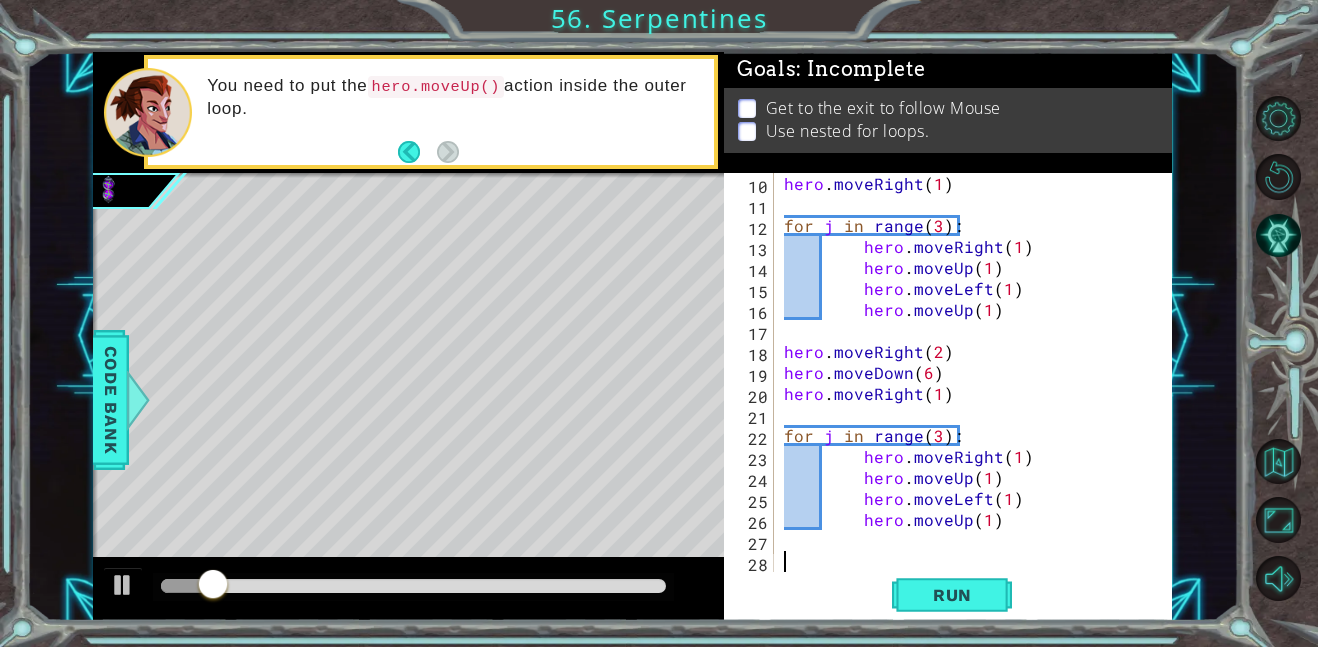 paste on "hero.moveRight(1)" 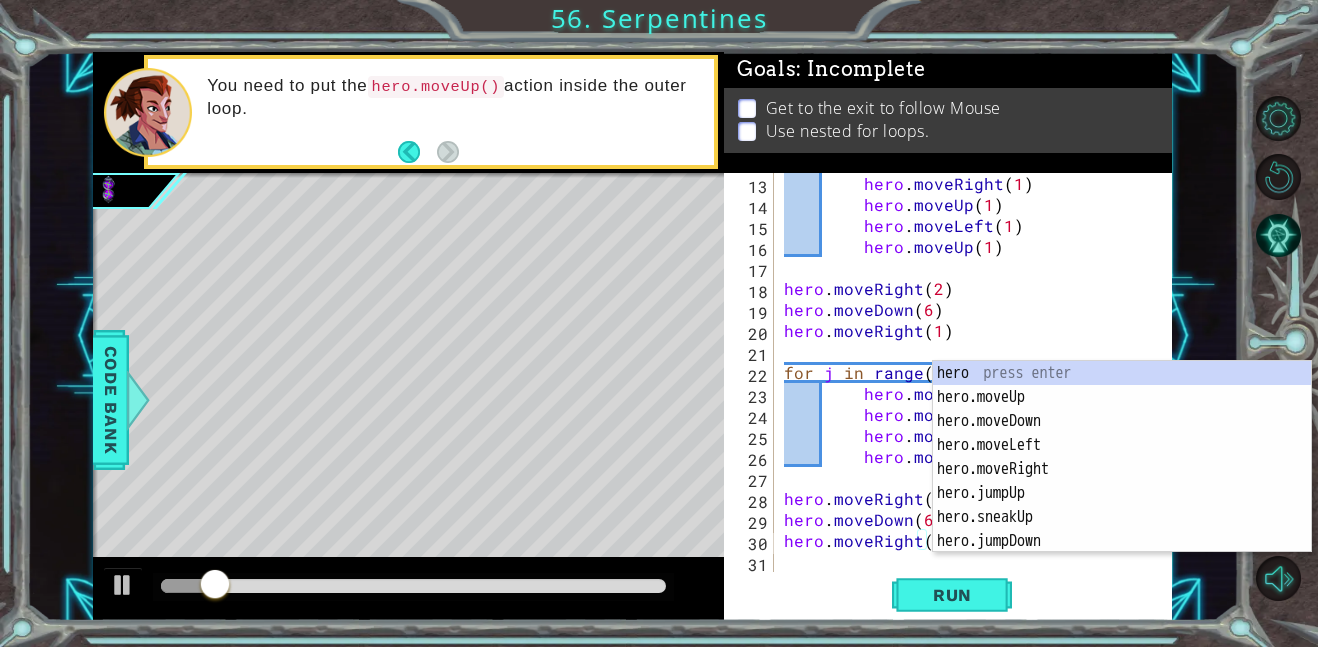 scroll, scrollTop: 252, scrollLeft: 0, axis: vertical 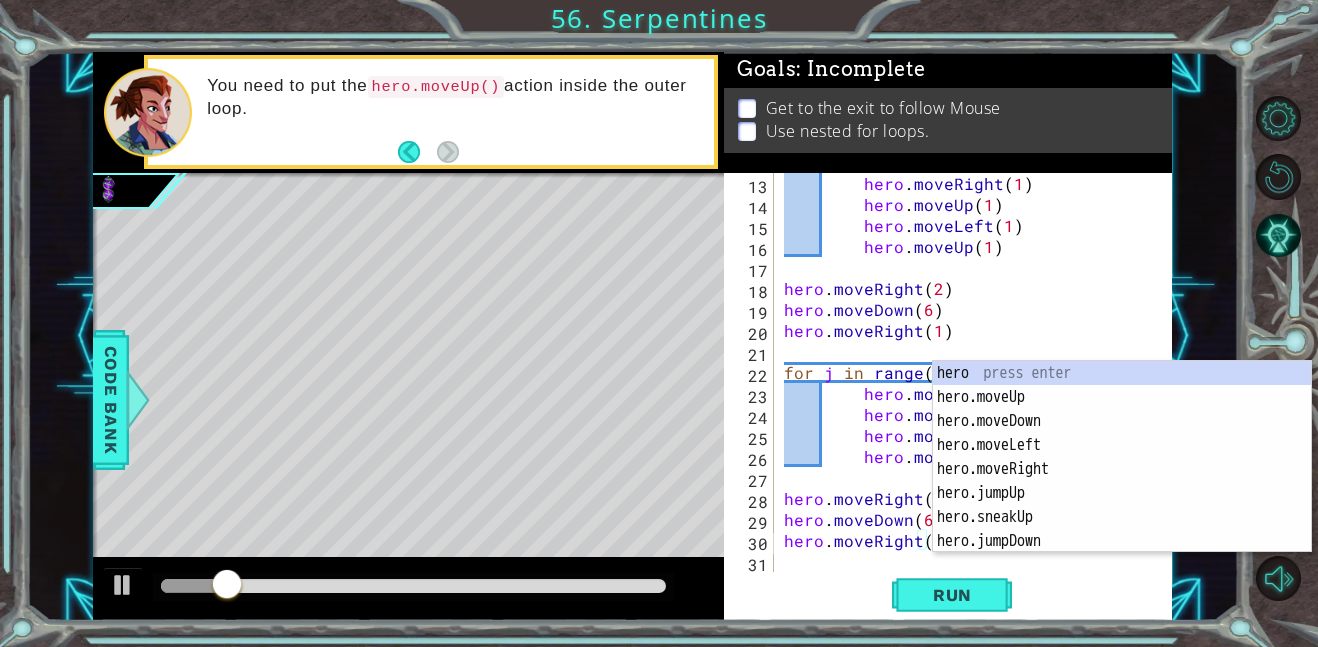 click on "hero . moveRight ( 1 )          hero . moveUp ( 1 )          hero . moveLeft ( 1 )          hero . moveUp ( 1 ) hero . moveRight ( 2 ) hero . moveDown ( 6 ) hero . moveRight ( 1 ) for   j   in   range ( 3 ) :          hero . moveRight ( 1 )          hero . moveUp ( 1 )          hero . moveLeft ( 1 )          hero . moveUp ( 1 ) hero . moveRight ( 2 ) hero . moveDown ( 6 ) hero . moveRight ( 1 )" at bounding box center [979, 393] 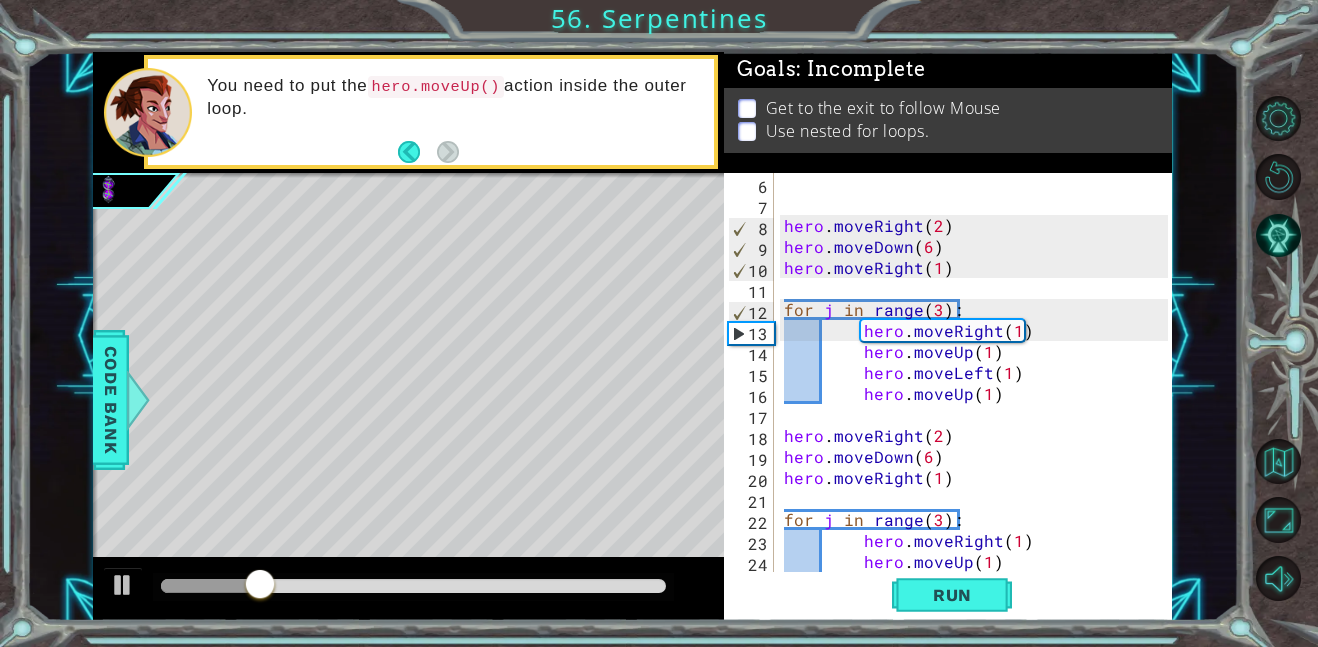 scroll, scrollTop: 252, scrollLeft: 0, axis: vertical 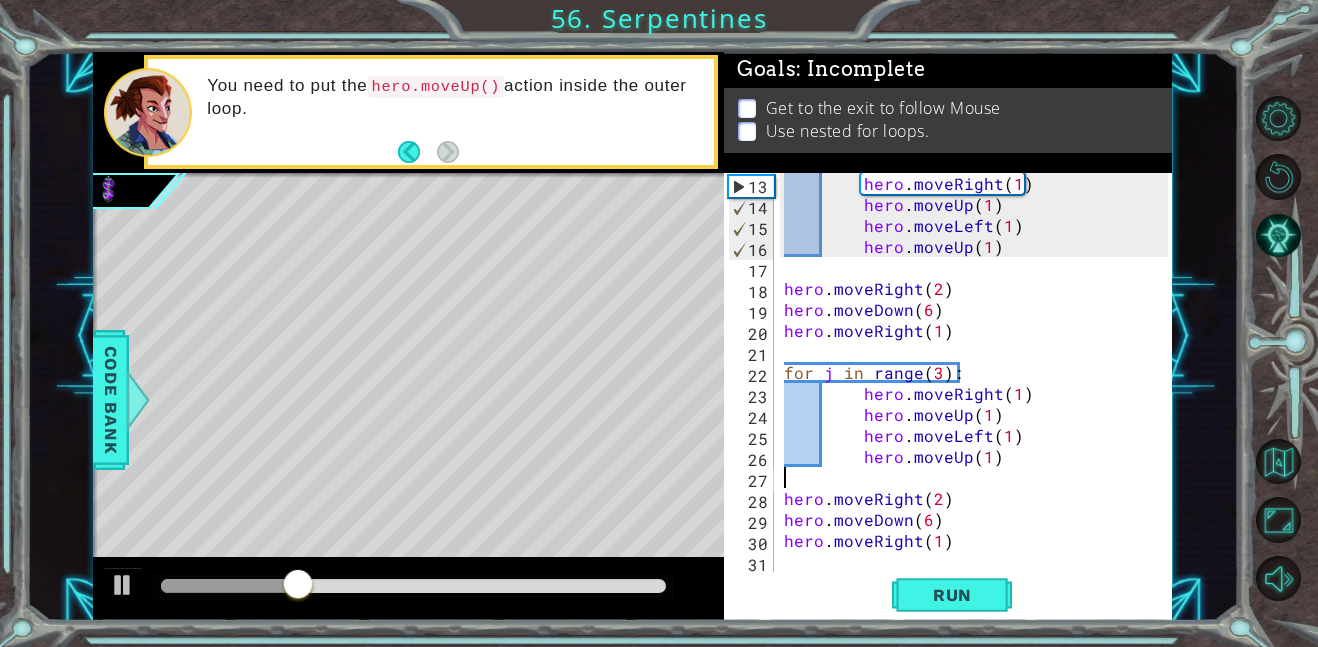 click at bounding box center [413, 586] 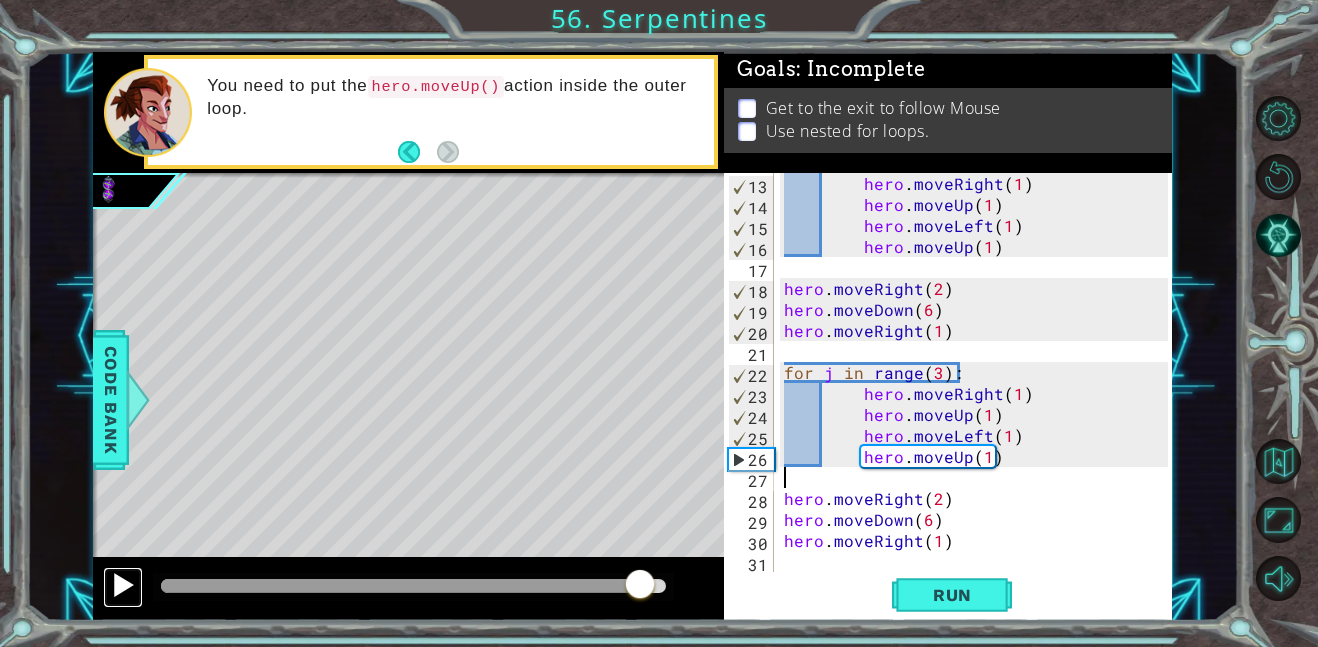 click at bounding box center [123, 585] 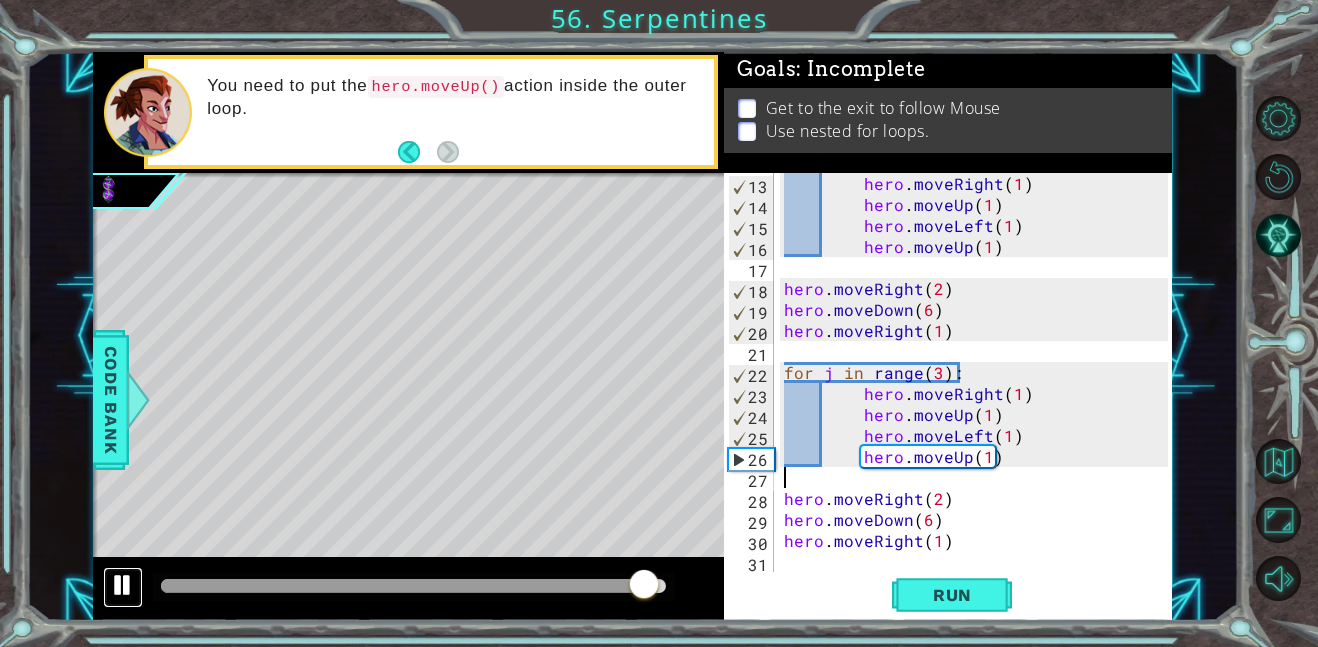 click at bounding box center (123, 585) 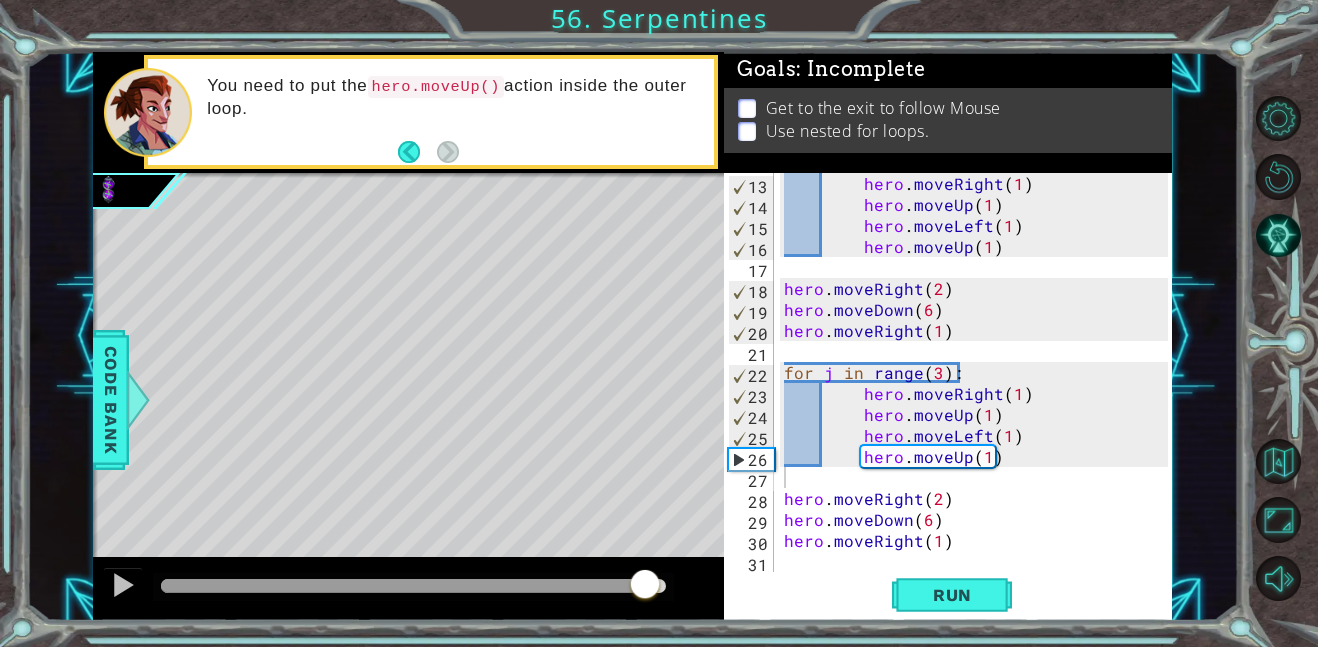 drag, startPoint x: 666, startPoint y: 582, endPoint x: 606, endPoint y: 572, distance: 60.827625 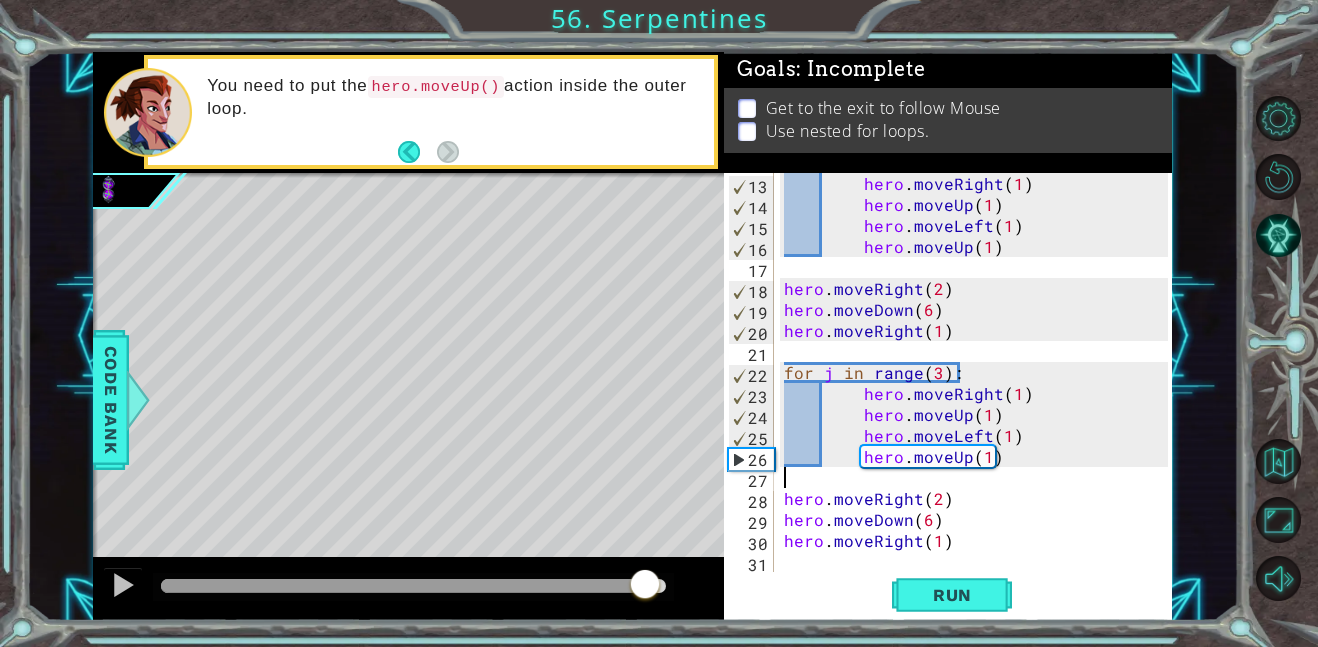 click on "hero . moveRight ( 1 )          hero . moveUp ( 1 )          hero . moveLeft ( 1 )          hero . moveUp ( 1 ) hero . moveRight ( 2 ) hero . moveDown ( 6 ) hero . moveRight ( 1 ) for   j   in   range ( 3 ) :          hero . moveRight ( 1 )          hero . moveUp ( 1 )          hero . moveLeft ( 1 )          hero . moveUp ( 1 ) hero . moveRight ( 2 ) hero . moveDown ( 6 ) hero . moveRight ( 1 )" at bounding box center (979, 393) 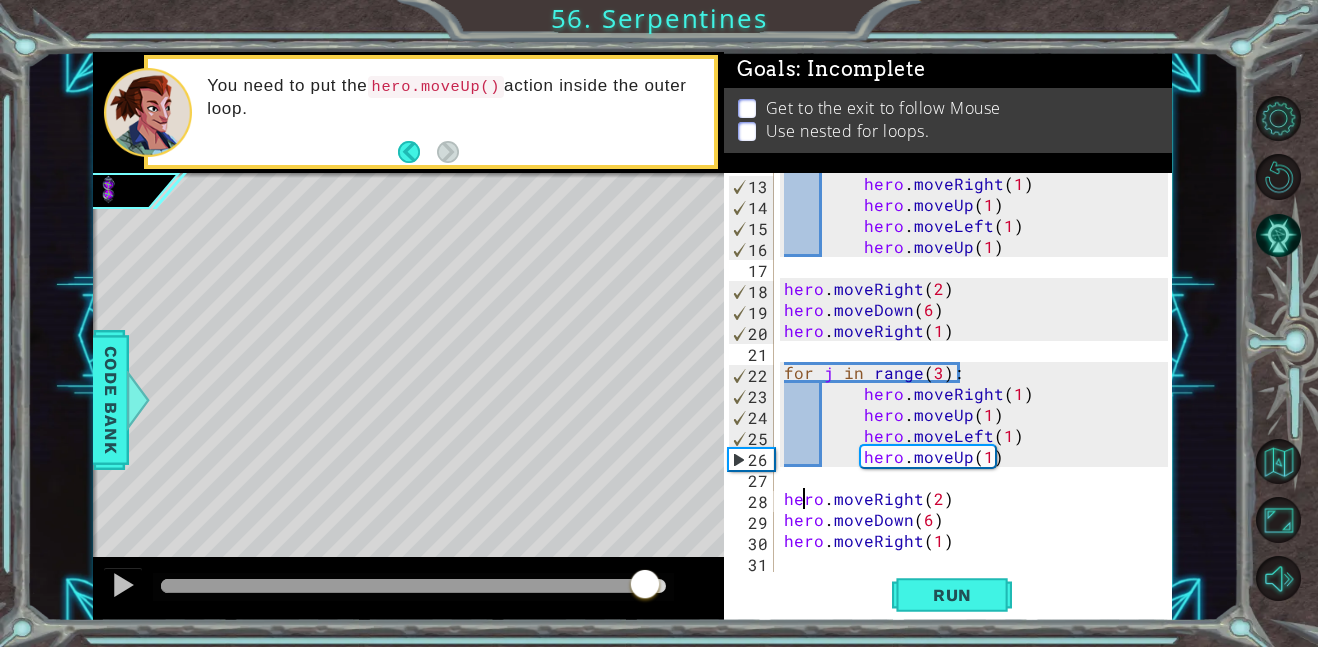 click on "hero . moveRight ( 1 )          hero . moveUp ( 1 )          hero . moveLeft ( 1 )          hero . moveUp ( 1 ) hero . moveRight ( 2 ) hero . moveDown ( 6 ) hero . moveRight ( 1 ) for   j   in   range ( 3 ) :          hero . moveRight ( 1 )          hero . moveUp ( 1 )          hero . moveLeft ( 1 )          hero . moveUp ( 1 ) hero . moveRight ( 2 ) hero . moveDown ( 6 ) hero . moveRight ( 1 )" at bounding box center (979, 393) 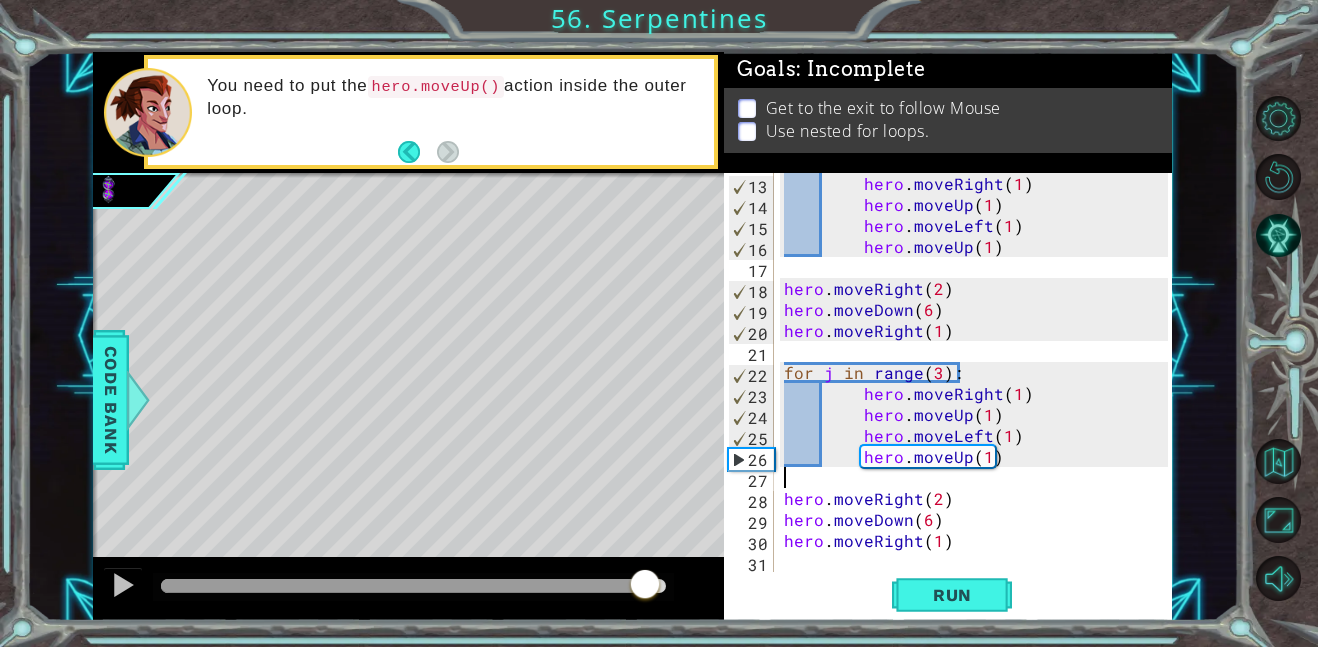click on "hero . moveRight ( 1 )          hero . moveUp ( 1 )          hero . moveLeft ( 1 )          hero . moveUp ( 1 ) hero . moveRight ( 2 ) hero . moveDown ( 6 ) hero . moveRight ( 1 ) for   j   in   range ( 3 ) :          hero . moveRight ( 1 )          hero . moveUp ( 1 )          hero . moveLeft ( 1 )          hero . moveUp ( 1 ) hero . moveRight ( 2 ) hero . moveDown ( 6 ) hero . moveRight ( 1 )" at bounding box center (979, 393) 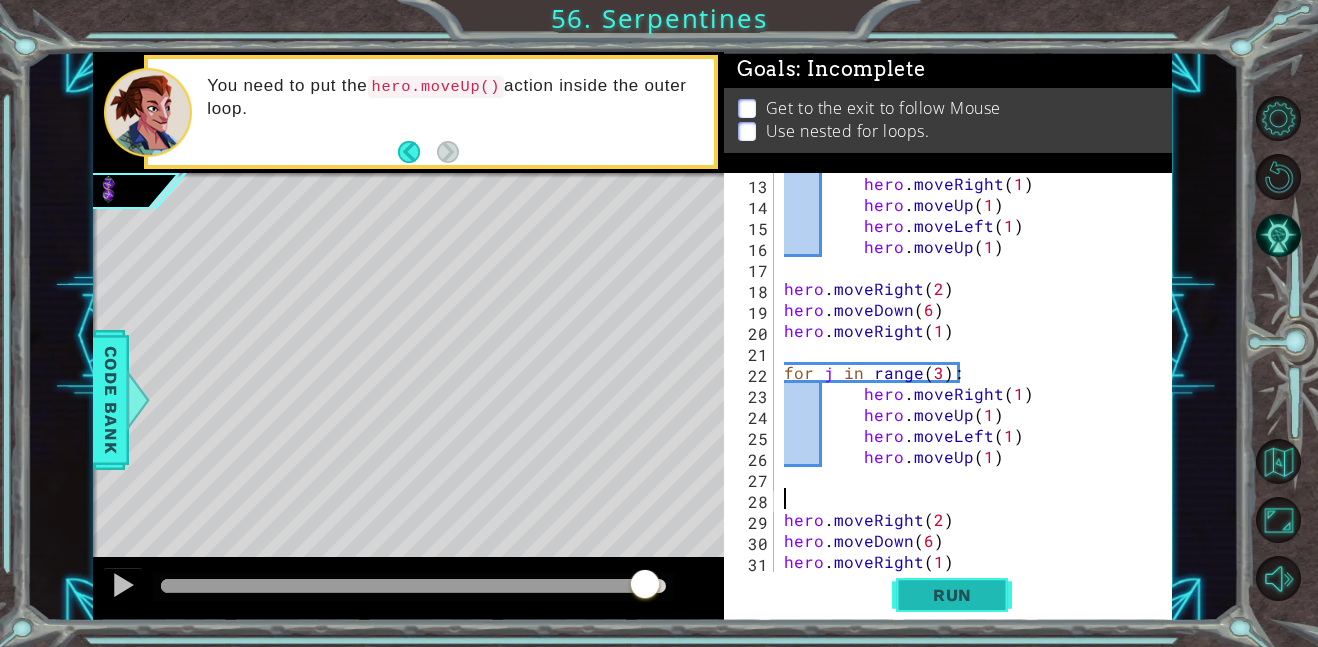 click on "Run" at bounding box center (952, 595) 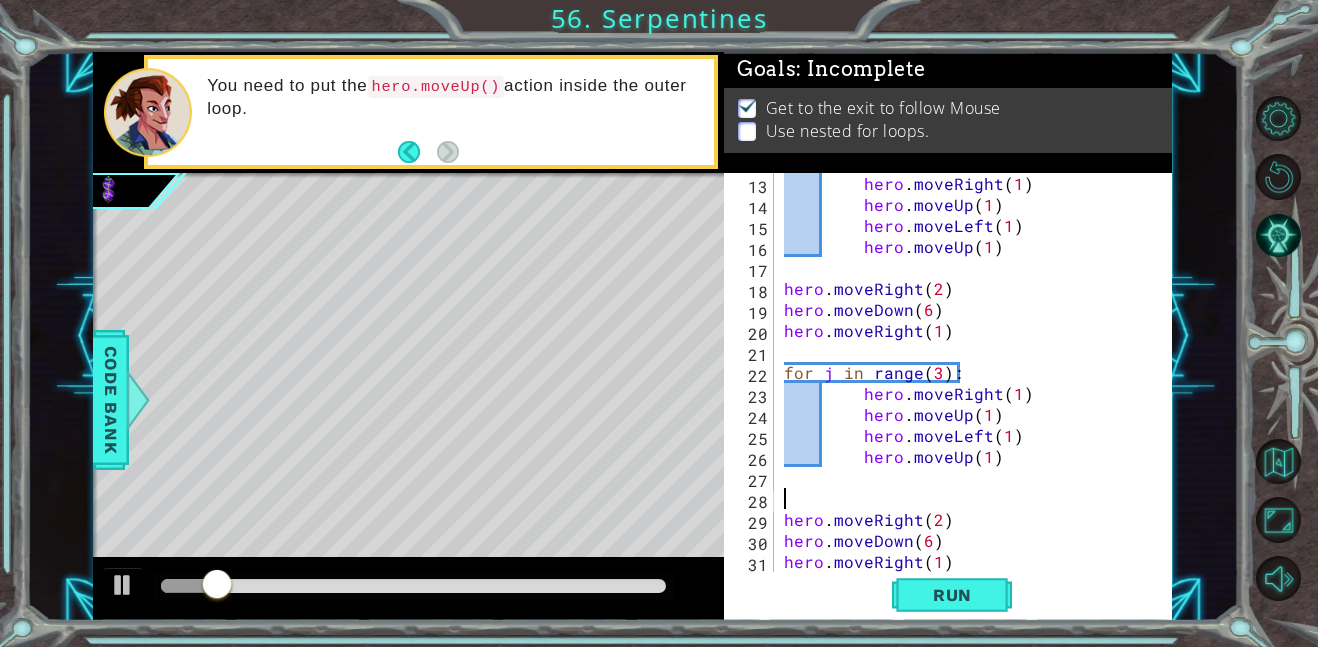 click at bounding box center (413, 586) 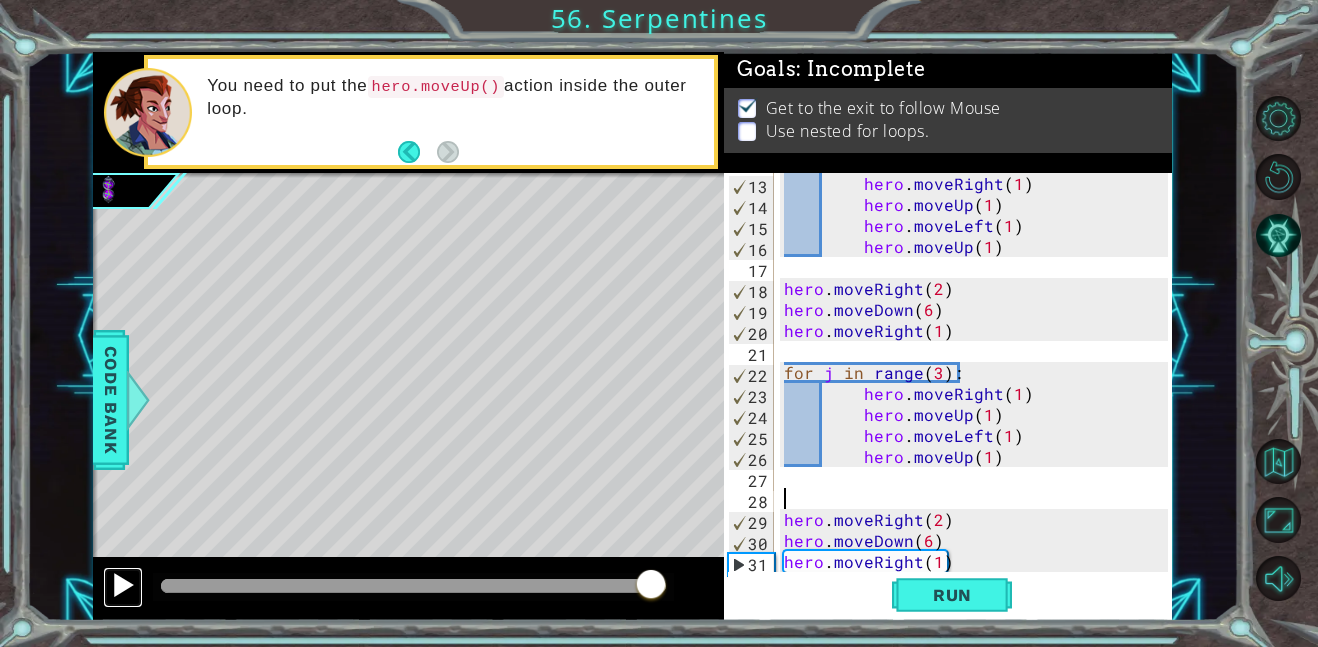 click at bounding box center (123, 585) 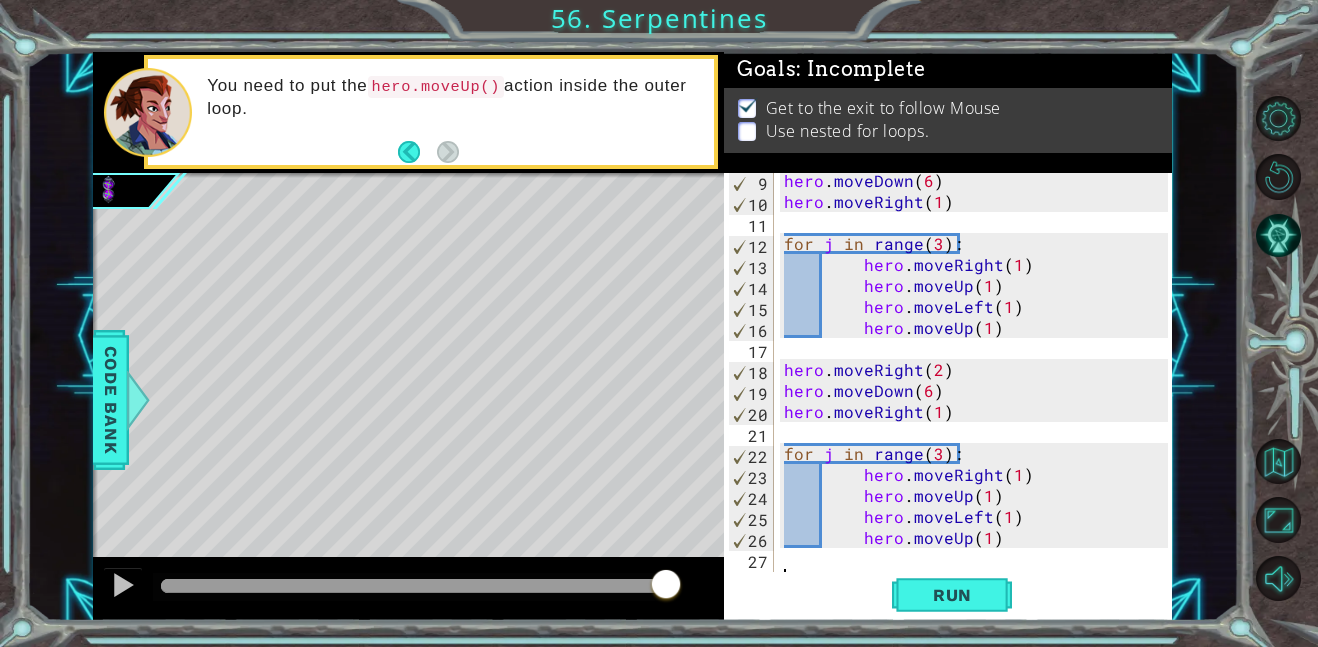 scroll, scrollTop: 0, scrollLeft: 0, axis: both 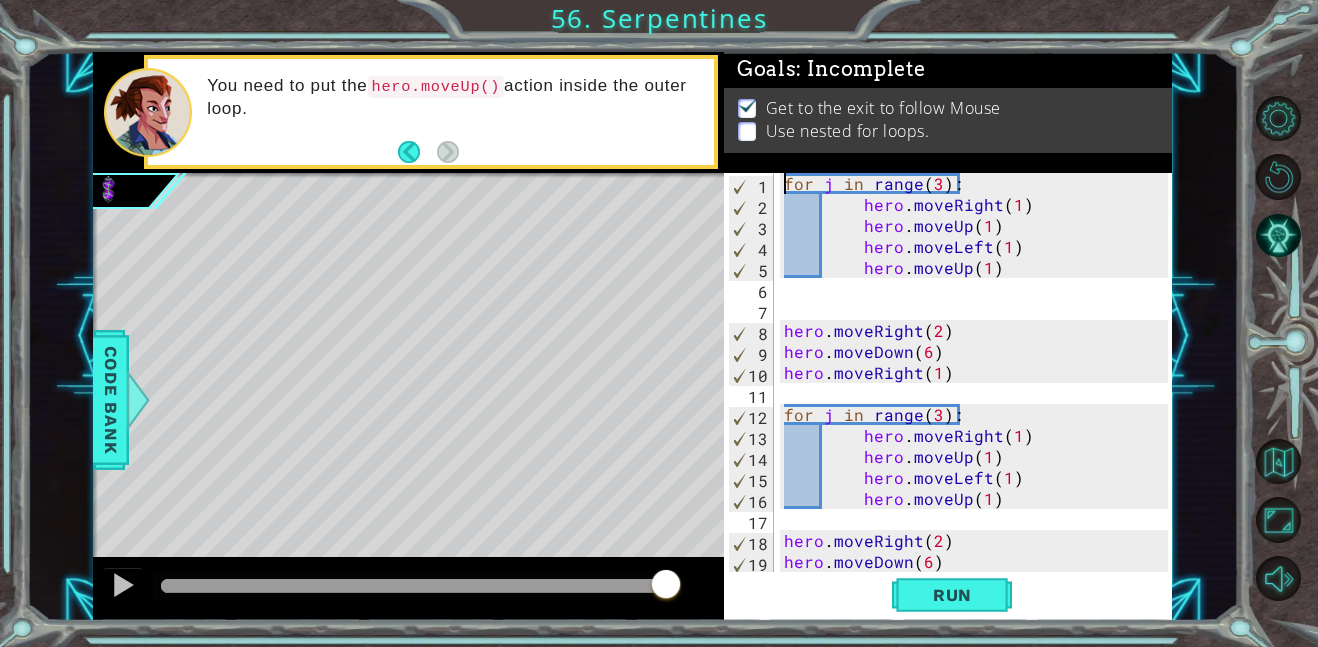 click on "for   j   in   range ( 3 ) :          hero . moveRight ( 1 )          hero . moveUp ( 1 )          hero . moveLeft ( 1 )          hero . moveUp ( 1 ) hero . moveRight ( 2 ) hero . moveDown ( 6 ) hero . moveRight ( 1 ) for   j   in   range ( 3 ) :          hero . moveRight ( 1 )          hero . moveUp ( 1 )          hero . moveLeft ( 1 )          hero . moveUp ( 1 ) hero . moveRight ( 2 ) hero . moveDown ( 6 ) hero . moveRight ( 1 )" at bounding box center [979, 393] 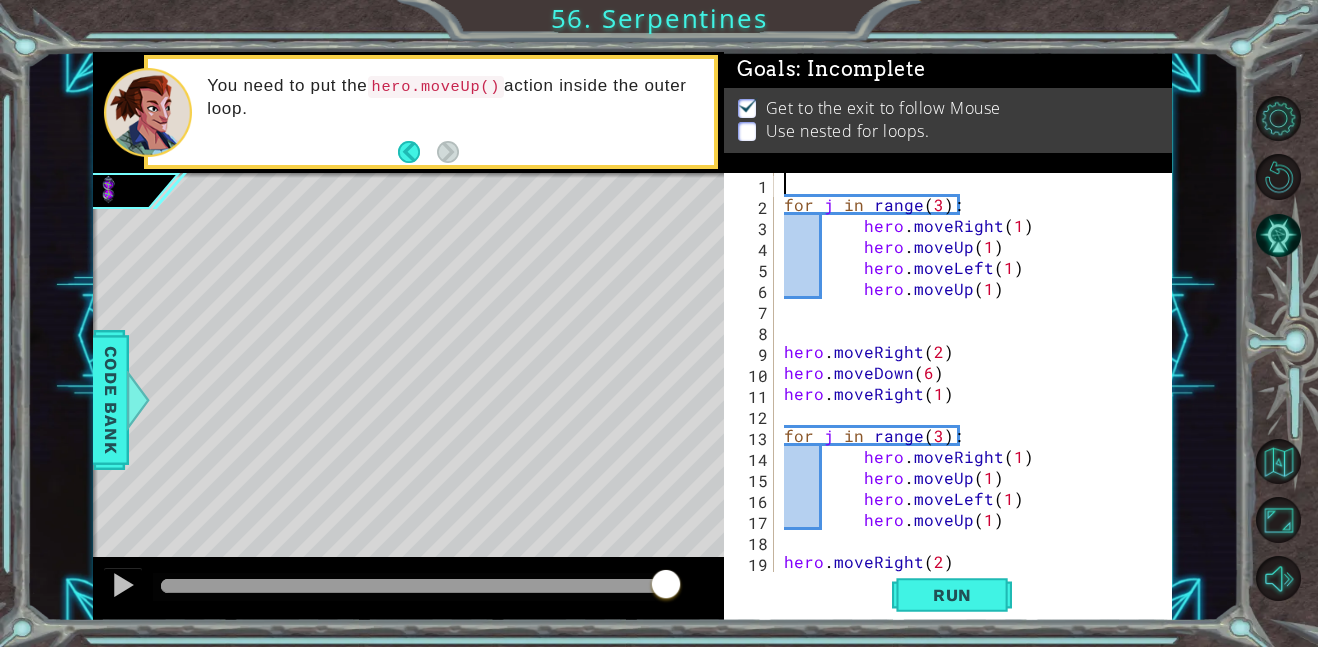 click on "for   j   in   range ( 3 ) :          hero . moveRight ( 1 )          hero . moveUp ( 1 )          hero . moveLeft ( 1 )          hero . moveUp ( 1 ) hero . moveRight ( 2 ) hero . moveDown ( 6 ) hero . moveRight ( 1 ) for   j   in   range ( 3 ) :          hero . moveRight ( 1 )          hero . moveUp ( 1 )          hero . moveLeft ( 1 )          hero . moveUp ( 1 ) hero . moveRight ( 2 ) hero . moveDown ( 6 )" at bounding box center [979, 393] 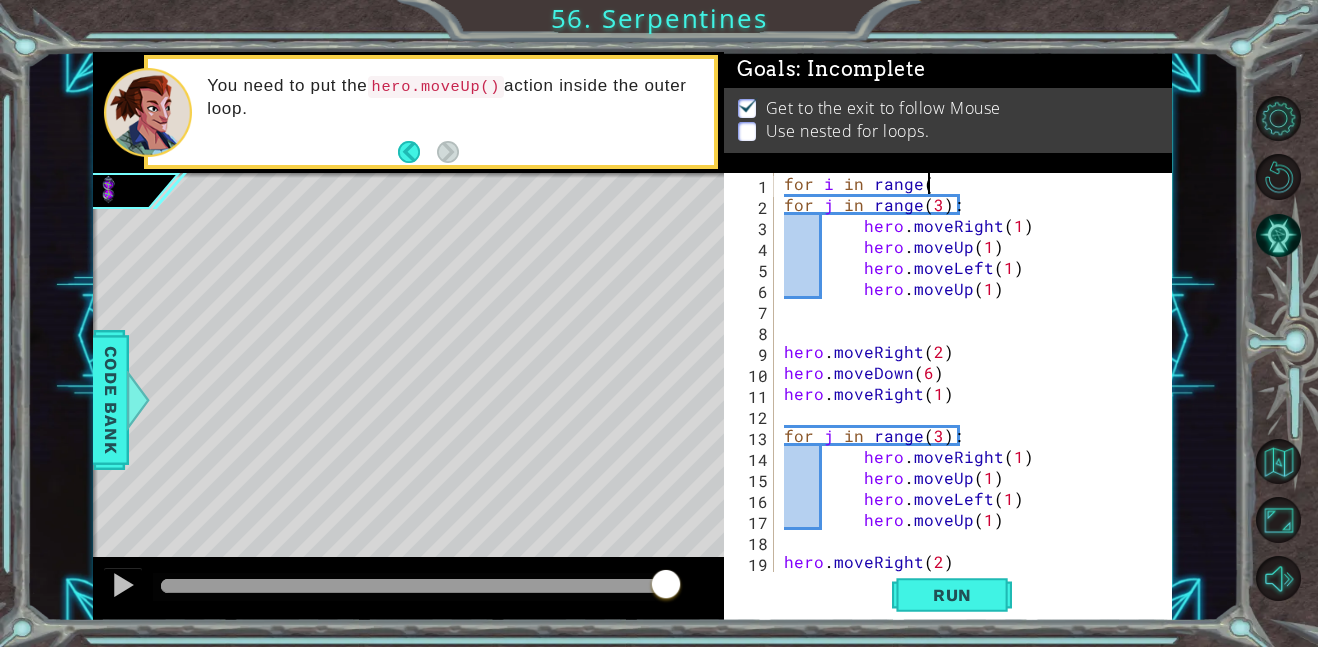 scroll, scrollTop: 0, scrollLeft: 8, axis: horizontal 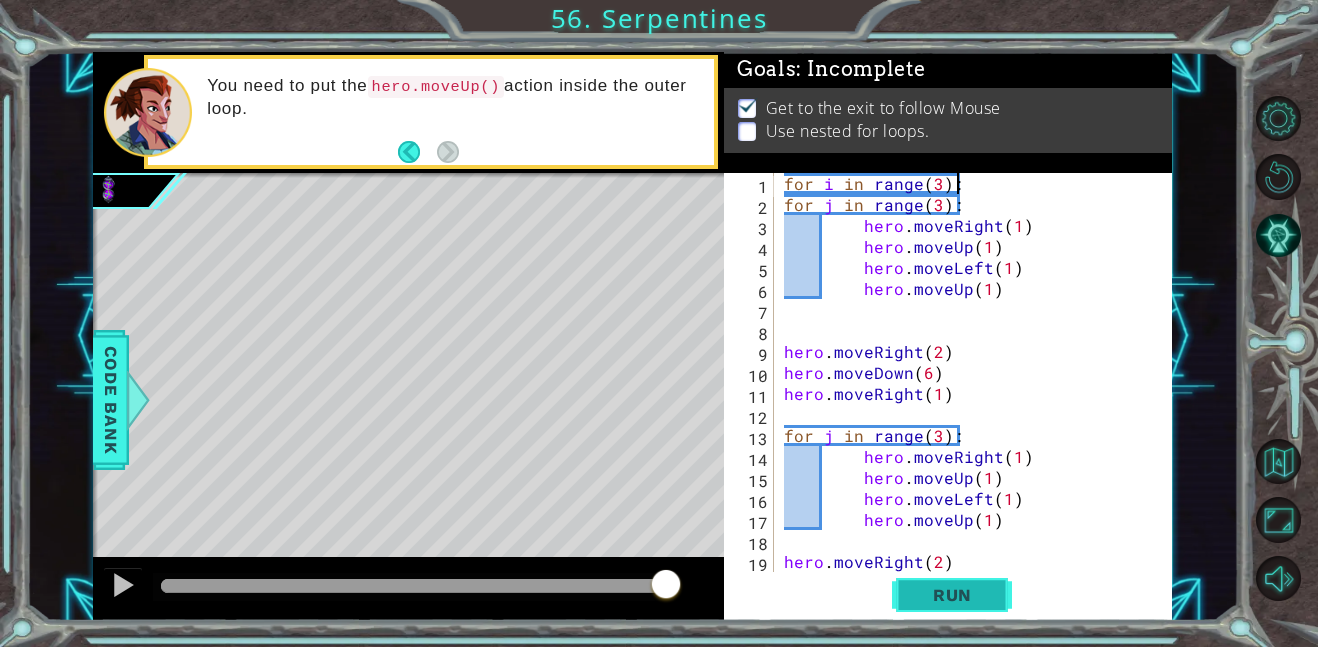 click on "Run" at bounding box center [952, 595] 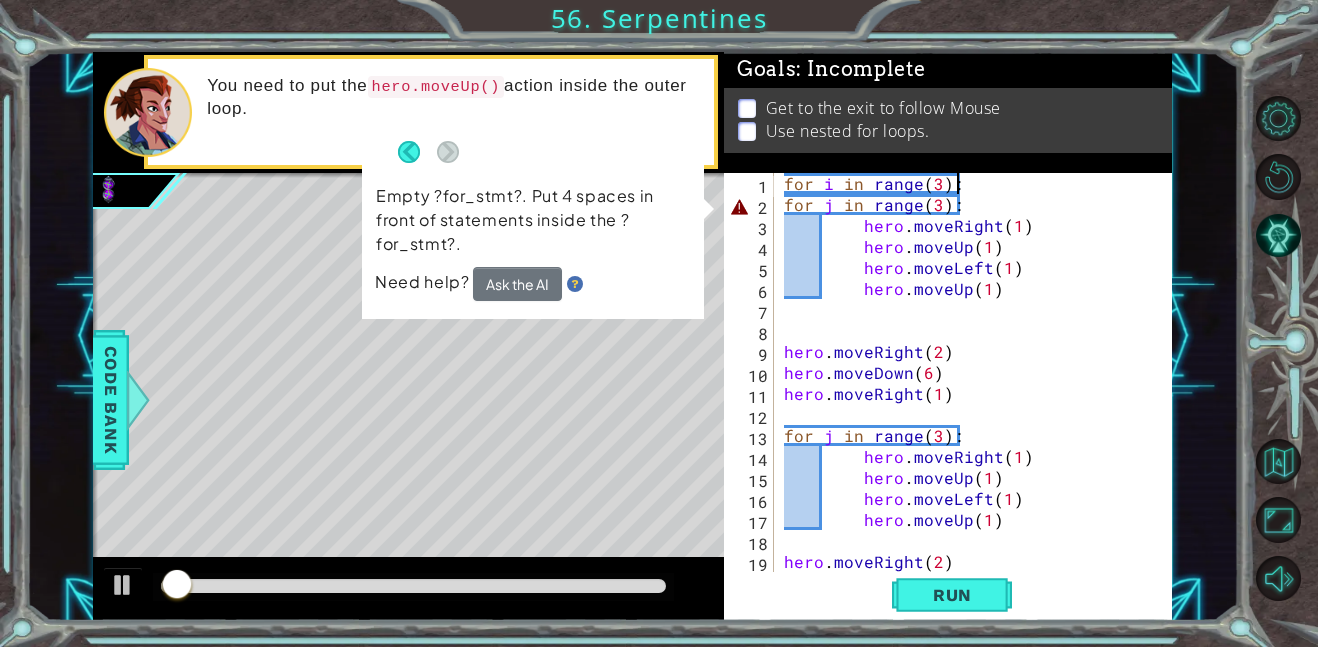 click on "for   i   in   range ( 3 ) : for   j   in   range ( 3 ) :          hero . moveRight ( 1 )          hero . moveUp ( 1 )          hero . moveLeft ( 1 )          hero . moveUp ( 1 ) hero . moveRight ( 2 ) hero . moveDown ( 6 ) hero . moveRight ( 1 ) for   j   in   range ( 3 ) :          hero . moveRight ( 1 )          hero . moveUp ( 1 )          hero . moveLeft ( 1 )          hero . moveUp ( 1 ) hero . moveRight ( 2 ) hero . moveDown ( 6 )" at bounding box center [979, 393] 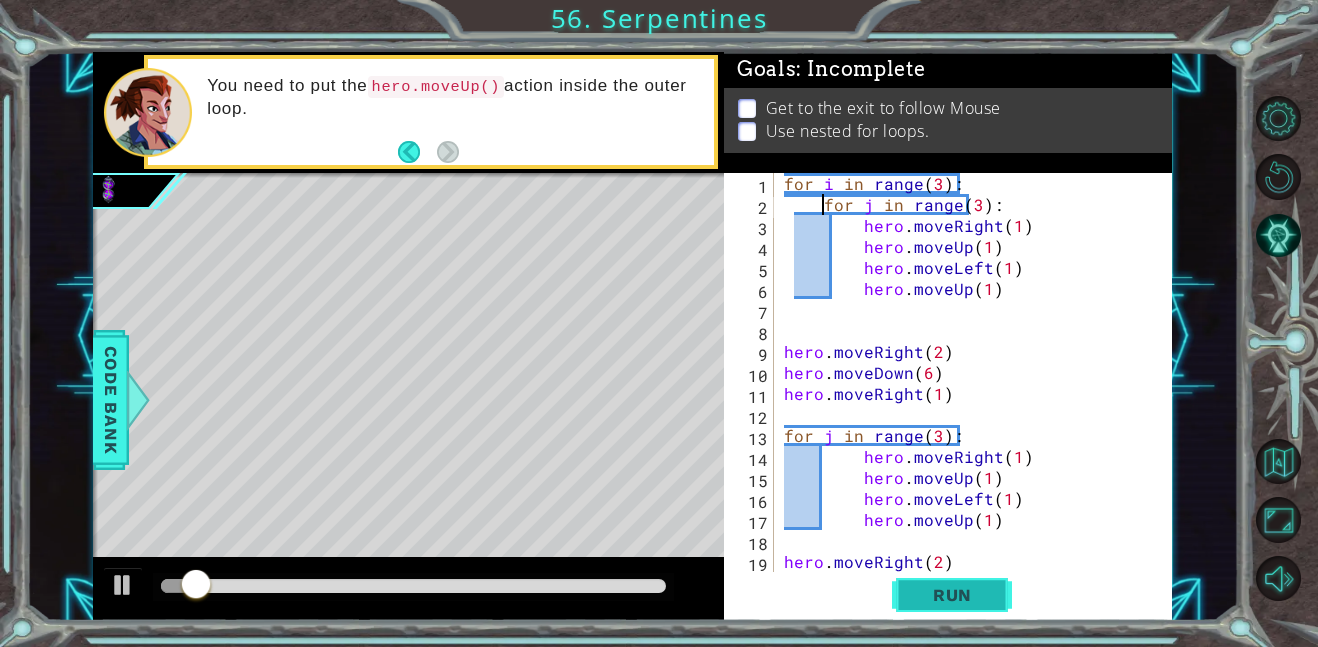click on "Run" at bounding box center [952, 594] 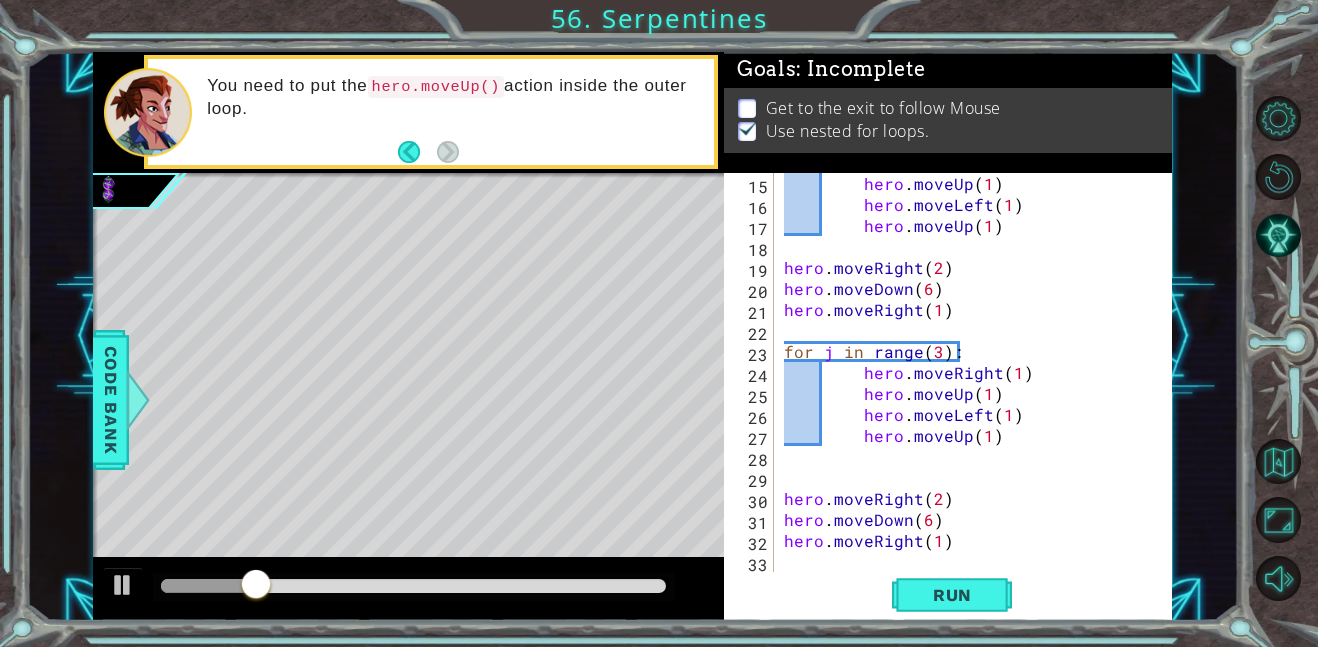 scroll, scrollTop: 0, scrollLeft: 0, axis: both 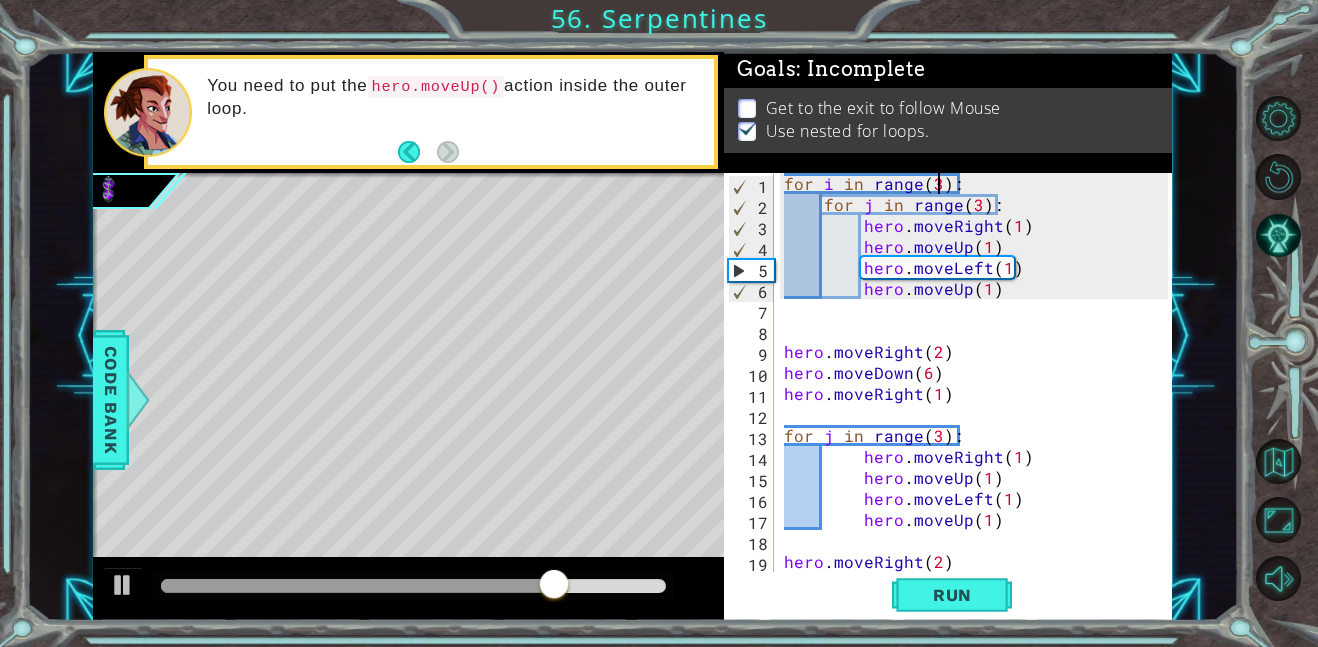 click on "for   i   in   range ( 3 ) :      for   j   in   range ( 3 ) :          hero . moveRight ( 1 )          hero . moveUp ( 1 )          hero . moveLeft ( 1 )          hero . moveUp ( 1 ) hero . moveRight ( 2 ) hero . moveDown ( 6 ) hero . moveRight ( 1 ) for   j   in   range ( 3 ) :          hero . moveRight ( 1 )          hero . moveUp ( 1 )          hero . moveLeft ( 1 )          hero . moveUp ( 1 ) hero . moveRight ( 2 ) hero . moveDown ( 6 )" at bounding box center [979, 393] 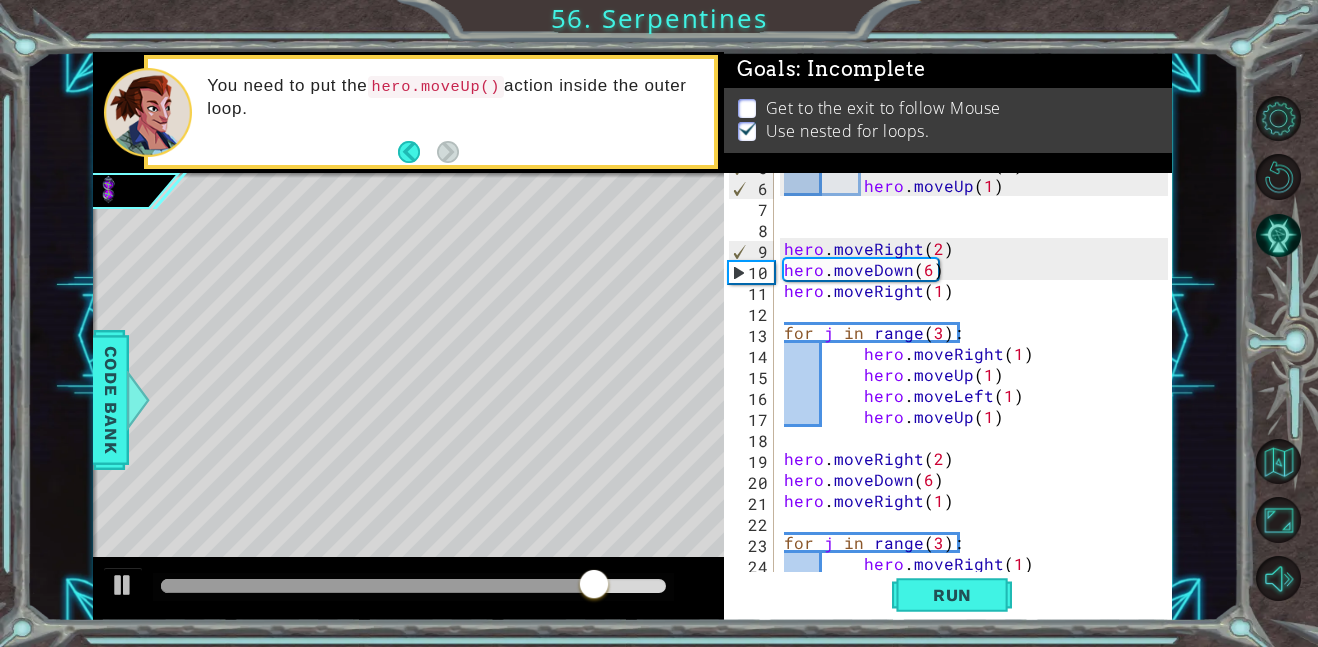 scroll, scrollTop: 294, scrollLeft: 0, axis: vertical 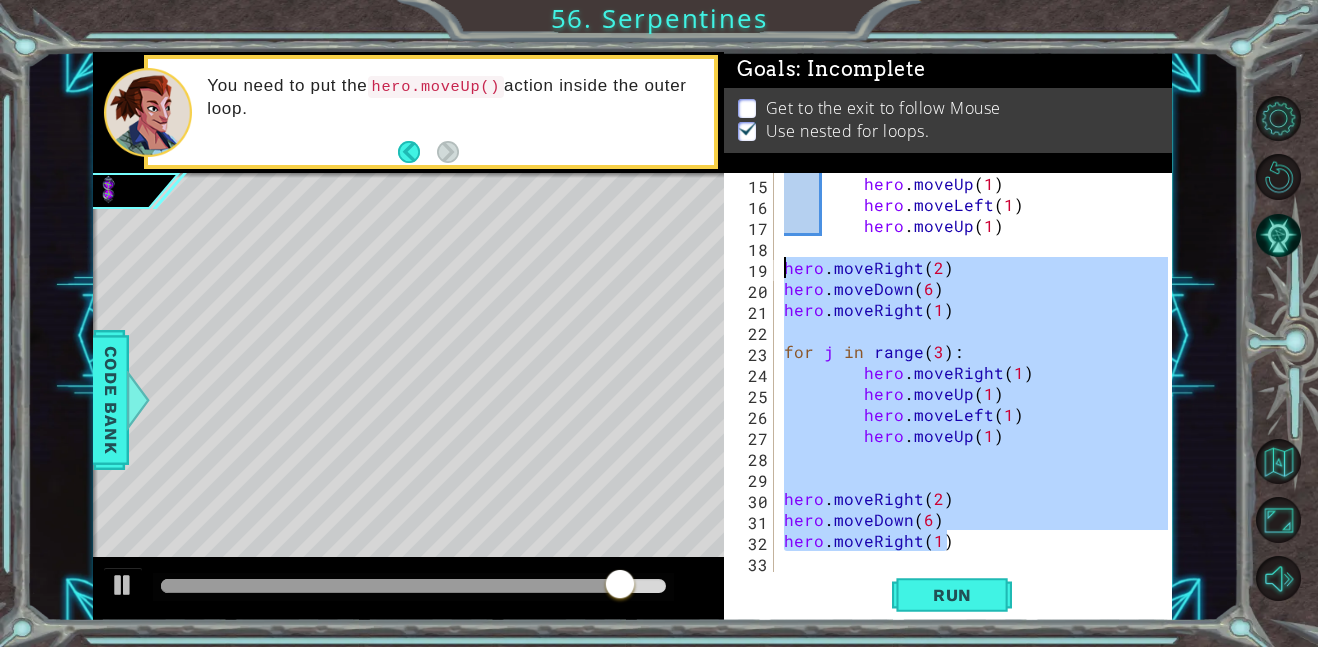 click on "1     הההההההההההההההההההההההההההההההההההההההההההההההההההההההההההההההההההההההההההההההההההההההההההההההההההההההההההההההההההההההההההההההההההההההההההההההההההההההההההההההההההההההההההההההההההההההההההההההההההההההההההההההההההההההההההההההההההההההההההההההההההההההההההההההה XXXXXXXXXXXXXXXXXXXXXXXXXXXXXXXXXXXXXXXXXXXXXXXXXXXXXXXXXXXXXXXXXXXXXXXXXXXXXXXXXXXXXXXXXXXXXXXXXXXXXXXXXXXXXXXXXXXXXXXXXXXXXXXXXXXXXXXXXXXXXXXXXXXXXXXXXXXXXXXXXXXXXXXXXXXXXXXXXXXXXXXXXXXXXXXXXXXXXXXXXXXXXXXXXXXXXXXXXXXXXXXXXXXXXXXXXXXXXXXXXXXXXXXXXXXXXXXX Solution × Goals : Incomplete       Get to the exit to follow Mouse
Use nested for loops.
for i in range(3): 15 16 17 18 19 20 21 22 23 24 25 26 27 28 29 30 31 32 33          hero . moveUp ( 1 )          hero . moveLeft ( 1 ) hero ." at bounding box center [632, 336] 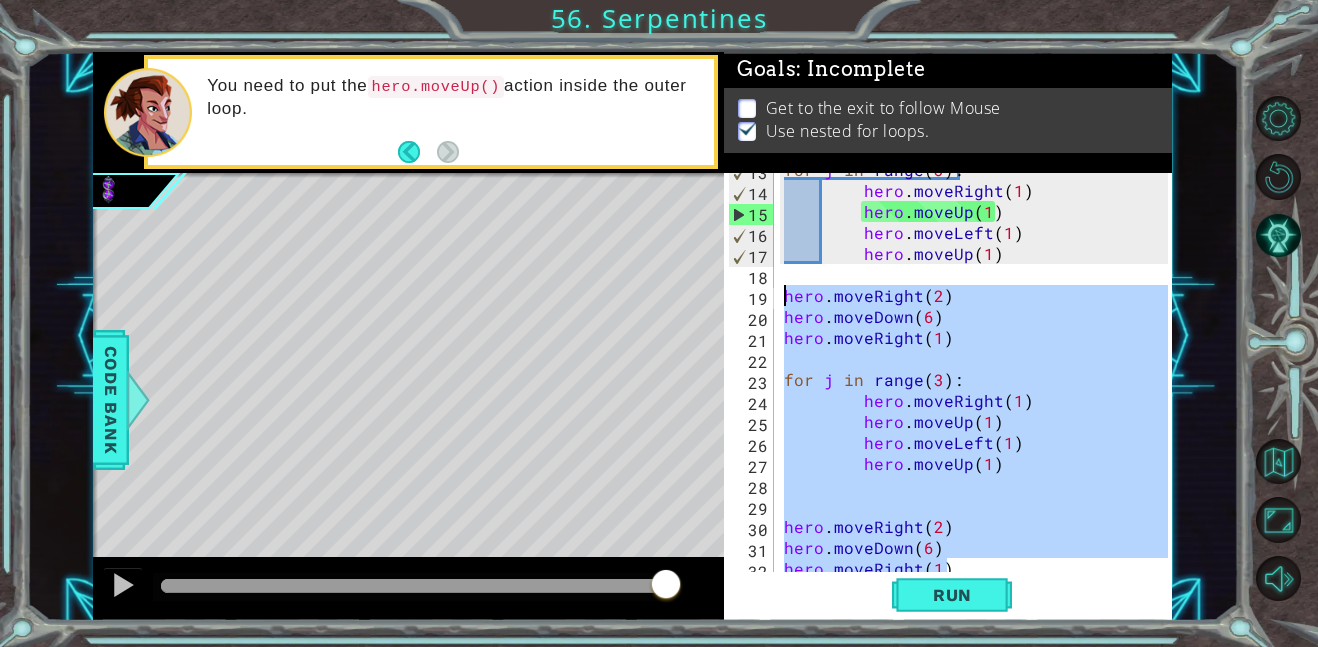 scroll, scrollTop: 294, scrollLeft: 0, axis: vertical 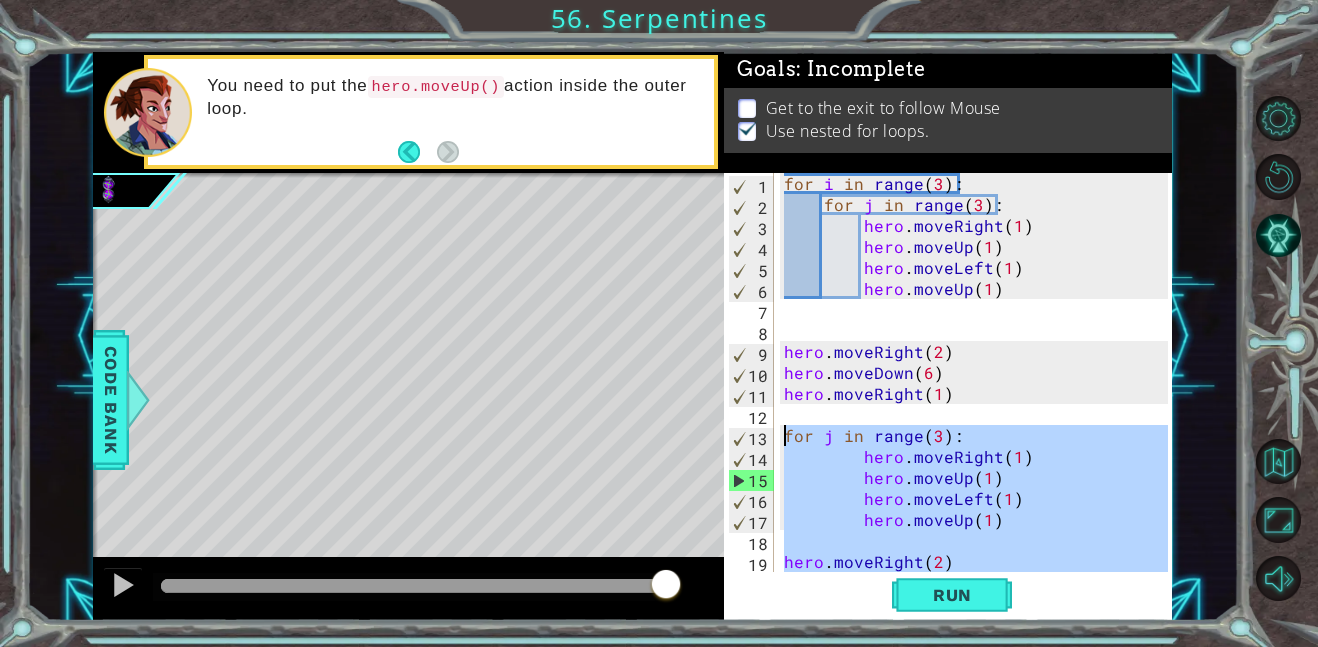 click on "1     הההההההההההההההההההההההההההההההההההההההההההההההההההההההההההההההההההההההההההההההההההההההההההההההההההההההההההההההההההההההההההההההההההההההההההההההההההההההההההההההההההההההההההההההההההההההההההההההההההההההההההההההההההההההההההההההההההההההההההההההההההההההההההההההה XXXXXXXXXXXXXXXXXXXXXXXXXXXXXXXXXXXXXXXXXXXXXXXXXXXXXXXXXXXXXXXXXXXXXXXXXXXXXXXXXXXXXXXXXXXXXXXXXXXXXXXXXXXXXXXXXXXXXXXXXXXXXXXXXXXXXXXXXXXXXXXXXXXXXXXXXXXXXXXXXXXXXXXXXXXXXXXXXXXXXXXXXXXXXXXXXXXXXXXXXXXXXXXXXXXXXXXXXXXXXXXXXXXXXXXXXXXXXXXXXXXXXXXXXXXXXXXX Solution × Goals : Incomplete       Get to the exit to follow Mouse
Use nested for loops.
hero.moveRight(2)
hero.moveDown(6) 1 2 3 4 5 6 7 8 9 10 11 12 13 14 15 16 17 18 19 20 for   i   in   range ( 3 ) :      for   j   in   range (" at bounding box center [632, 336] 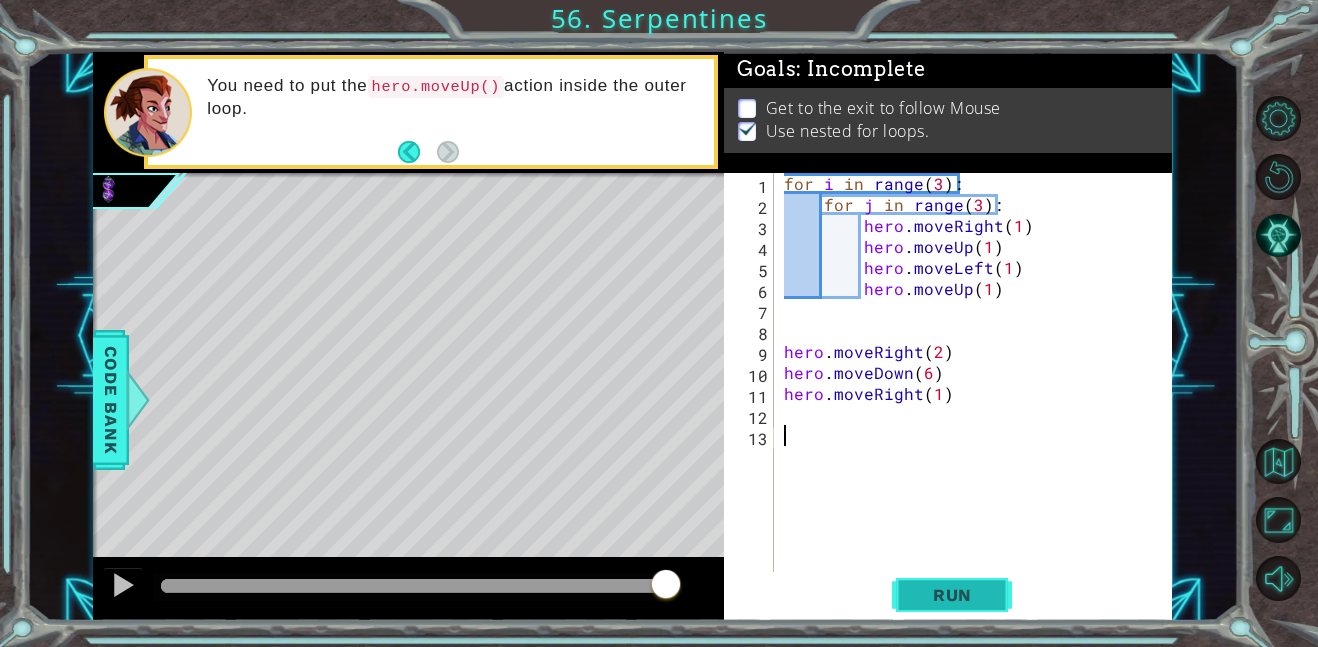 click on "Run" at bounding box center [952, 595] 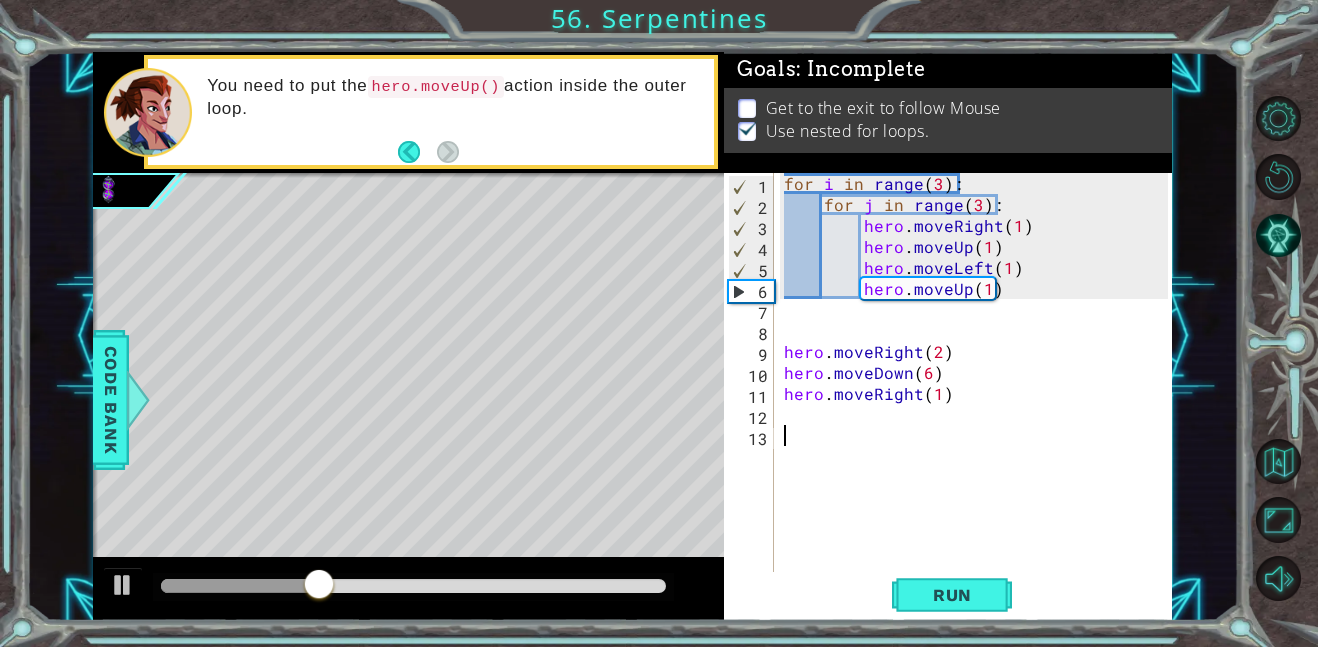 click on "for   i   in   range ( 3 ) :      for   j   in   range ( 3 ) :          hero . moveRight ( 1 )          hero . moveUp ( 1 )          hero . moveLeft ( 1 )          hero . moveUp ( 1 ) hero . moveRight ( 2 ) hero . moveDown ( 6 ) hero . moveRight ( 1 )" at bounding box center [979, 393] 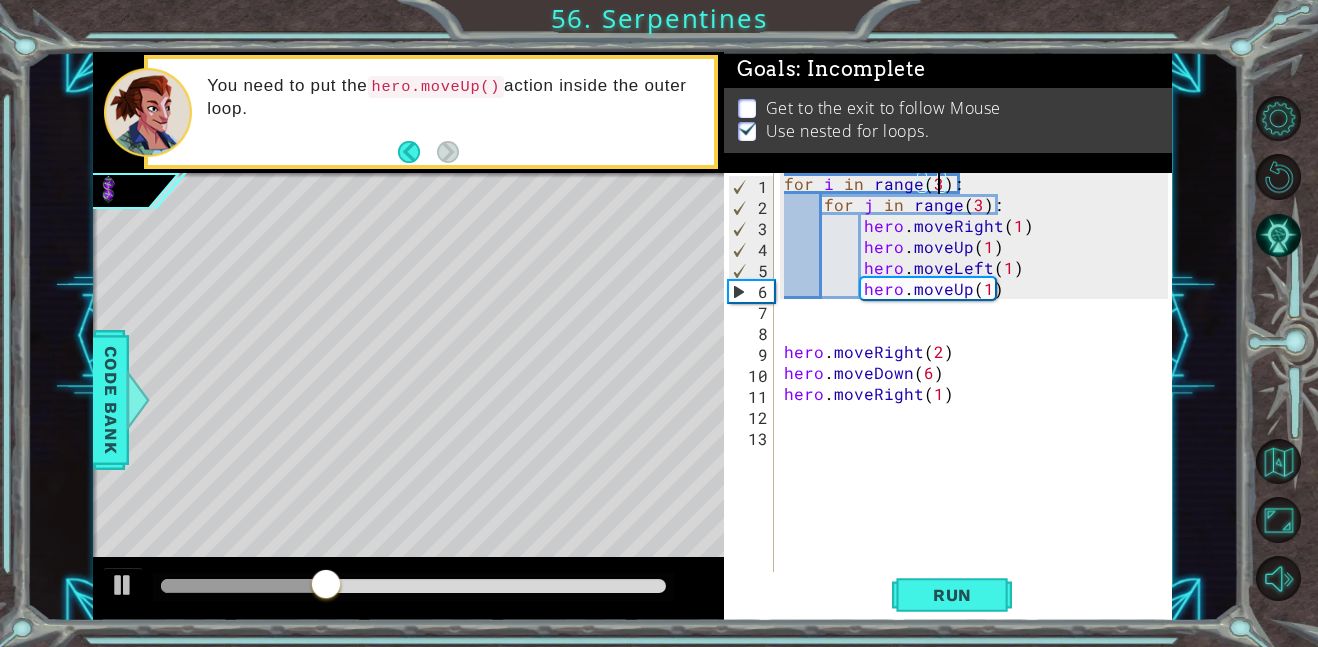 click on "for   i   in   range ( 3 ) :      for   j   in   range ( 3 ) :          hero . moveRight ( 1 )          hero . moveUp ( 1 )          hero . moveLeft ( 1 )          hero . moveUp ( 1 ) hero . moveRight ( 2 ) hero . moveDown ( 6 ) hero . moveRight ( 1 )" at bounding box center (979, 393) 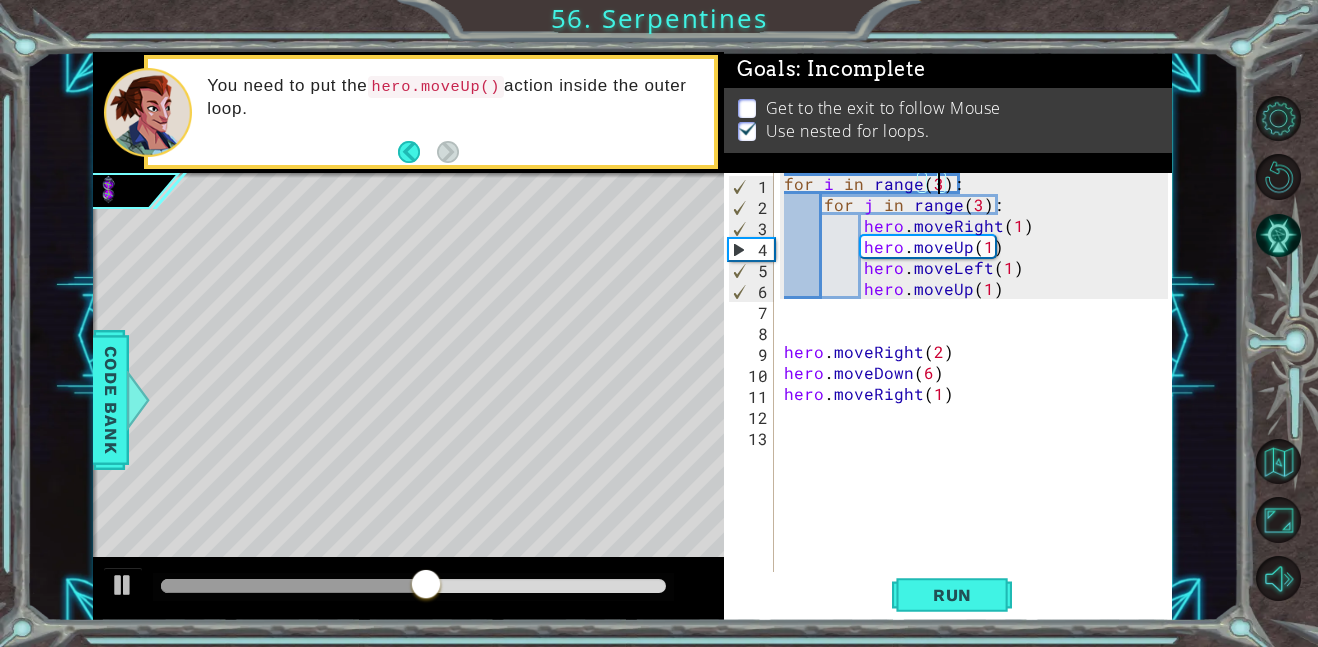 click on "for   i   in   range ( 3 ) :      for   j   in   range ( 3 ) :          hero . moveRight ( 1 )          hero . moveUp ( 1 )          hero . moveLeft ( 1 )          hero . moveUp ( 1 ) hero . moveRight ( 2 ) hero . moveDown ( 6 ) hero . moveRight ( 1 )" at bounding box center (979, 393) 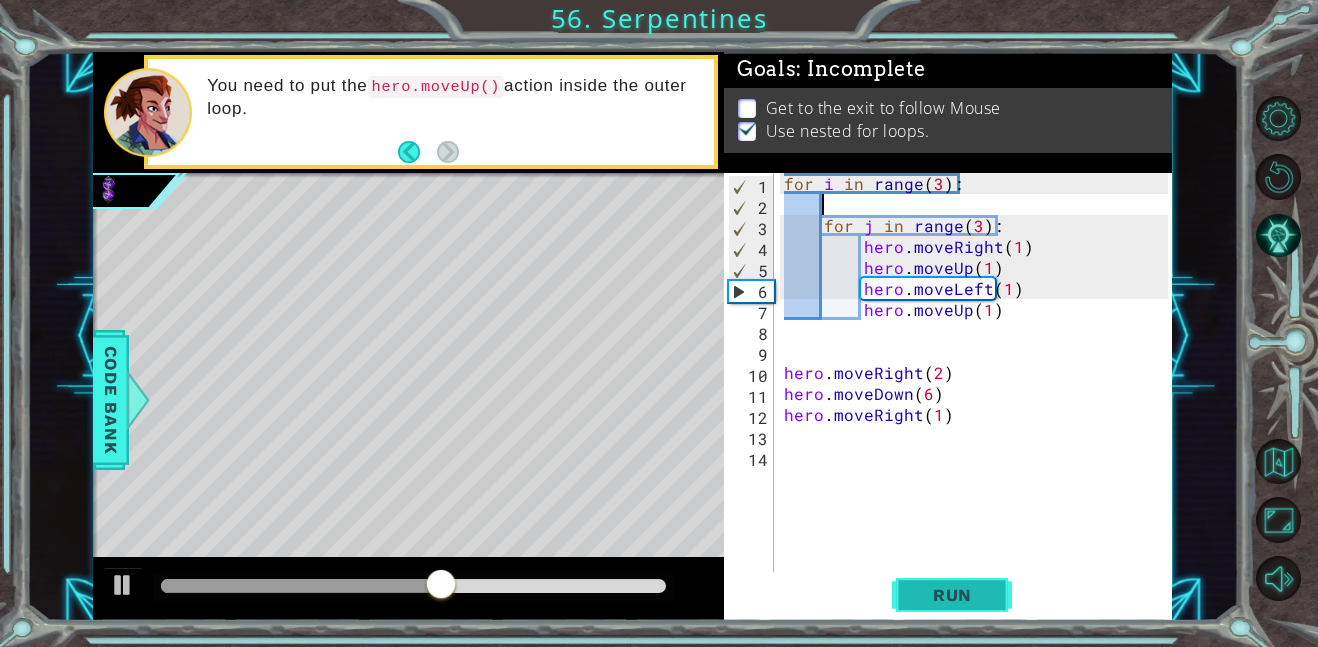 click on "Run" at bounding box center [952, 594] 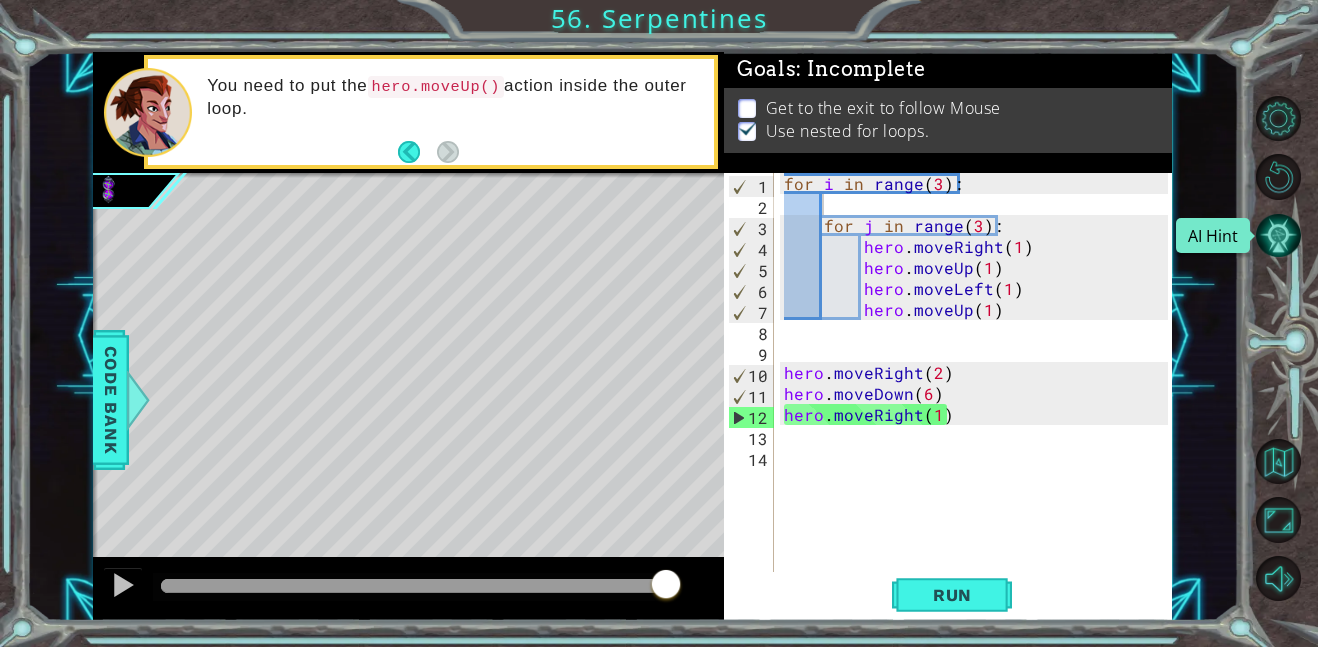 click at bounding box center (1278, 235) 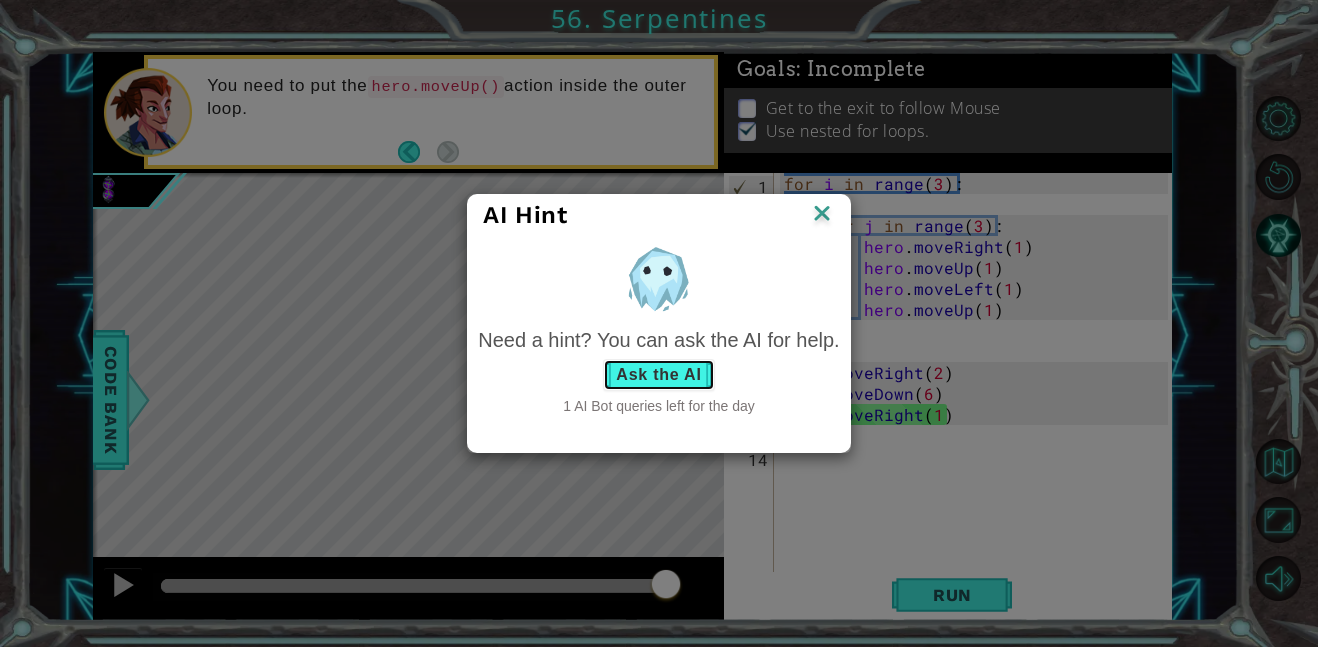 click on "Ask the AI" at bounding box center (658, 375) 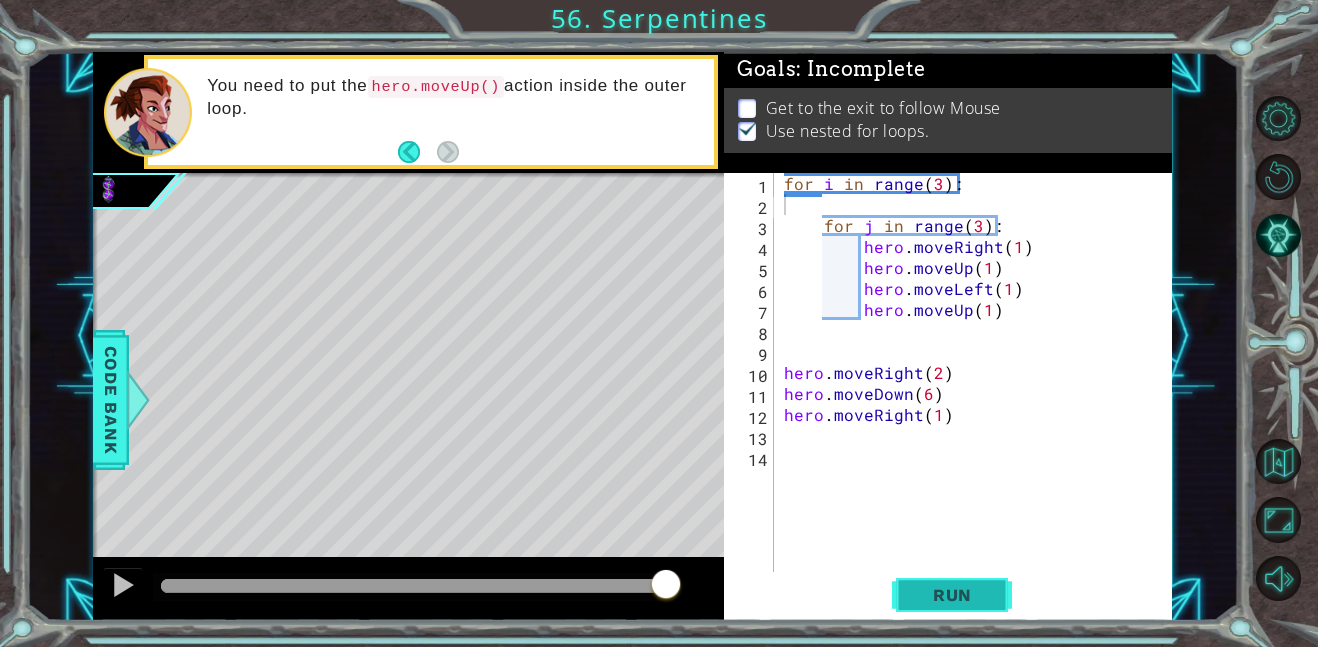 click on "Run" at bounding box center (952, 595) 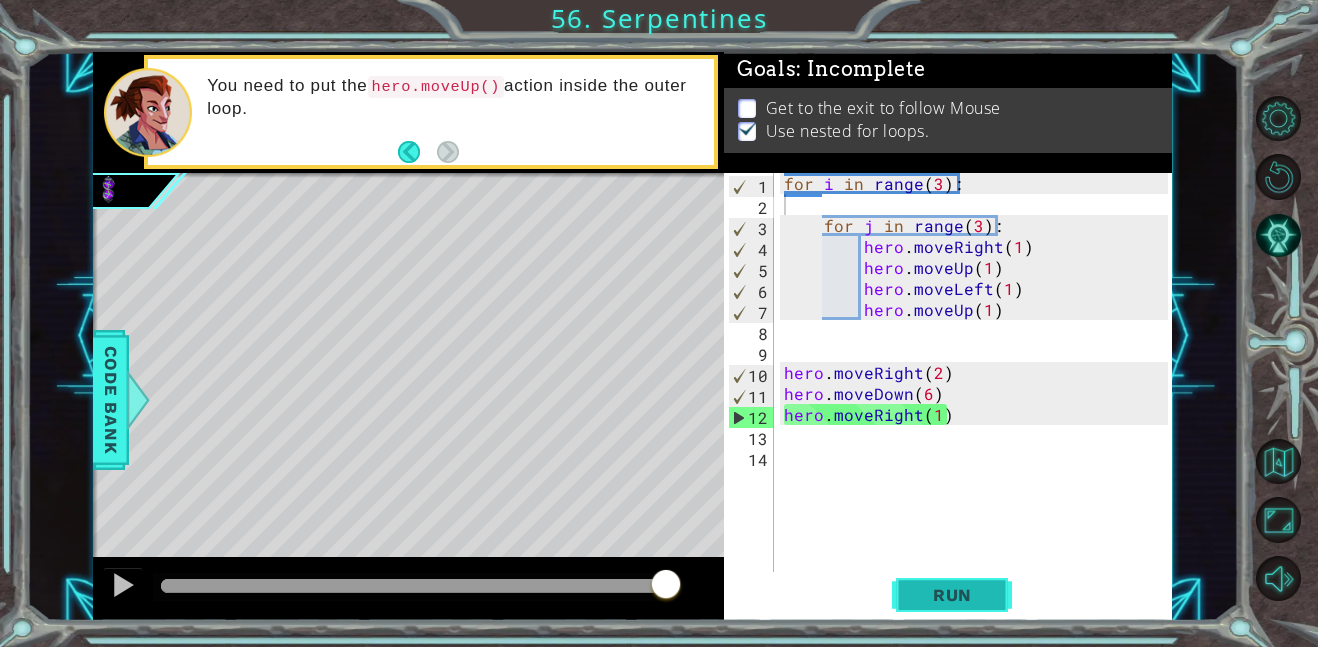 click on "Run" at bounding box center (952, 595) 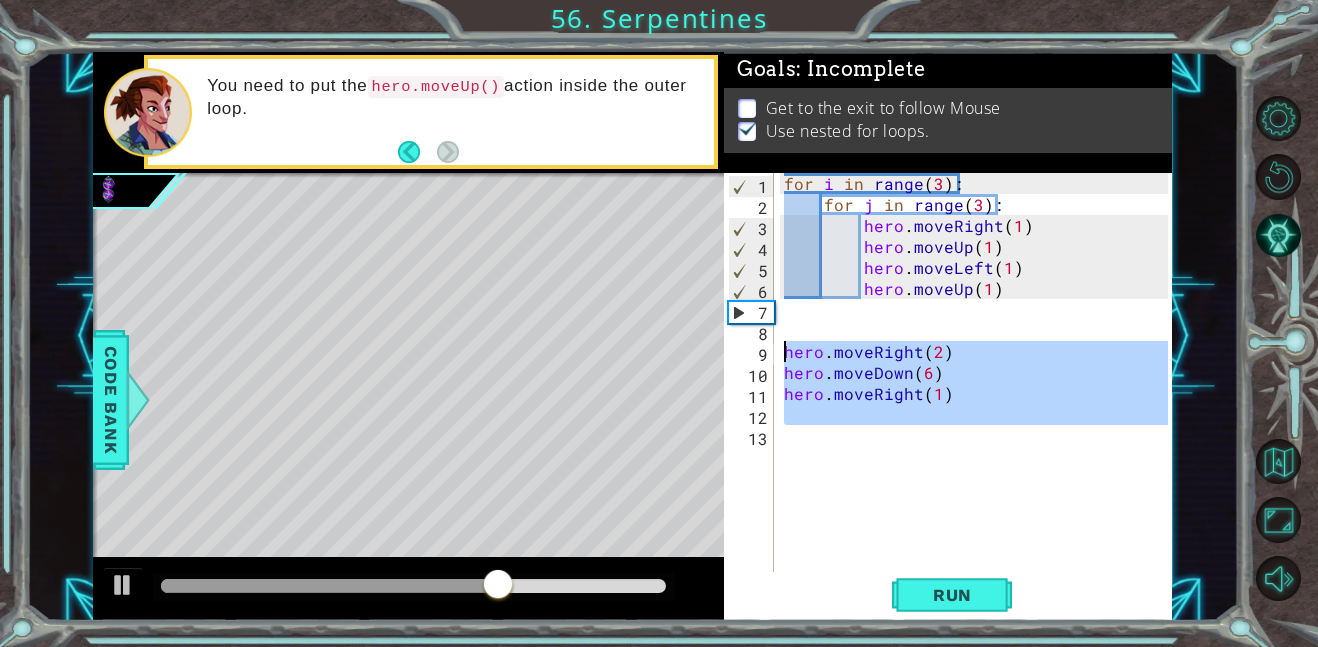 click on "1     הההההההההההההההההההההההההההההההההההההההההההההההההההההההההההההההההההההההההההההההההההההההההההההההההההההההההההההההההההההההההההההההההההההההההההההההההההההההההההההההההההההההההההההההההההההההההההההההההההההההההההההההההההההההההההההההההההההההההההההההההההההההההההההההה XXXXXXXXXXXXXXXXXXXXXXXXXXXXXXXXXXXXXXXXXXXXXXXXXXXXXXXXXXXXXXXXXXXXXXXXXXXXXXXXXXXXXXXXXXXXXXXXXXXXXXXXXXXXXXXXXXXXXXXXXXXXXXXXXXXXXXXXXXXXXXXXXXXXXXXXXXXXXXXXXXXXXXXXXXXXXXXXXXXXXXXXXXXXXXXXXXXXXXXXXXXXXXXXXXXXXXXXXXXXXXXXXXXXXXXXXXXXXXXXXXXXXXXXXXXXXXXX Solution × Goals : Incomplete       Get to the exit to follow Mouse
Use nested for loops.
for i in range(3): 1 2 3 4 5 6 7 8 9 10 11 12 13 for   i   in   range ( 3 ) :      for   j   in   range ( 3 ) :          hero . moveRight ( 1 )" at bounding box center [632, 336] 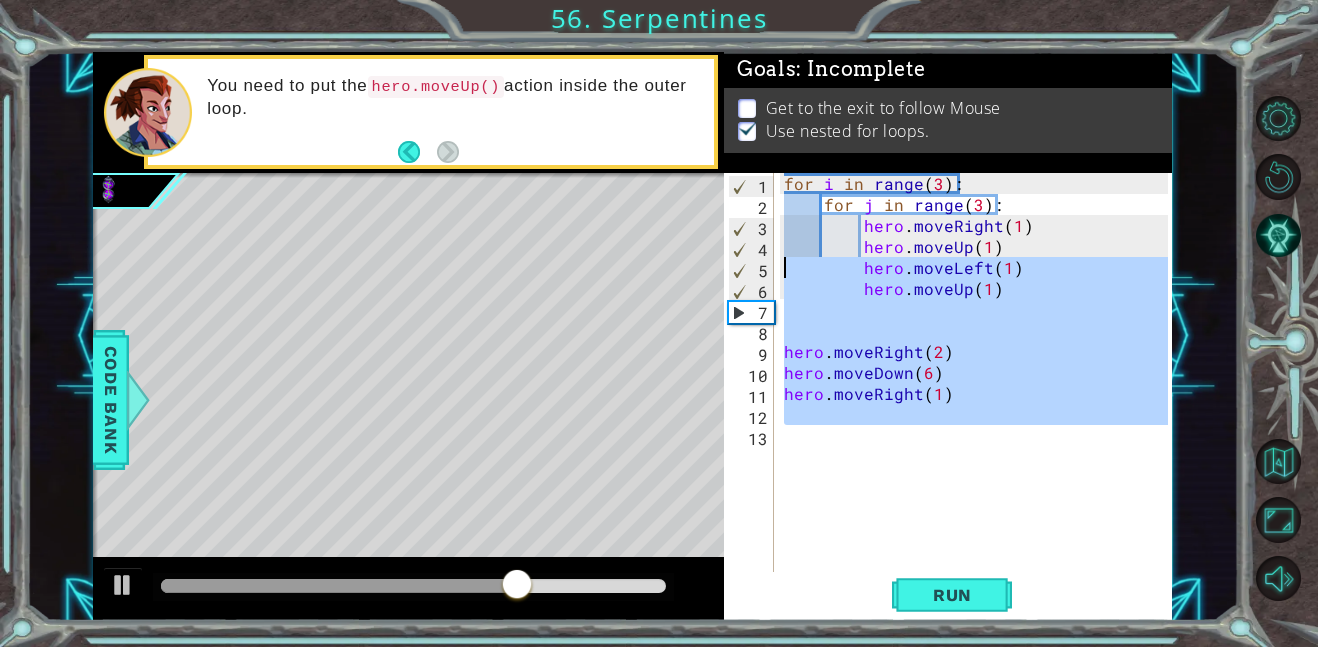click on "for   i   in   range ( 3 ) :      for   j   in   range ( 3 ) :          hero . moveRight ( 1 )          hero . moveUp ( 1 )          hero . moveLeft ( 1 )          hero . moveUp ( 1 ) hero . moveRight ( 2 ) hero . moveDown ( 6 ) hero . moveRight ( 1 )" at bounding box center [974, 372] 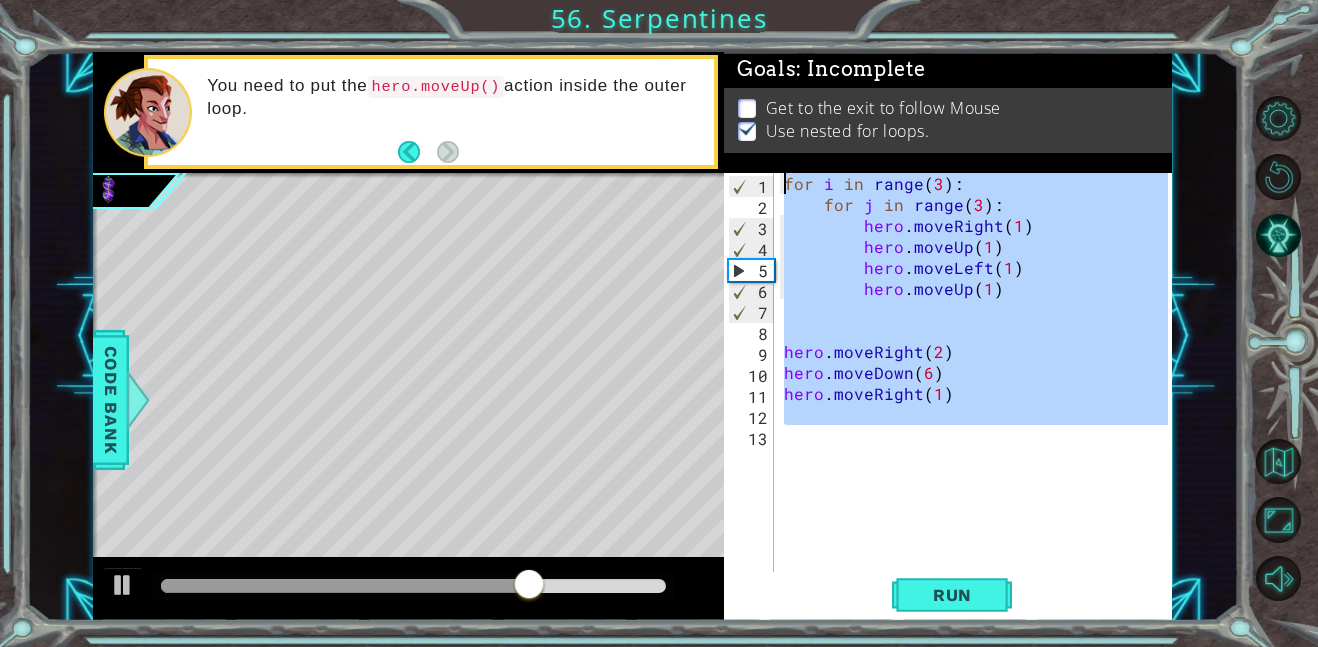 drag, startPoint x: 1033, startPoint y: 448, endPoint x: 309, endPoint y: 49, distance: 826.6662 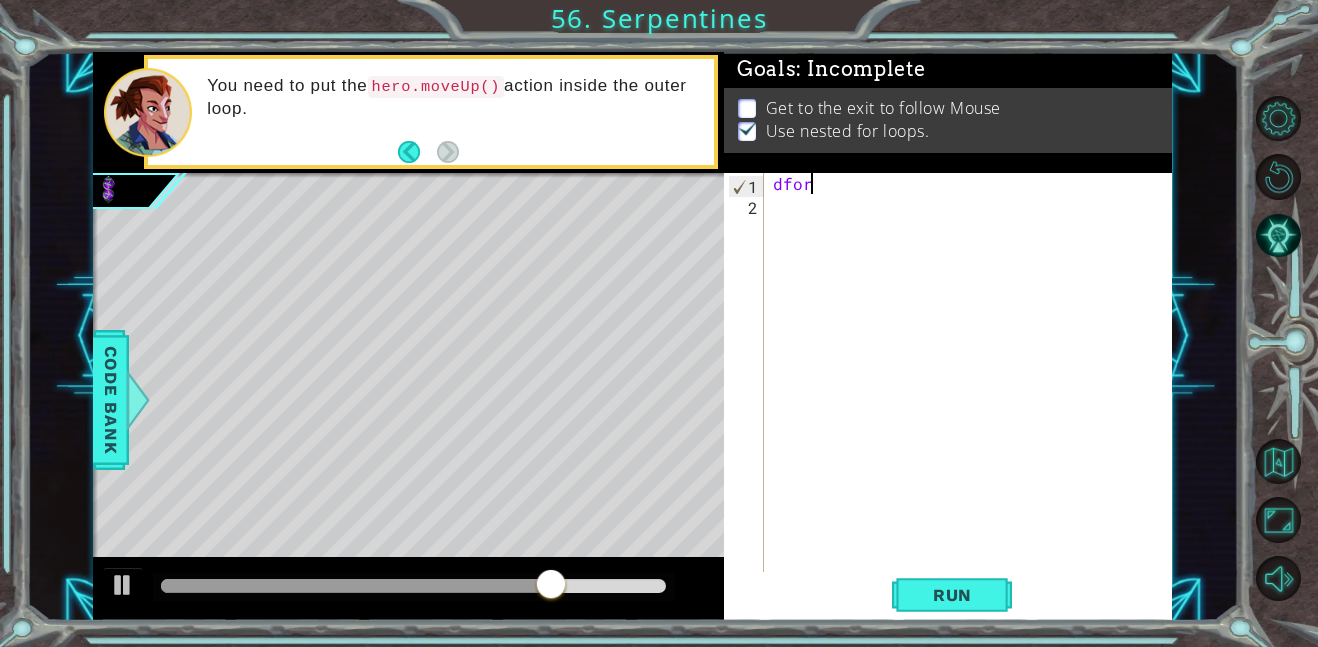 scroll, scrollTop: 0, scrollLeft: 1, axis: horizontal 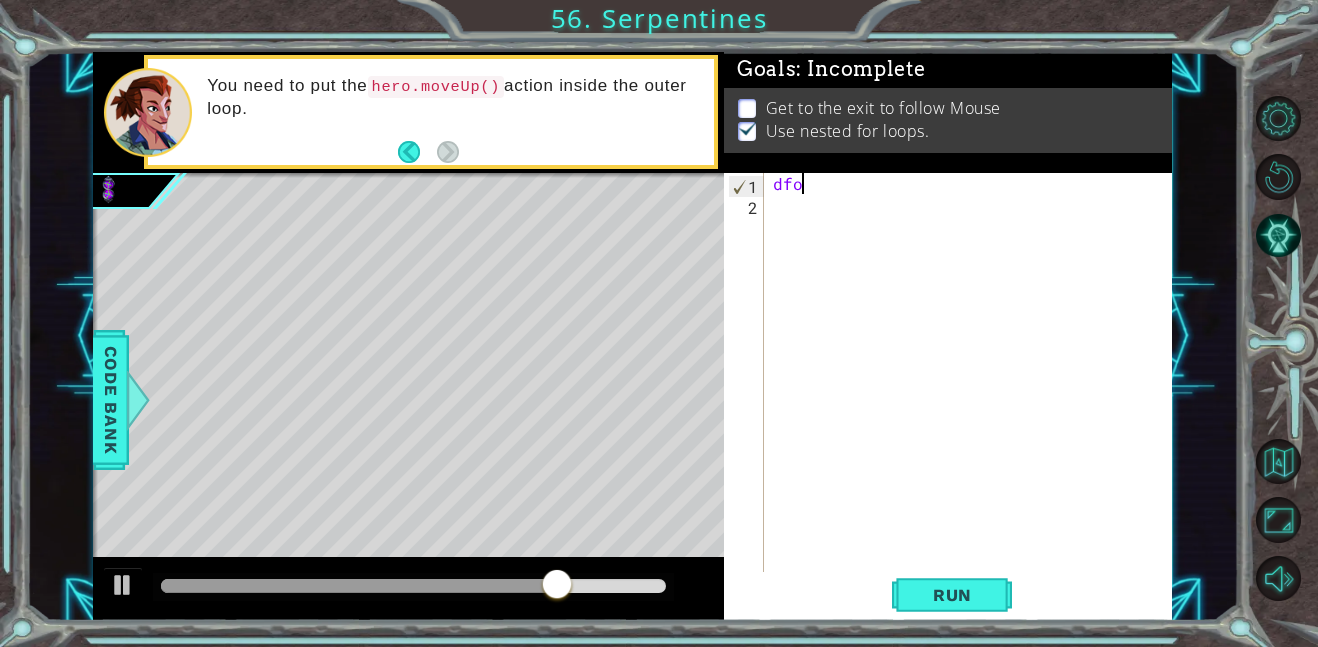 type on "d" 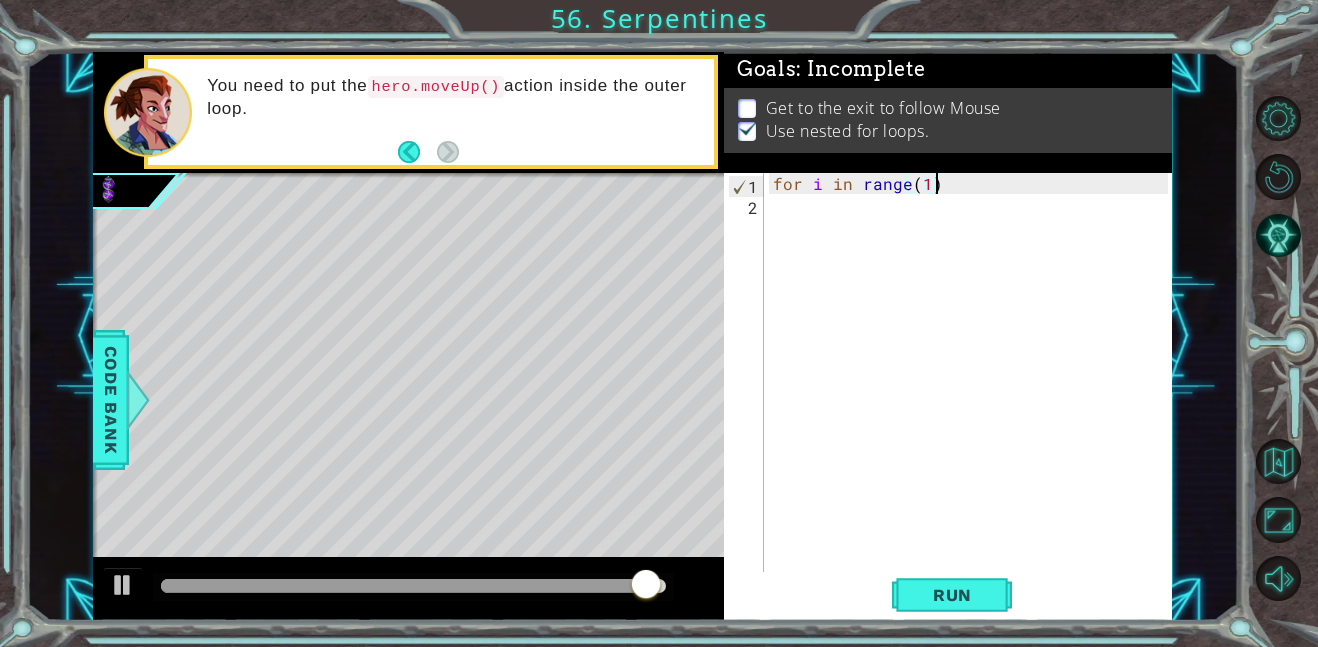 scroll, scrollTop: 0, scrollLeft: 9, axis: horizontal 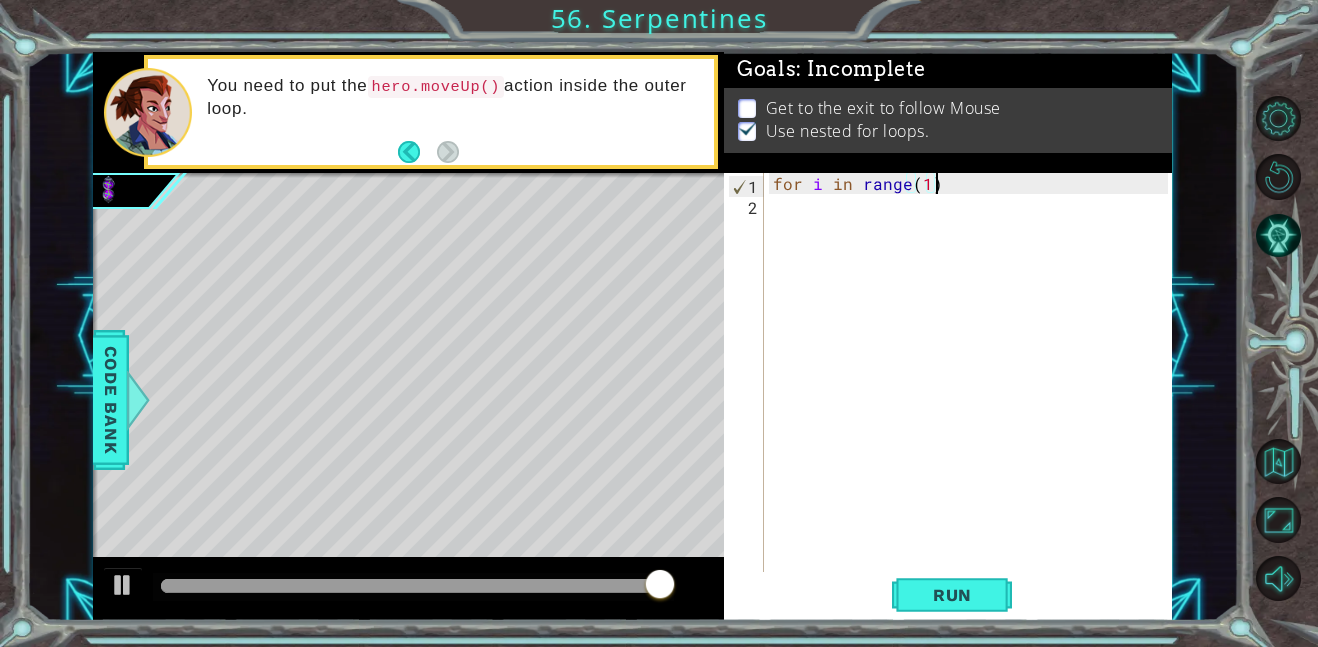 type on "for i in range(1):" 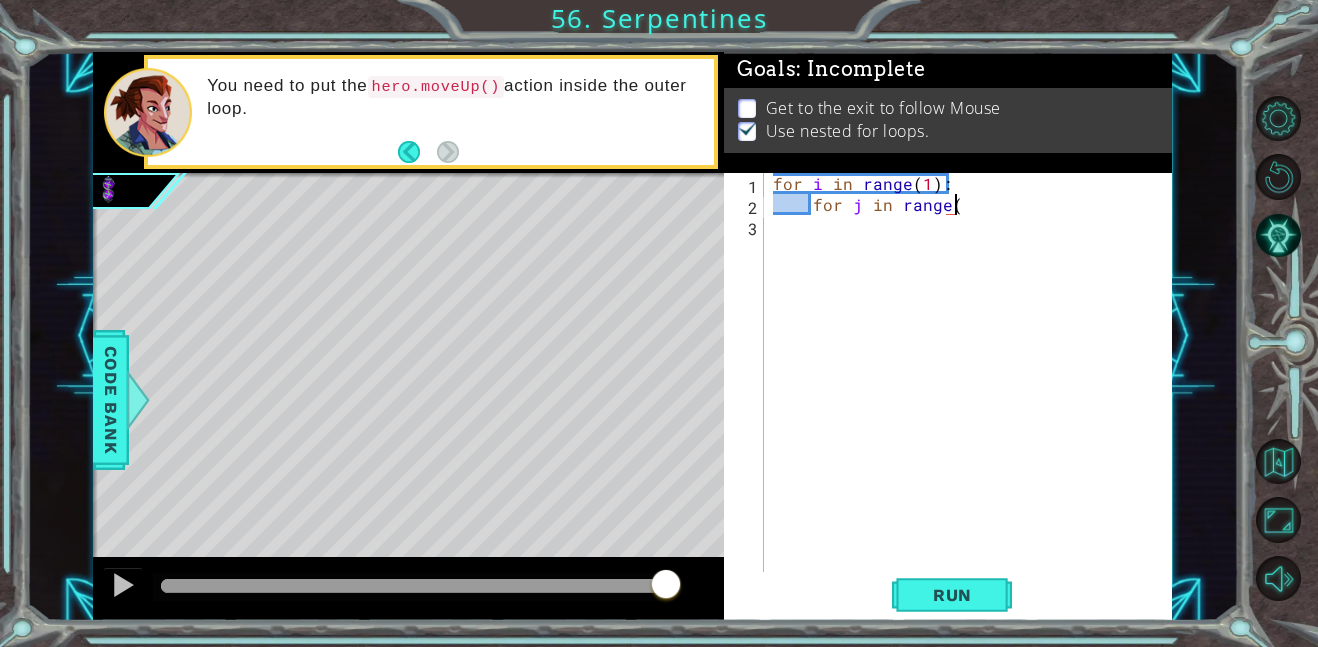 scroll, scrollTop: 0, scrollLeft: 11, axis: horizontal 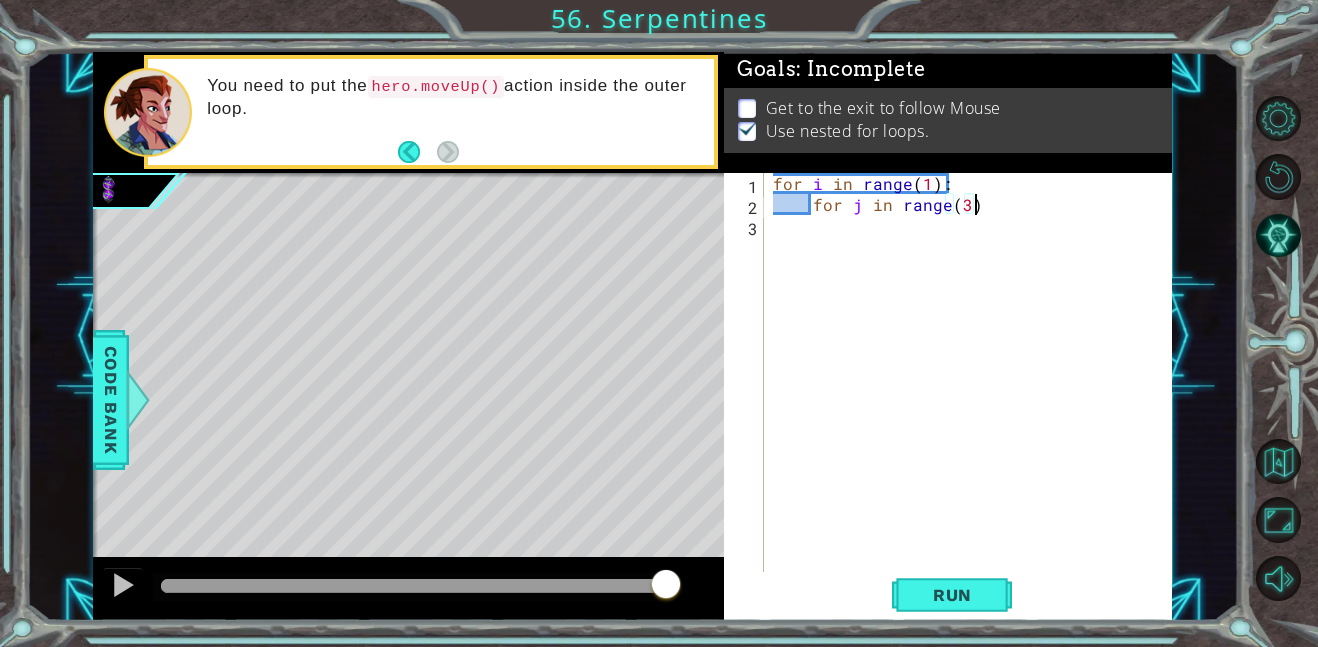 type on "for j in range(3):" 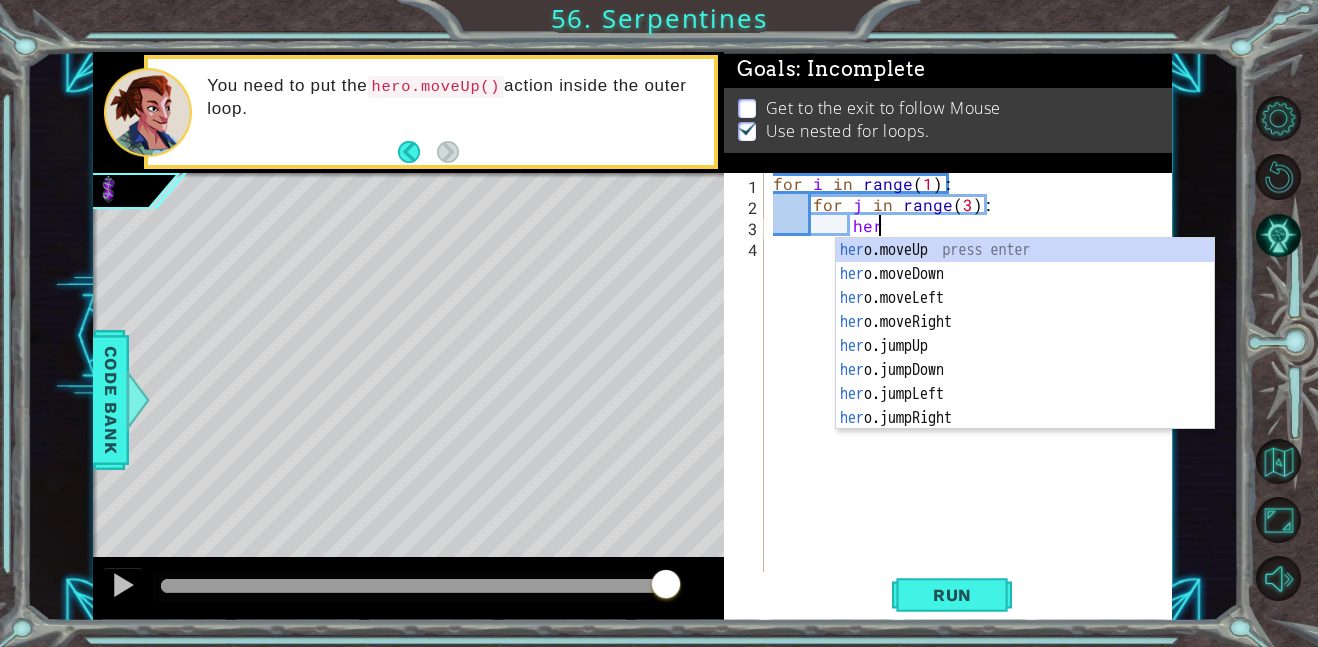 scroll, scrollTop: 0, scrollLeft: 6, axis: horizontal 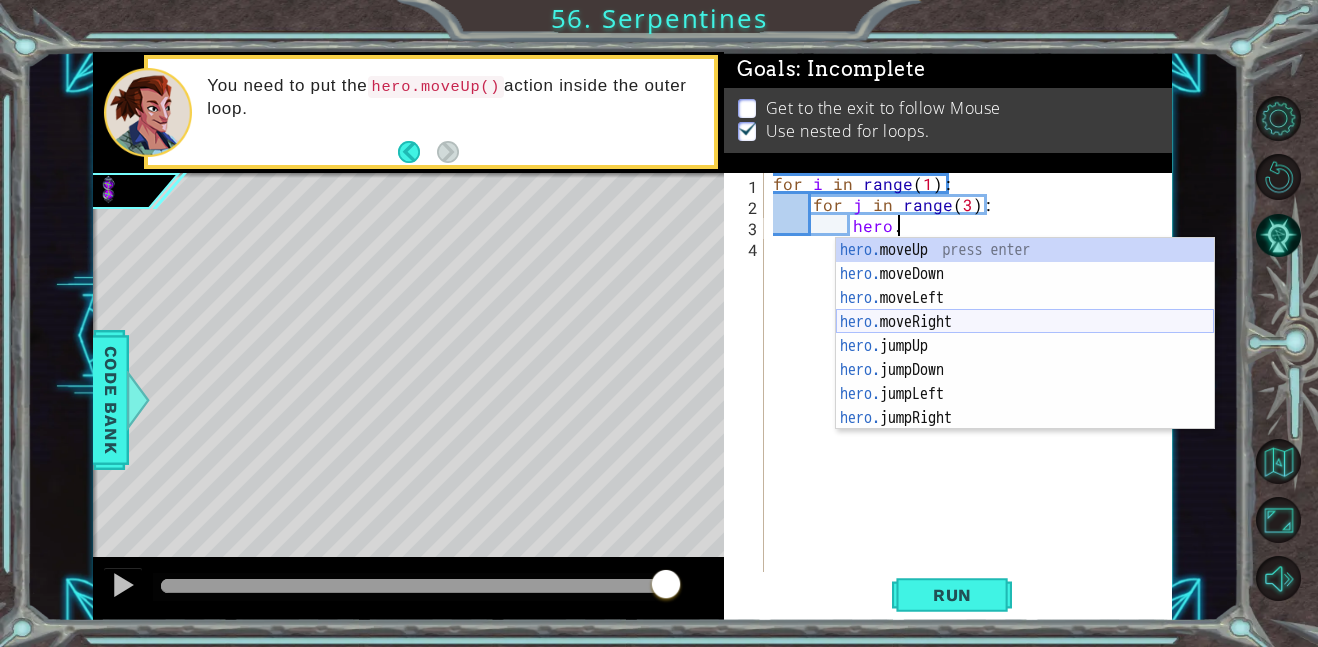 click on "hero. moveUp press enter hero. moveDown press enter hero. moveLeft press enter hero. moveRight press enter hero. jumpUp press enter hero. jumpDown press enter hero. jumpLeft press enter hero. jumpRight press enter hero. sneakUp press enter" at bounding box center (1025, 358) 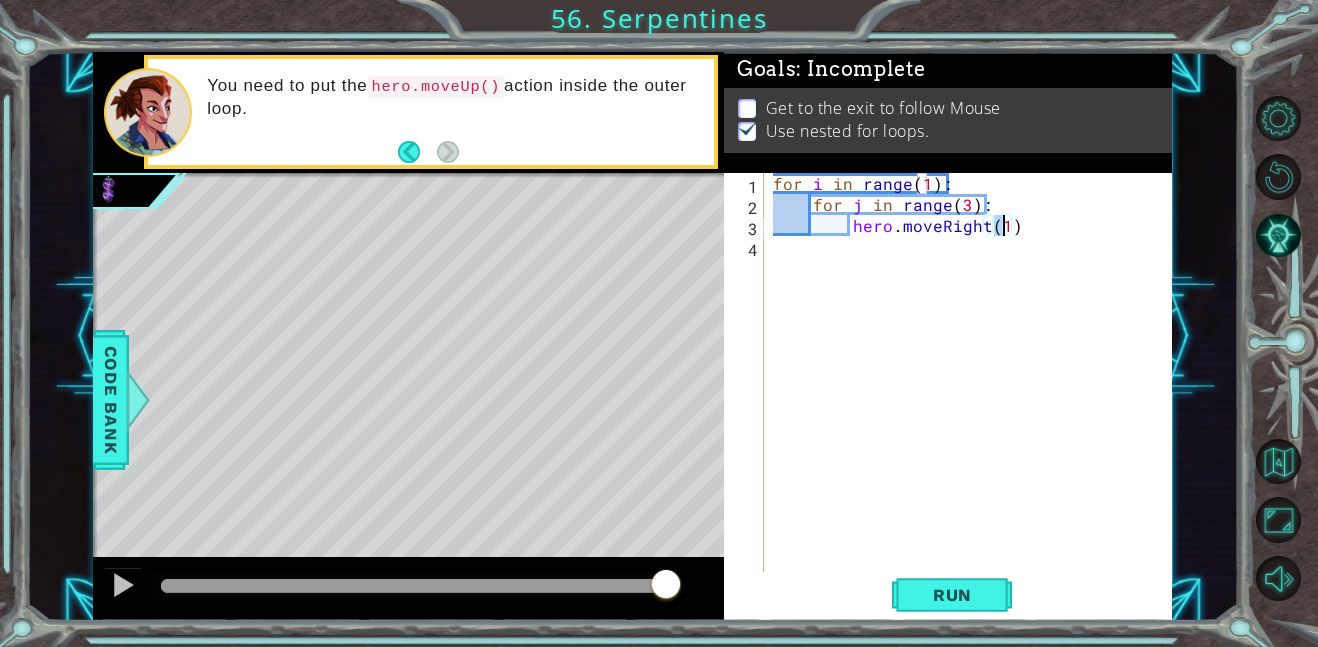 type on "hero.moveRight()" 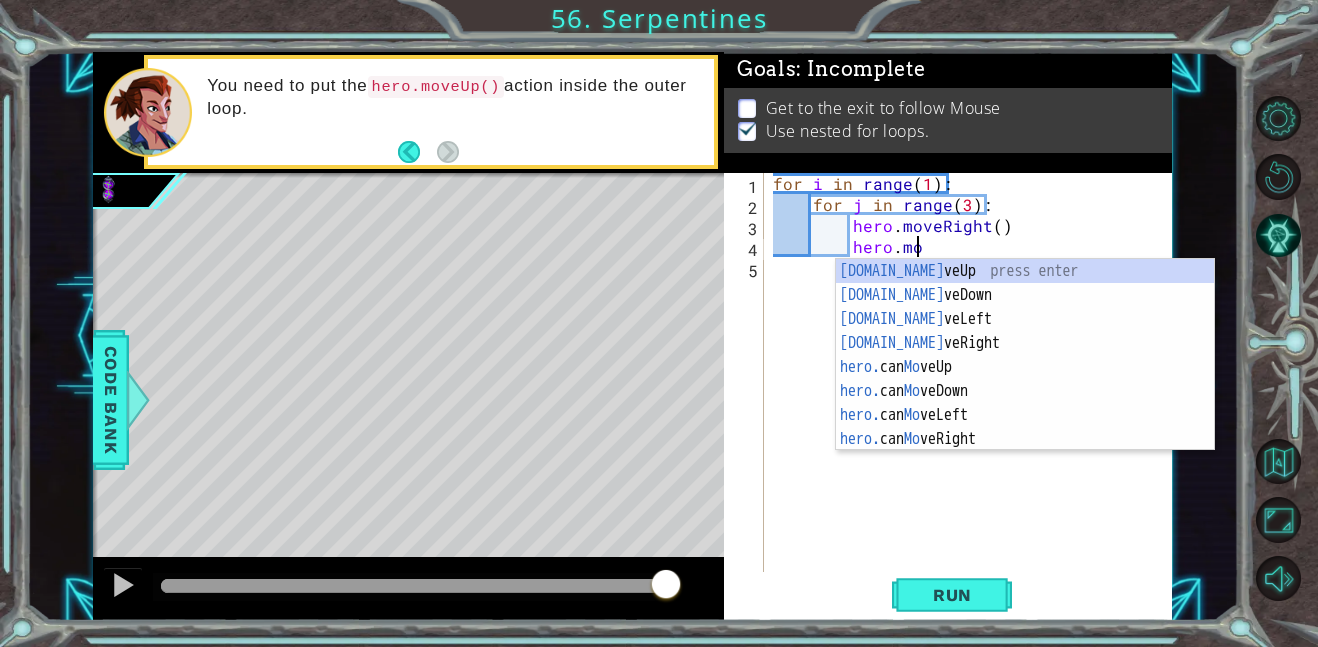 scroll, scrollTop: 0, scrollLeft: 8, axis: horizontal 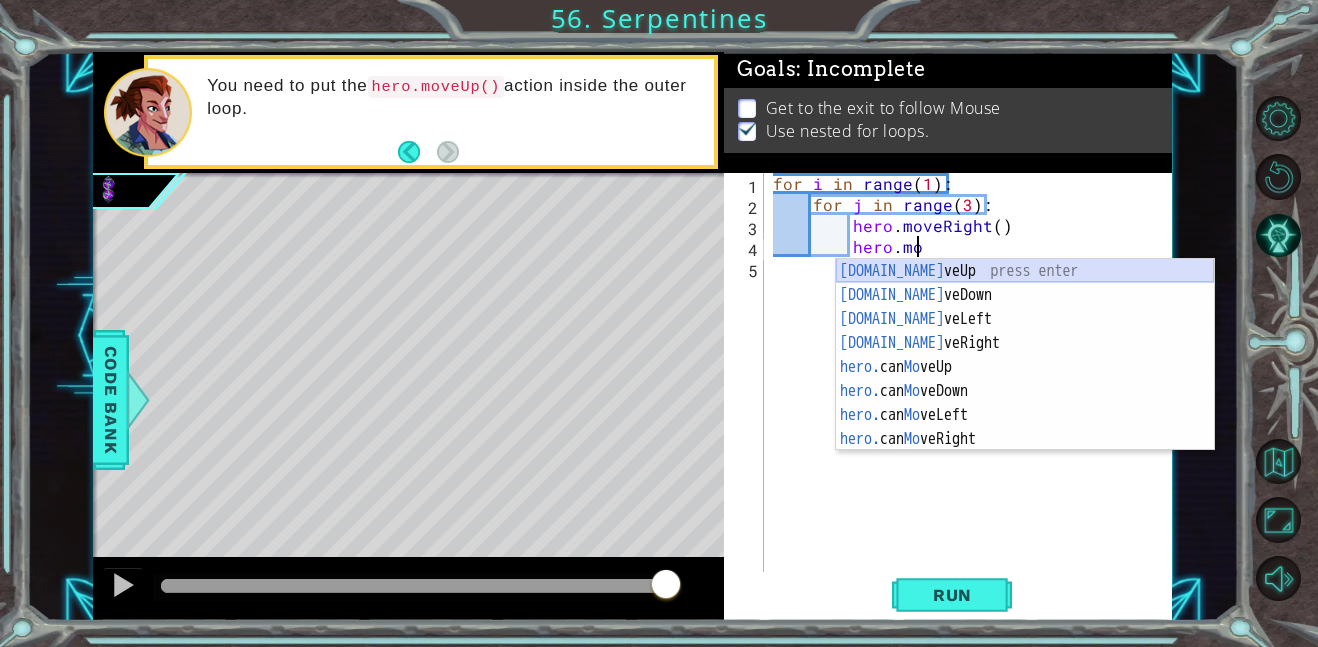 click on "[DOMAIN_NAME] veUp press enter [DOMAIN_NAME] veDown press enter [DOMAIN_NAME] veLeft press enter [DOMAIN_NAME] veRight press enter hero. can Mo veUp press enter hero. can Mo veDown press enter hero. can Mo veLeft press enter hero. can Mo veRight press enter hero. ju m pD o wn press enter" at bounding box center (1025, 379) 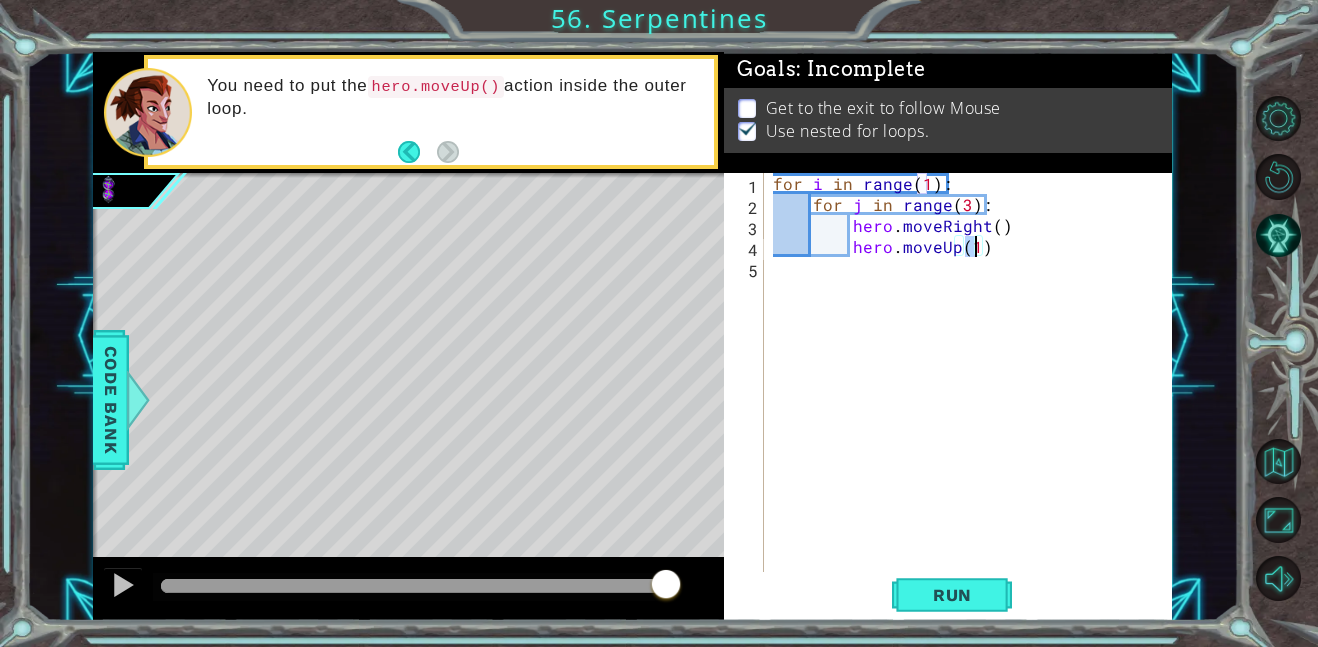 type on "hero.moveUp()" 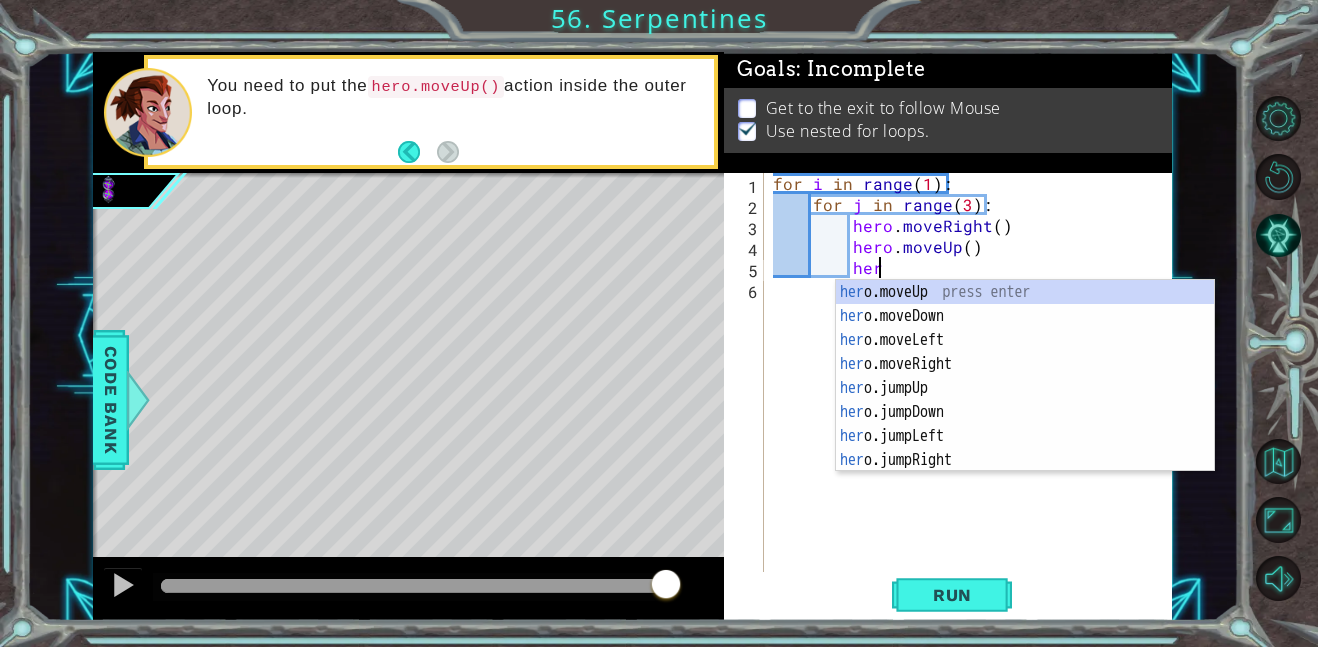scroll, scrollTop: 0, scrollLeft: 6, axis: horizontal 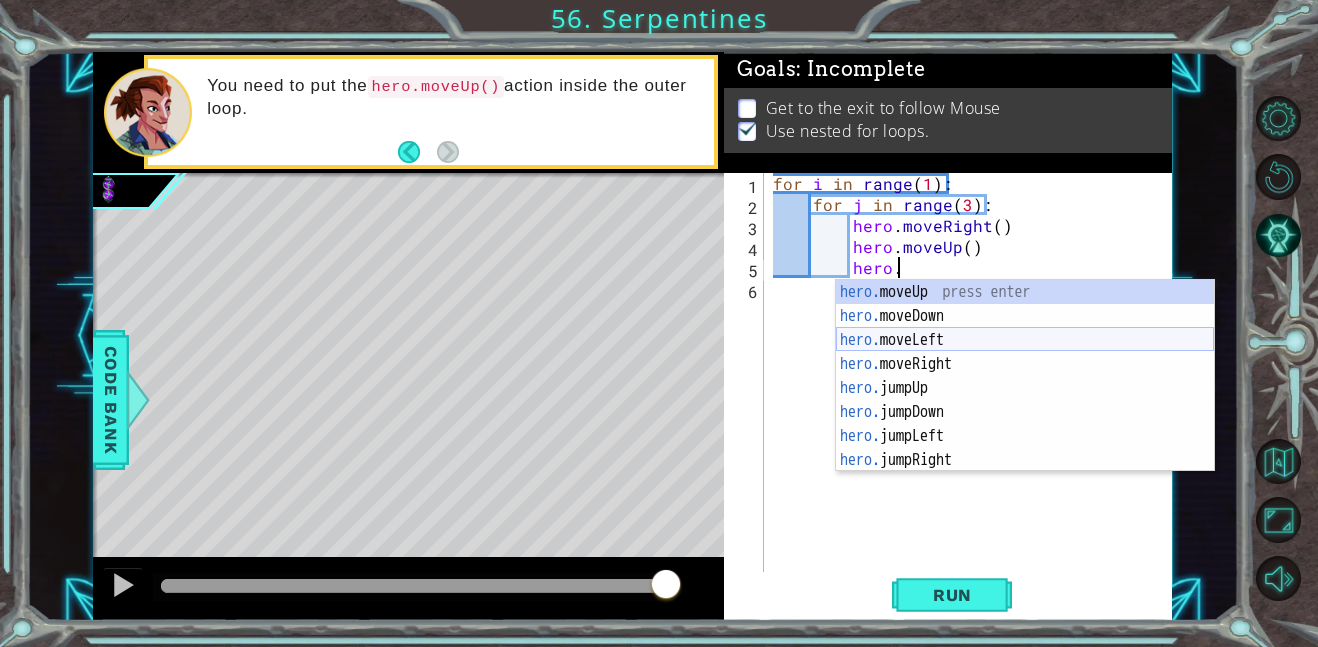 click on "hero. moveUp press enter hero. moveDown press enter hero. moveLeft press enter hero. moveRight press enter hero. jumpUp press enter hero. jumpDown press enter hero. jumpLeft press enter hero. jumpRight press enter hero. sneakUp press enter" at bounding box center (1025, 400) 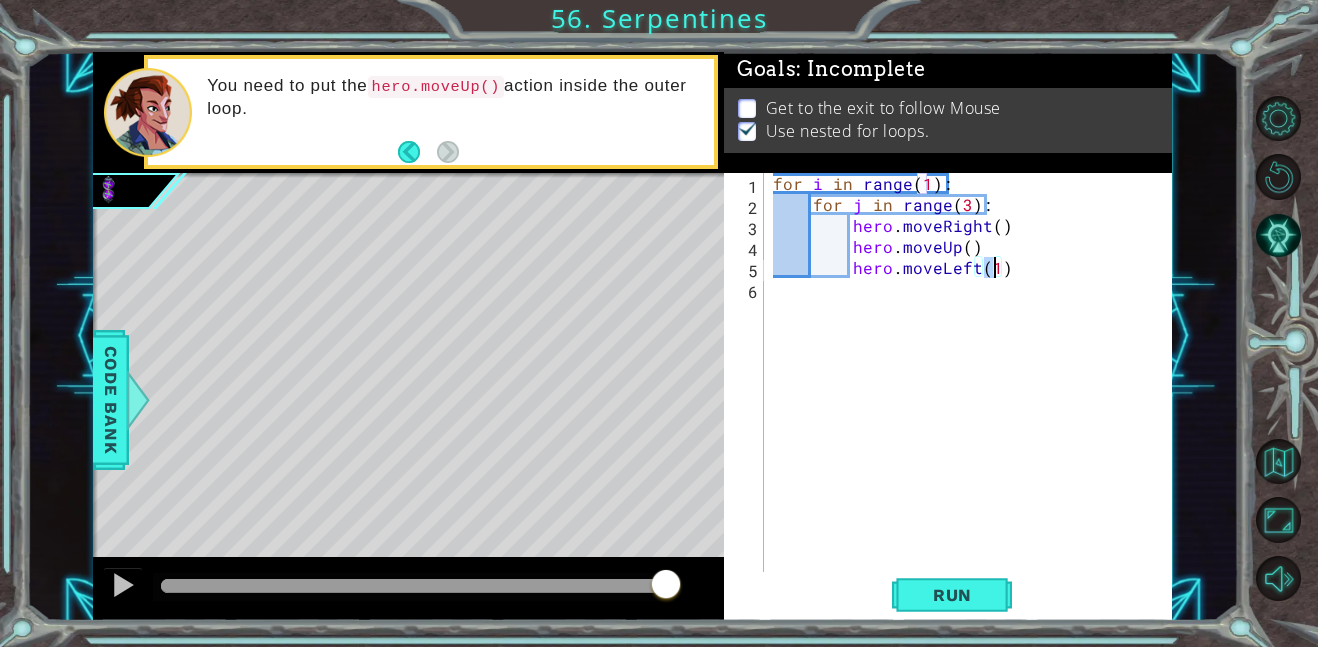 type on "hero.moveLeft()" 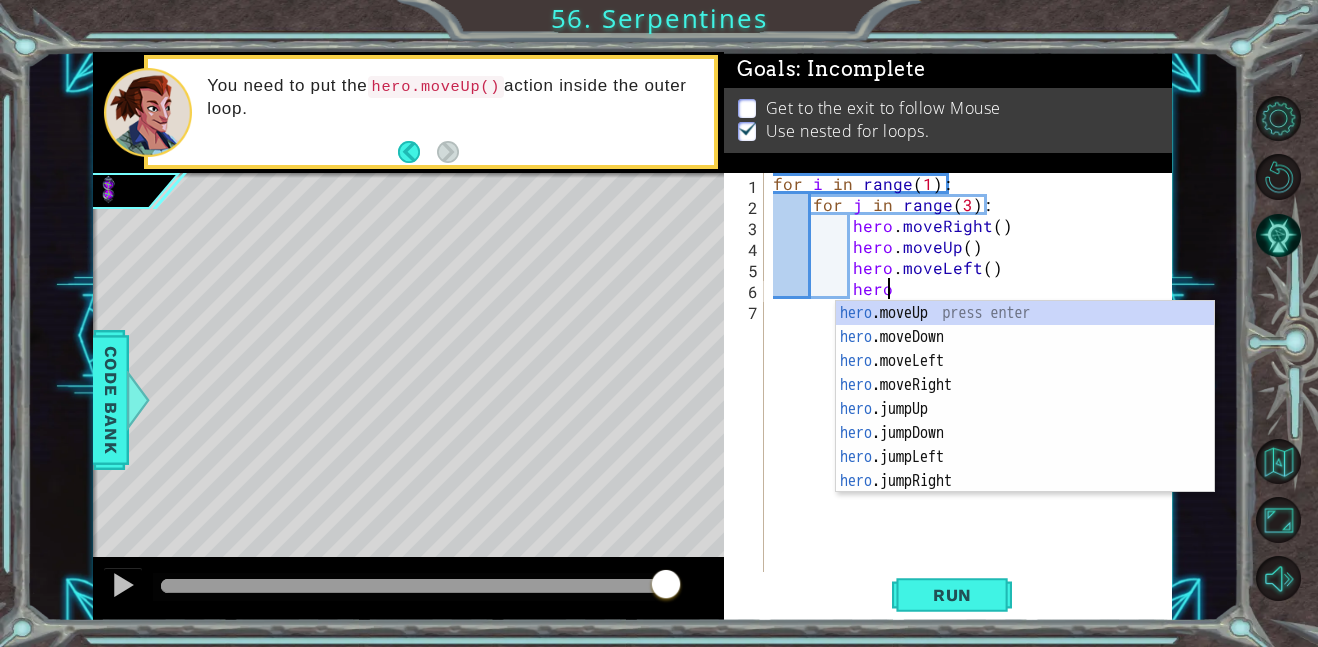 scroll, scrollTop: 0, scrollLeft: 6, axis: horizontal 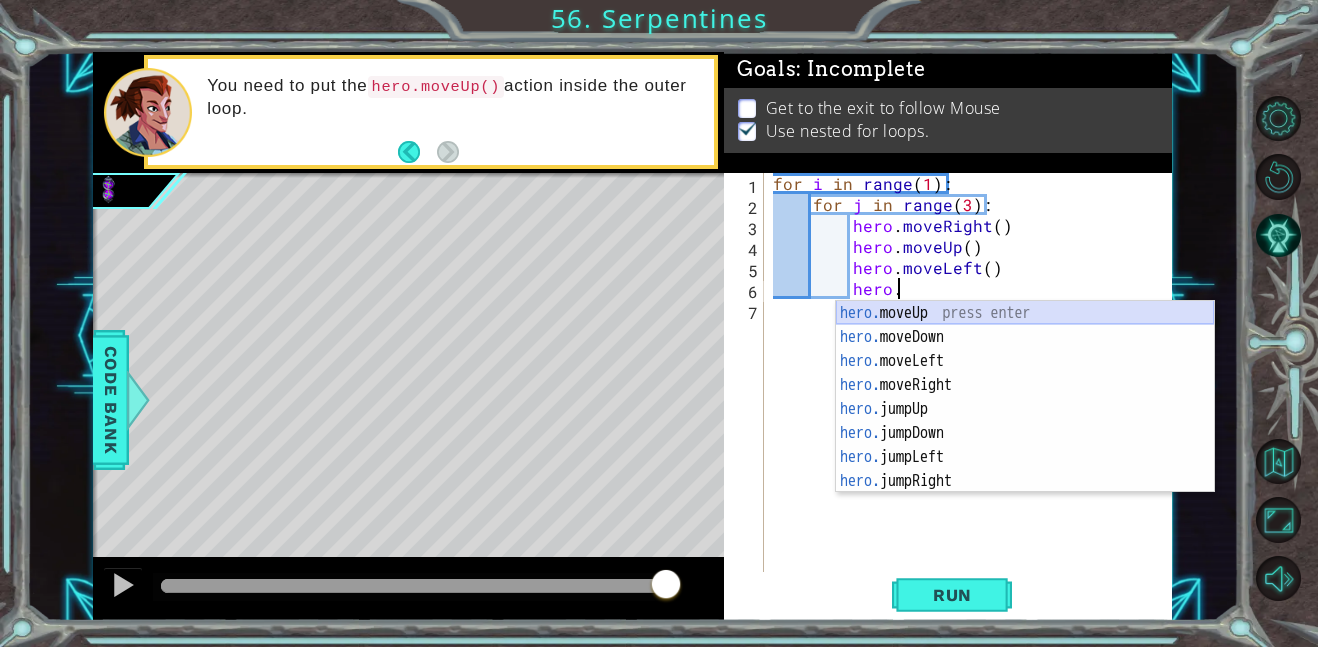 click on "hero. moveUp press enter hero. moveDown press enter hero. moveLeft press enter hero. moveRight press enter hero. jumpUp press enter hero. jumpDown press enter hero. jumpLeft press enter hero. jumpRight press enter hero. sneakUp press enter" at bounding box center (1025, 421) 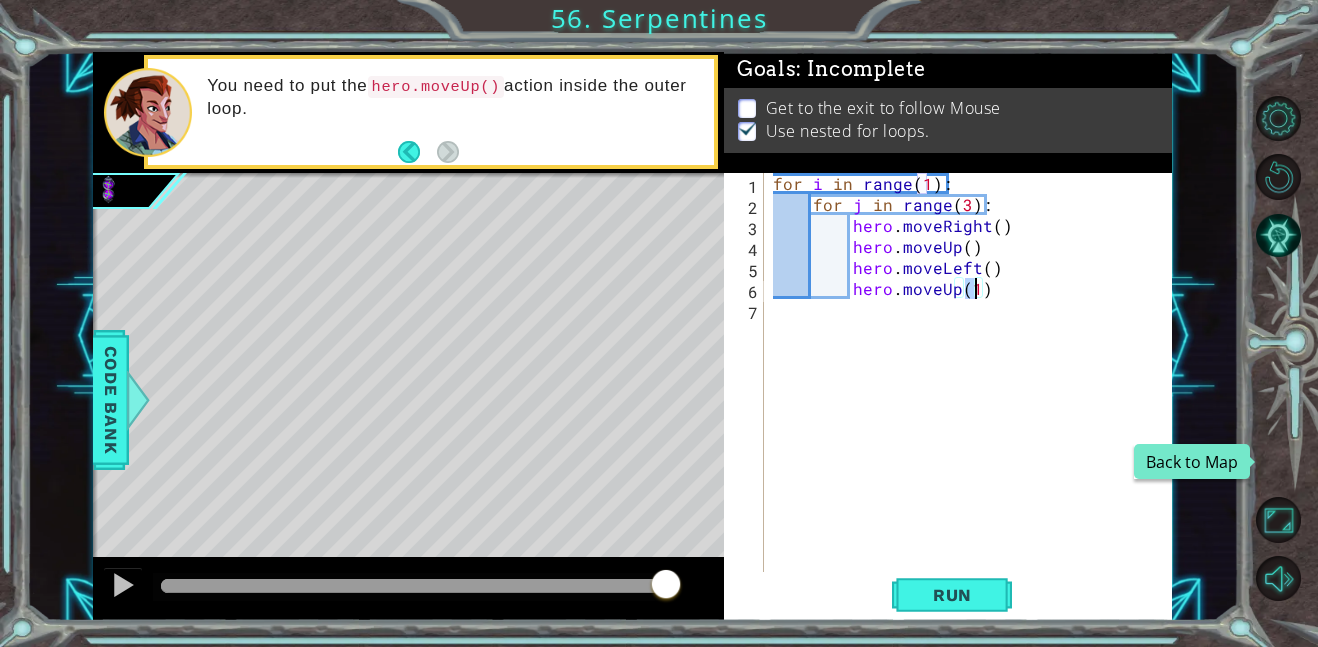 type on "hero.moveUp()" 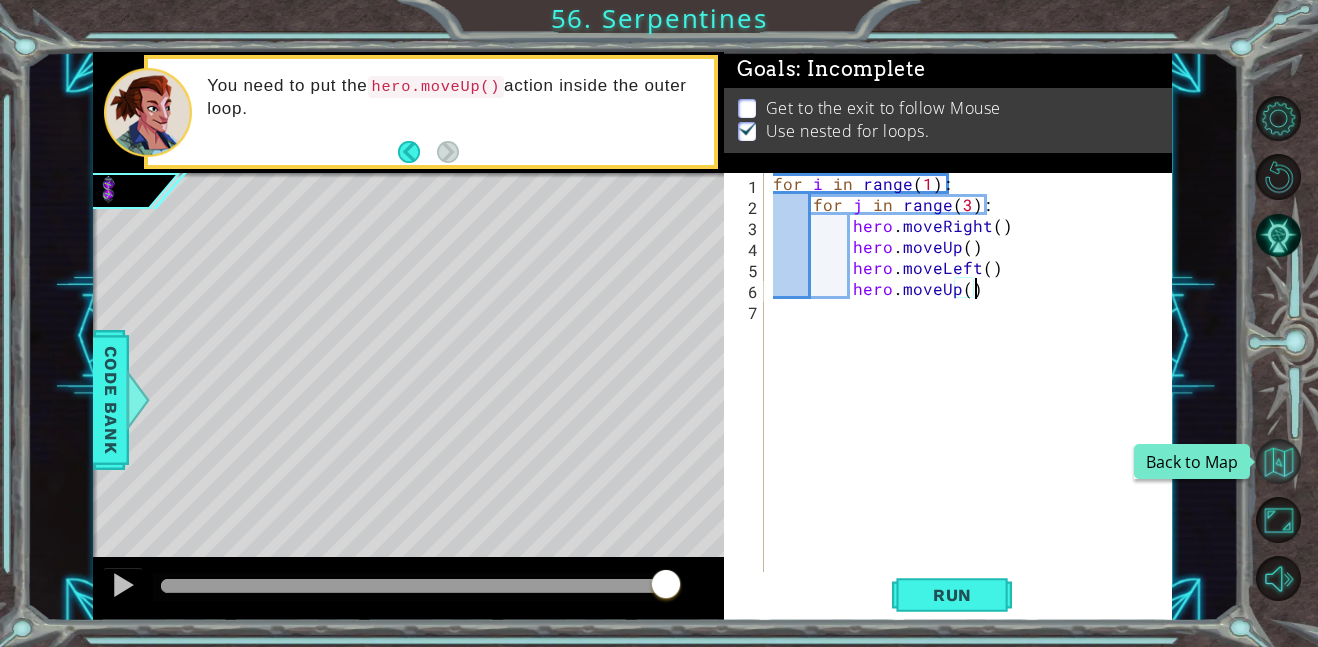 scroll, scrollTop: 0, scrollLeft: 0, axis: both 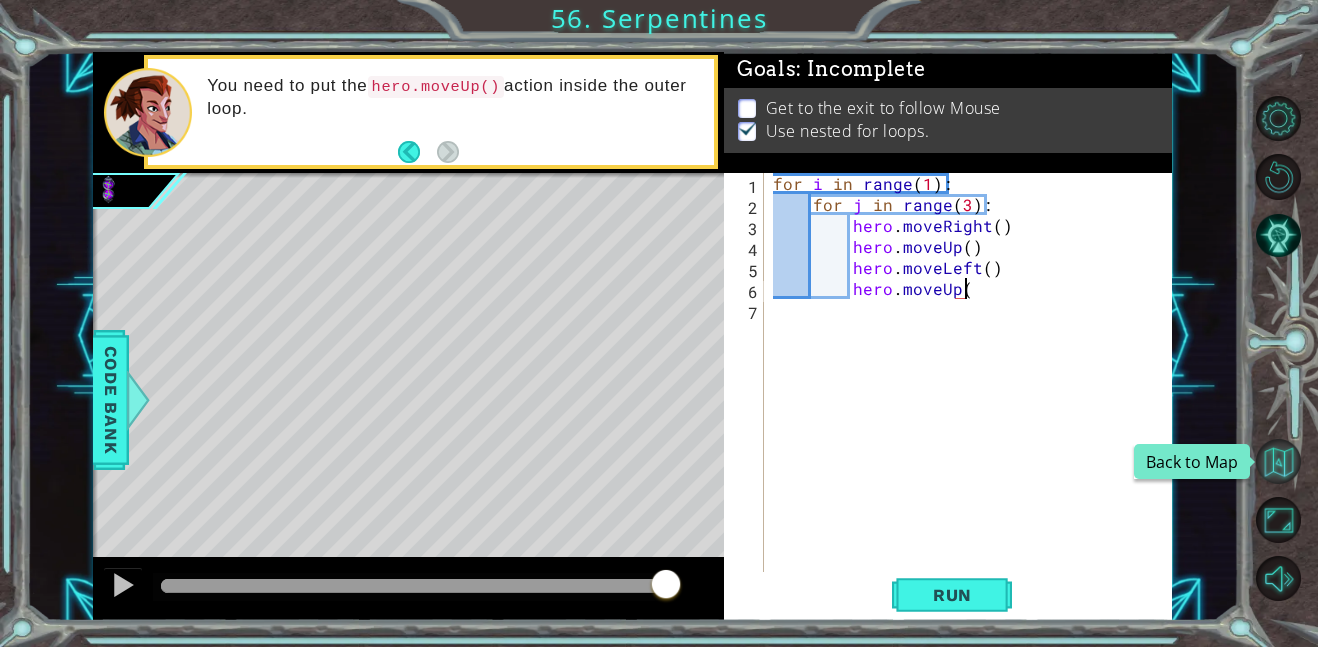 type on "hero.moveUp()" 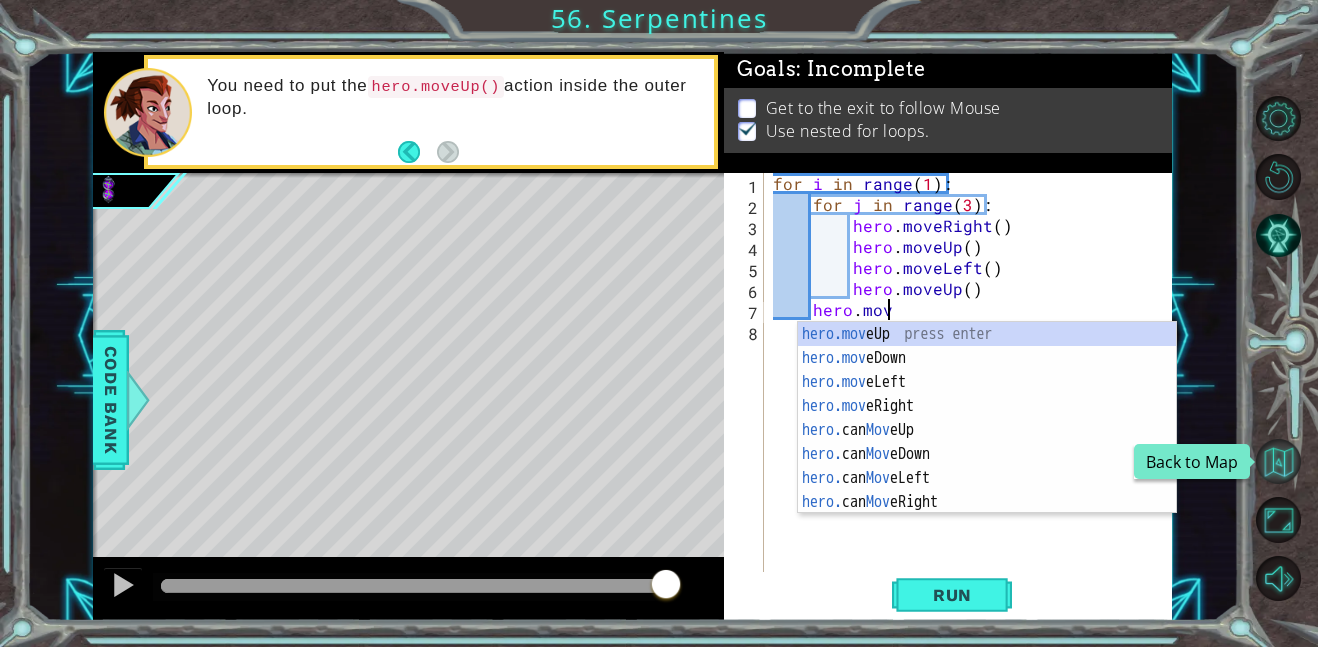 scroll, scrollTop: 0, scrollLeft: 6, axis: horizontal 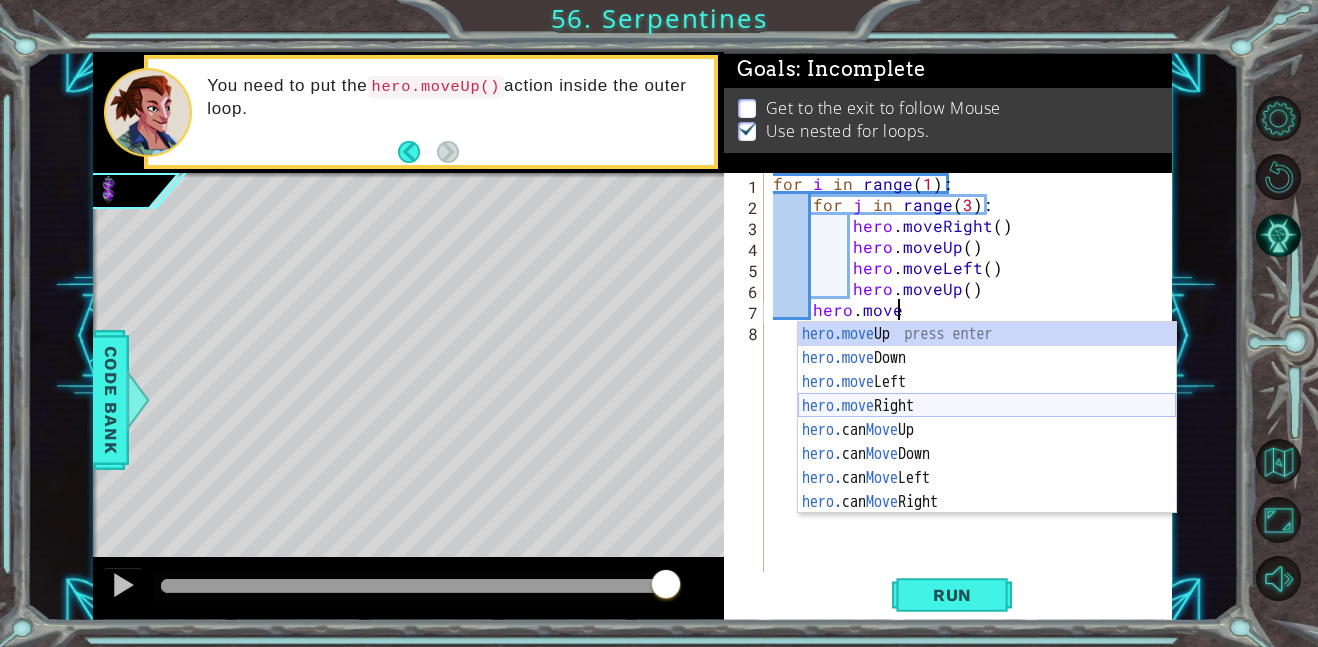 click on "hero.move Up press enter hero.move Down press enter hero.move Left press enter hero.move Right press enter hero. can Move Up press enter hero. can Move Down press enter hero. can Move Left press enter hero. can Move Right press enter" at bounding box center (987, 442) 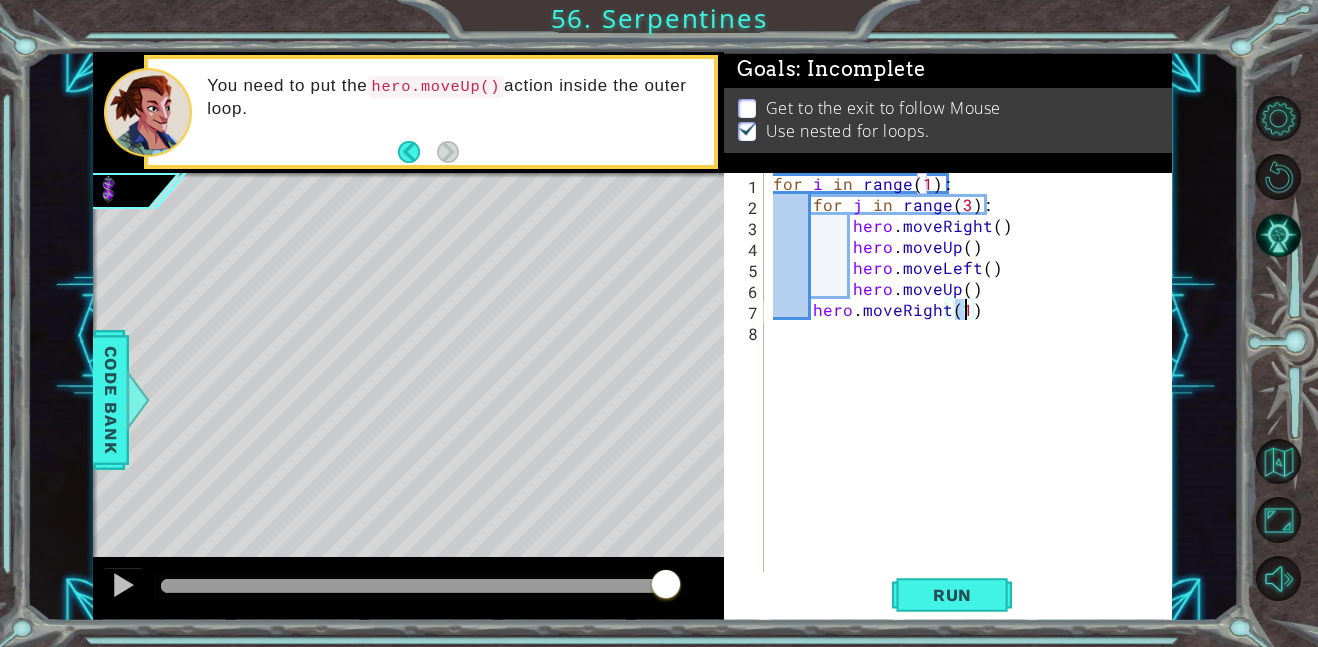 type on "hero.moveRight()" 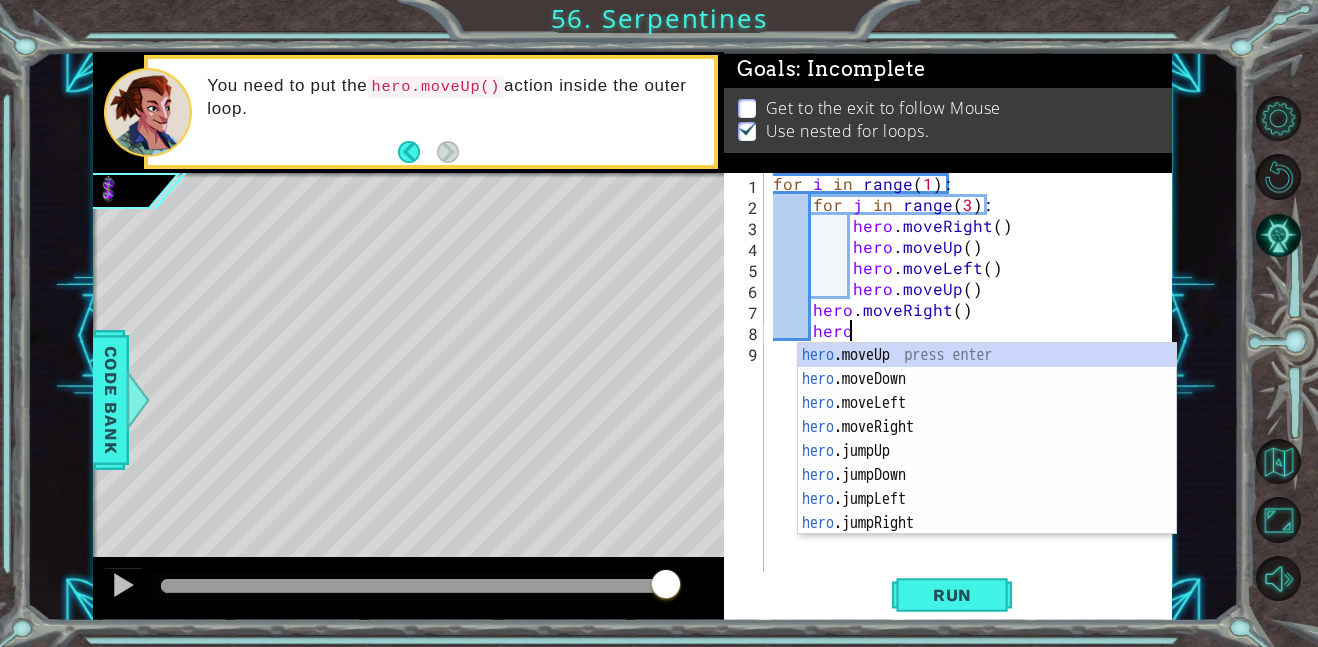 scroll, scrollTop: 0, scrollLeft: 4, axis: horizontal 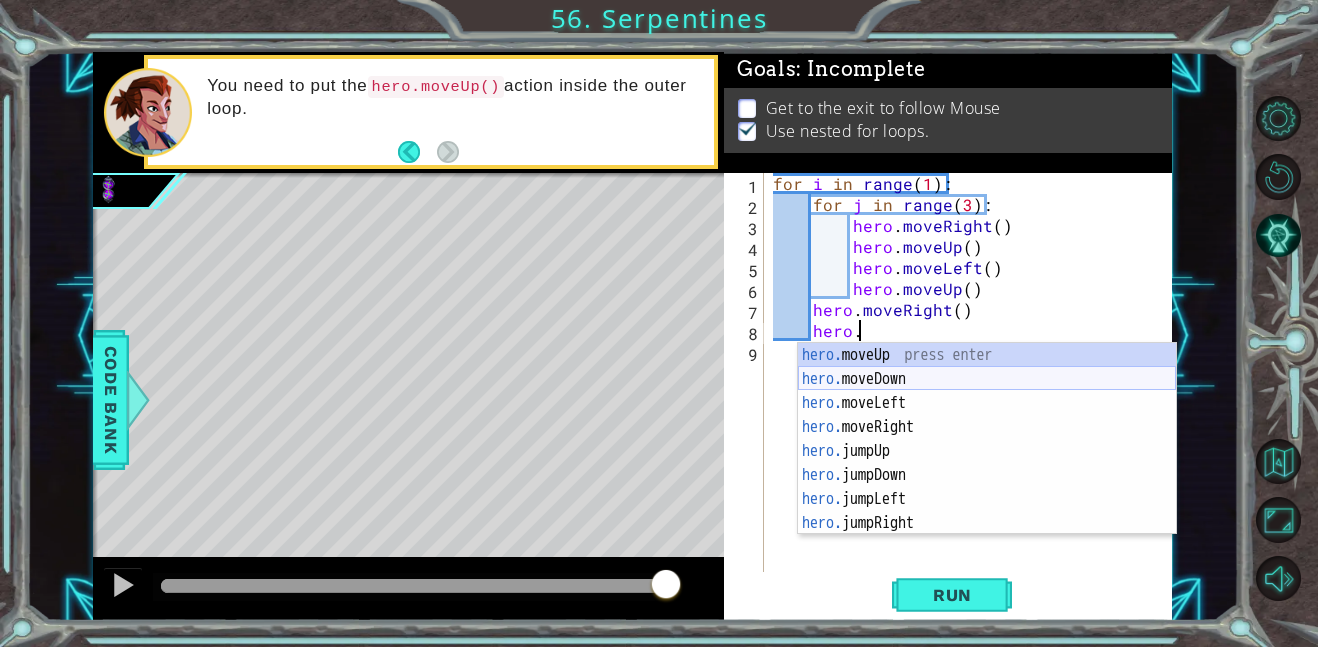click on "hero. moveUp press enter hero. moveDown press enter hero. moveLeft press enter hero. moveRight press enter hero. jumpUp press enter hero. jumpDown press enter hero. jumpLeft press enter hero. jumpRight press enter hero. sneakUp press enter" at bounding box center (987, 463) 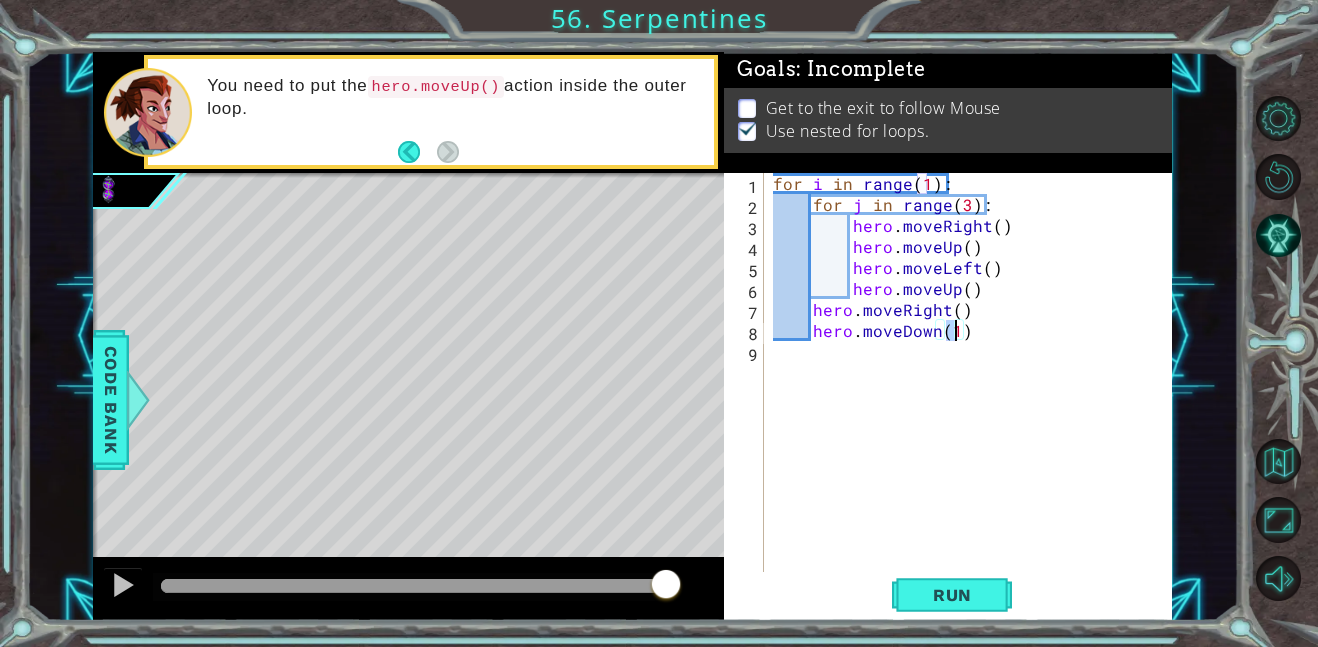 click on "for   i   in   range ( 1 ) :      for   j   in   range ( 3 ) :          hero . moveRight ( )          hero . moveUp ( )          hero . moveLeft ( )          hero . moveUp ( )      hero . moveRight ( )      hero . moveDown ( 1 )" at bounding box center (973, 393) 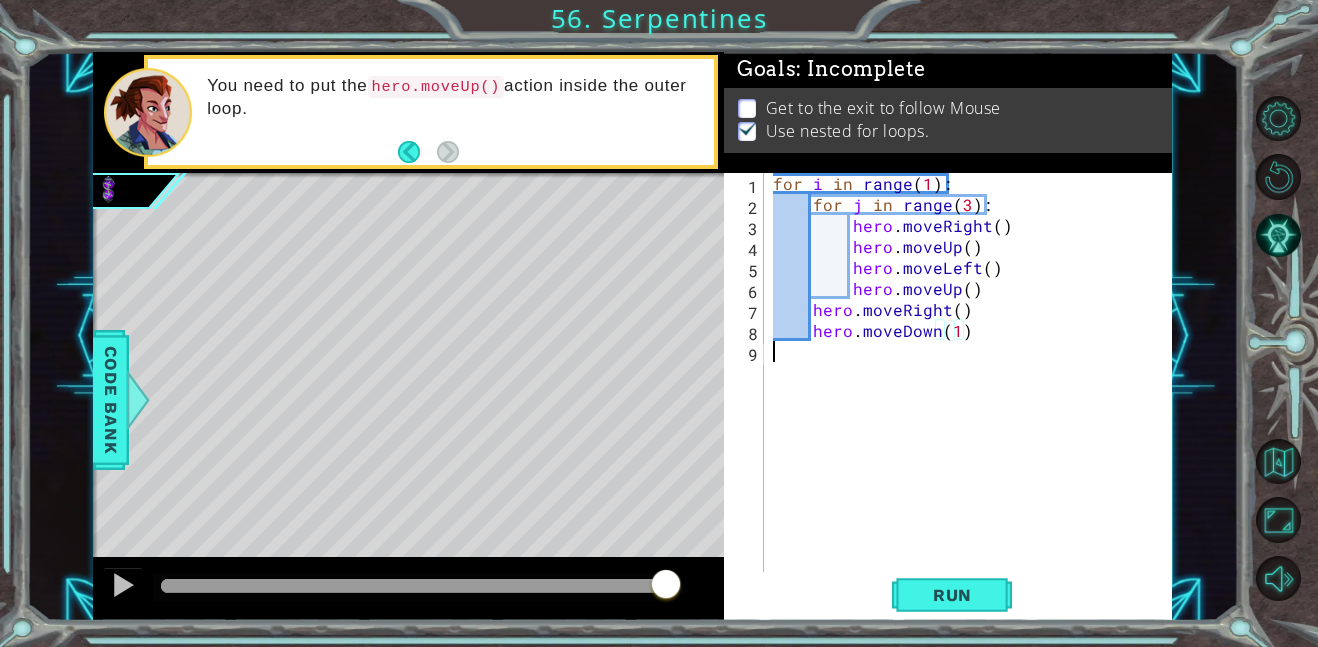 scroll, scrollTop: 0, scrollLeft: 0, axis: both 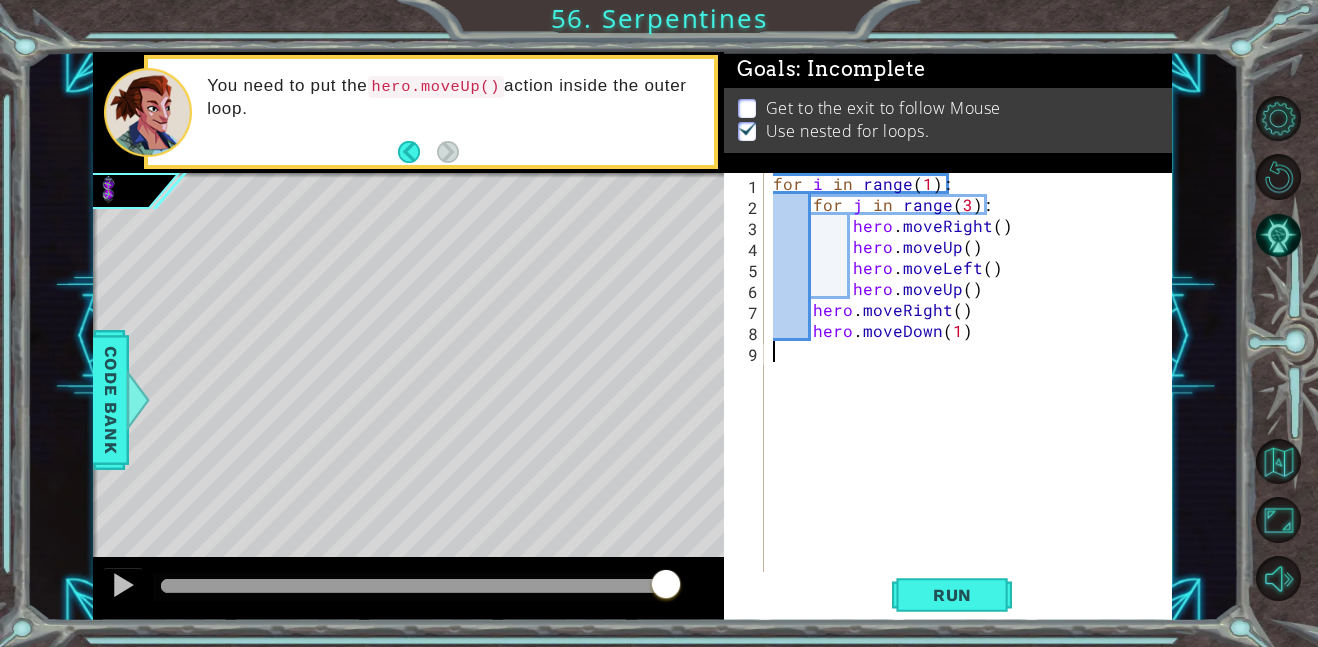 type on "6" 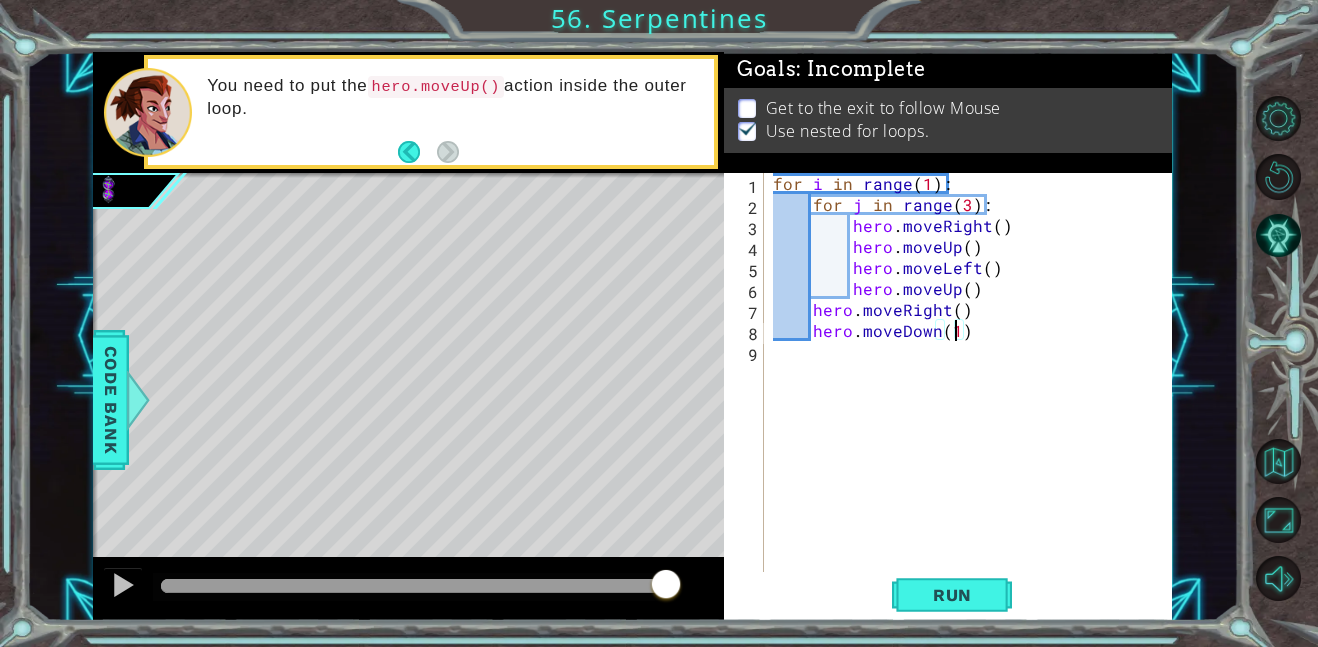 type on "hero.moveDown(6)" 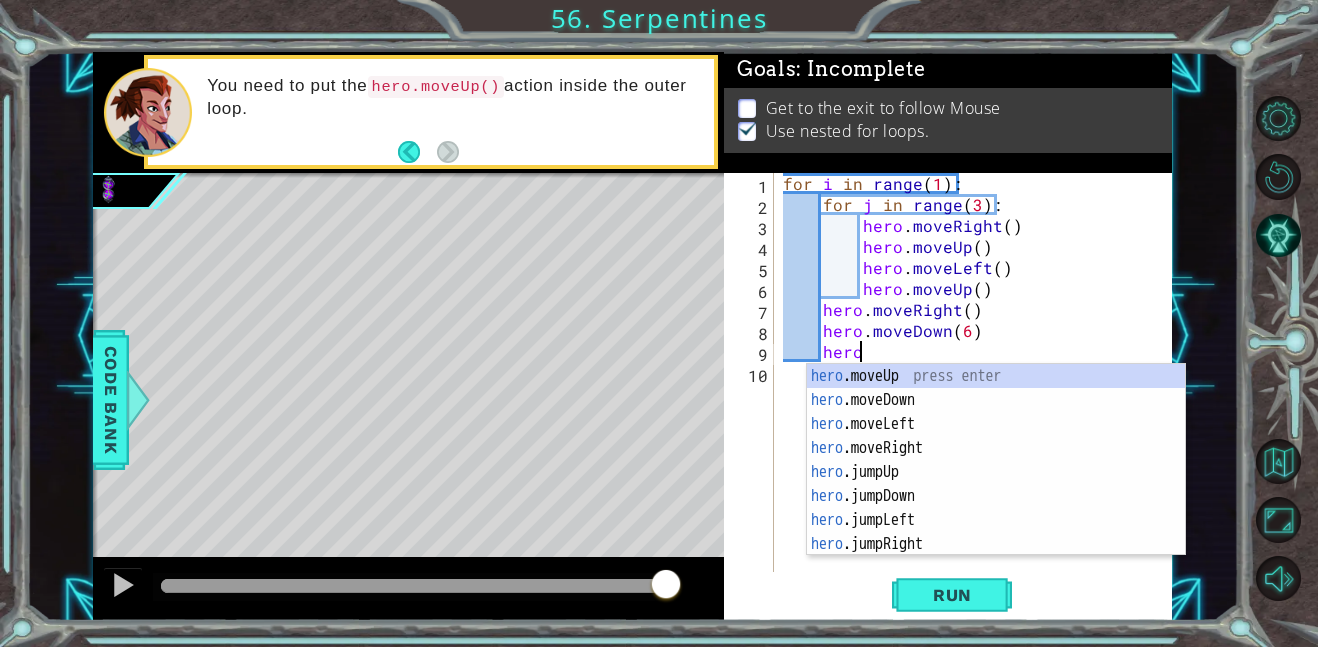 scroll, scrollTop: 0, scrollLeft: 4, axis: horizontal 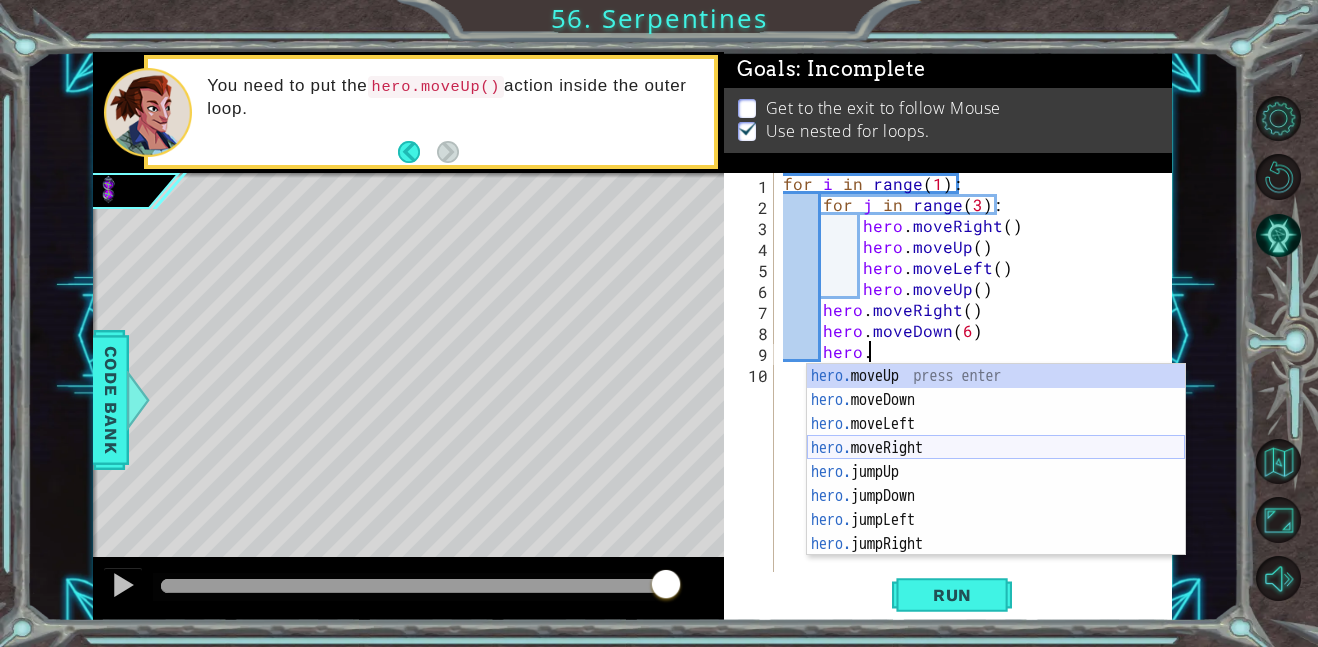 click on "hero. moveUp press enter hero. moveDown press enter hero. moveLeft press enter hero. moveRight press enter hero. jumpUp press enter hero. jumpDown press enter hero. jumpLeft press enter hero. jumpRight press enter hero. sneakUp press enter" at bounding box center [996, 484] 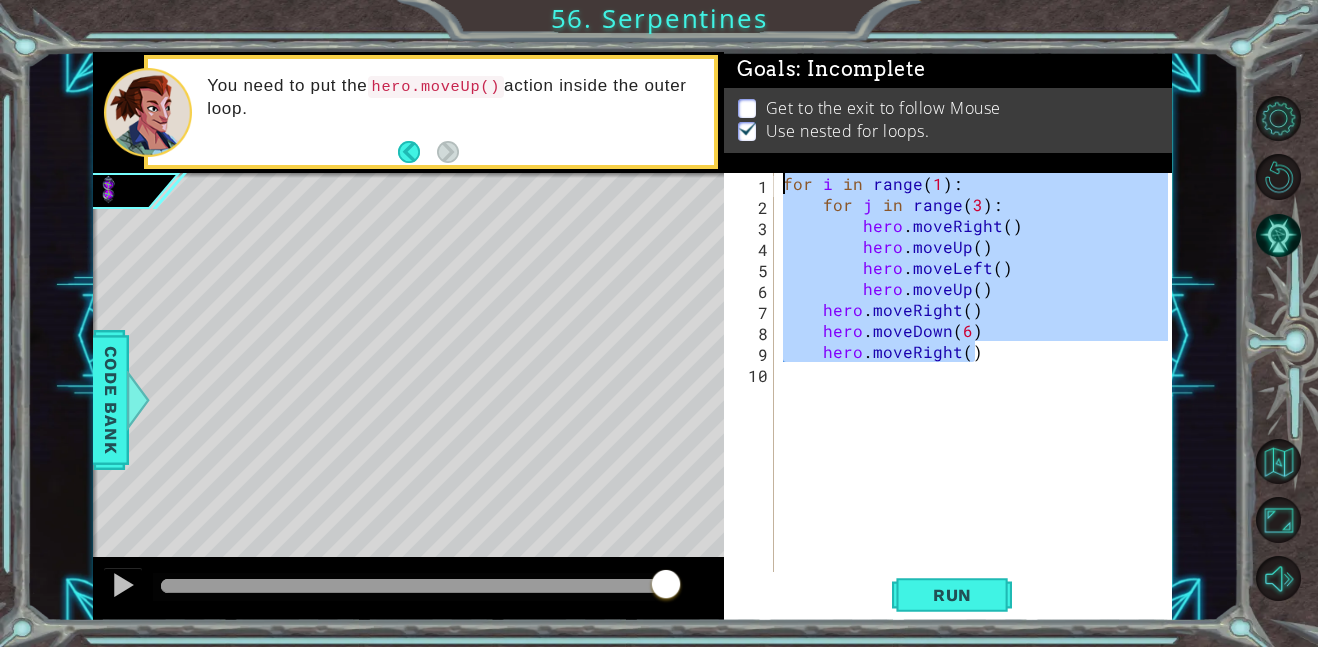 drag, startPoint x: 989, startPoint y: 354, endPoint x: 528, endPoint y: 132, distance: 511.66882 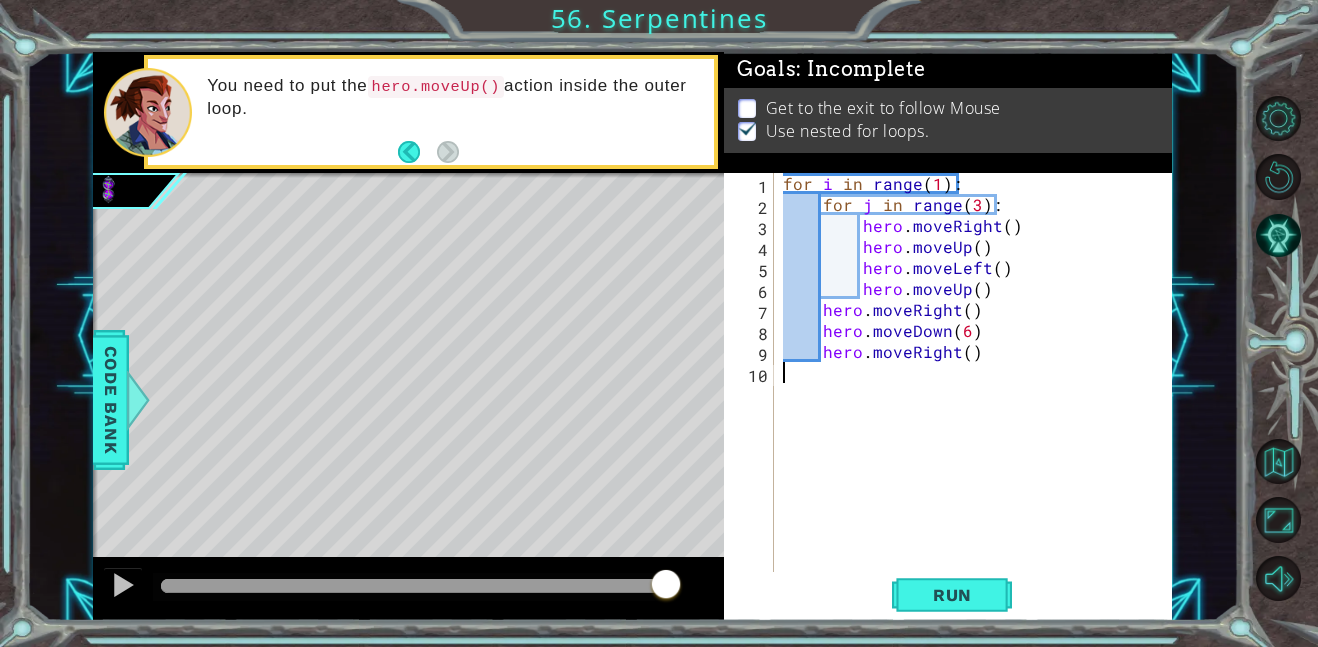 click on "for   i   in   range ( 1 ) :      for   j   in   range ( 3 ) :          hero . moveRight ( )          hero . moveUp ( )          hero . moveLeft ( )          hero . moveUp ( )      hero . moveRight ( )      hero . moveDown ( 6 )      hero . moveRight ( )" at bounding box center (978, 393) 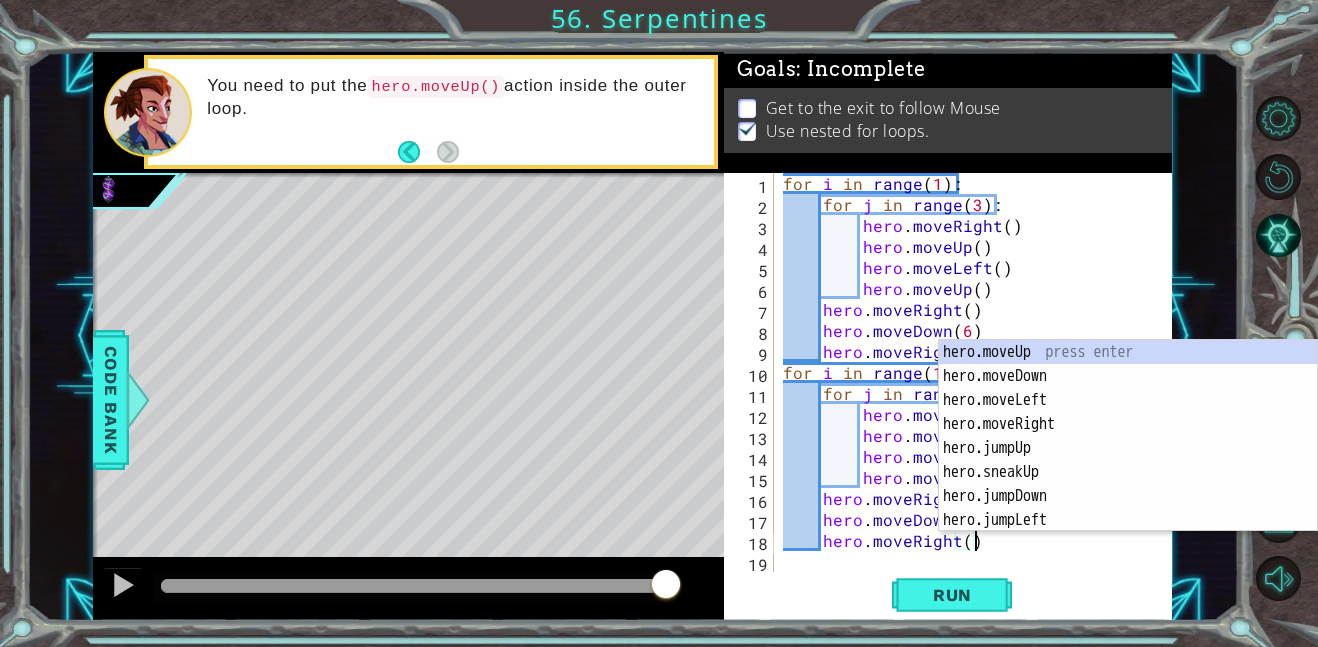 click on "for   i   in   range ( 1 ) :      for   j   in   range ( 3 ) :          hero . moveRight ( )          hero . moveUp ( )          hero . moveLeft ( )          hero . moveUp ( )      hero . moveRight ( )      hero . moveDown ( 6 )      hero . moveRight ( ) for   i   in   range ( 1 ) :      for   j   in   range ( 3 ) :          hero . moveRight ( )          hero . moveUp ( )          hero . moveLeft ( )          hero . moveUp ( )      hero . moveRight ( )      hero . moveDown ( 6 )      hero . moveRight ( )" at bounding box center (978, 393) 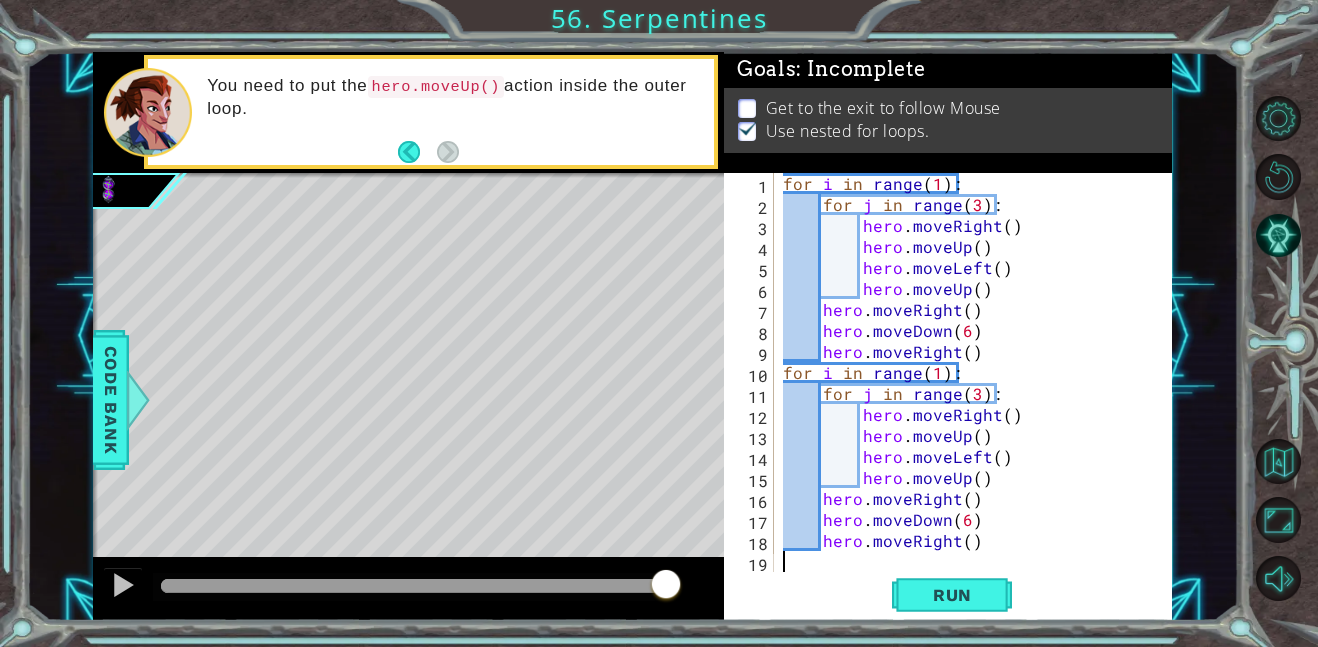 paste on "hero.moveRight()" 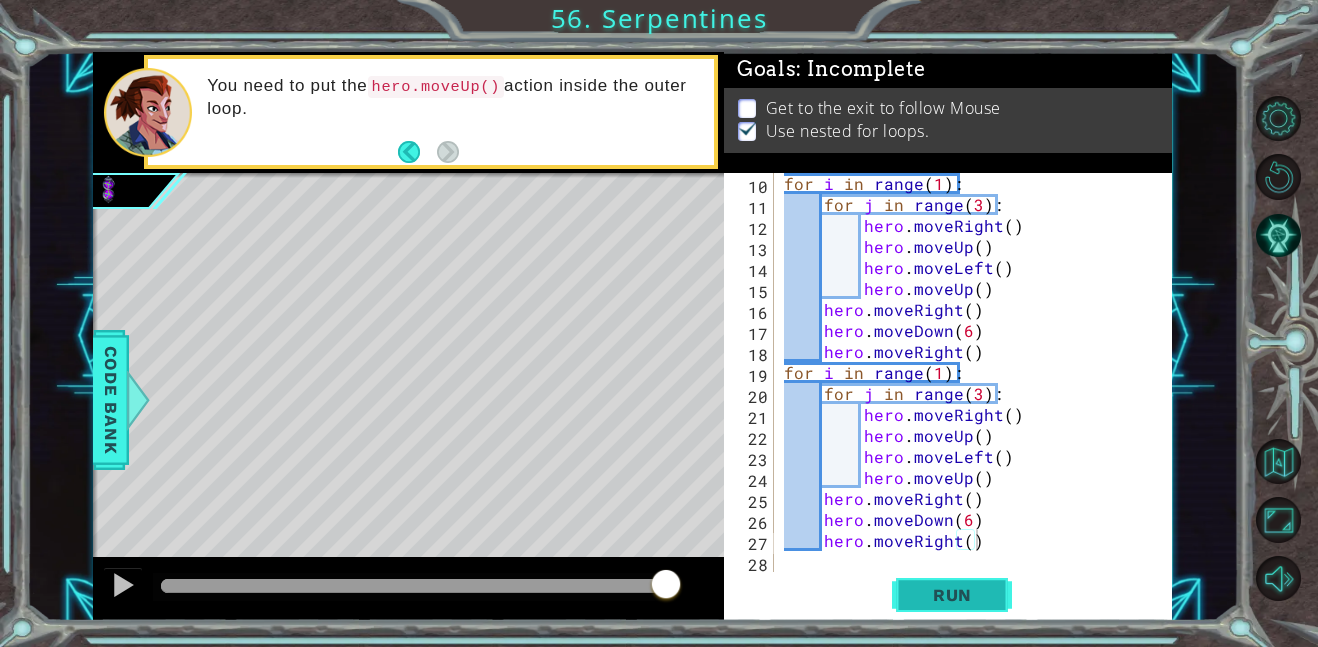 click on "Run" at bounding box center [952, 594] 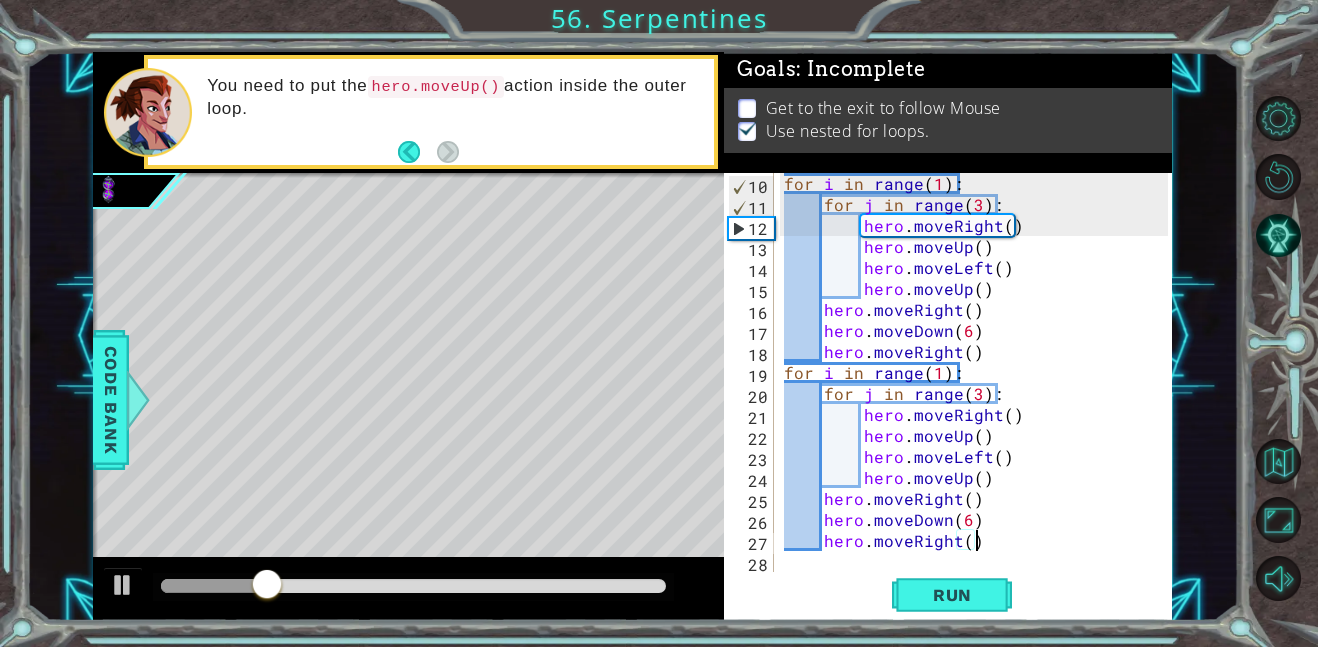 click on "for   i   in   range ( 1 ) :      for   j   in   range ( 3 ) :          hero . moveRight ( )          hero . moveUp ( )          hero . moveLeft ( )          hero . moveUp ( )      hero . moveRight ( )      hero . moveDown ( 6 )      hero . moveRight ( ) for   i   in   range ( 1 ) :      for   j   in   range ( 3 ) :          hero . moveRight ( )          hero . moveUp ( )          hero . moveLeft ( )          hero . moveUp ( )      hero . moveRight ( )      hero . moveDown ( 6 )      hero . moveRight ( )" at bounding box center [979, 393] 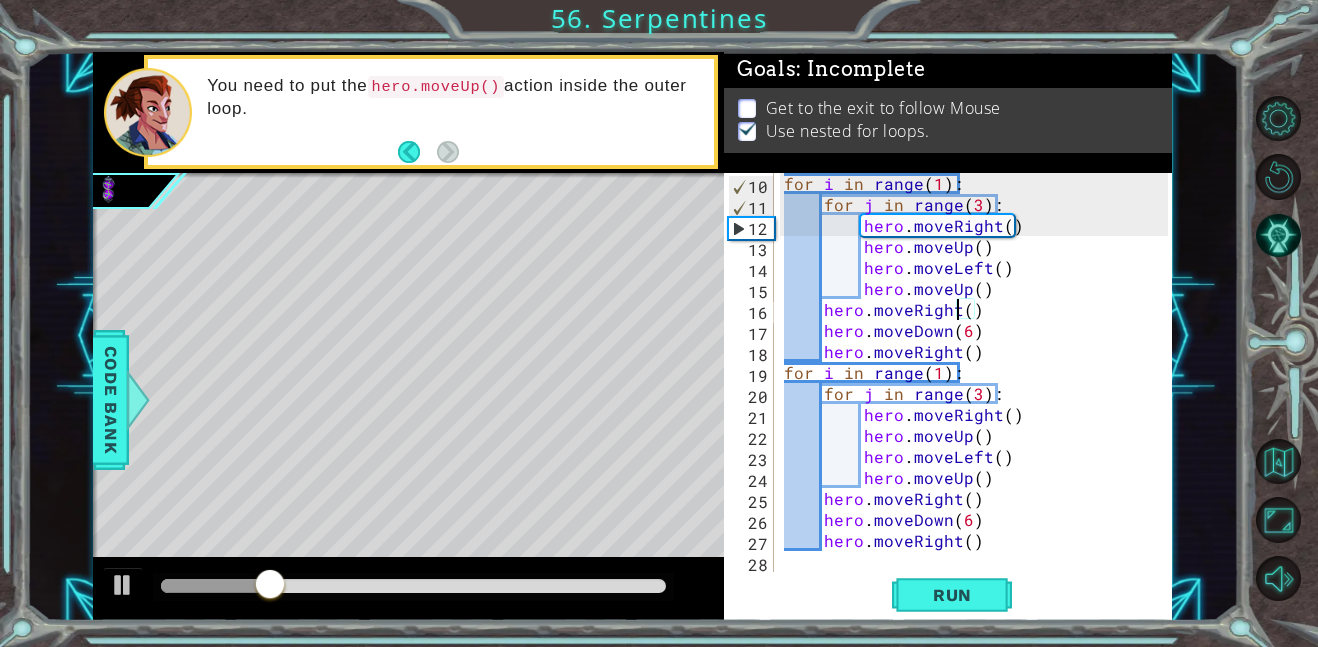 click on "for   i   in   range ( 1 ) :      for   j   in   range ( 3 ) :          hero . moveRight ( )          hero . moveUp ( )          hero . moveLeft ( )          hero . moveUp ( )      hero . moveRight ( )      hero . moveDown ( 6 )      hero . moveRight ( ) for   i   in   range ( 1 ) :      for   j   in   range ( 3 ) :          hero . moveRight ( )          hero . moveUp ( )          hero . moveLeft ( )          hero . moveUp ( )      hero . moveRight ( )      hero . moveDown ( 6 )      hero . moveRight ( )" at bounding box center [979, 393] 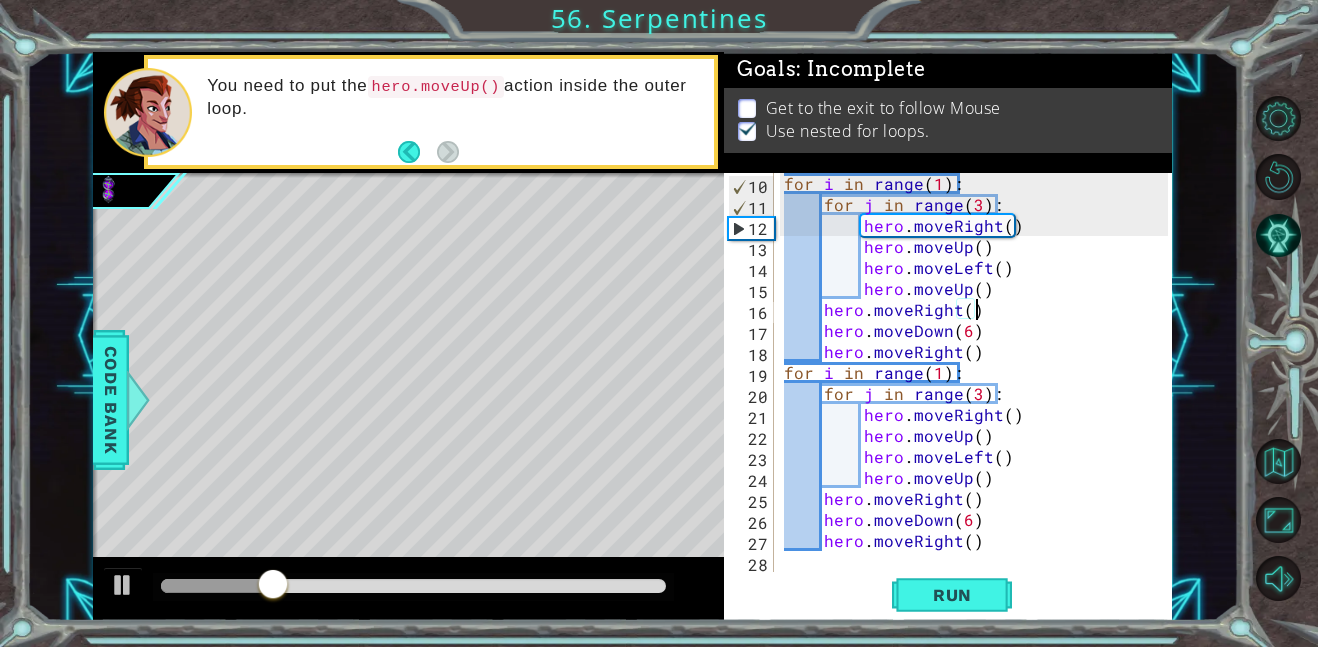 click on "for   i   in   range ( 1 ) :      for   j   in   range ( 3 ) :          hero . moveRight ( )          hero . moveUp ( )          hero . moveLeft ( )          hero . moveUp ( )      hero . moveRight ( )      hero . moveDown ( 6 )      hero . moveRight ( ) for   i   in   range ( 1 ) :      for   j   in   range ( 3 ) :          hero . moveRight ( )          hero . moveUp ( )          hero . moveLeft ( )          hero . moveUp ( )      hero . moveRight ( )      hero . moveDown ( 6 )      hero . moveRight ( )" at bounding box center (979, 393) 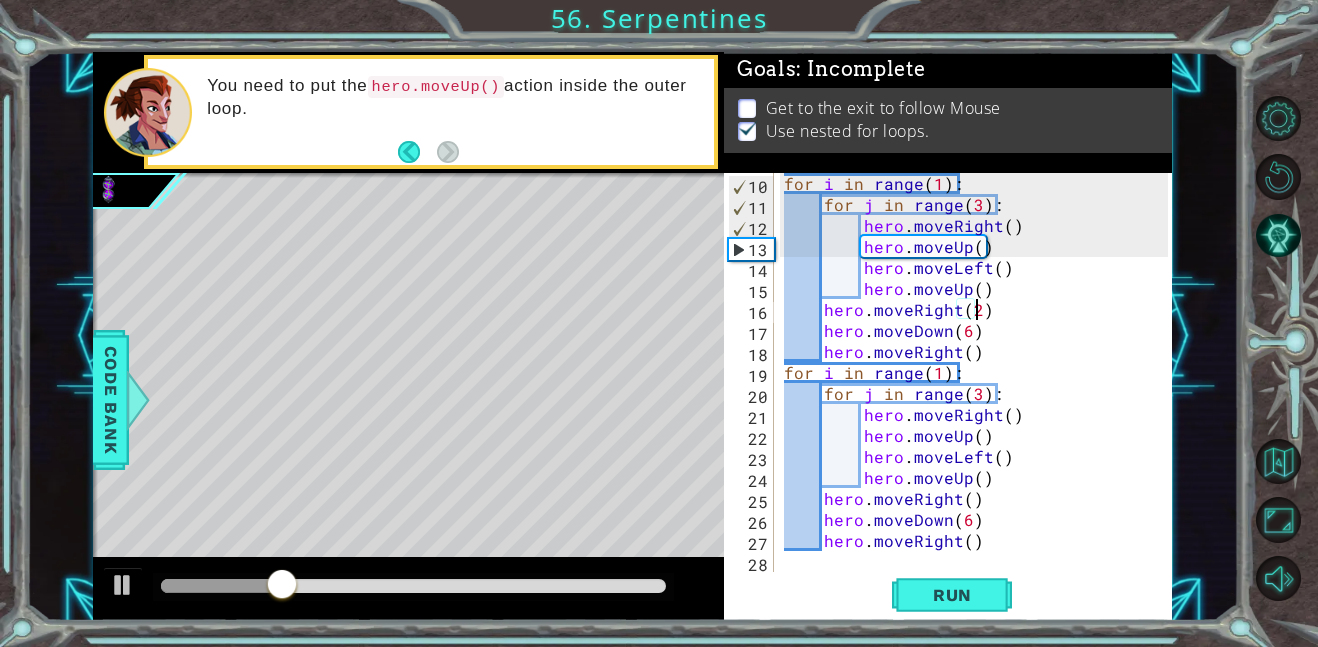 scroll, scrollTop: 0, scrollLeft: 11, axis: horizontal 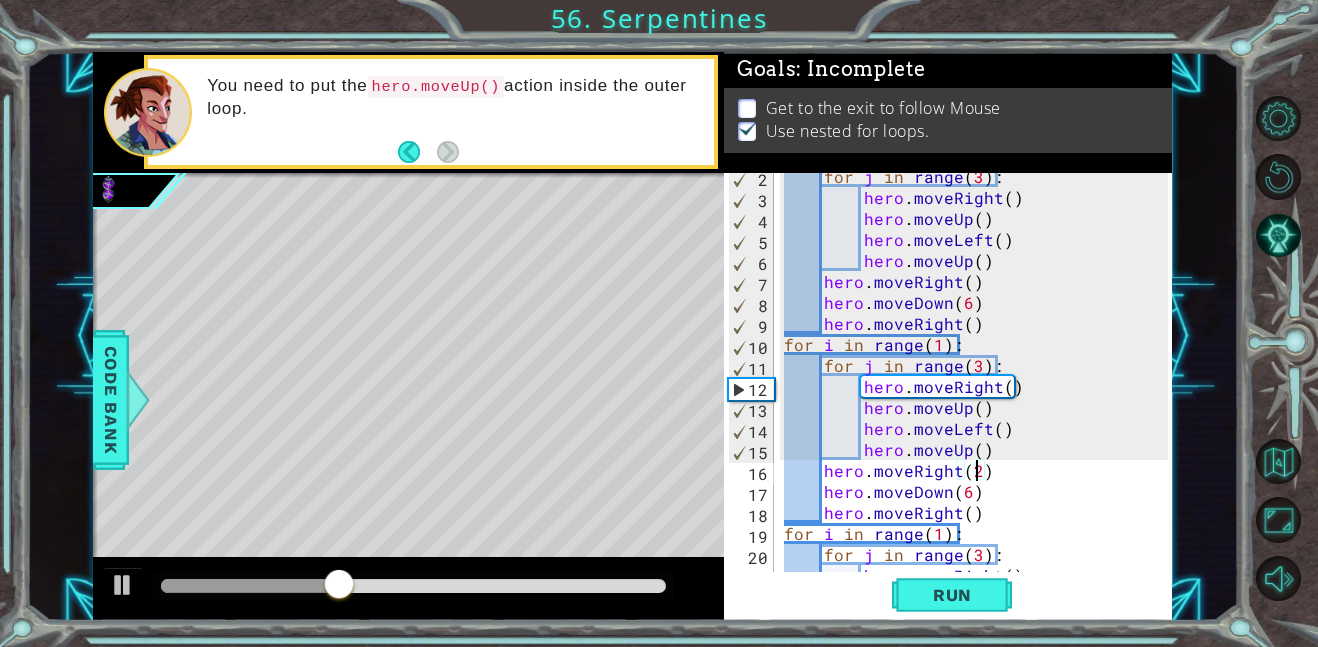 click on "for   j   in   range ( 3 ) :          hero . moveRight ( )          hero . moveUp ( )          hero . moveLeft ( )          hero . moveUp ( )      hero . moveRight ( )      hero . moveDown ( 6 )      hero . moveRight ( ) for   i   in   range ( 1 ) :      for   j   in   range ( 3 ) :          hero . moveRight ( )          hero . moveUp ( )          hero . moveLeft ( )          hero . moveUp ( )      hero . moveRight ( 2 )      hero . moveDown ( 6 )      hero . moveRight ( ) for   i   in   range ( 1 ) :      for   j   in   range ( 3 ) :          hero . moveRight ( )" at bounding box center (979, 386) 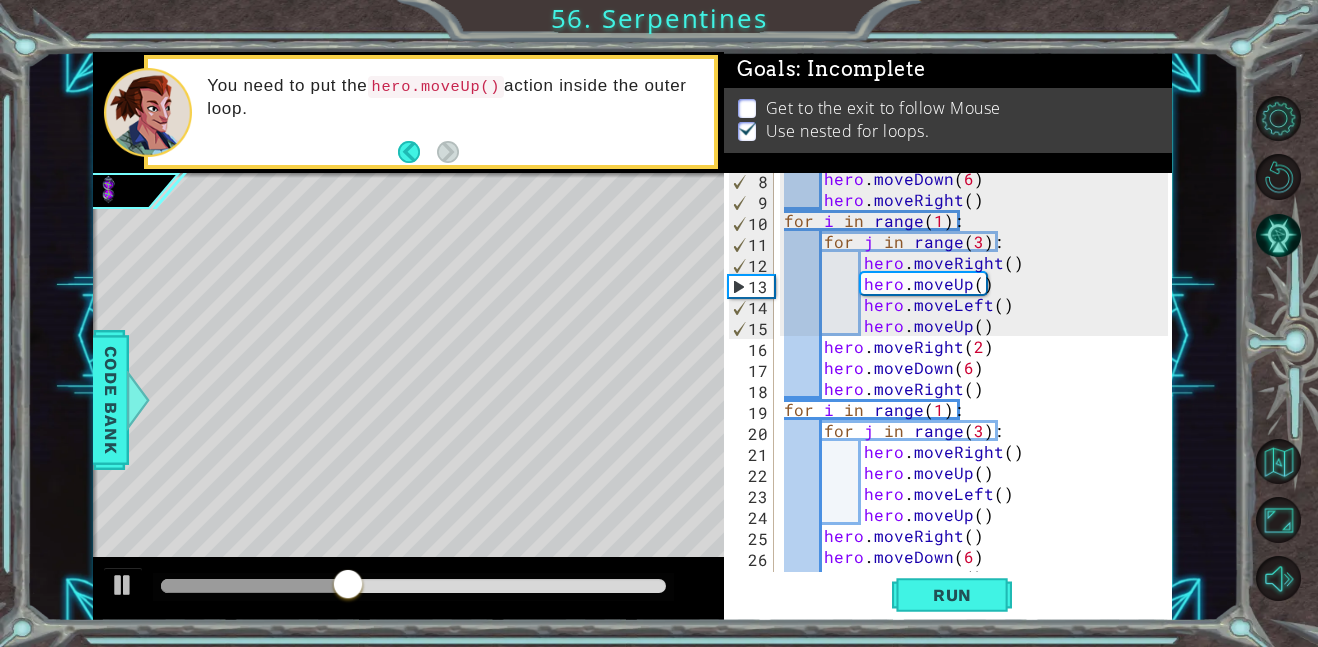 scroll, scrollTop: 189, scrollLeft: 0, axis: vertical 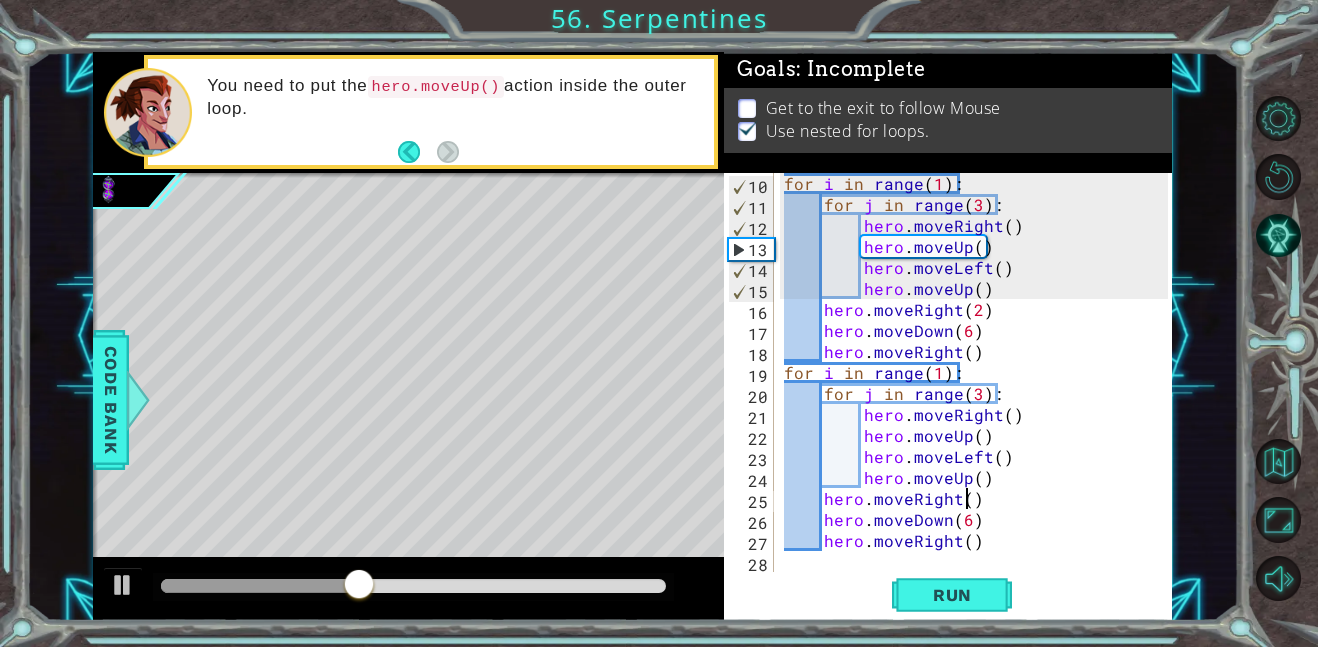 click on "for   i   in   range ( 1 ) :      for   j   in   range ( 3 ) :          hero . moveRight ( )          hero . moveUp ( )          hero . moveLeft ( )          hero . moveUp ( )      hero . moveRight ( 2 )      hero . moveDown ( 6 )      hero . moveRight ( ) for   i   in   range ( 1 ) :      for   j   in   range ( 3 ) :          hero . moveRight ( )          hero . moveUp ( )          hero . moveLeft ( )          hero . moveUp ( )      hero . moveRight ( )      hero . moveDown ( 6 )      hero . moveRight ( )" at bounding box center (979, 393) 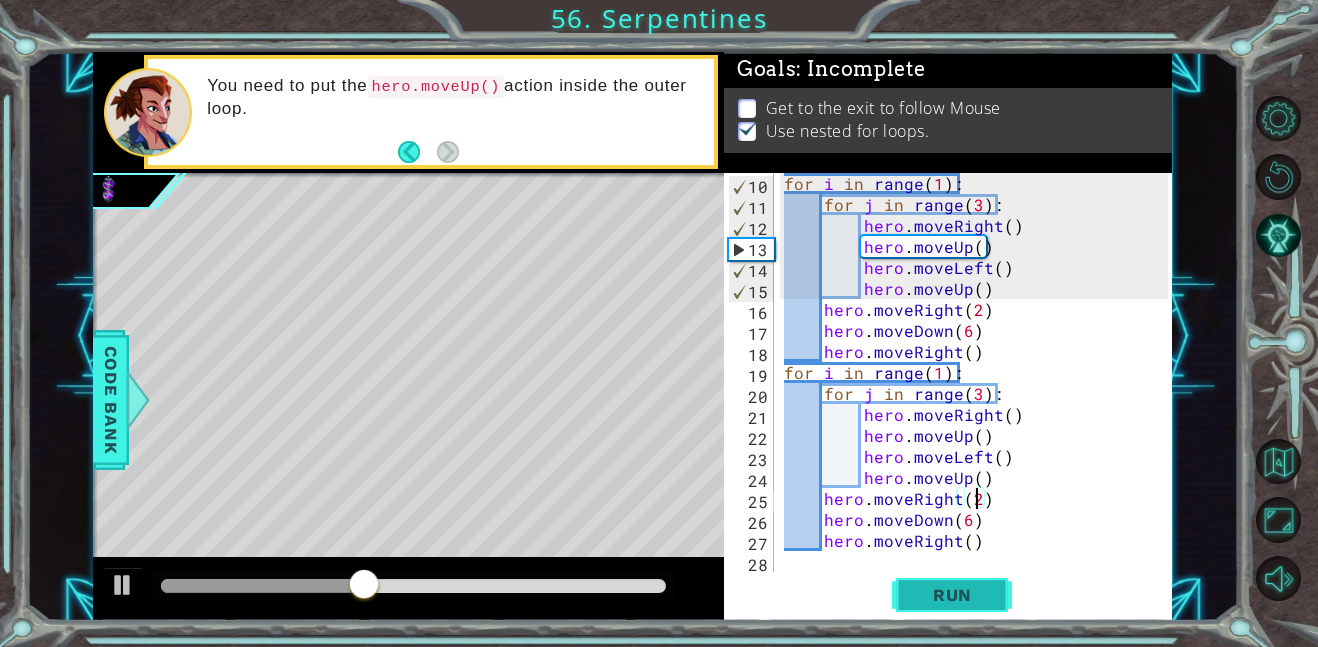 type on "hero.moveRight(2)" 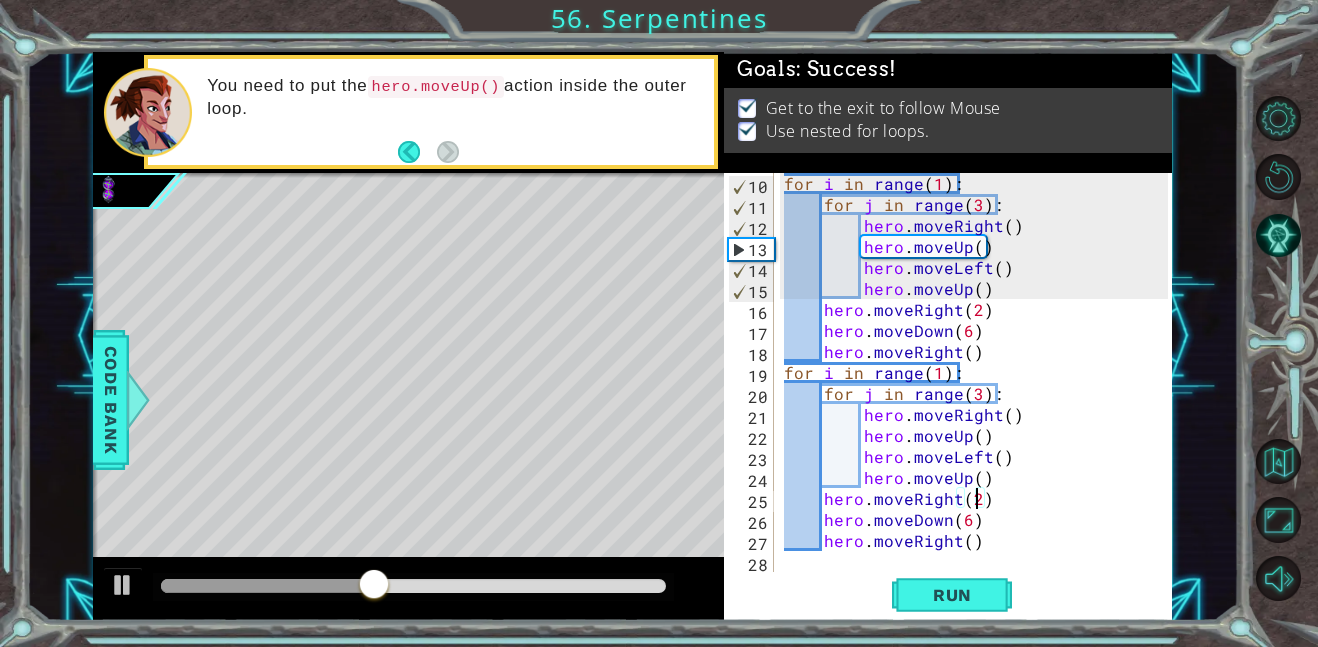 scroll, scrollTop: 189, scrollLeft: 0, axis: vertical 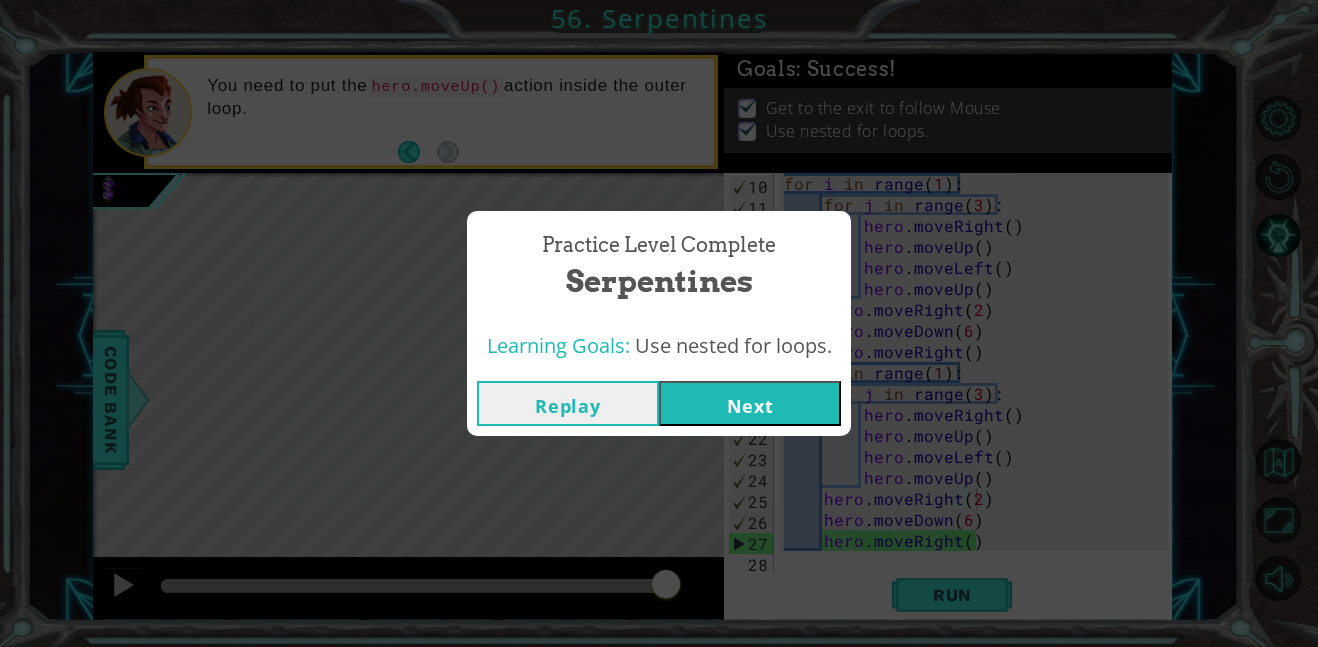 click on "Next" at bounding box center [750, 403] 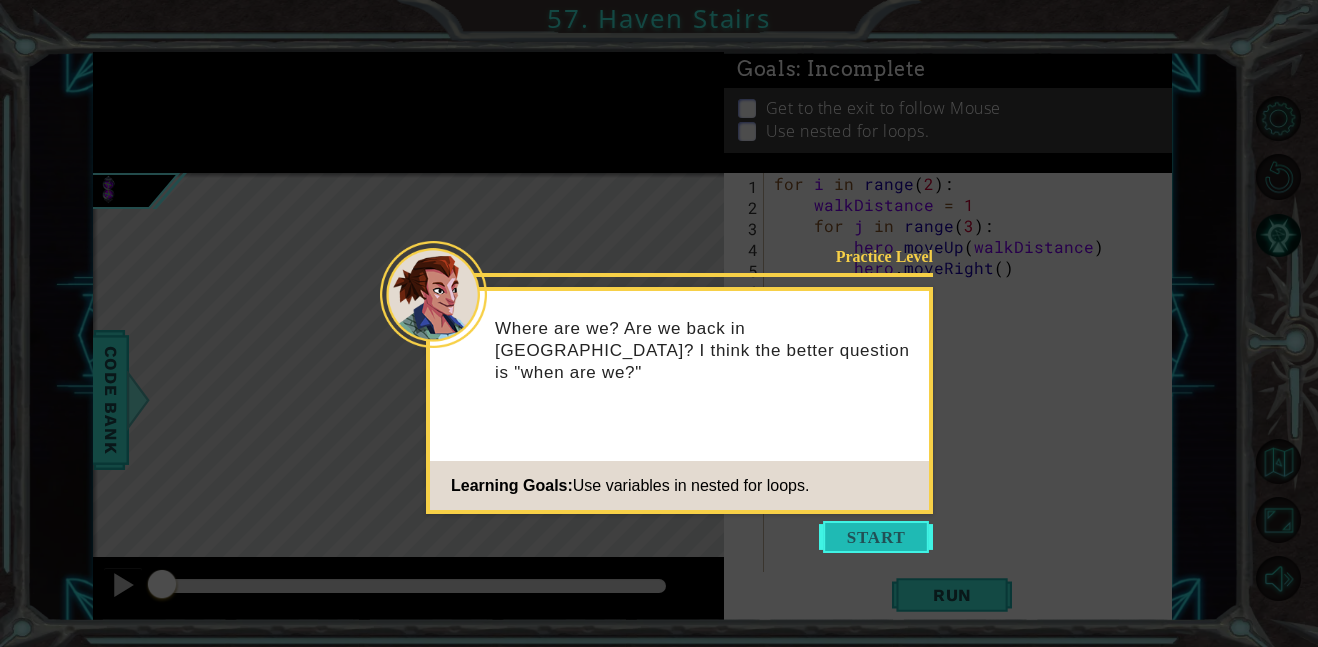 click at bounding box center [876, 537] 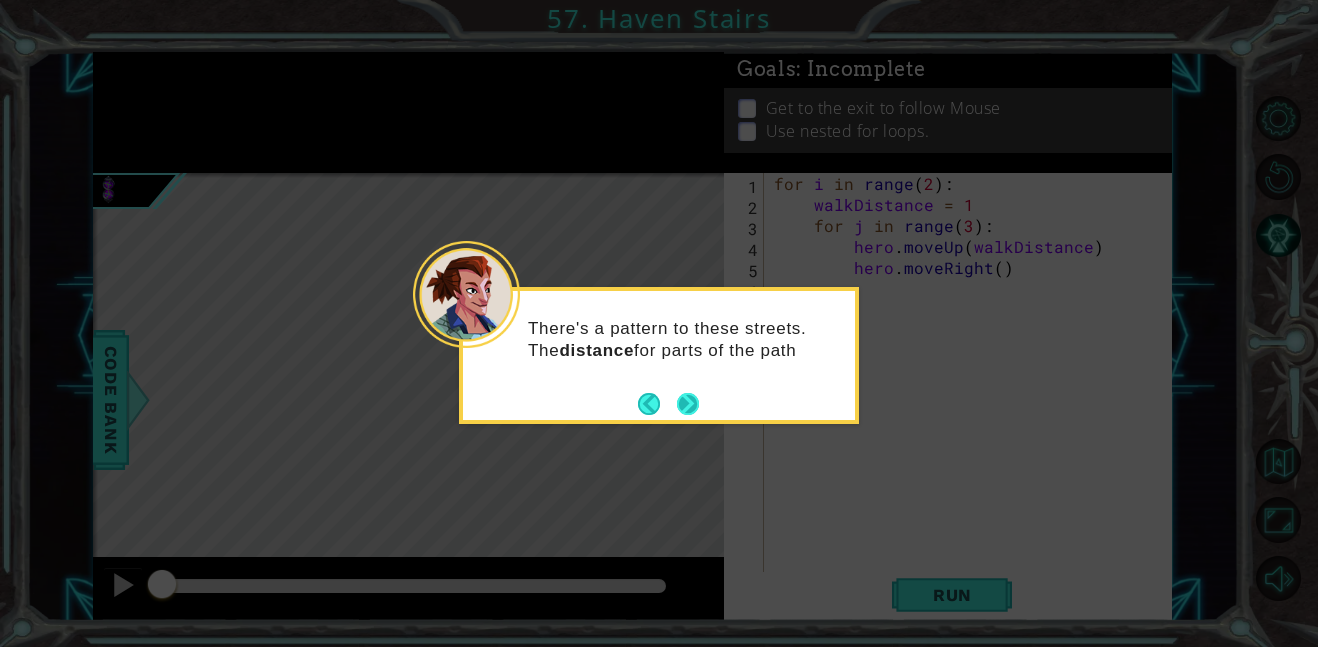 click at bounding box center [688, 404] 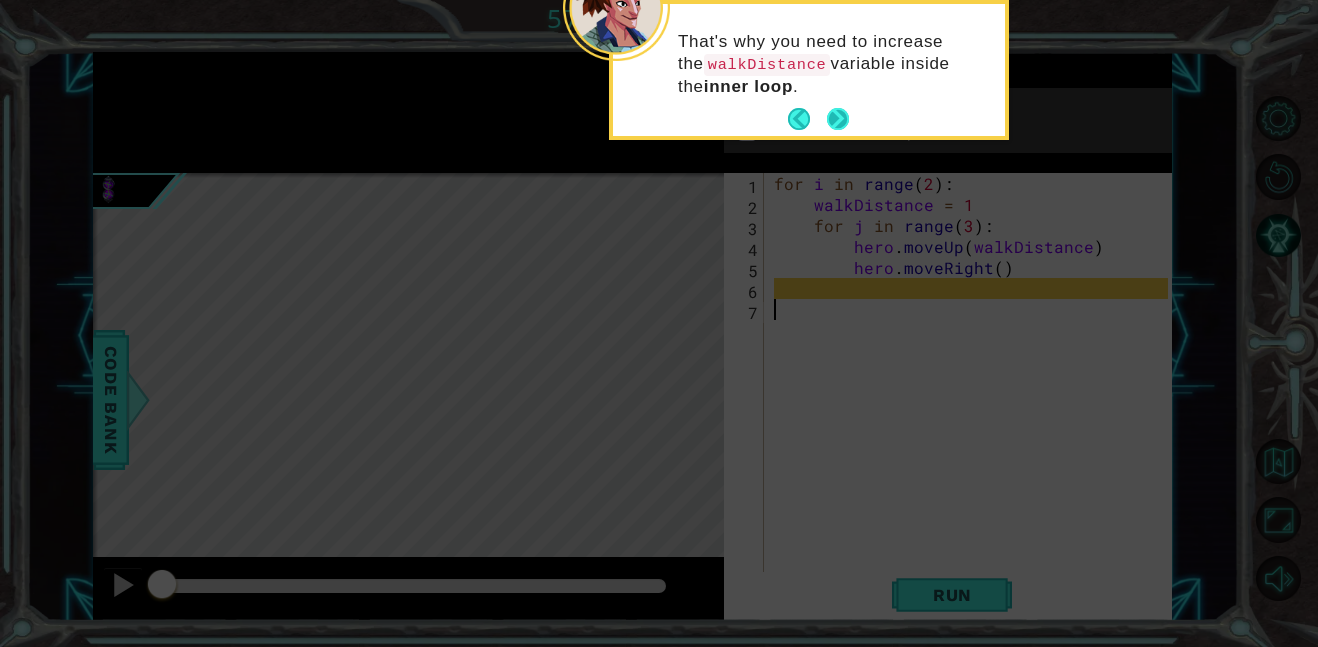click at bounding box center (838, 119) 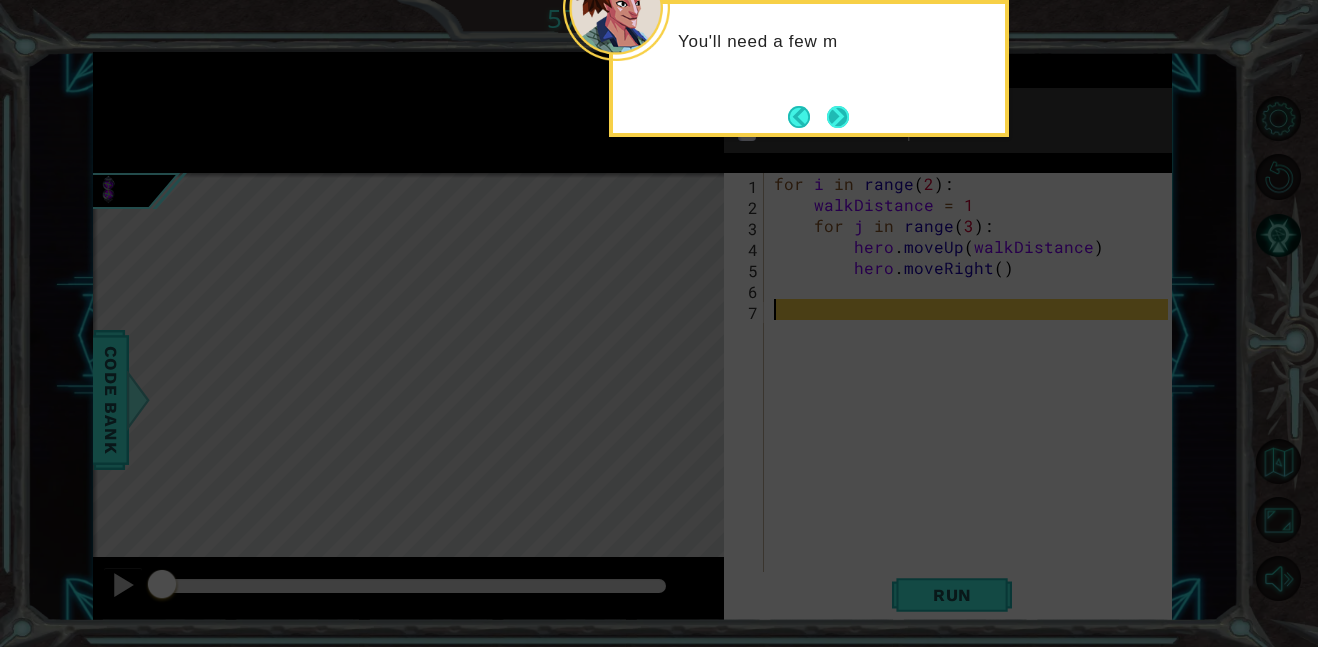 click at bounding box center (838, 117) 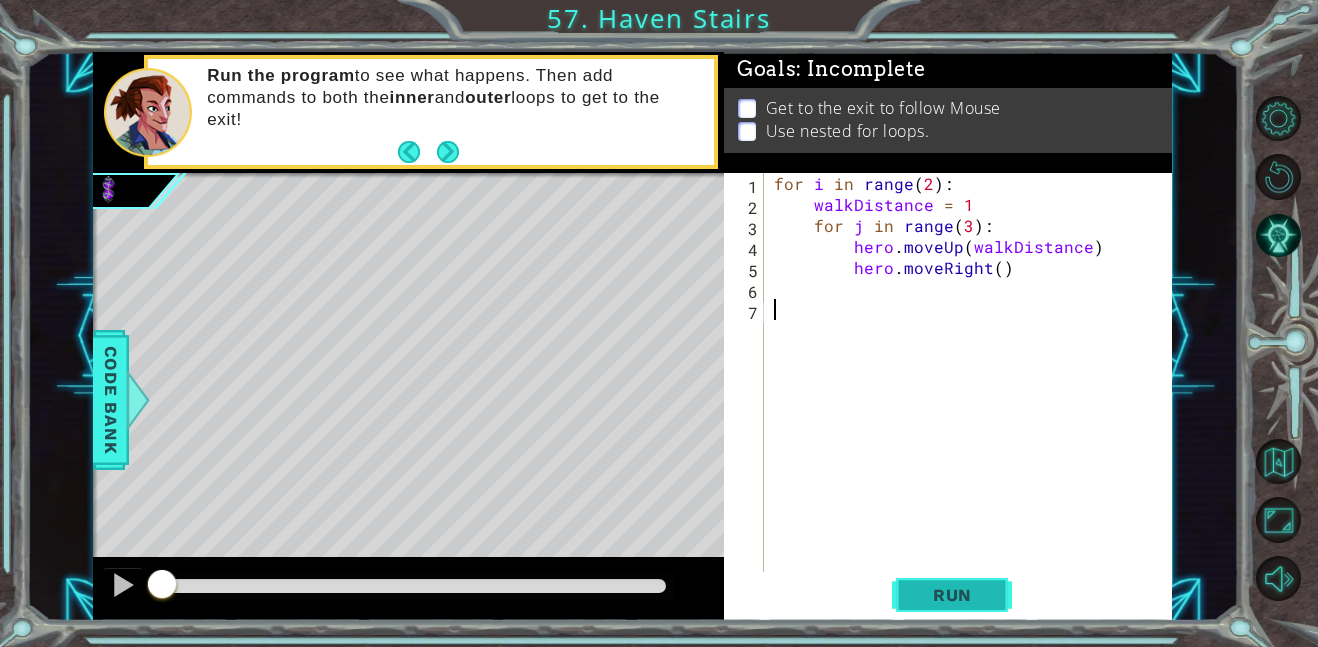 click on "Run" at bounding box center [952, 594] 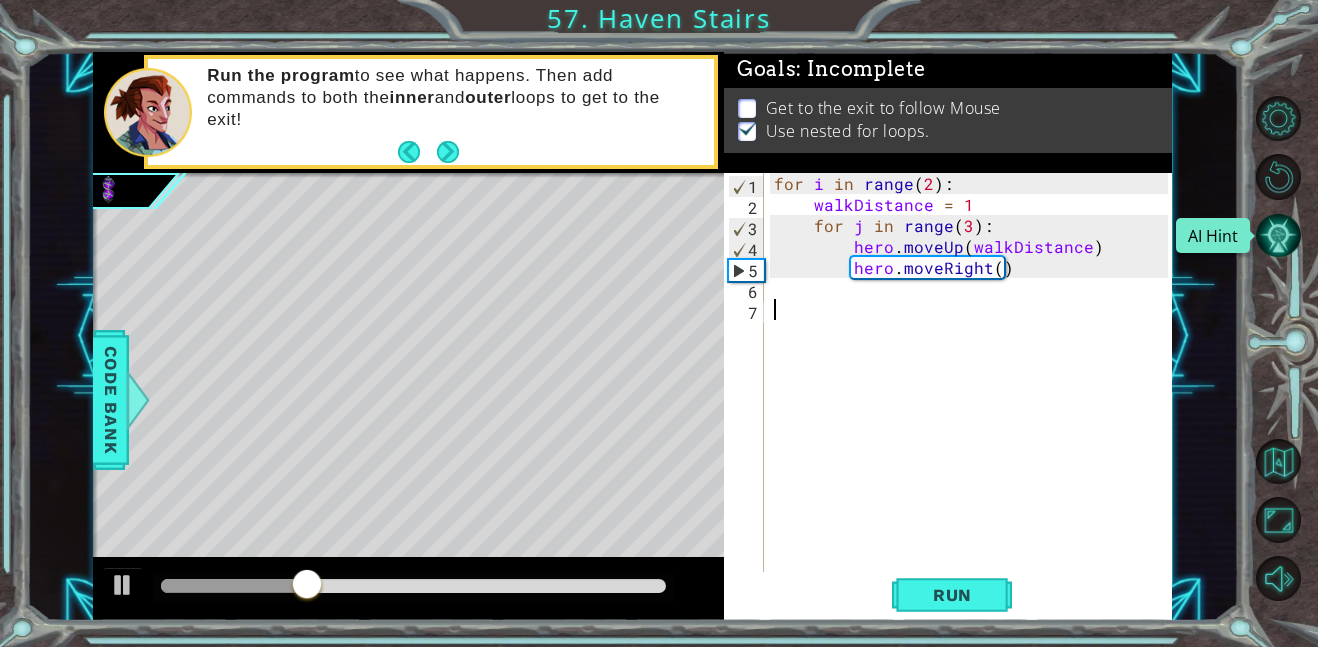 click at bounding box center (1278, 235) 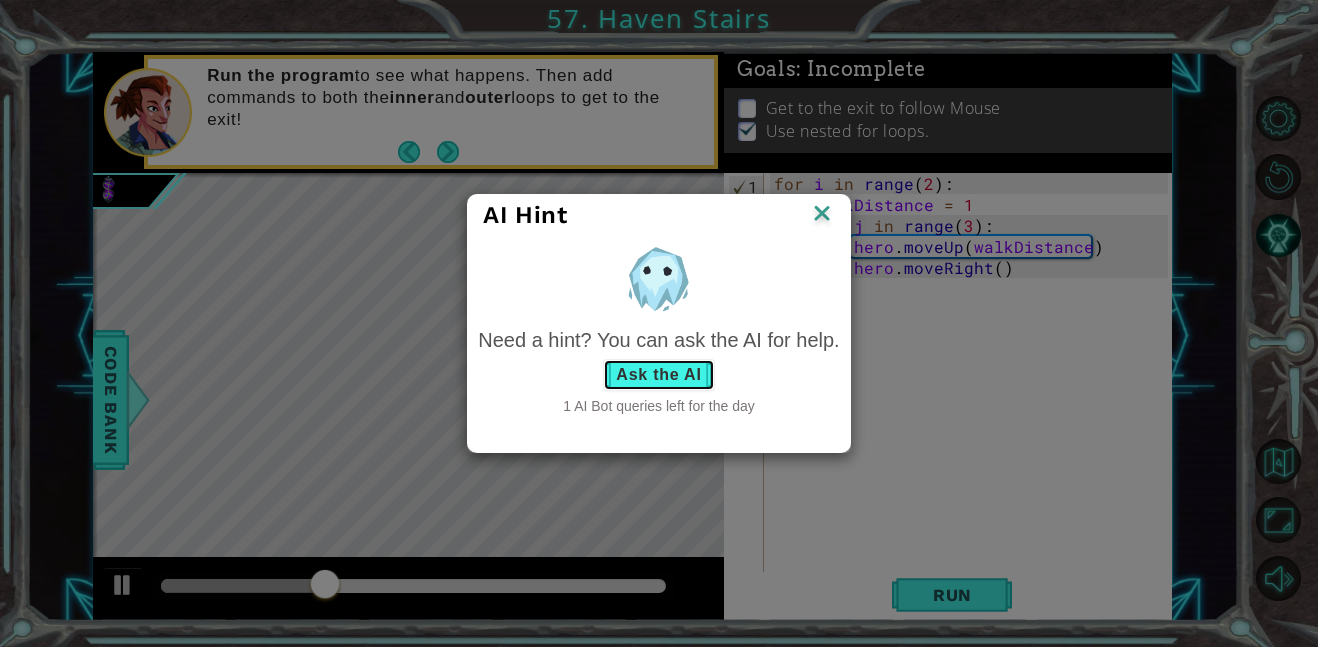 click on "Ask the AI" at bounding box center (658, 375) 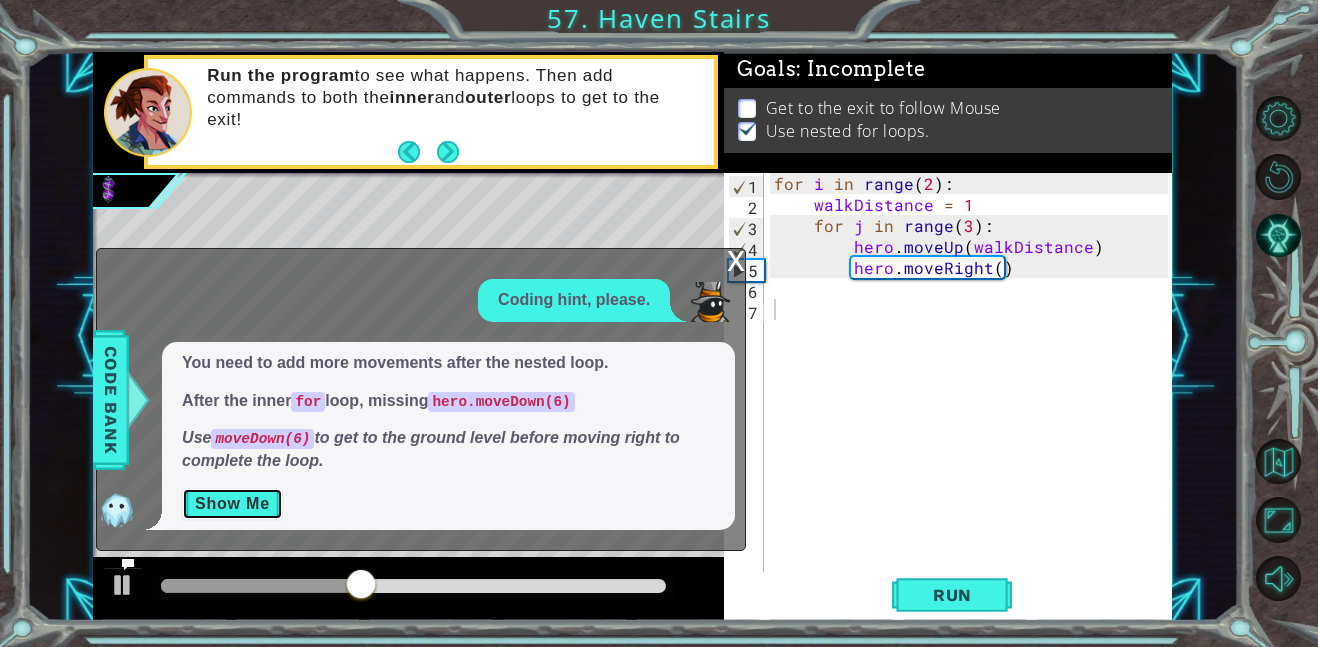 click on "Show Me" at bounding box center [232, 504] 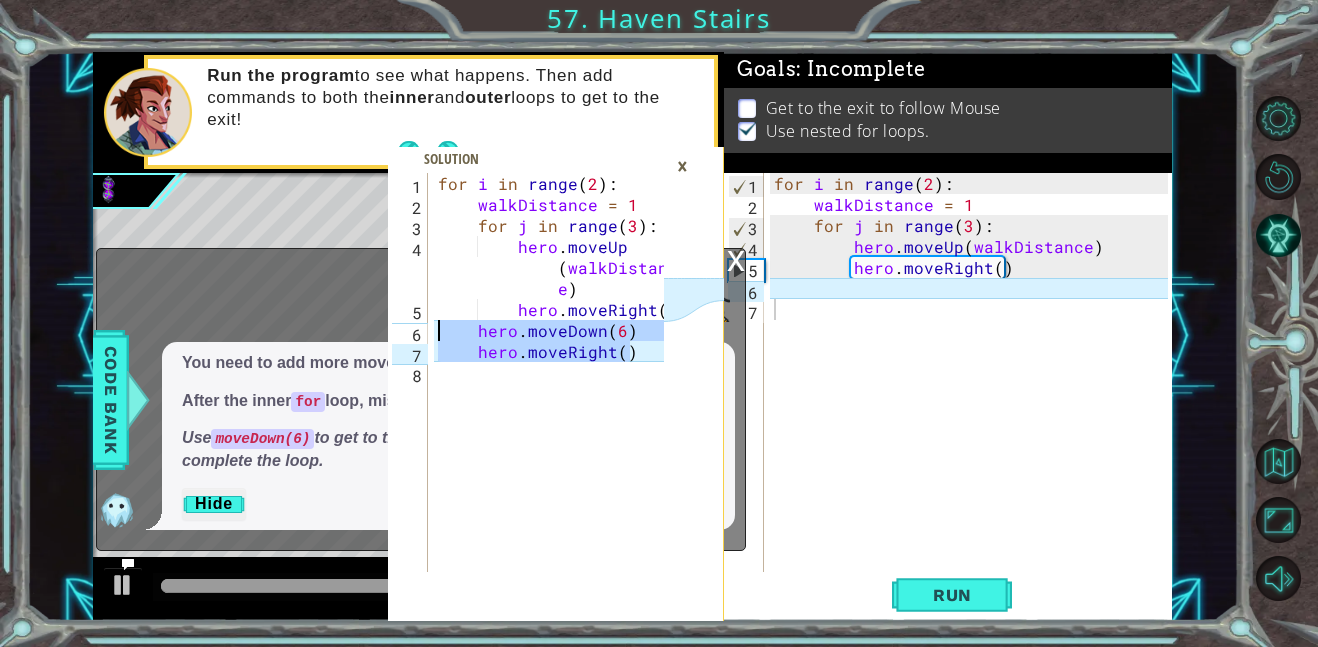 drag, startPoint x: 641, startPoint y: 354, endPoint x: 419, endPoint y: 336, distance: 222.72853 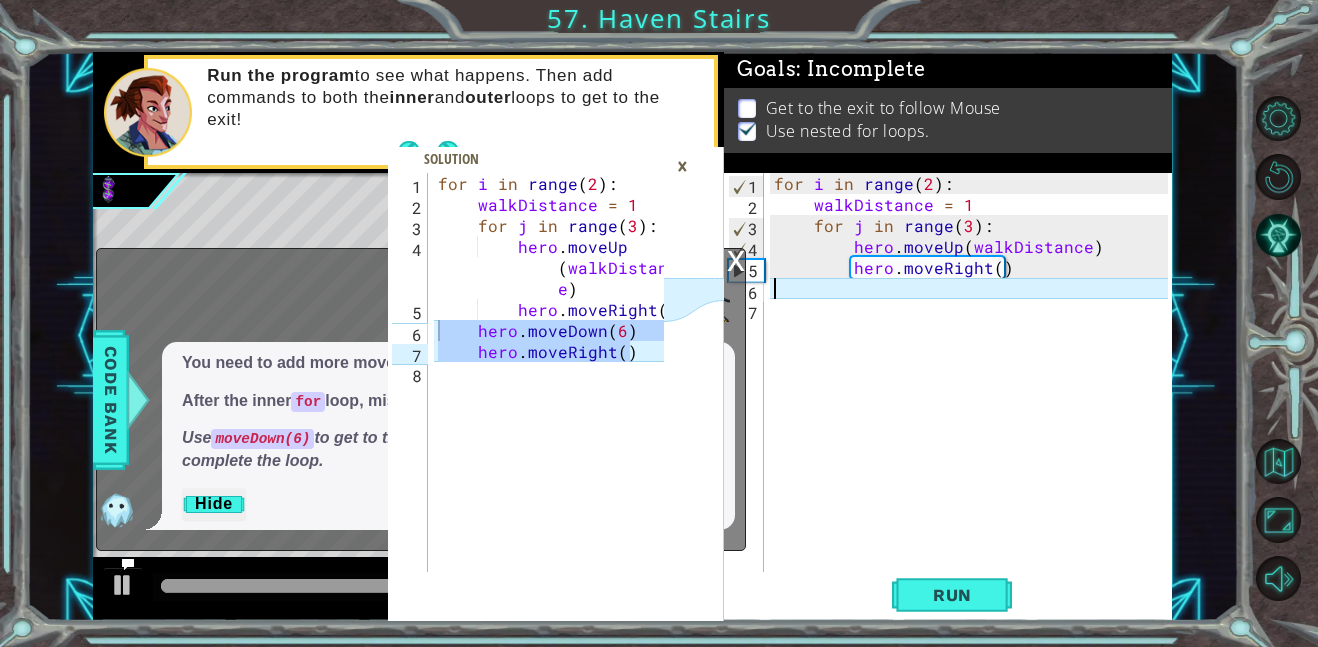 click on "for   i   in   range ( 2 ) :      walkDistance   =   1      for   j   in   range ( 3 ) :          hero . moveUp ( walkDistance )          hero . moveRight ( )" at bounding box center [974, 393] 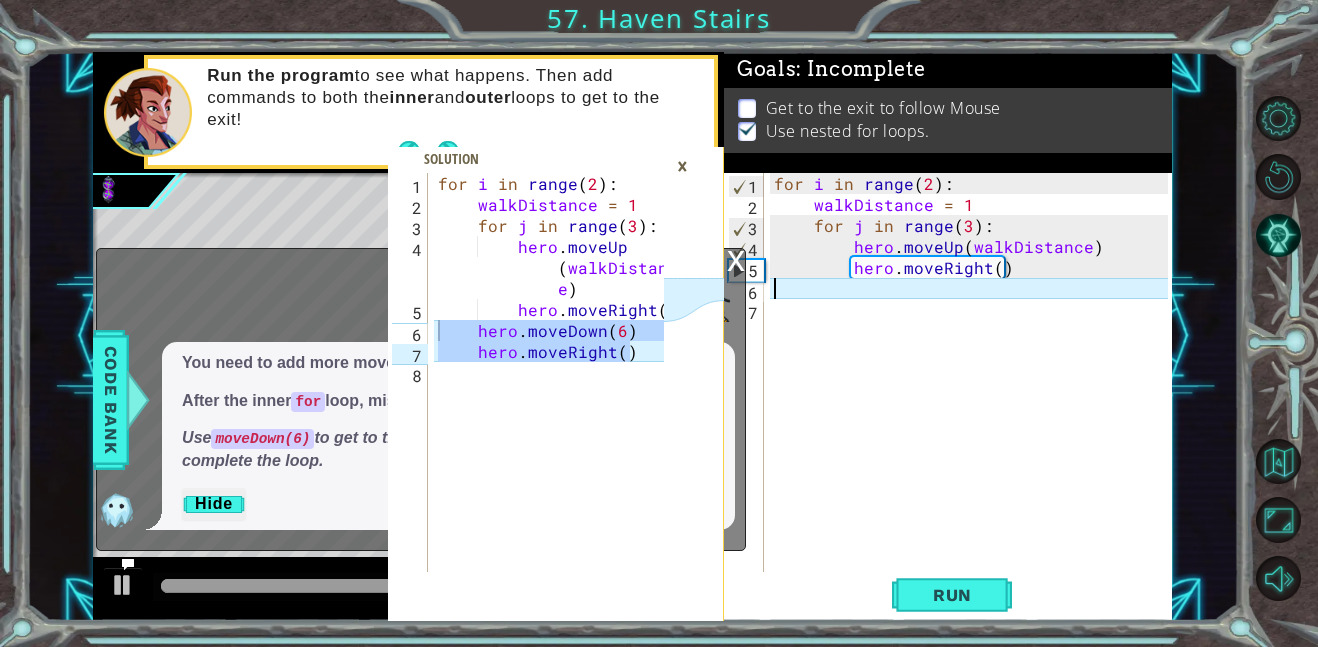paste on "hero.moveRight()" 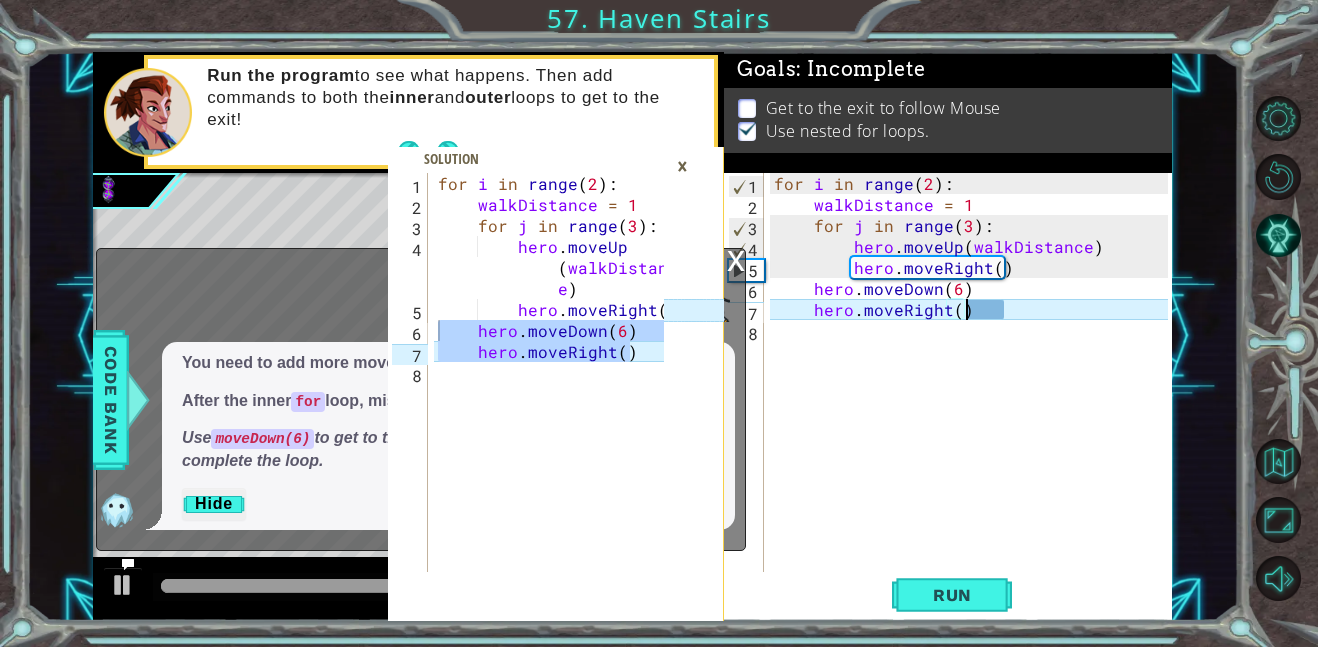 click on "×" at bounding box center [682, 166] 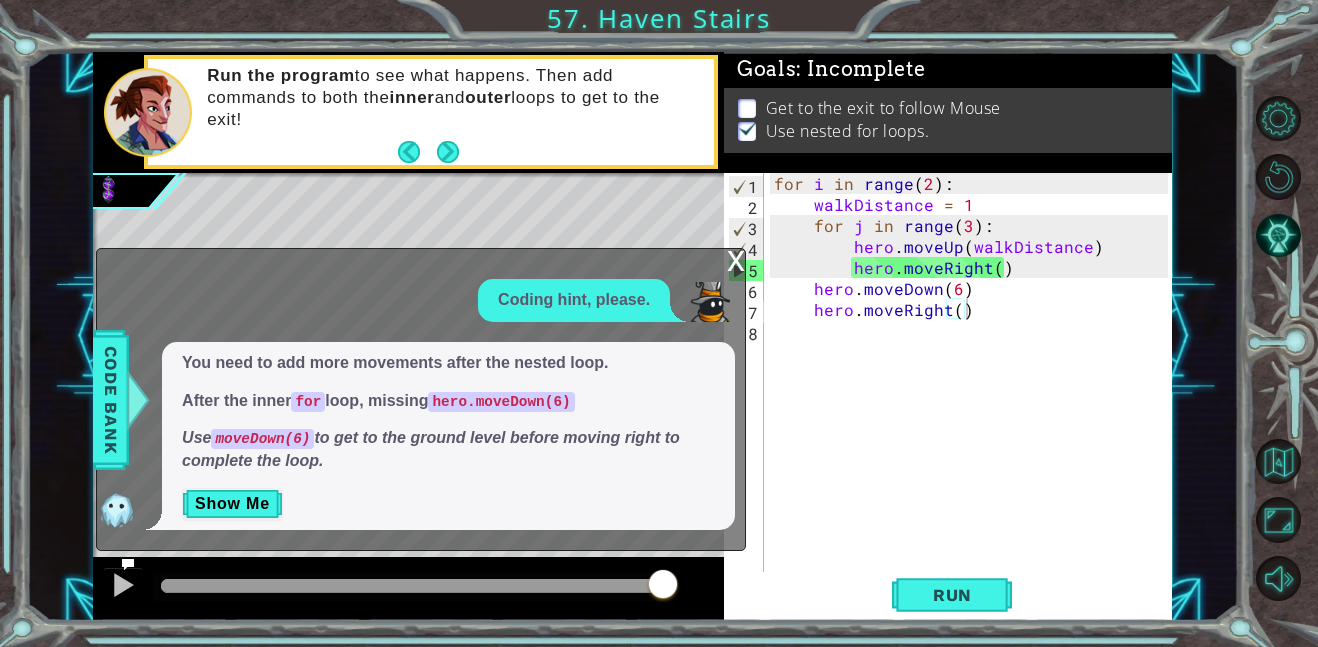 click on "x" at bounding box center (736, 259) 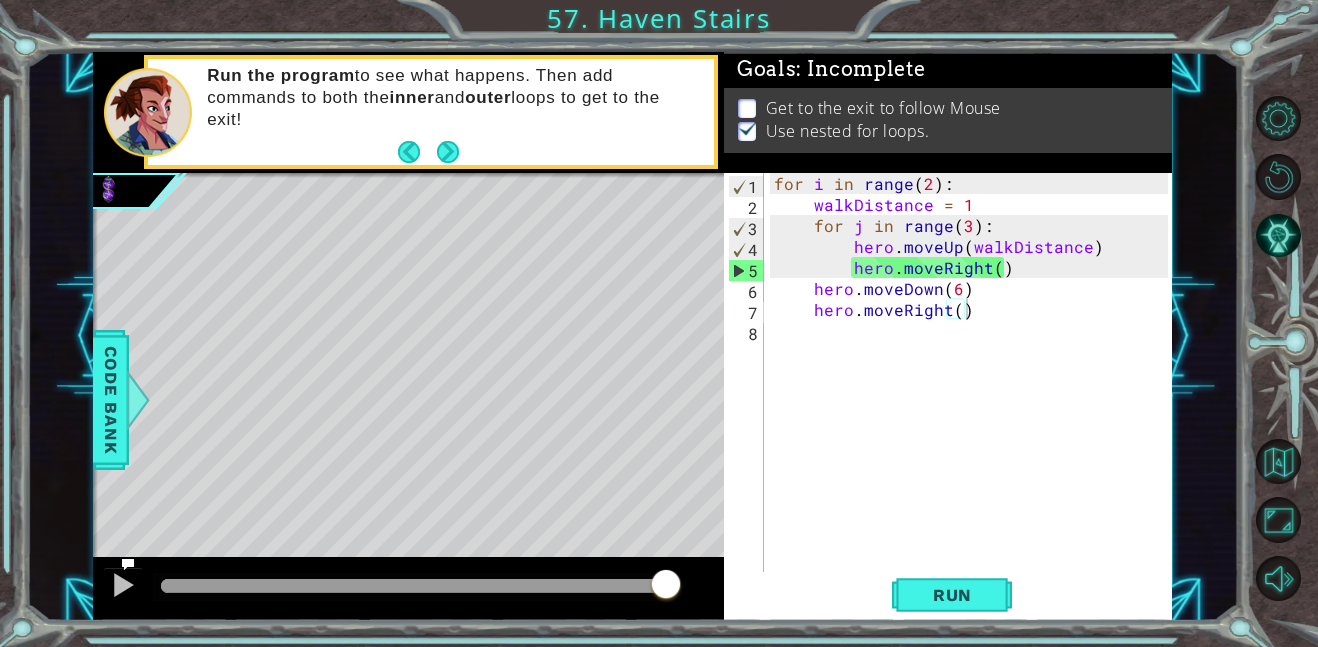 click on "for   i   in   range ( 2 ) :      walkDistance   =   1      for   j   in   range ( 3 ) :          hero . moveUp ( walkDistance )          hero . moveRight ( )      hero . moveDown ( 6 )      hero . moveRight ( )" at bounding box center [974, 393] 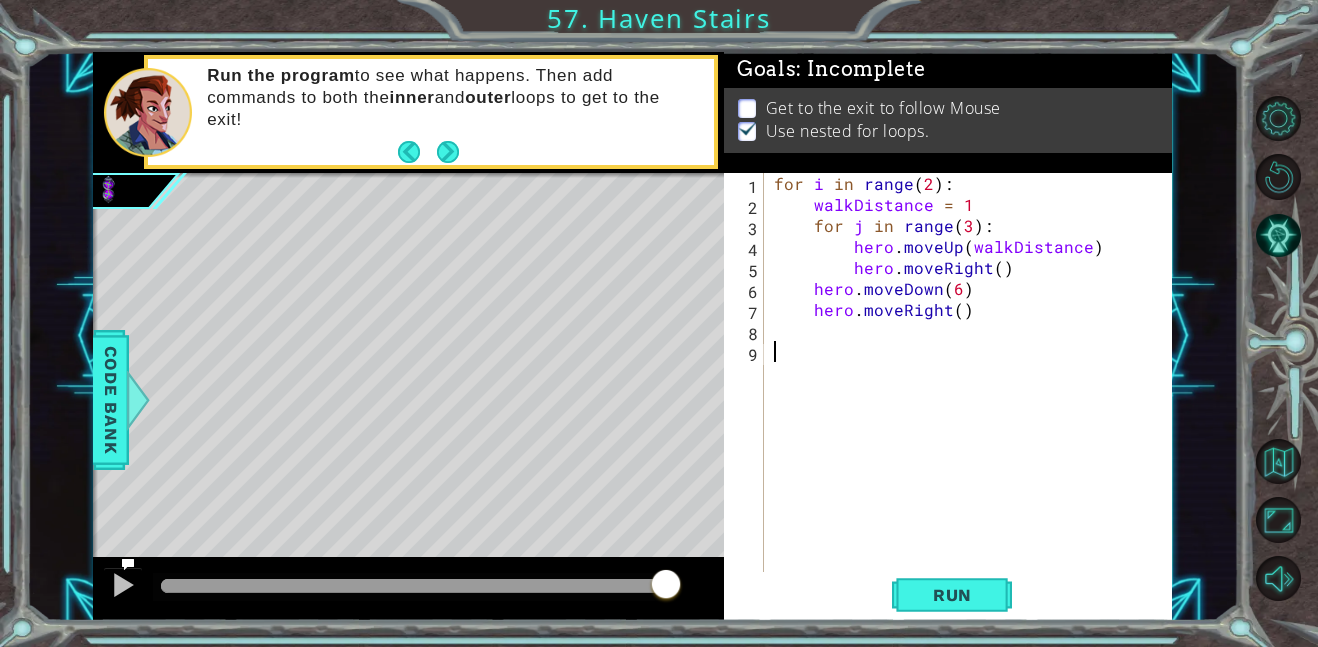 type on "e" 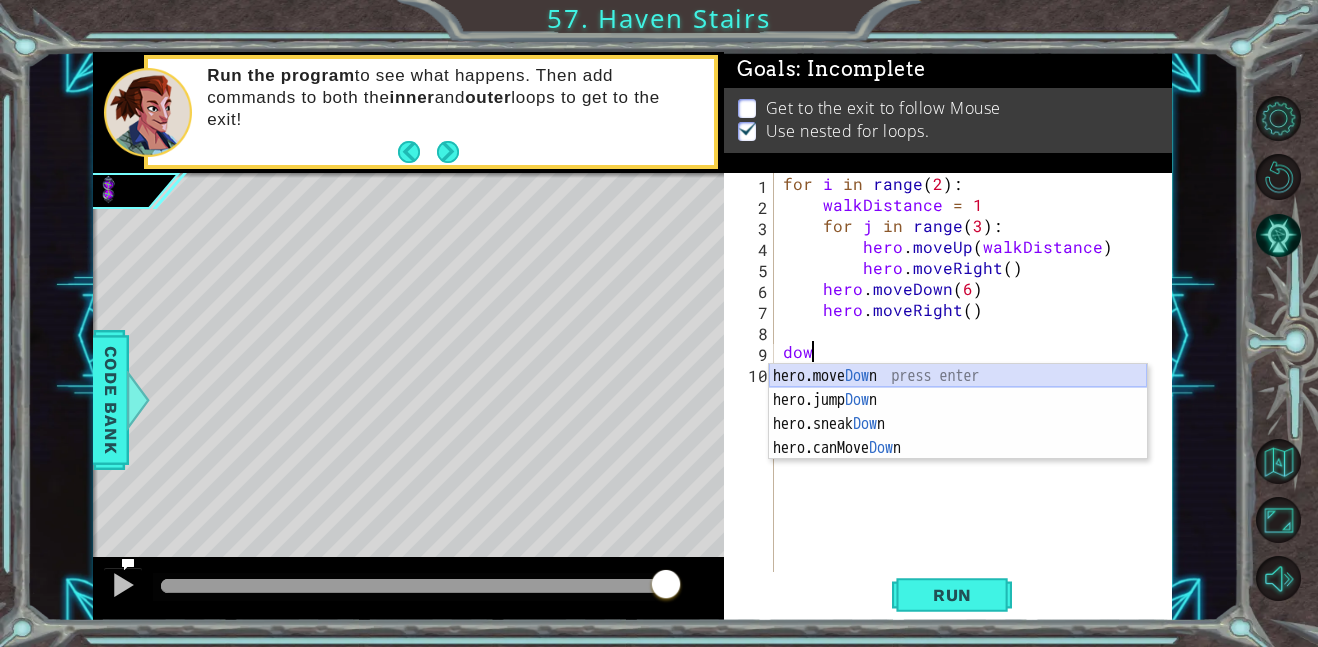 click on "hero.move Dow n press enter hero.jump Dow n press enter hero.sneak Dow n press enter hero.canMove Dow n press enter" at bounding box center (958, 436) 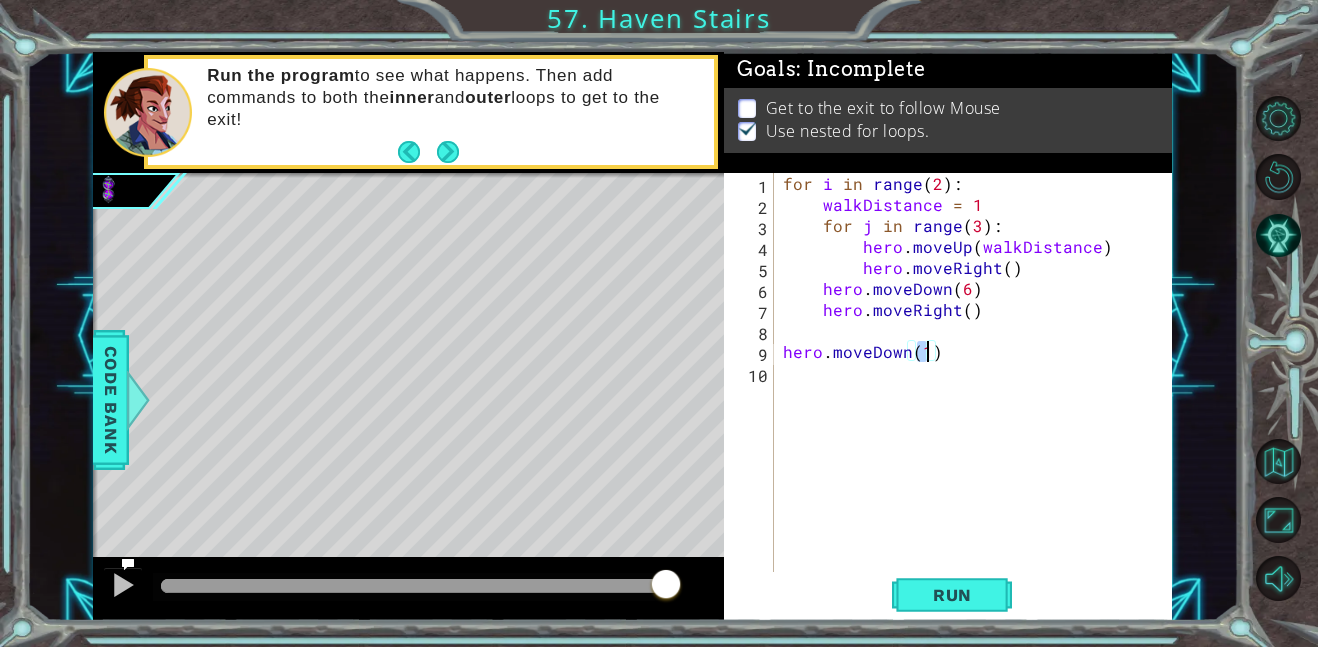 scroll, scrollTop: 0, scrollLeft: 8, axis: horizontal 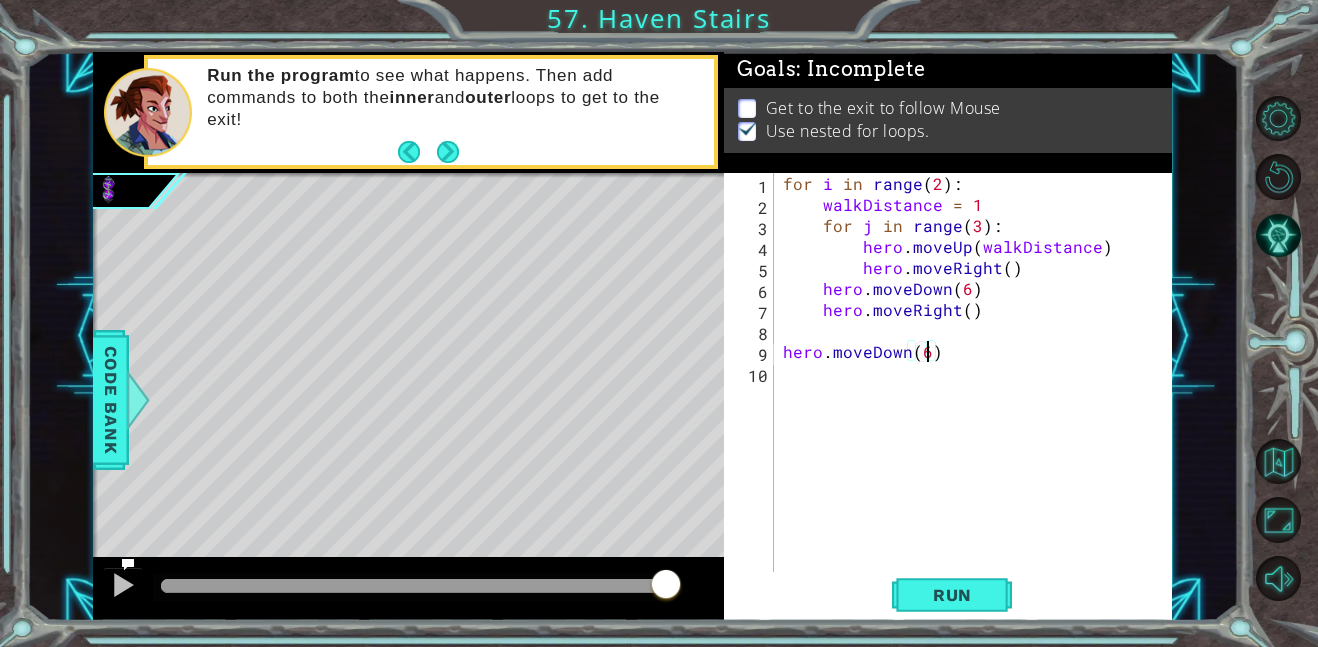 type on "hero.moveDown(6)" 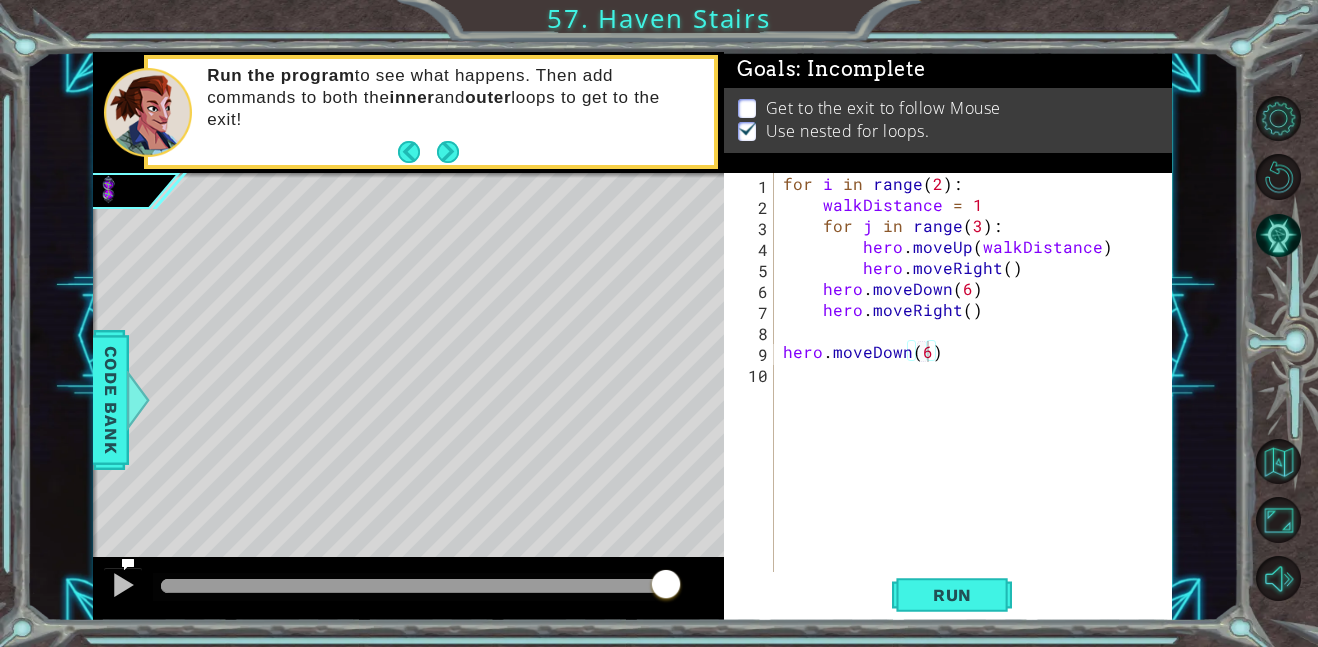 click on "hero.moveDown(6) 1 2 3 4 5 6 7 8 9 10 for   i   in   range ( 2 ) :      walkDistance   =   1      for   j   in   range ( 3 ) :          hero . moveUp ( walkDistance )          hero . moveRight ( )      hero . moveDown ( 6 )      hero . moveRight ( )      hero . moveDown ( 6 )     הההההההההההההההההההההההההההההההההההההההההההההההההההההההההההההההההההההההההההההההההההההההההההההההההההההההההההההההההההההההההההההההההההההההההההההההההההההההההההההההההההההההההההההההההההההההההההההההההההההההההההההההההההההההההההההההההההההההההההההההההההההההההההההההה Code Saved Run Statement   /  Call   /" at bounding box center [948, 397] 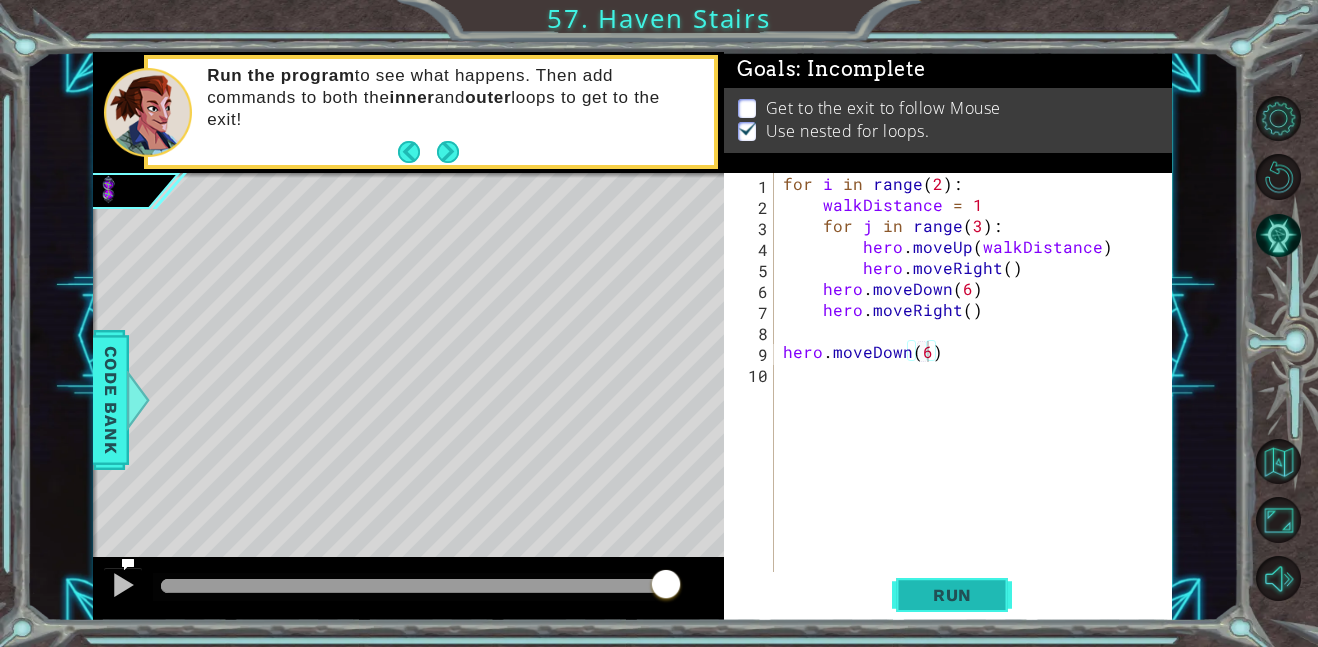 click on "Run" at bounding box center (952, 594) 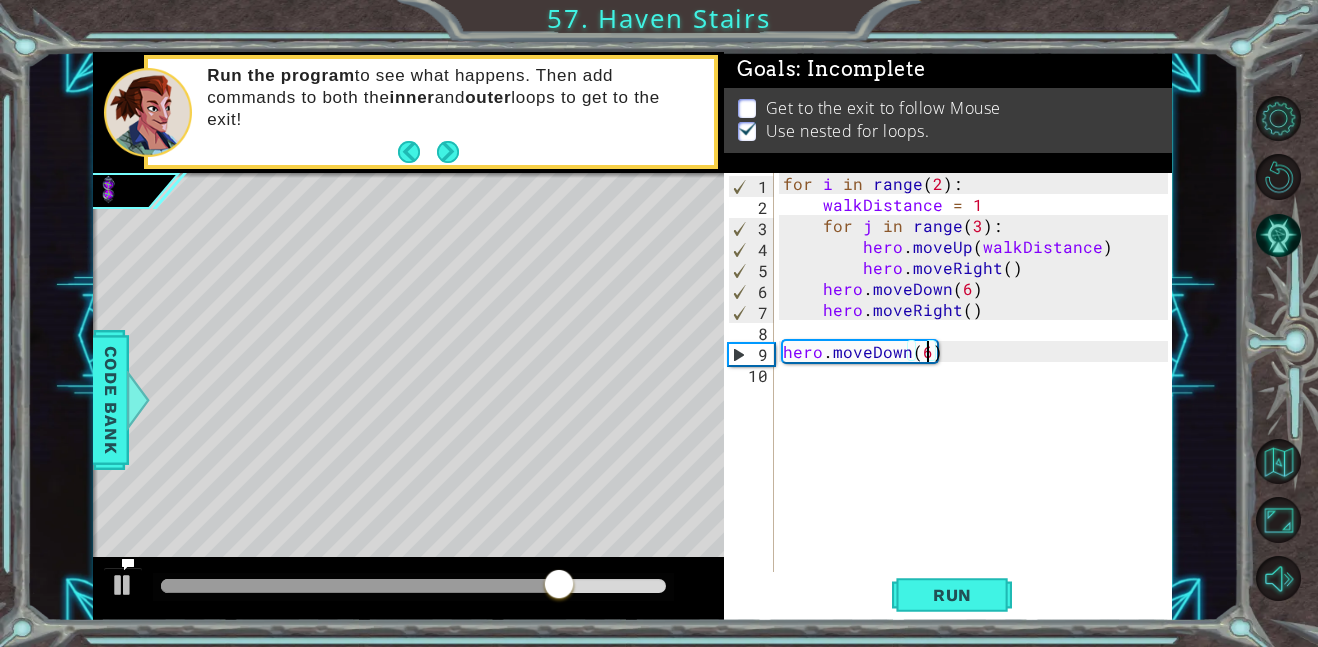 scroll, scrollTop: 0, scrollLeft: 0, axis: both 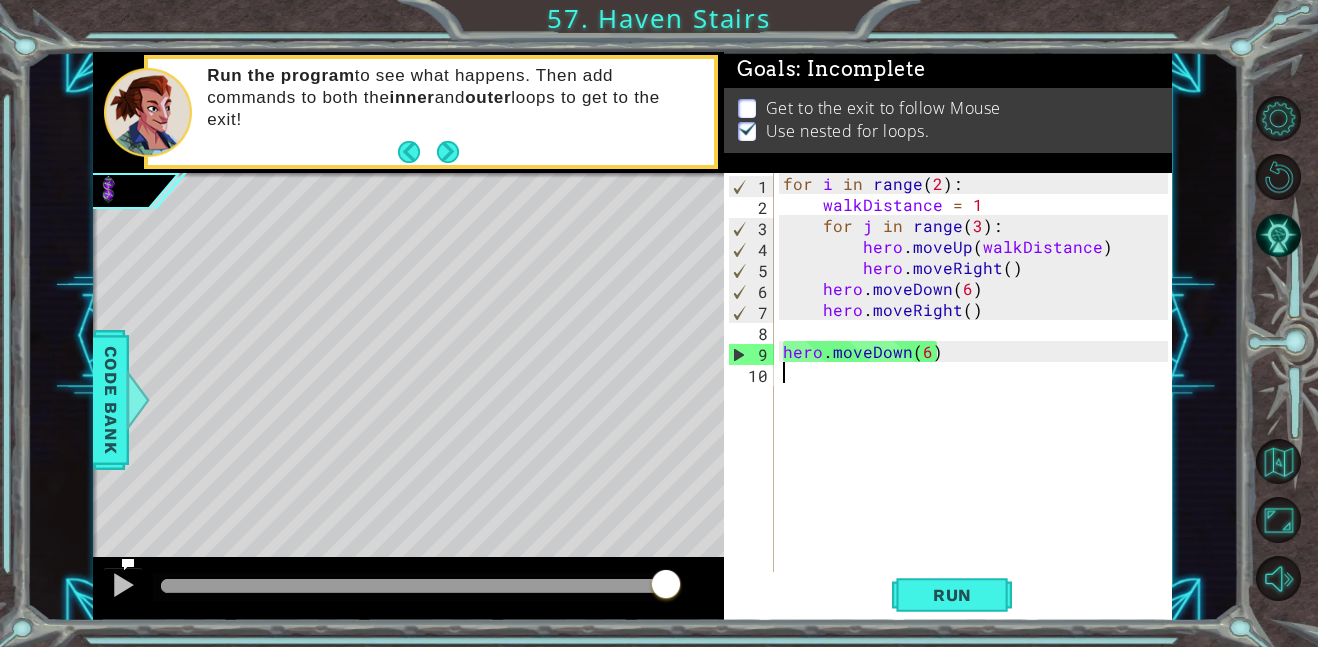 click on "for   i   in   range ( 2 ) :      walkDistance   =   1      for   j   in   range ( 3 ) :          hero . moveUp ( walkDistance )          hero . moveRight ( )      hero . moveDown ( 6 )      hero . moveRight ( )      hero . moveDown ( 6 )" at bounding box center [978, 393] 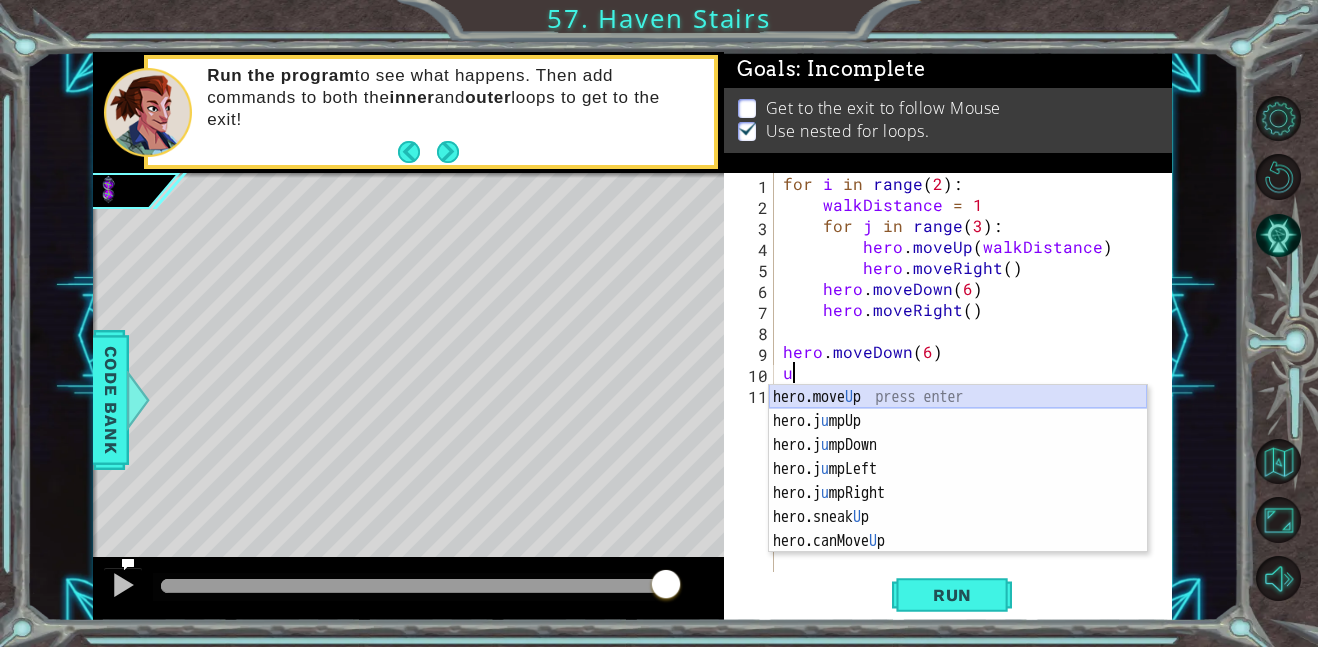 click on "hero.move U p press enter hero.j u mpUp press enter hero.j u mpDown press enter hero.j u mpLeft press enter hero.j u mpRight press enter hero.sneak U p press enter hero.canMove U p press enter" at bounding box center [958, 493] 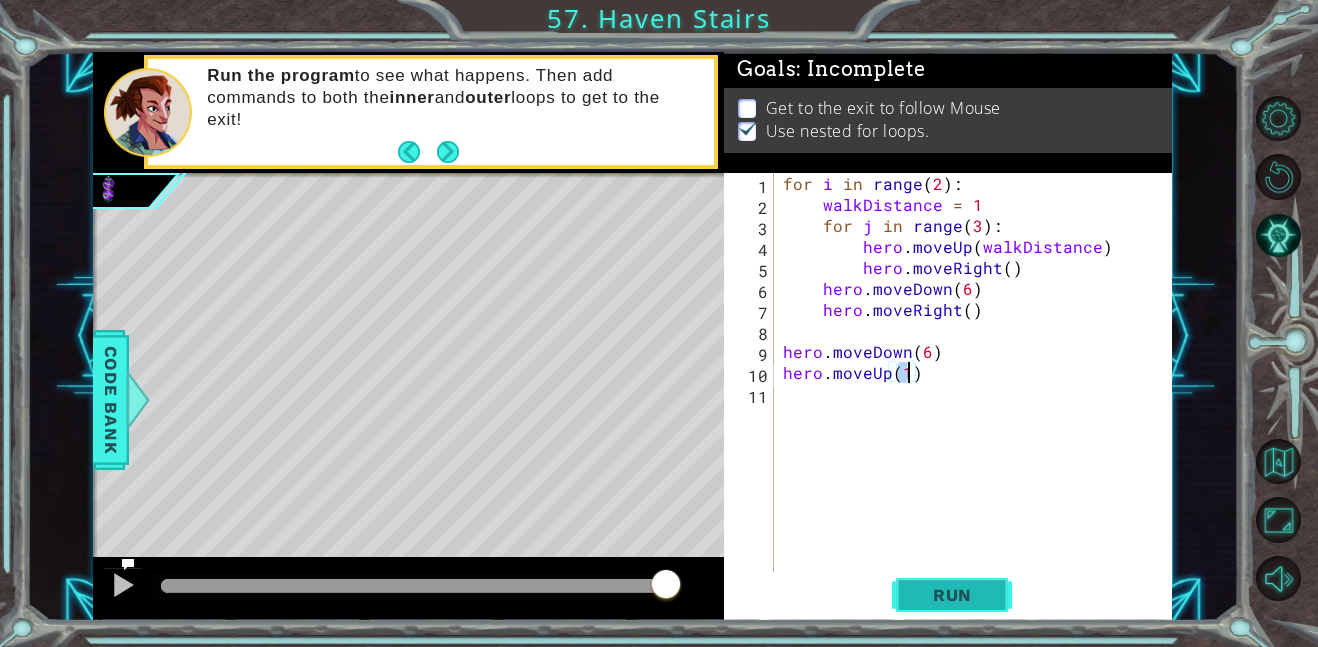 type on "hero.moveUp(1)" 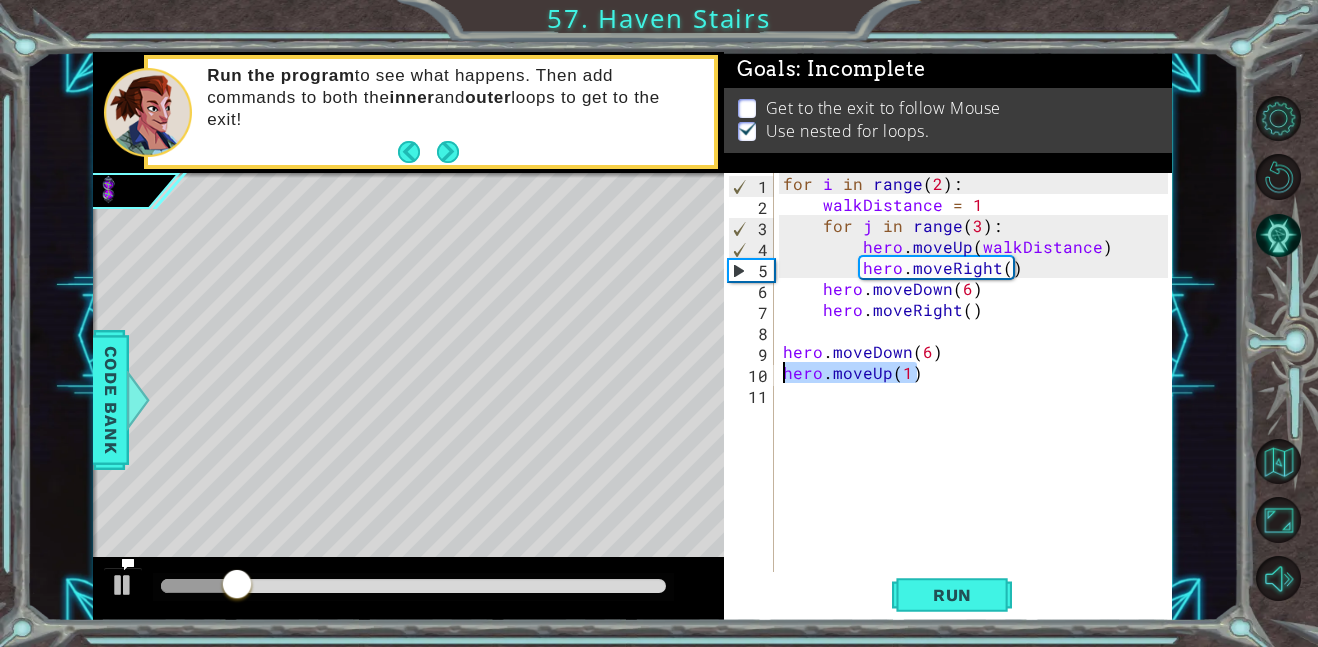 drag, startPoint x: 979, startPoint y: 379, endPoint x: 769, endPoint y: 372, distance: 210.11664 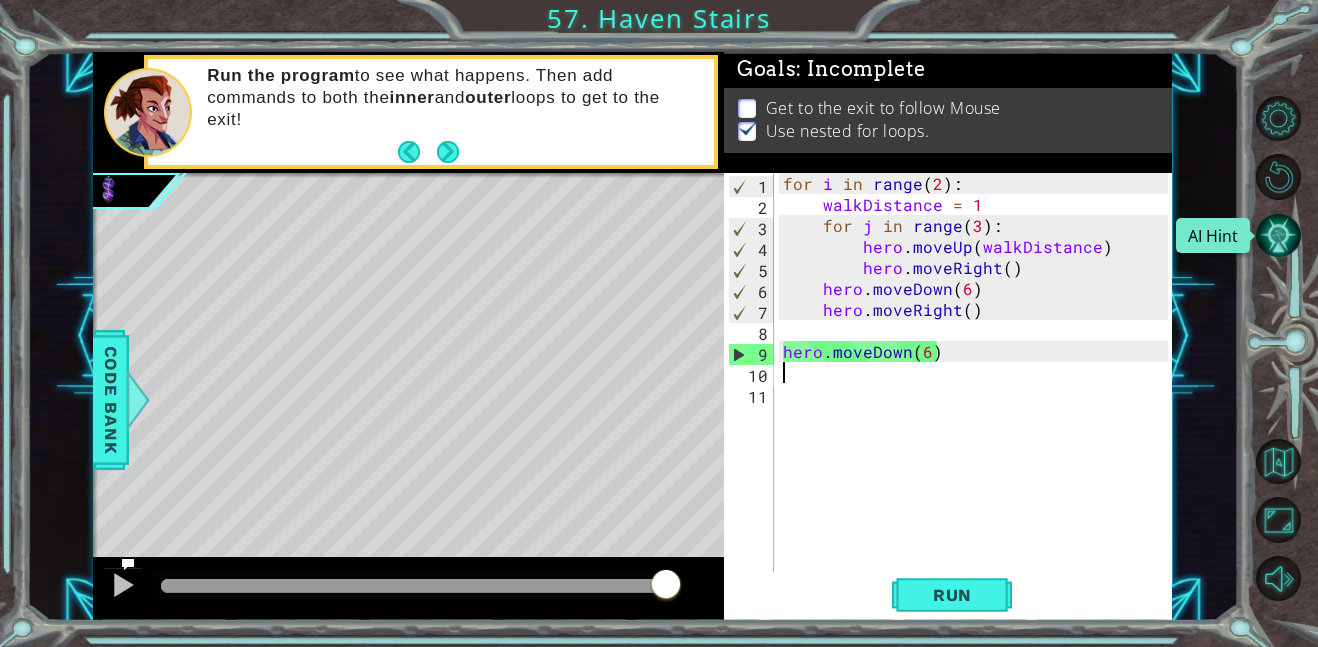 click at bounding box center [1278, 235] 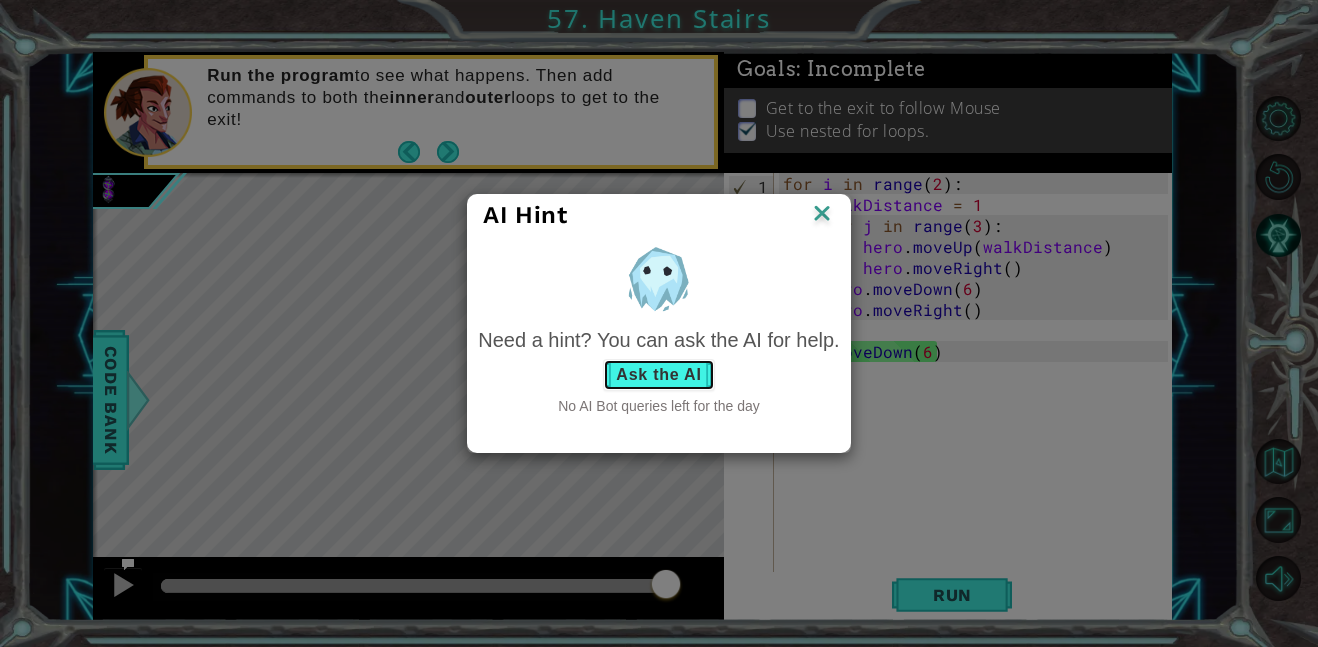 click on "Ask the AI" at bounding box center (658, 375) 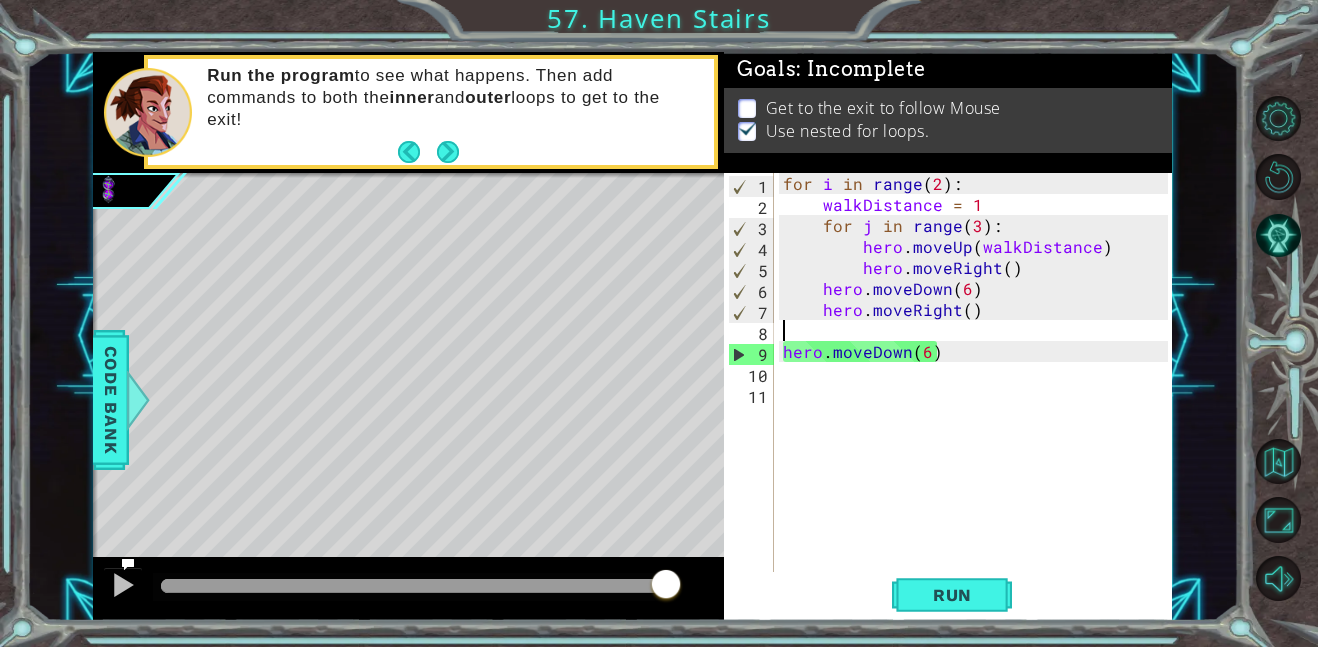 click on "for   i   in   range ( 2 ) :      walkDistance   =   1      for   j   in   range ( 3 ) :          hero . moveUp ( walkDistance )          hero . moveRight ( )      hero . moveDown ( 6 )      hero . moveRight ( )      hero . moveDown ( 6 )" at bounding box center (978, 393) 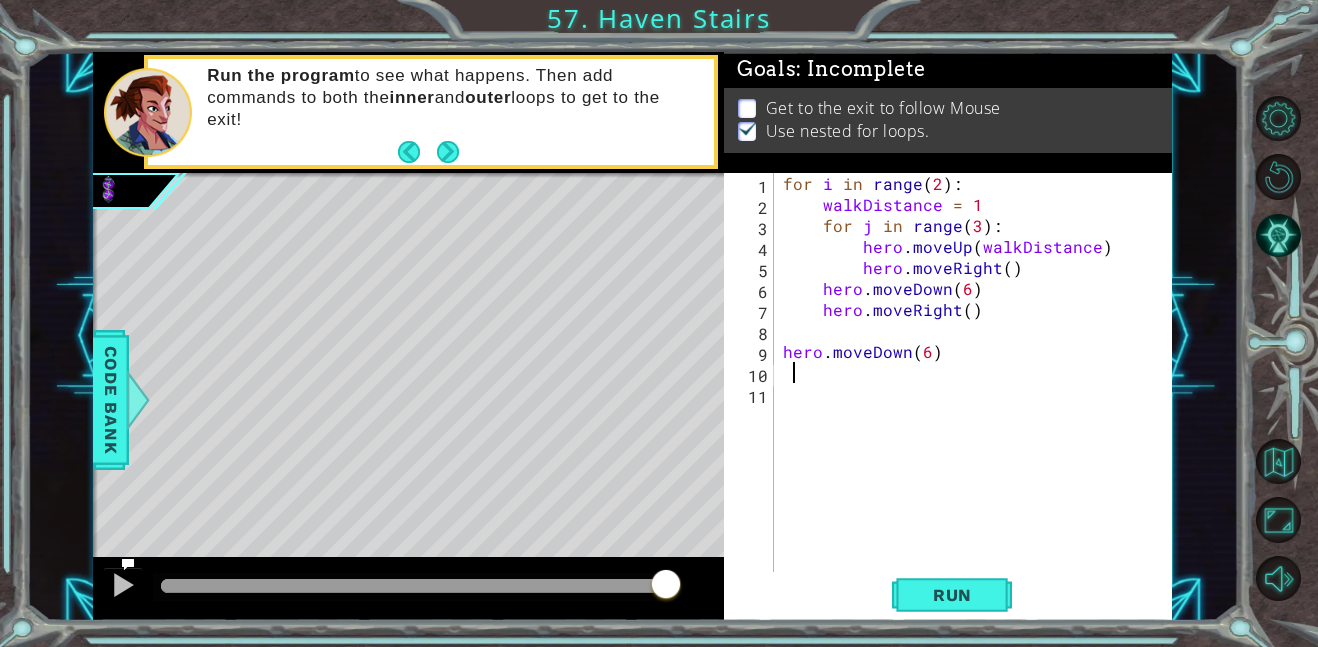 type on "f" 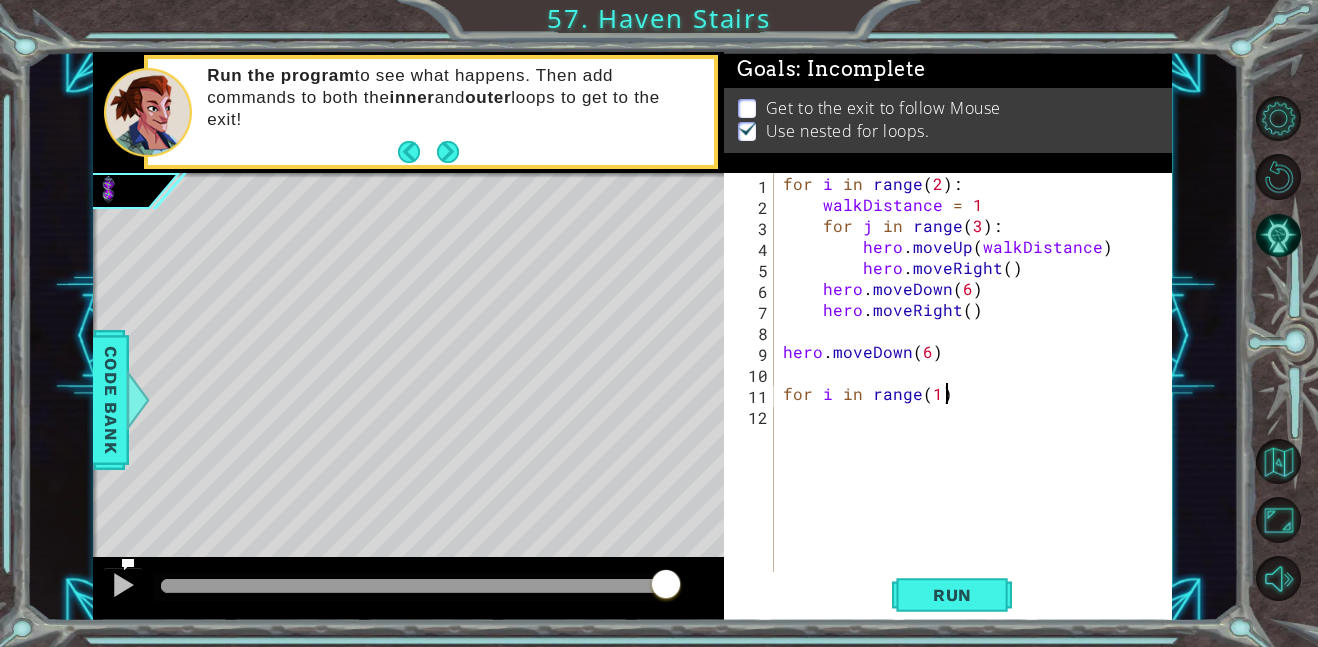 scroll, scrollTop: 0, scrollLeft: 9, axis: horizontal 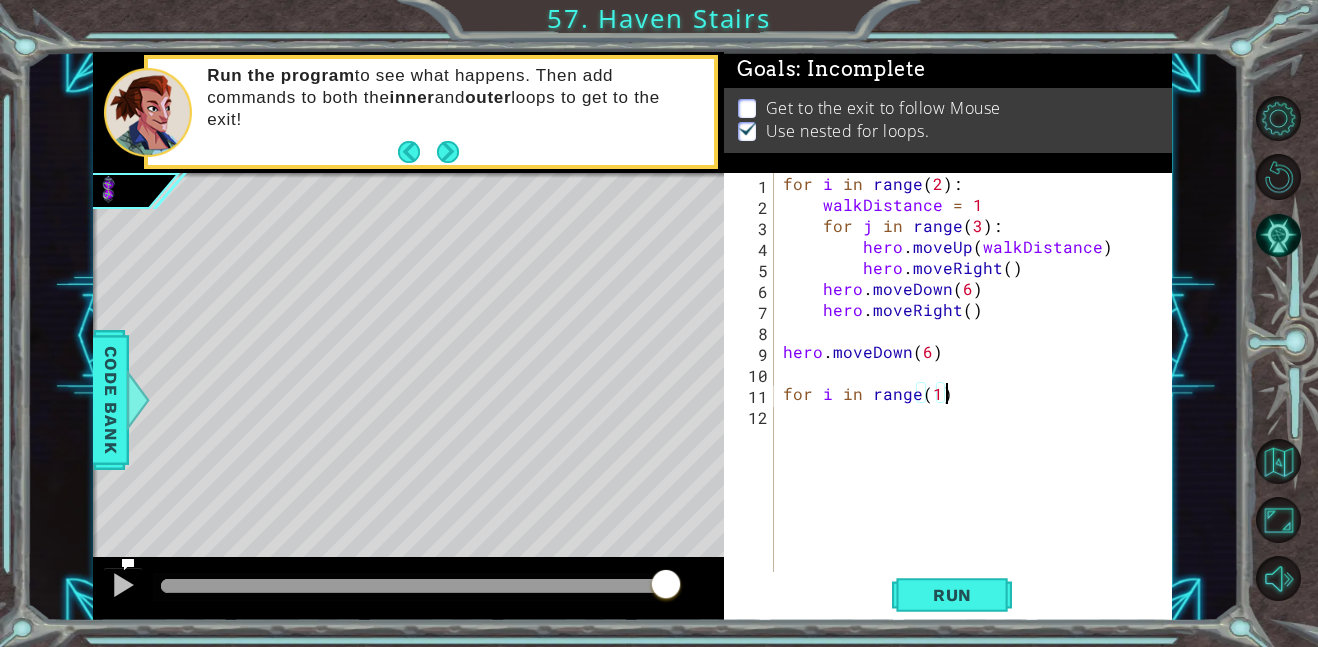 type on "for i in range(1):" 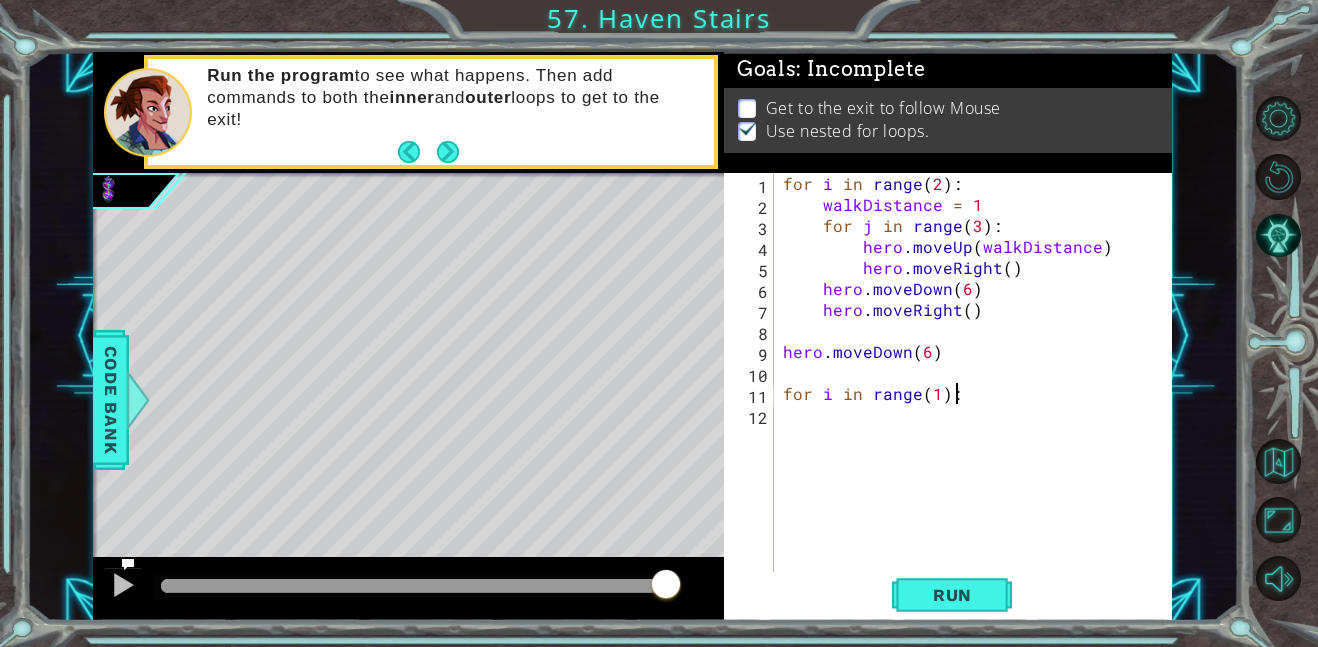 click on "for   i   in   range ( 2 ) :      walkDistance   =   1      for   j   in   range ( 3 ) :          hero . moveUp ( walkDistance )          hero . moveRight ( )      hero . moveDown ( 6 )      hero . moveRight ( )      hero . moveDown ( 6 ) for   i   in   range ( 1 ) :" at bounding box center [978, 393] 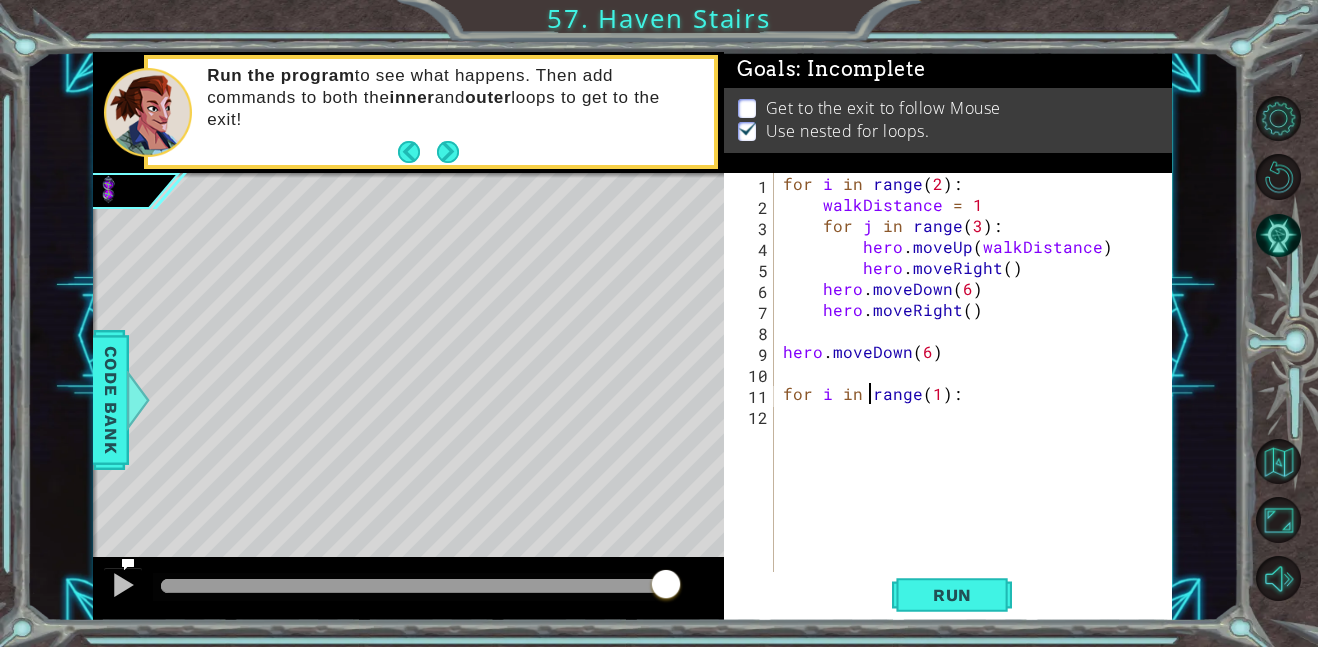 click on "for   i   in   range ( 2 ) :      walkDistance   =   1      for   j   in   range ( 3 ) :          hero . moveUp ( walkDistance )          hero . moveRight ( )      hero . moveDown ( 6 )      hero . moveRight ( )      hero . moveDown ( 6 ) for   i   in   range ( 1 ) :" at bounding box center (978, 393) 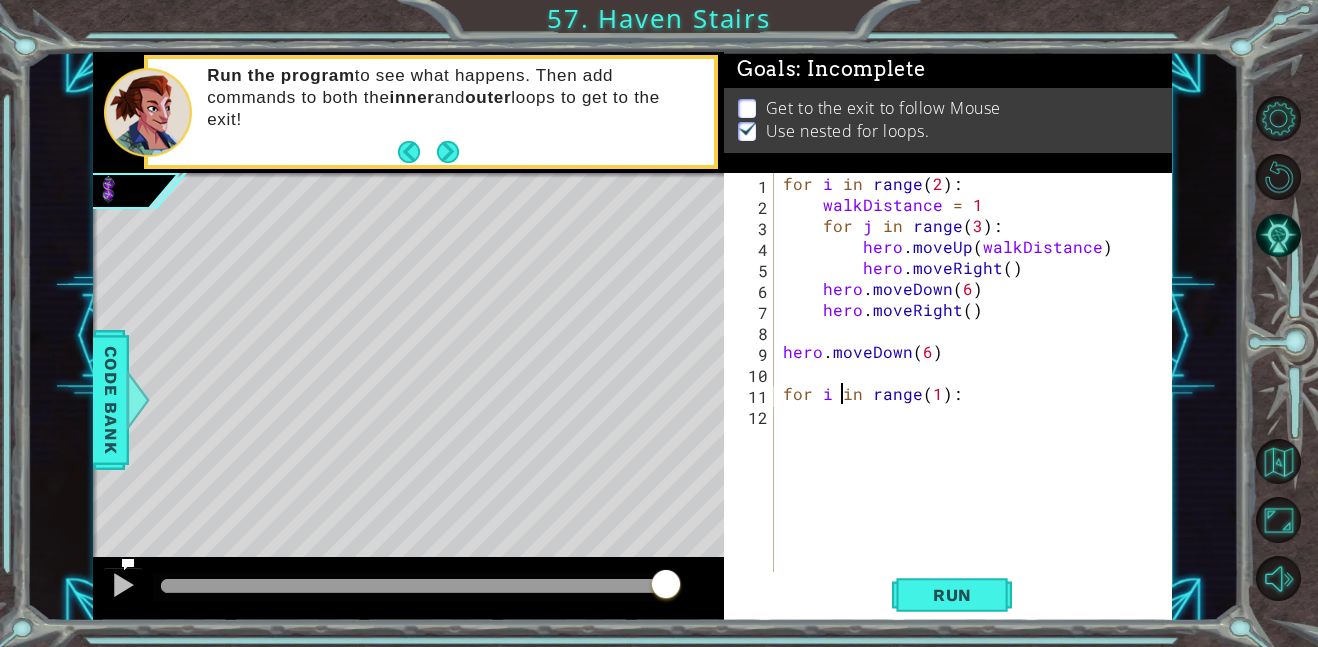 click on "for   i   in   range ( 2 ) :      walkDistance   =   1      for   j   in   range ( 3 ) :          hero . moveUp ( walkDistance )          hero . moveRight ( )      hero . moveDown ( 6 )      hero . moveRight ( )      hero . moveDown ( 6 ) for   i   in   range ( 1 ) :" at bounding box center (978, 393) 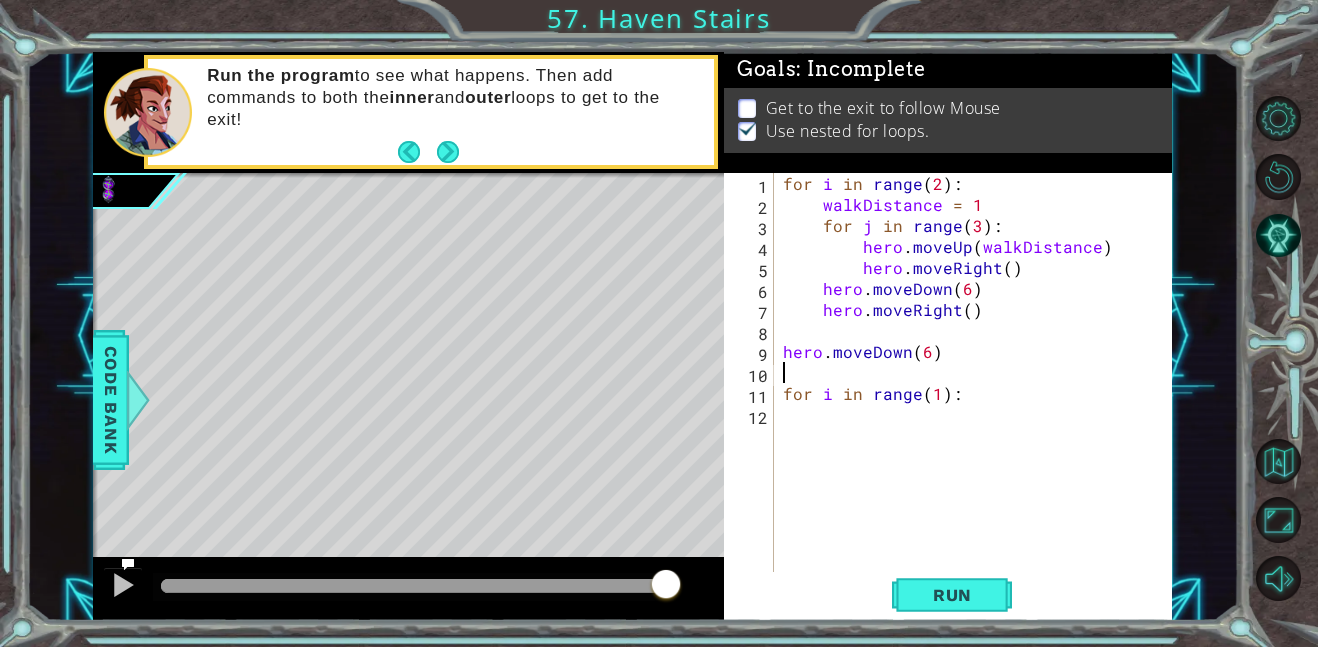 scroll, scrollTop: 0, scrollLeft: 0, axis: both 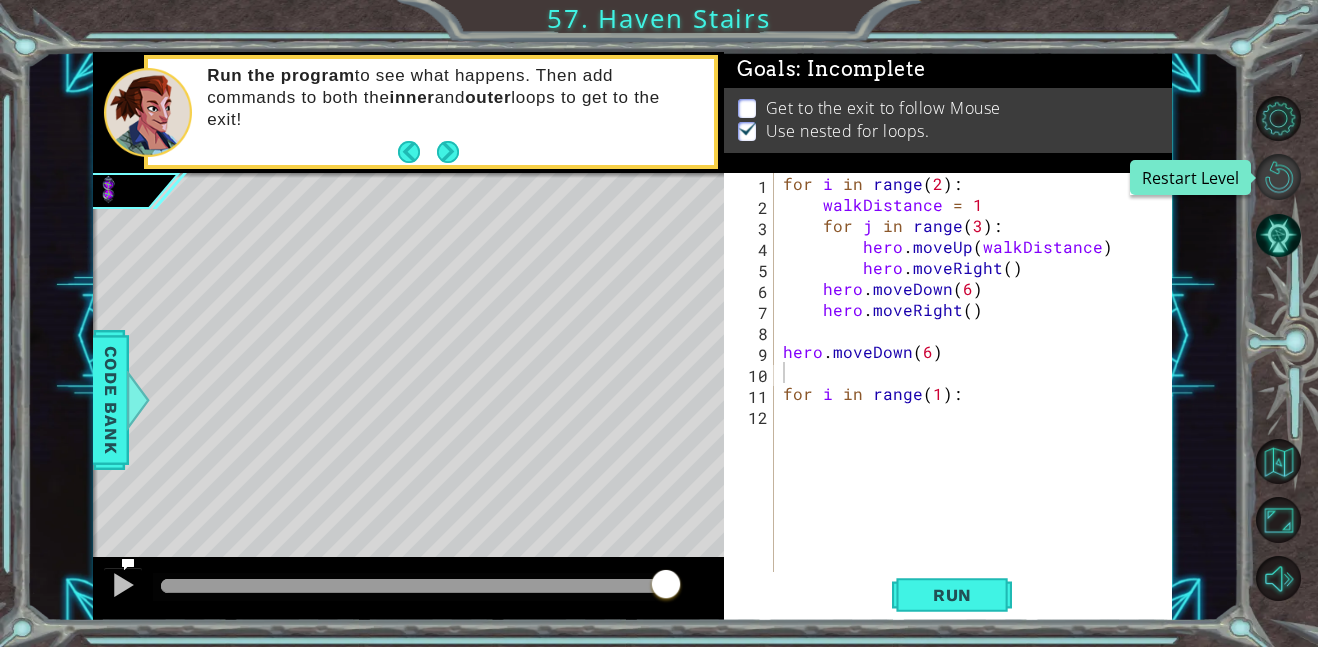click at bounding box center (1278, 176) 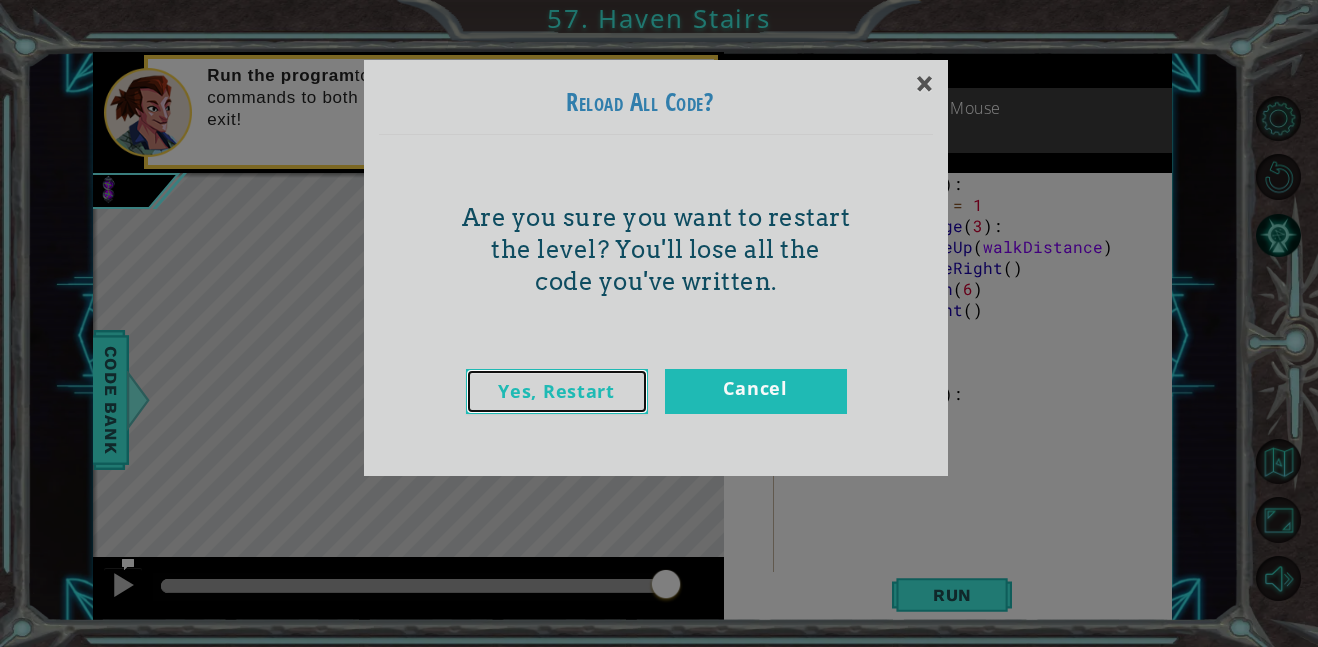 click on "Yes, Restart" at bounding box center [557, 391] 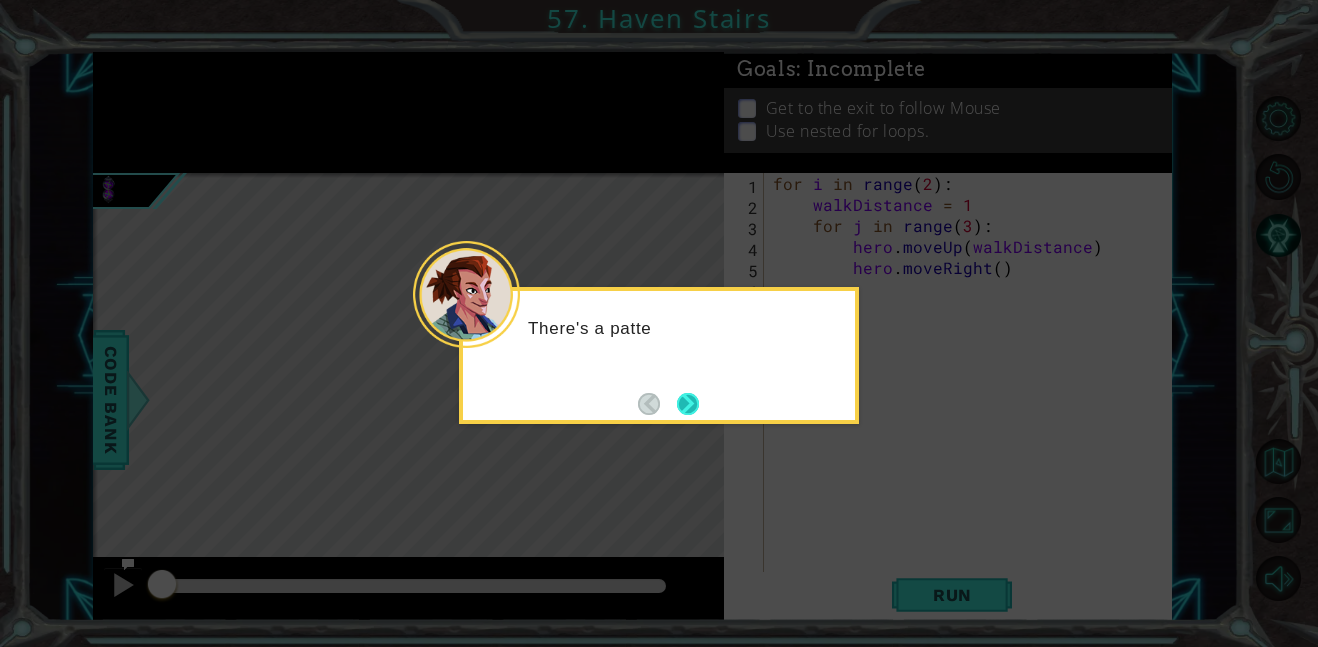 click at bounding box center (688, 404) 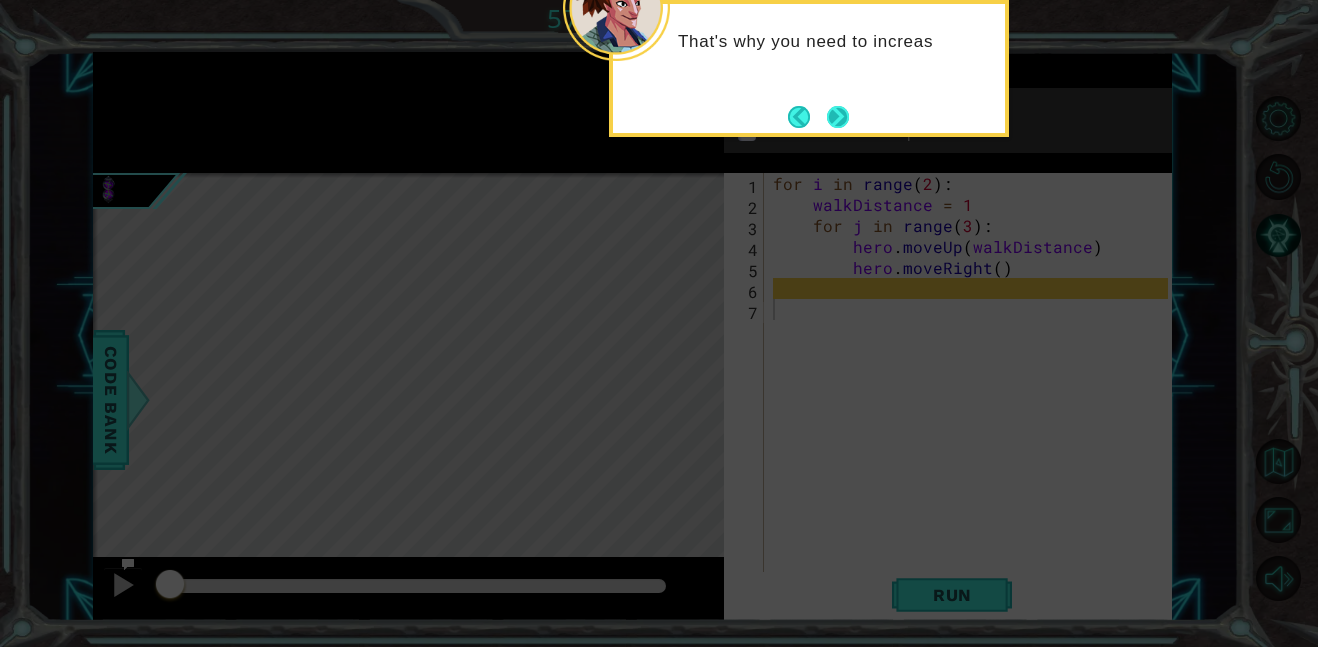 click at bounding box center (838, 117) 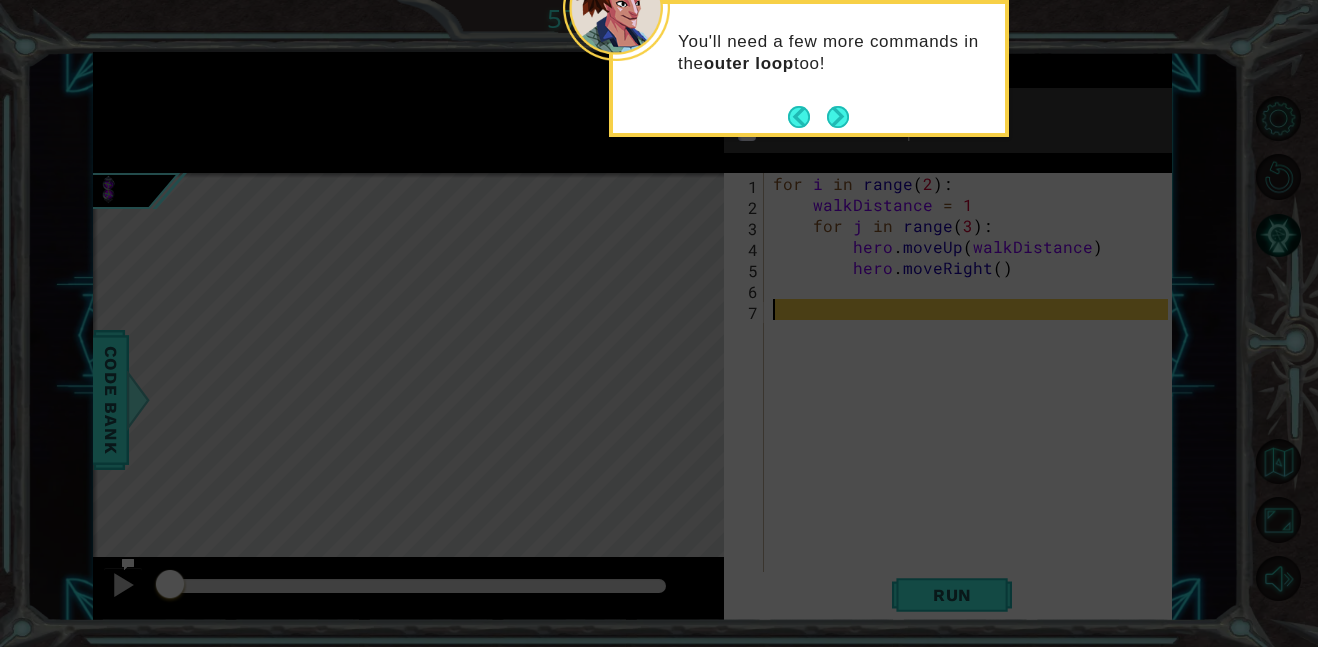 click at bounding box center (838, 117) 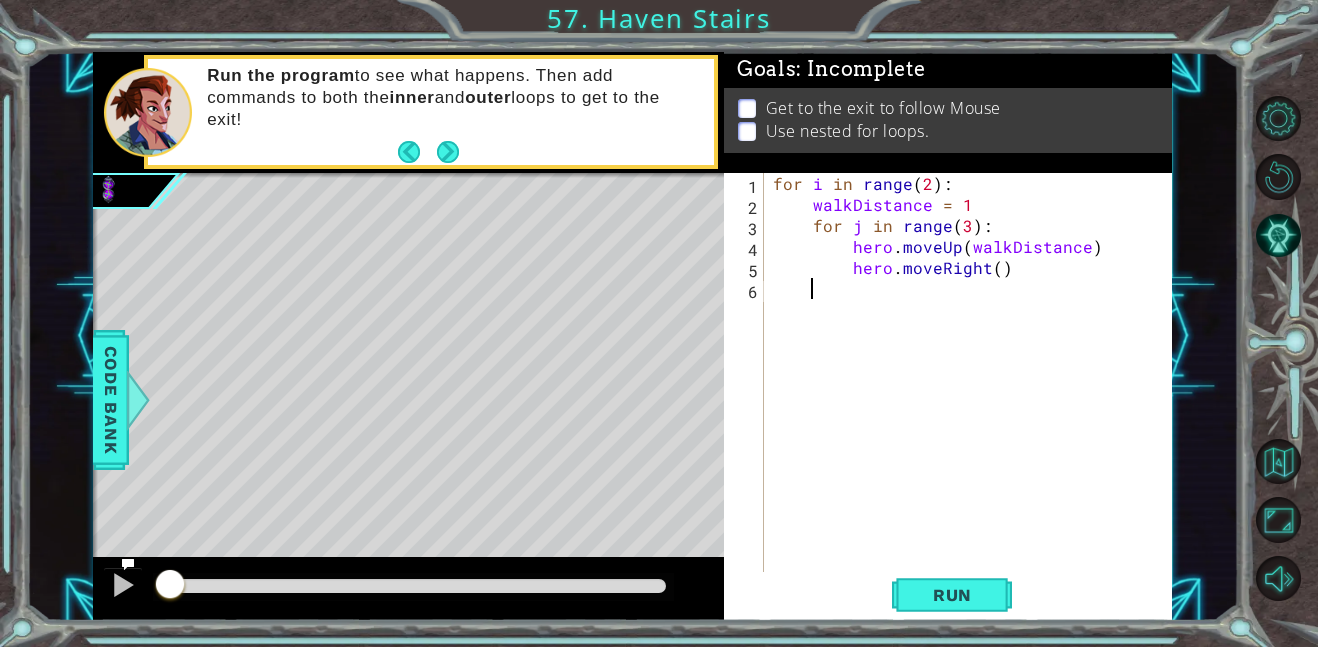 type on "-[" 